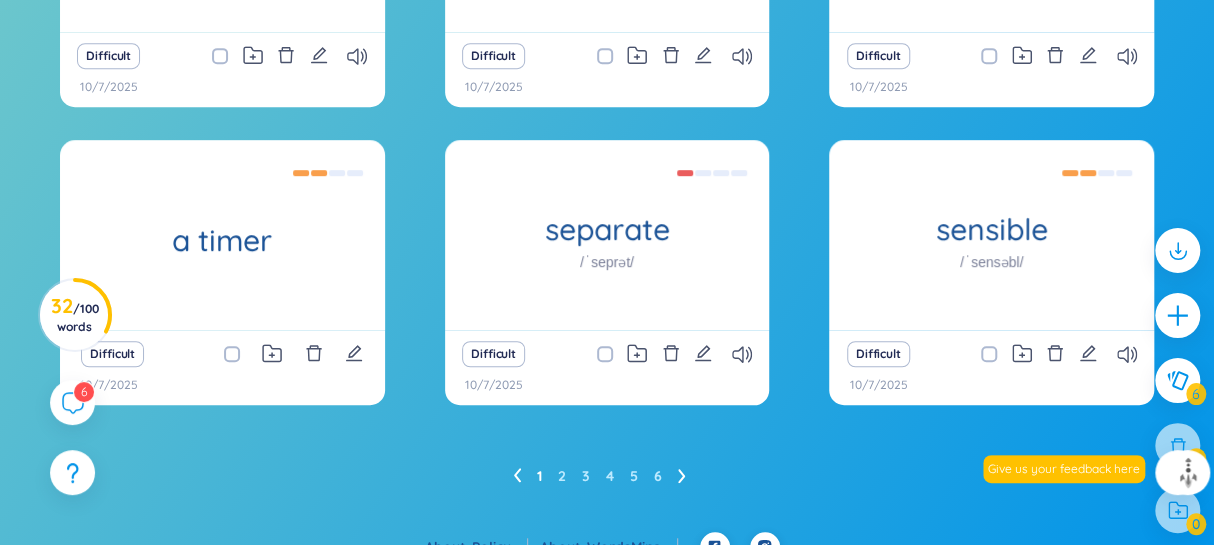 scroll, scrollTop: 486, scrollLeft: 0, axis: vertical 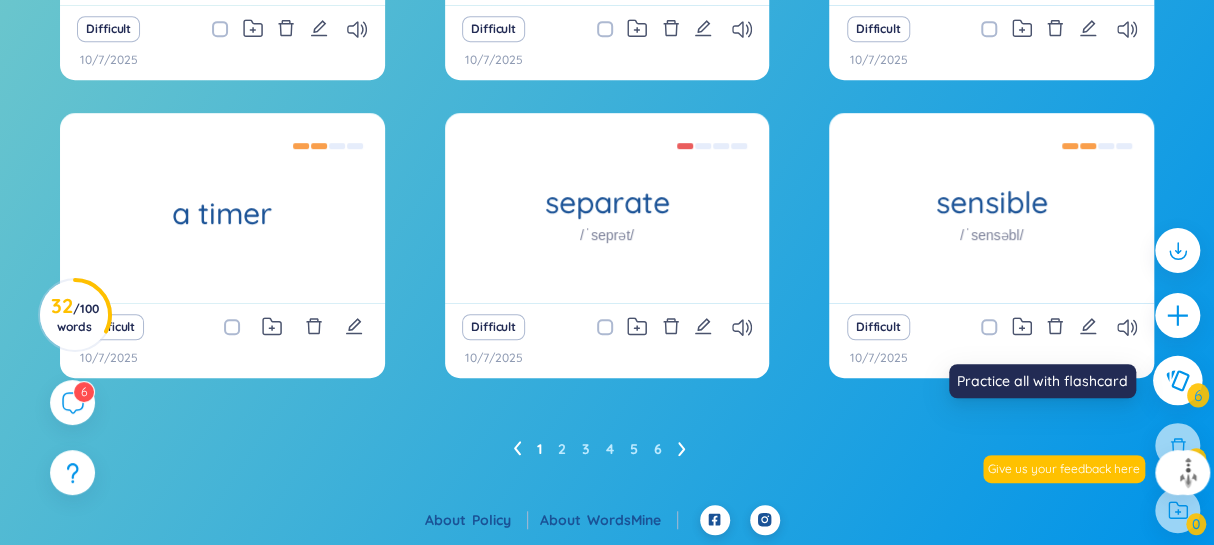 click at bounding box center (1178, 381) 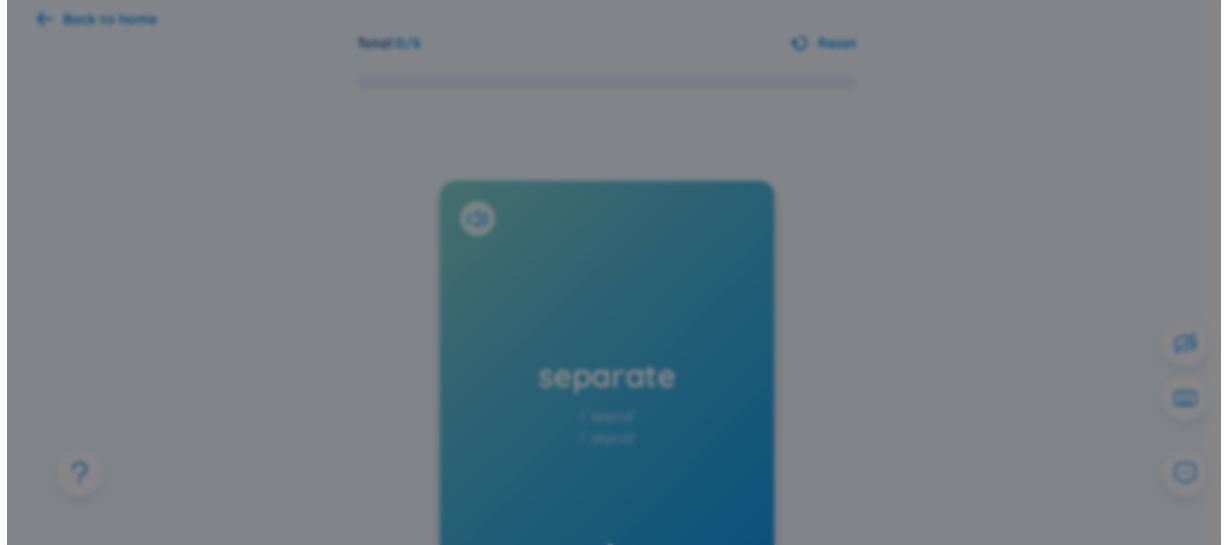 scroll, scrollTop: 0, scrollLeft: 0, axis: both 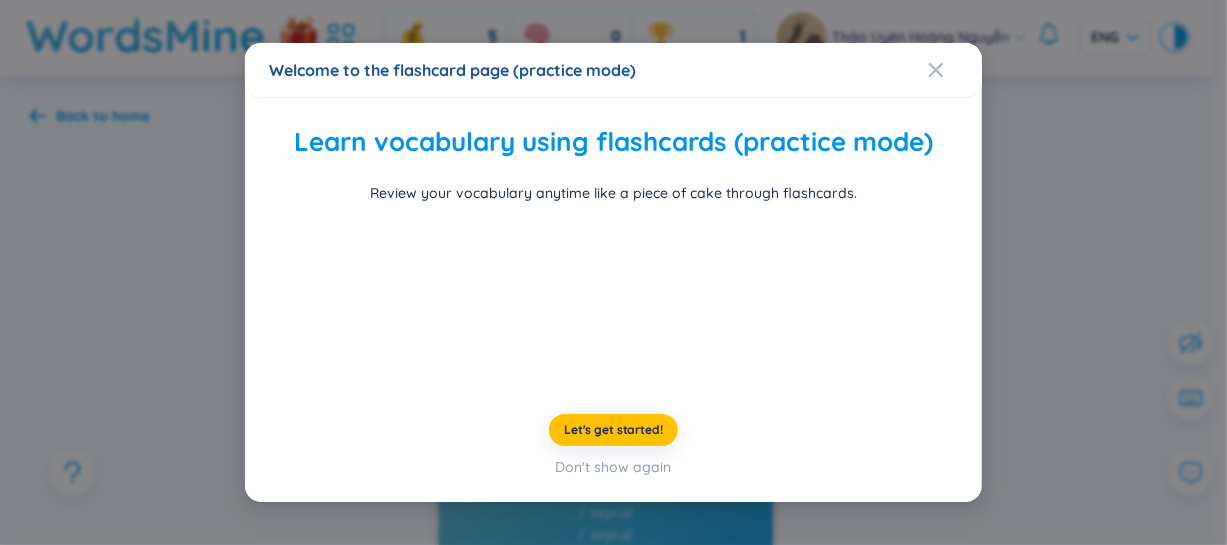 click on "Learn vocabulary using flashcards (practice mode) Review your vocabulary anytime like a piece of cake through flashcards. Let's get started! Don't show again" at bounding box center (613, 300) 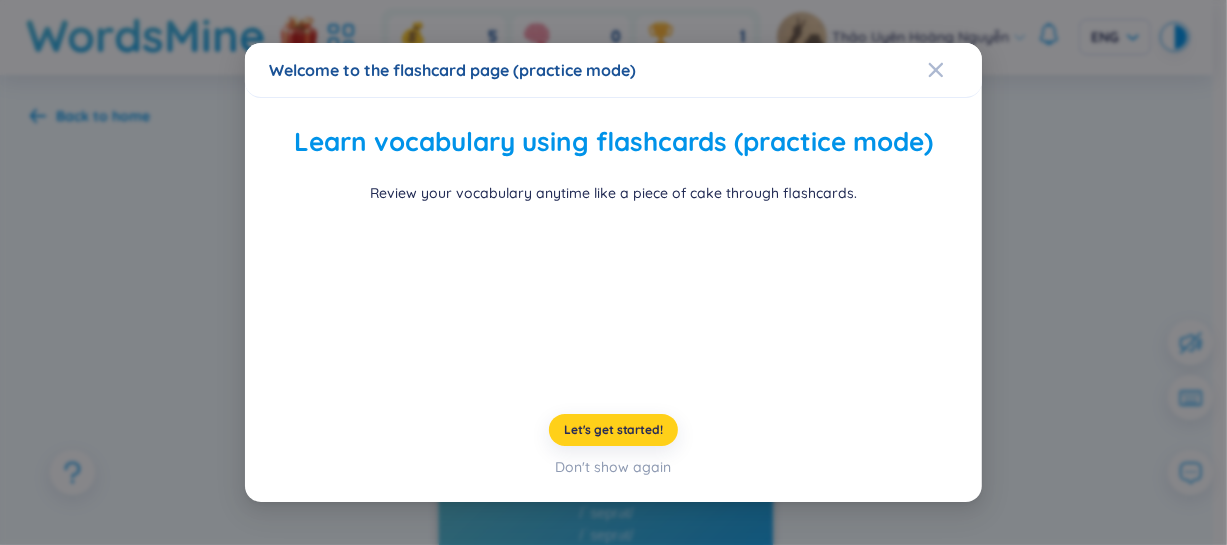 click on "Let's get started!" at bounding box center [613, 430] 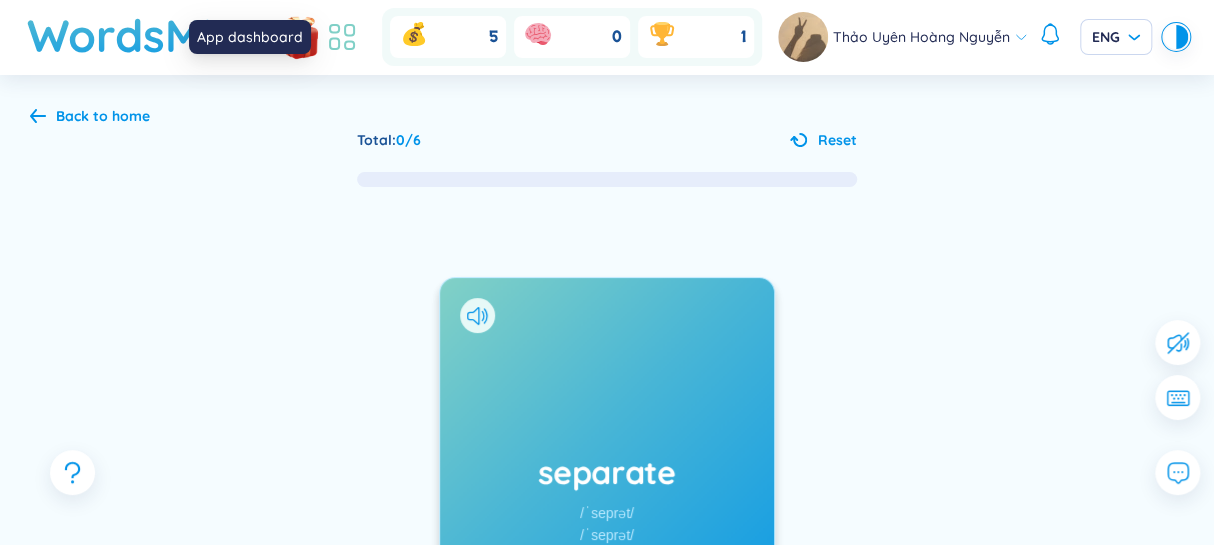 click 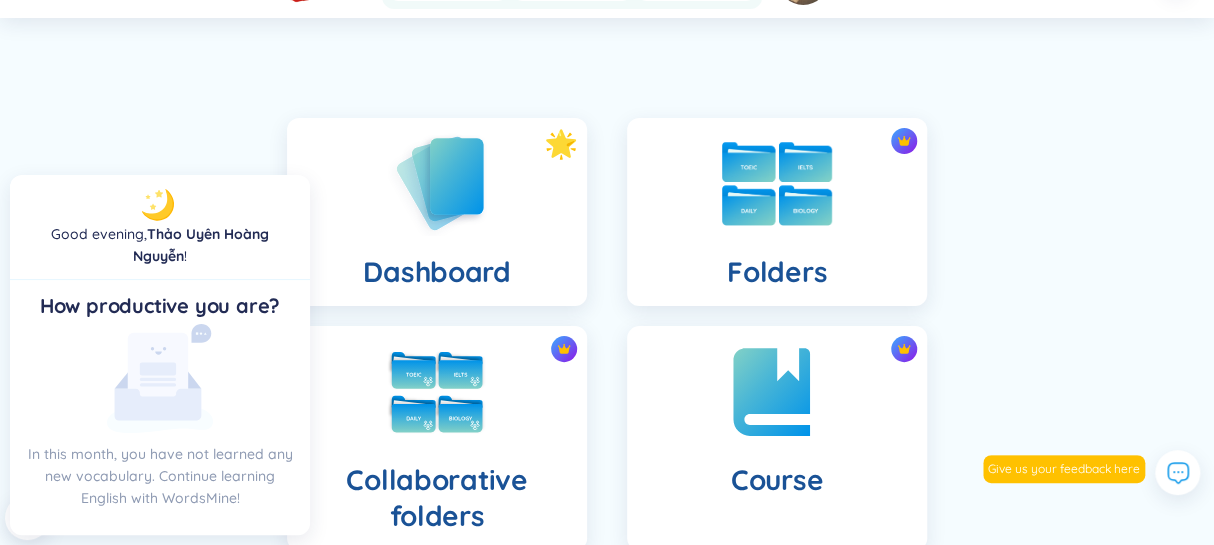 scroll, scrollTop: 0, scrollLeft: 0, axis: both 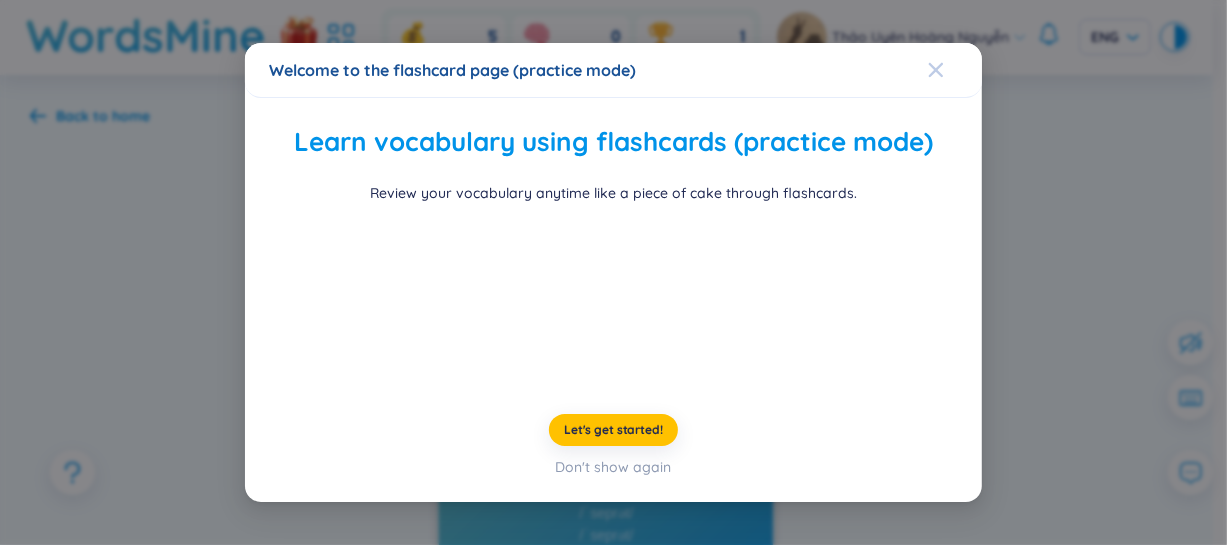 click 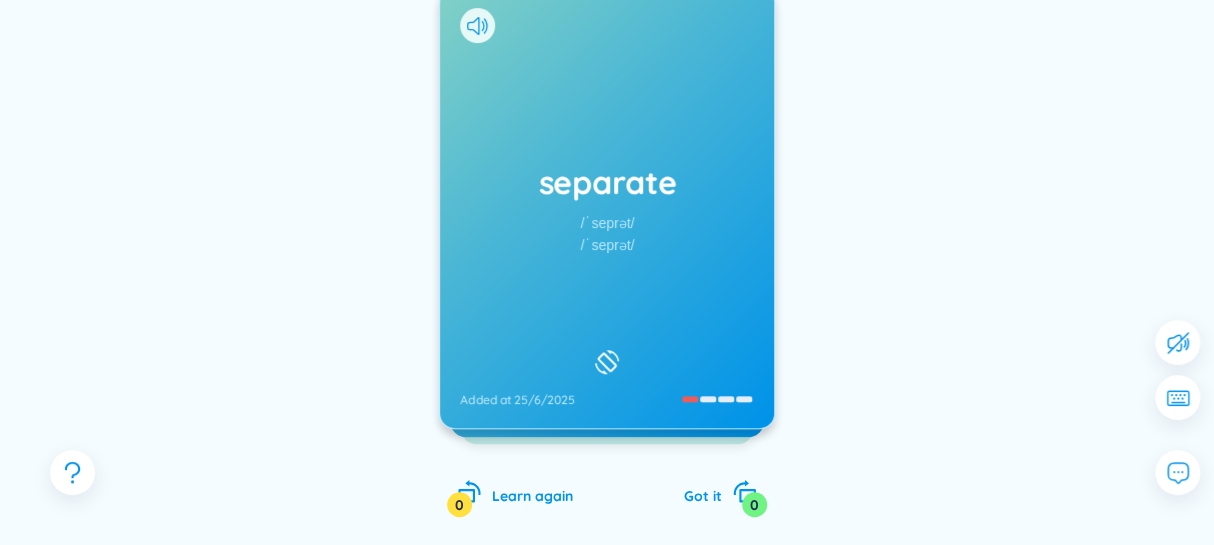 scroll, scrollTop: 302, scrollLeft: 0, axis: vertical 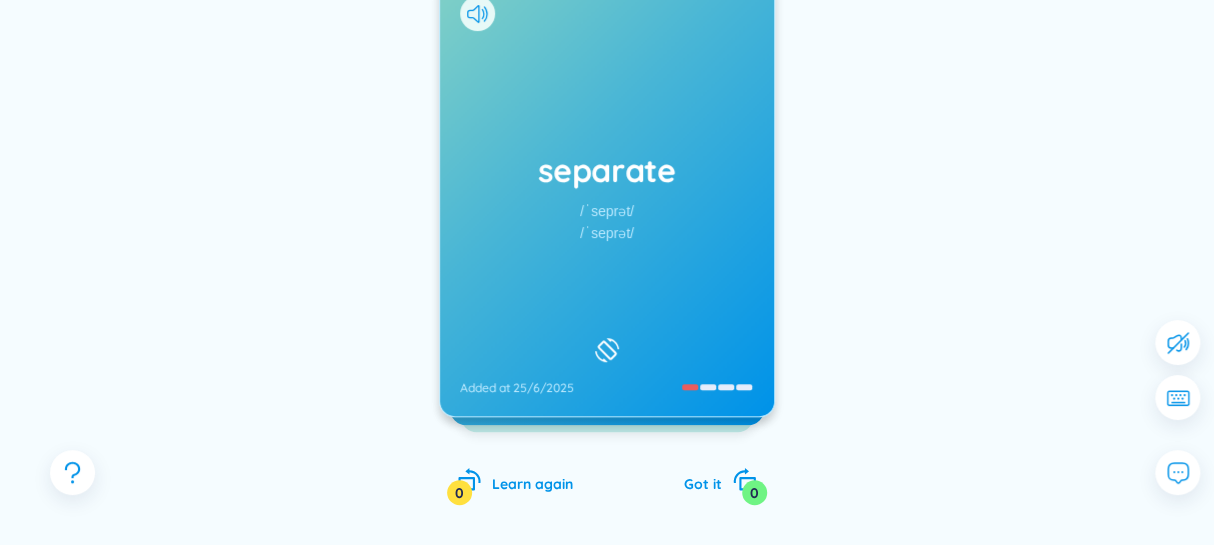 click on "separate /ˈseprət/ /ˈseprət/ Added at 25/6/2025" at bounding box center (607, 196) 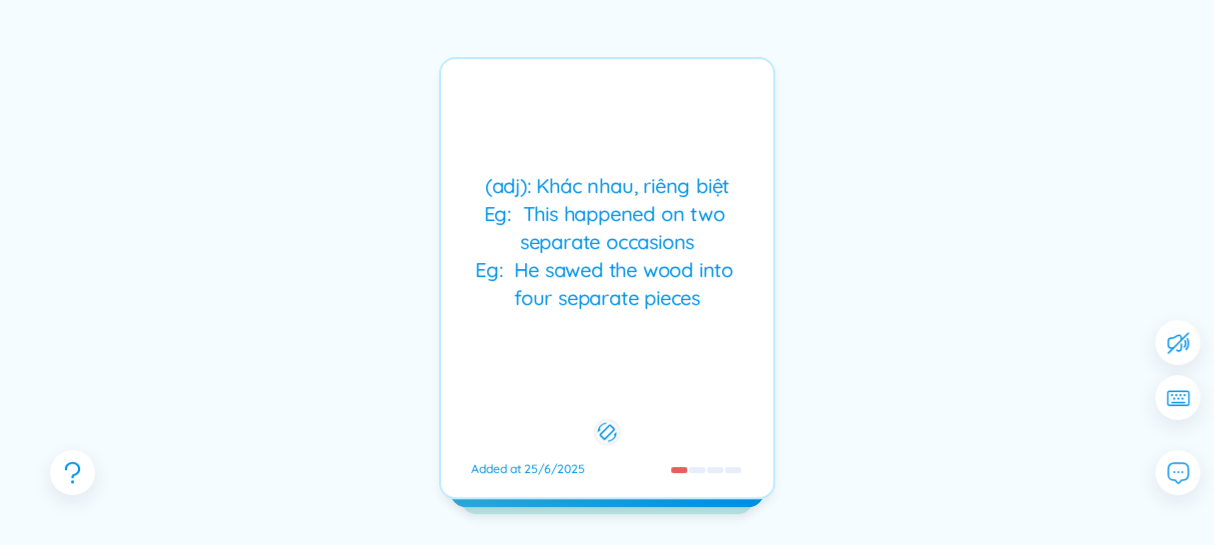 scroll, scrollTop: 242, scrollLeft: 0, axis: vertical 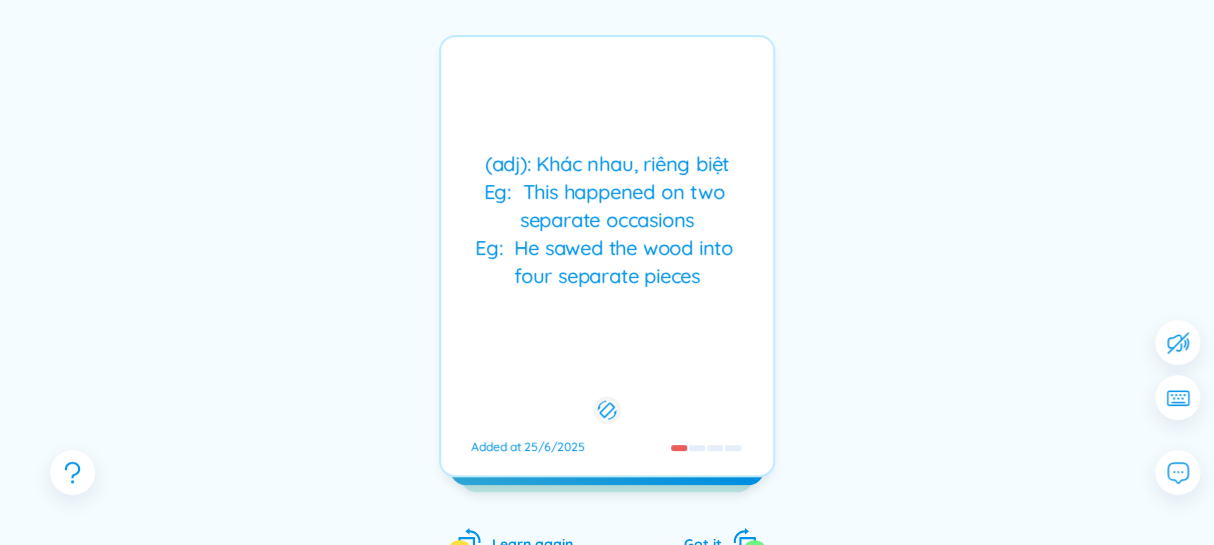 click on "(adj): Khác nhau, riêng biệt
Eg:  This happened on two separate occasions
Eg:  He sawed the wood into four separate pieces" at bounding box center (607, 220) 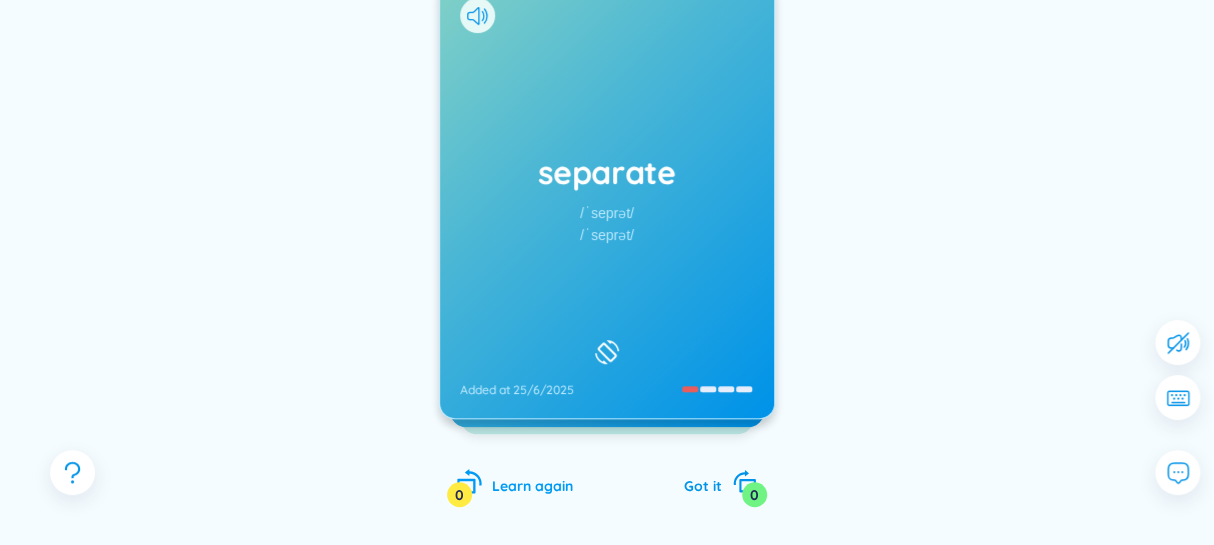 scroll, scrollTop: 363, scrollLeft: 0, axis: vertical 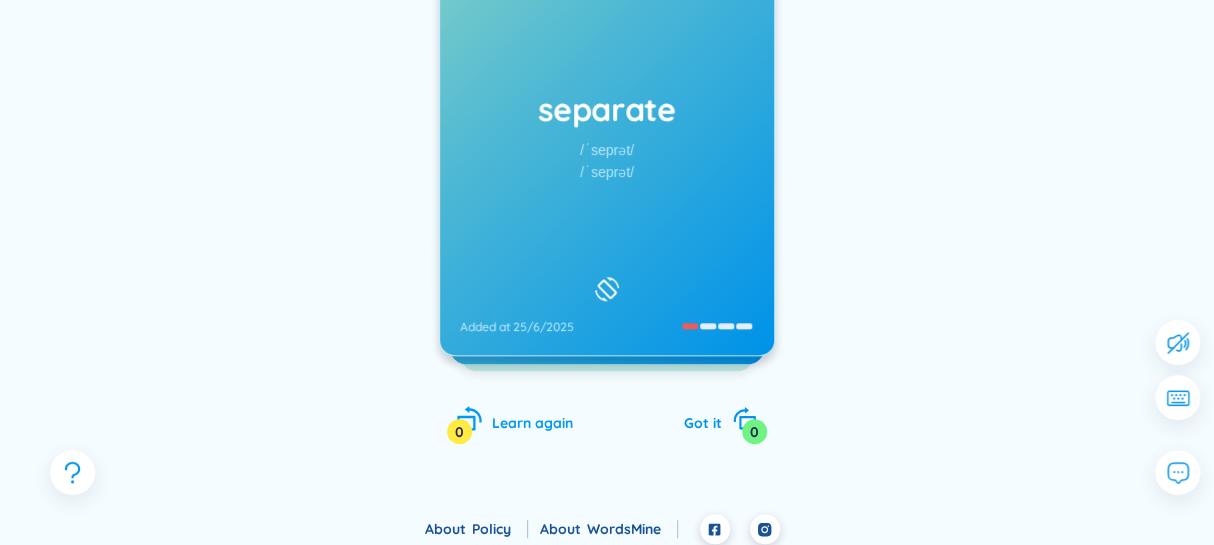 click on "0" at bounding box center [459, 431] 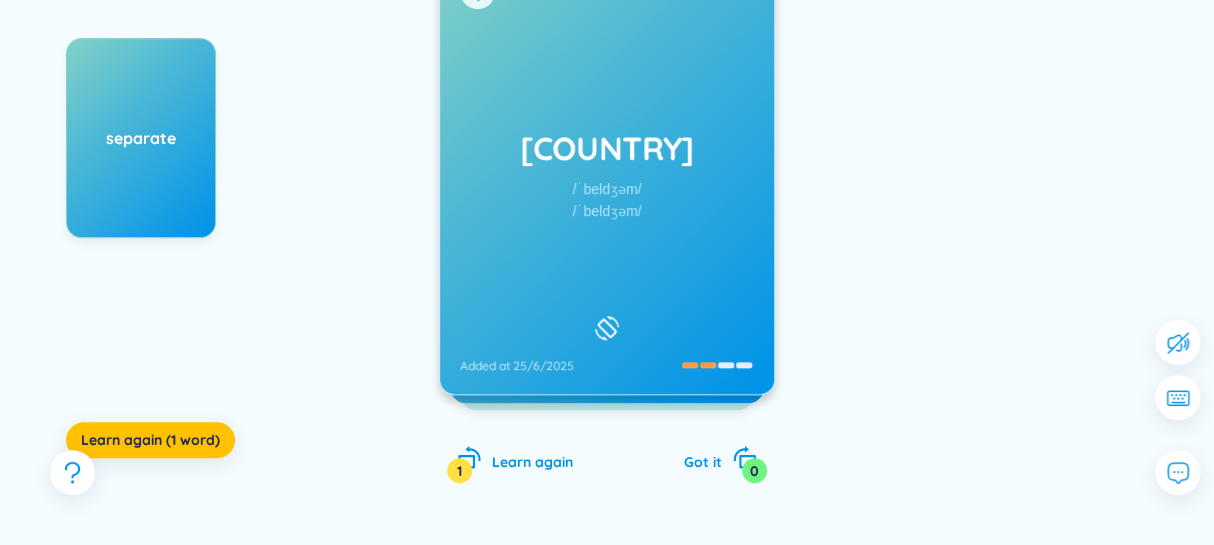 scroll, scrollTop: 302, scrollLeft: 0, axis: vertical 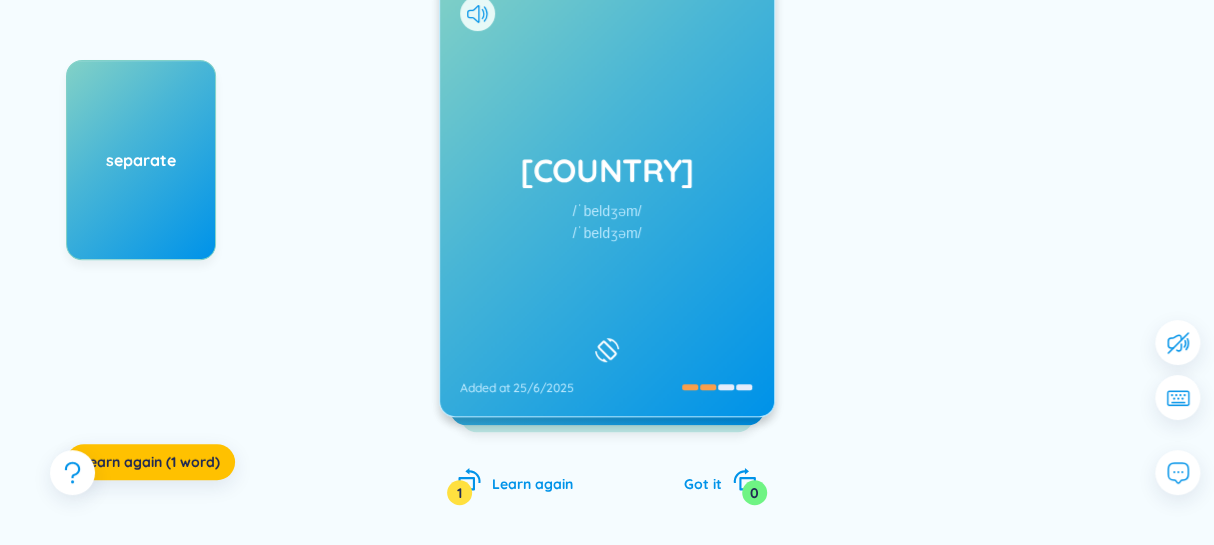 click on "[COUNTRY]" at bounding box center (607, 196) 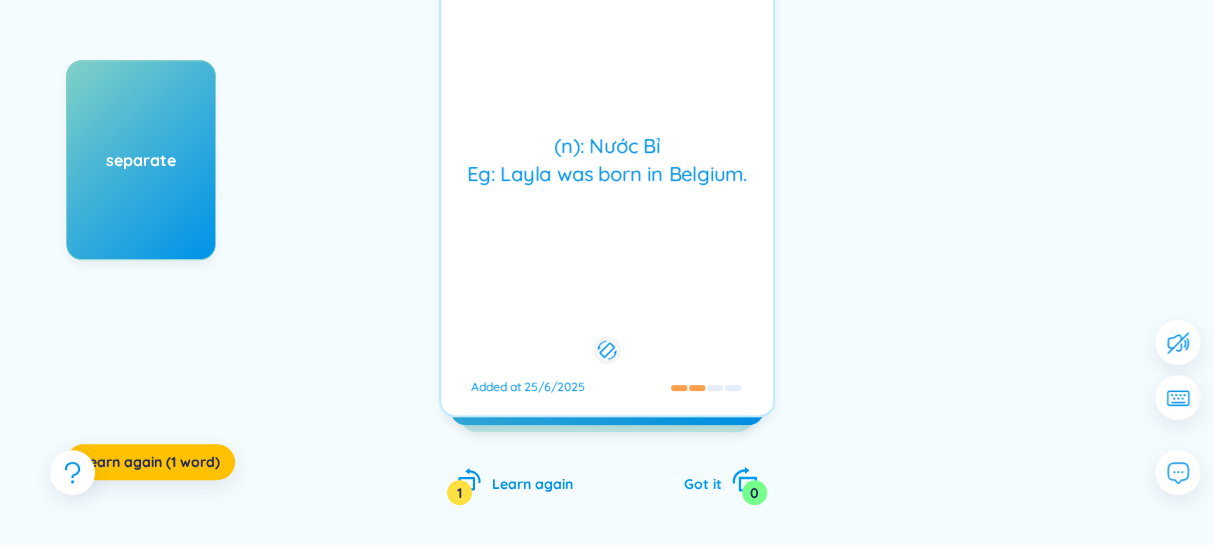 click on "0" at bounding box center [754, 492] 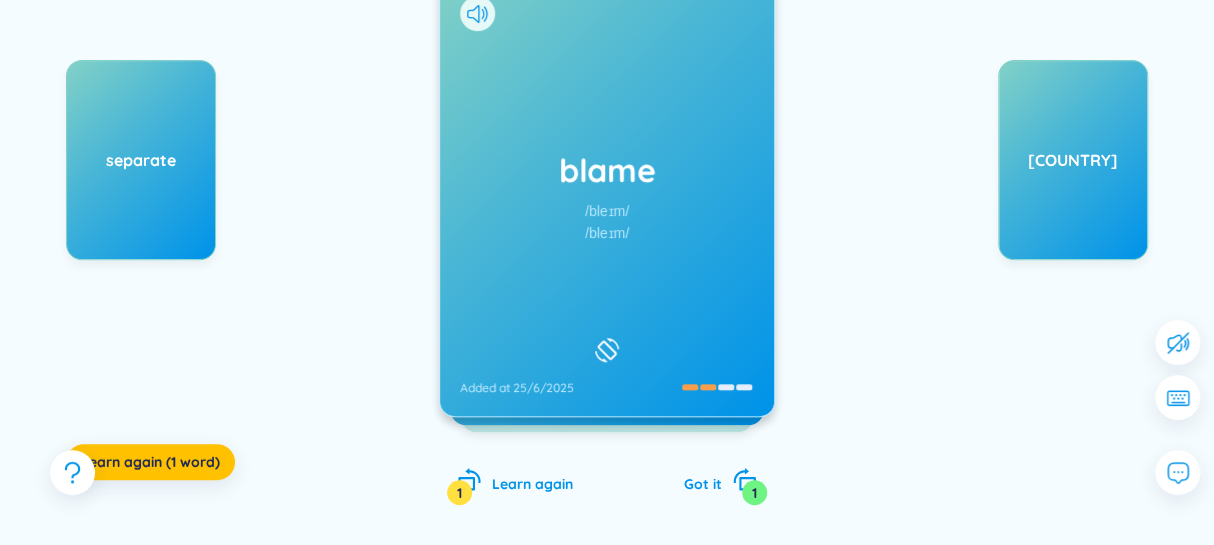 click on "blame /bleɪm/ /bleɪm/ Added at 25/6/2025" at bounding box center (607, 196) 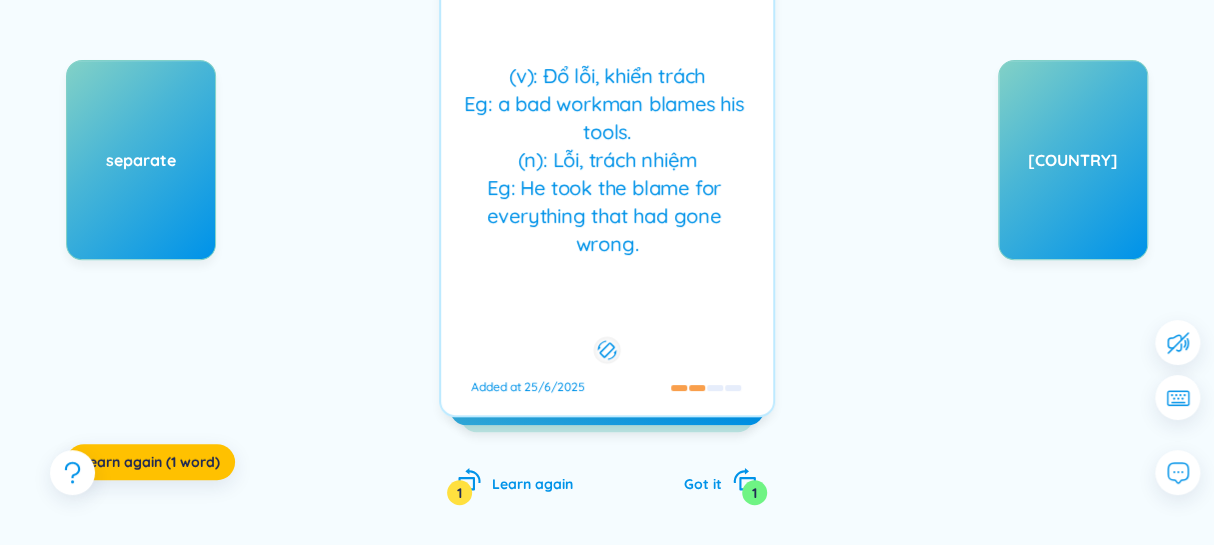 click on "(v): Đổ lỗi, khiển trách
Eg: a bad workman blames his tools.
(n): Lỗi, trách nhiệm
Eg: He took the blame for everything that had gone wrong. Added at 25/6/2025" at bounding box center [607, 196] 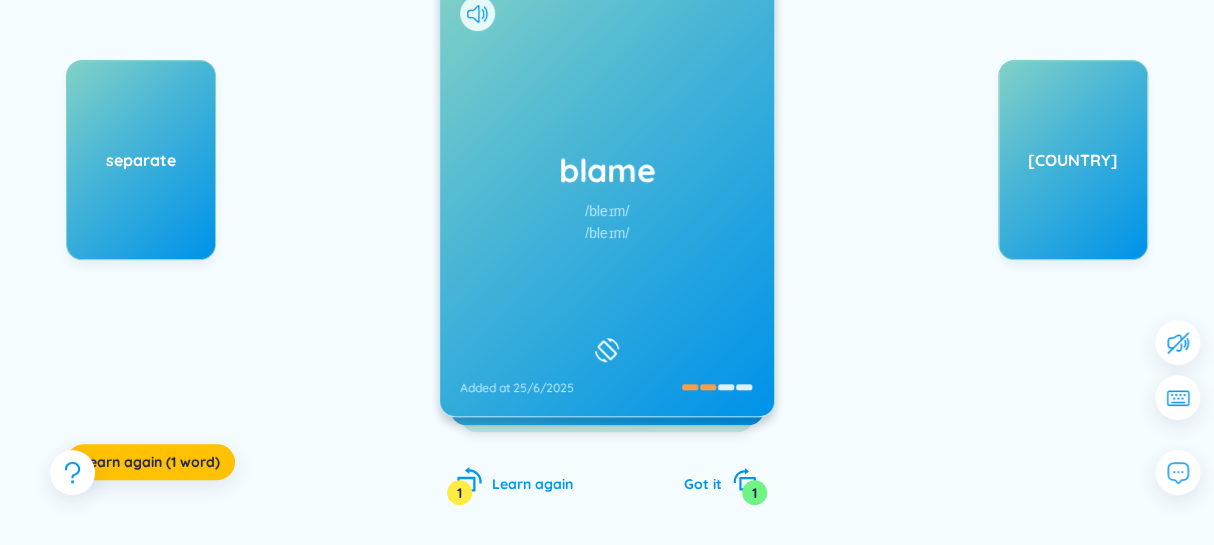 click 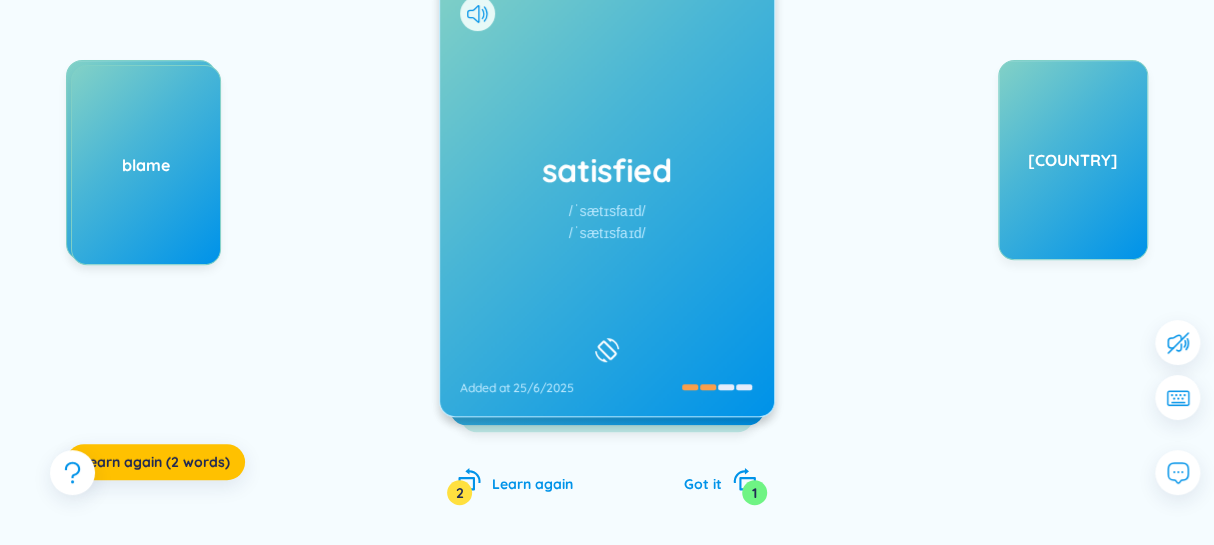 click on "satisfied /ˈsætɪsfaɪd/ /ˈsætɪsfaɪd/ Added at 25/6/2025" at bounding box center (607, 196) 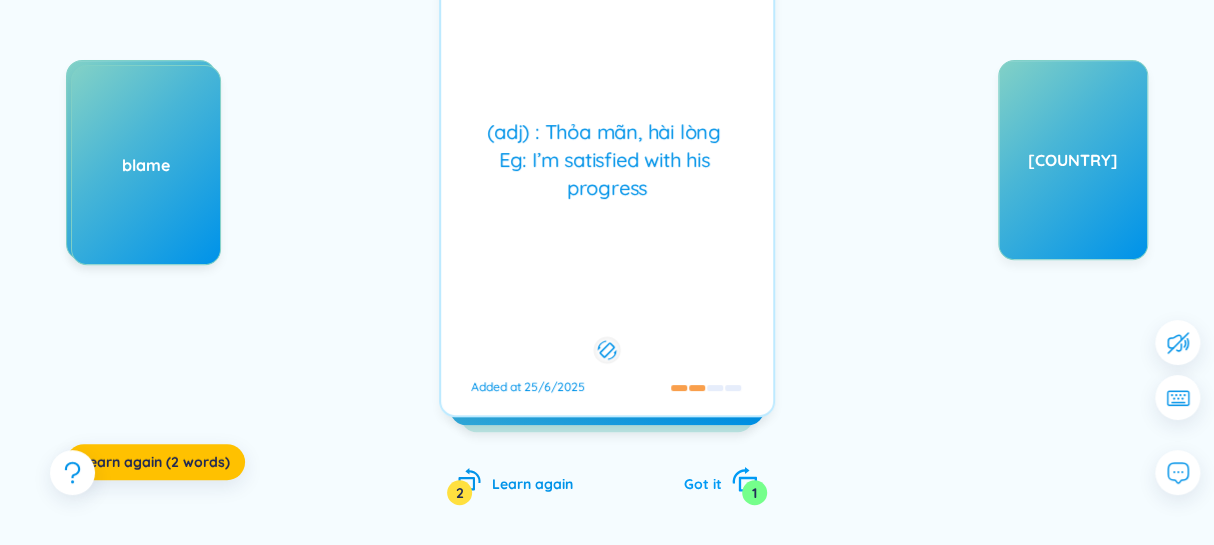 click on "1" at bounding box center [754, 492] 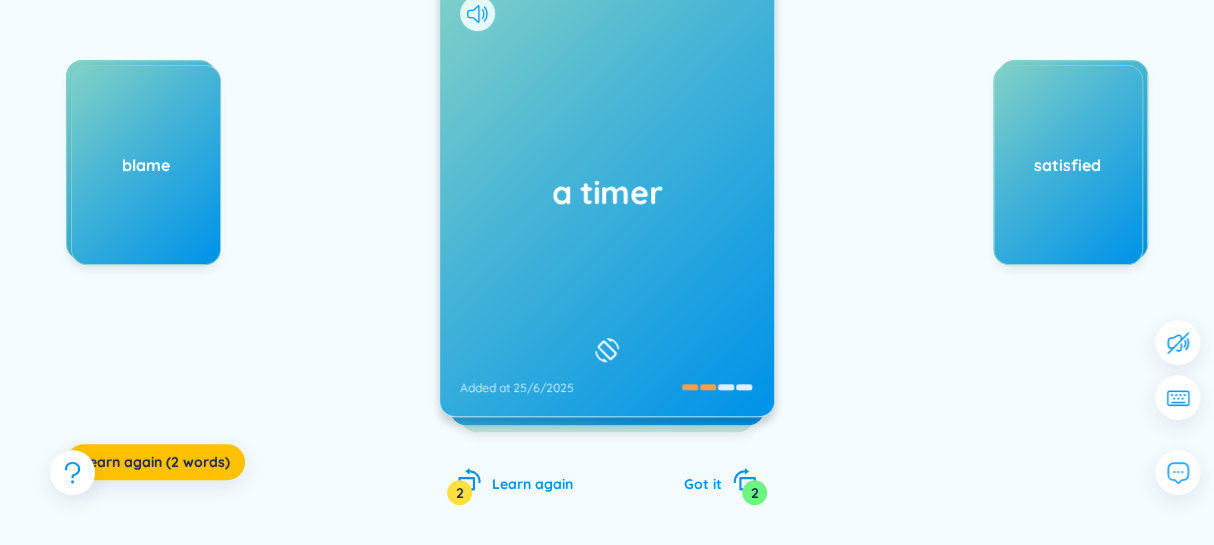 click on "a timer Added at 25/6/2025" at bounding box center [607, 196] 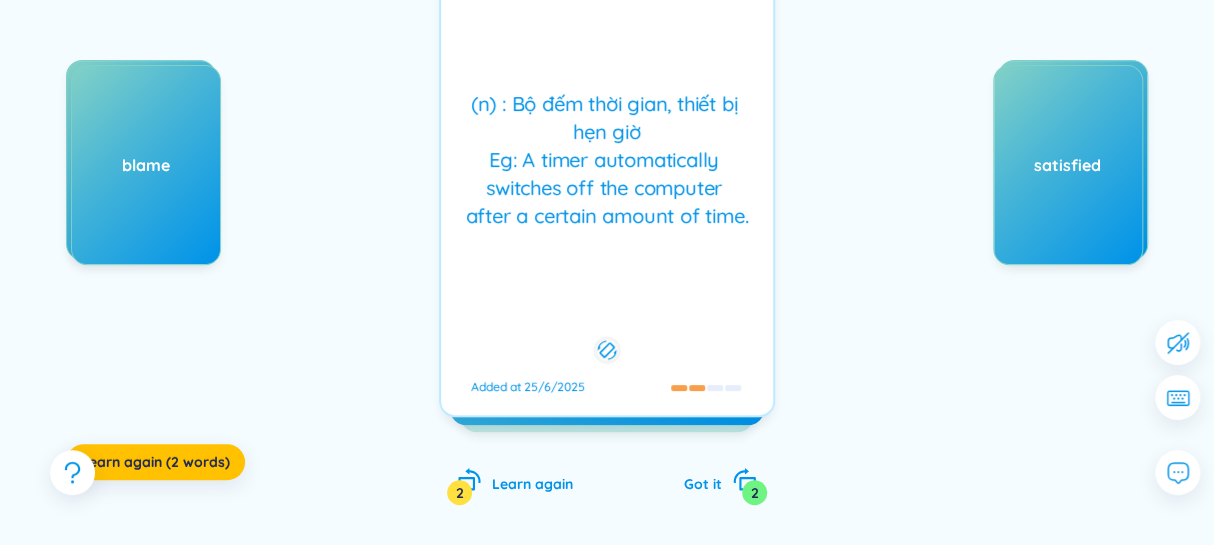 click on "a timer Added at 25/6/2025 (n) : Bộ đếm thời gian, thiết bị hẹn giờ
Eg: A timer automatically switches off the computer after a certain amount of time. Added at 25/6/2025 sensible Learn again 2 Got it 2" at bounding box center [607, 260] 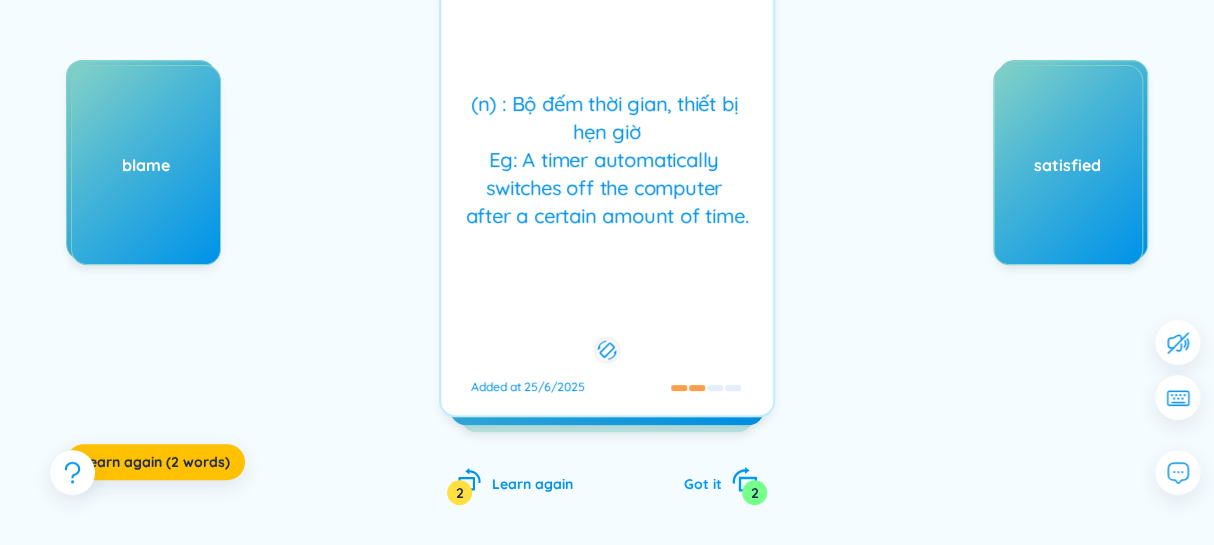 click 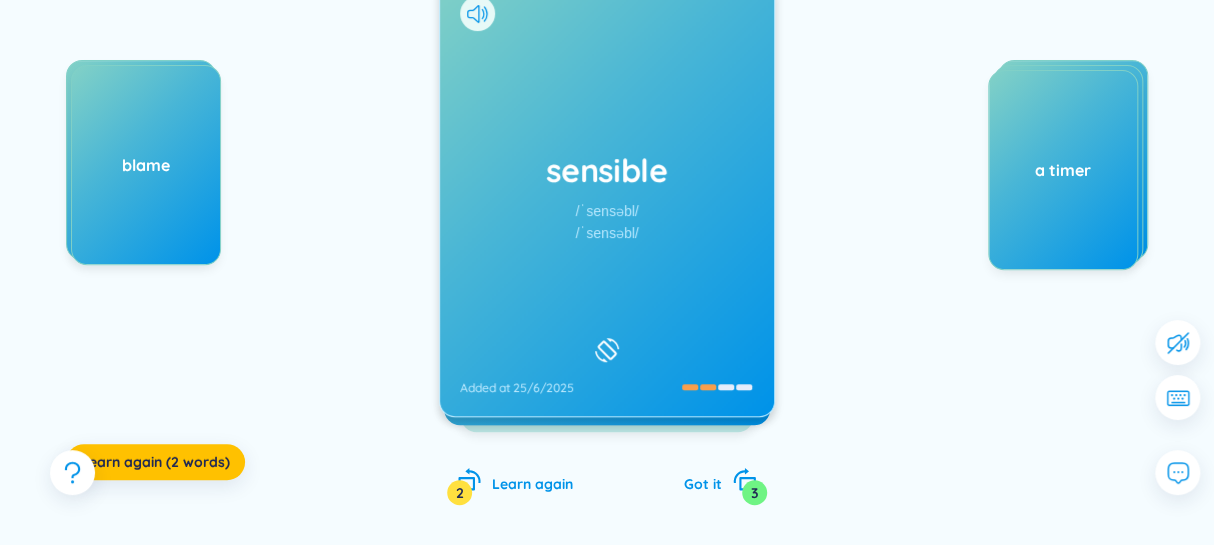 click on "sensible /ˈsensəbl/ /ˈsensəbl/ Added at 25/6/2025" at bounding box center (607, 196) 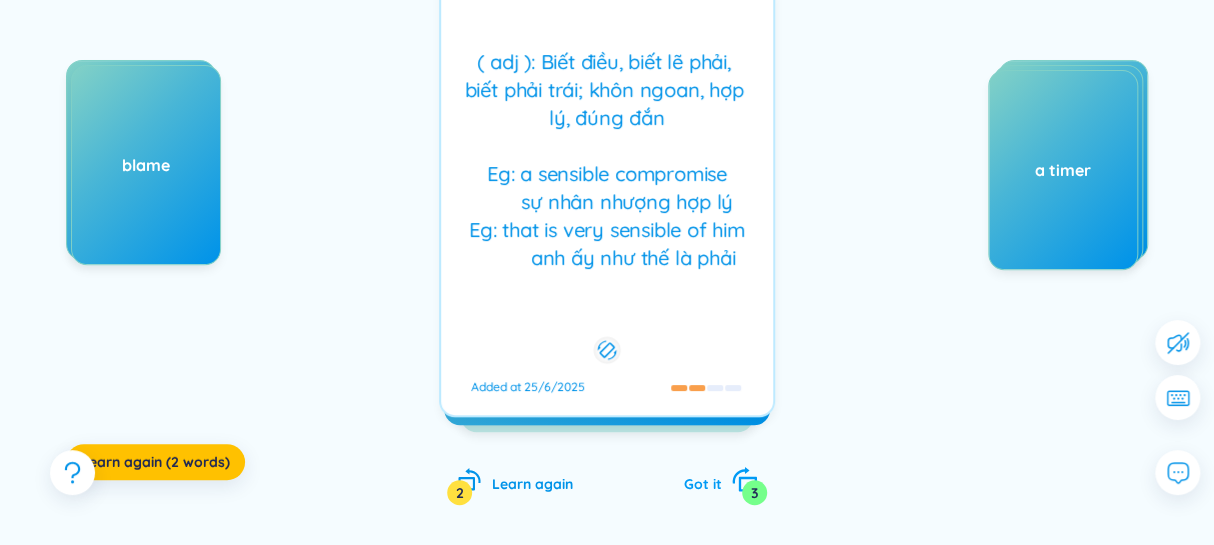 click on "Got it 3" at bounding box center (720, 481) 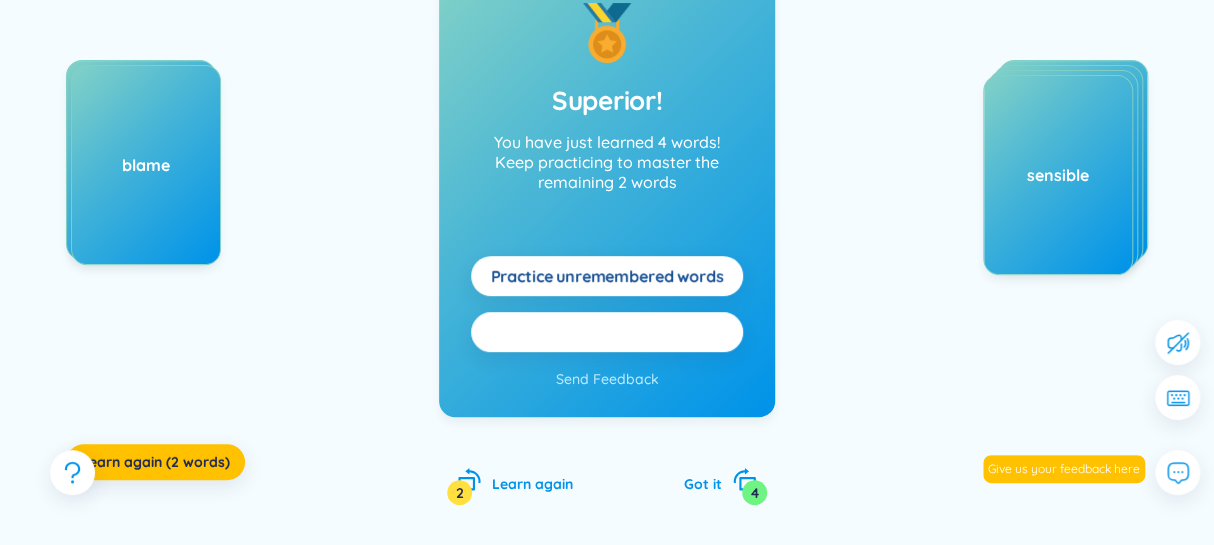 click on "Practice all here" at bounding box center (607, 332) 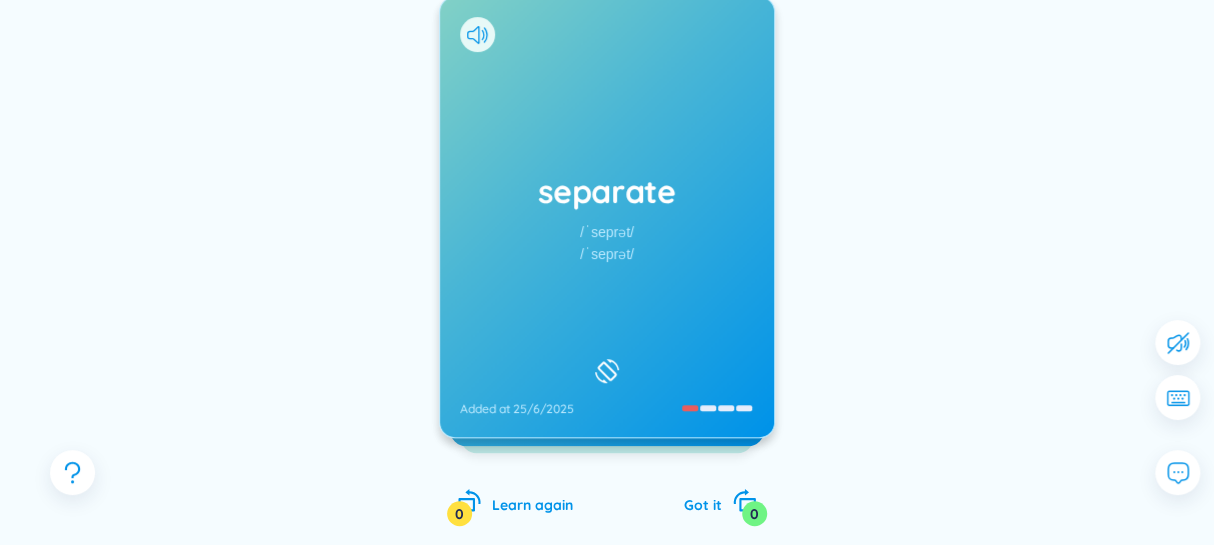 scroll, scrollTop: 302, scrollLeft: 0, axis: vertical 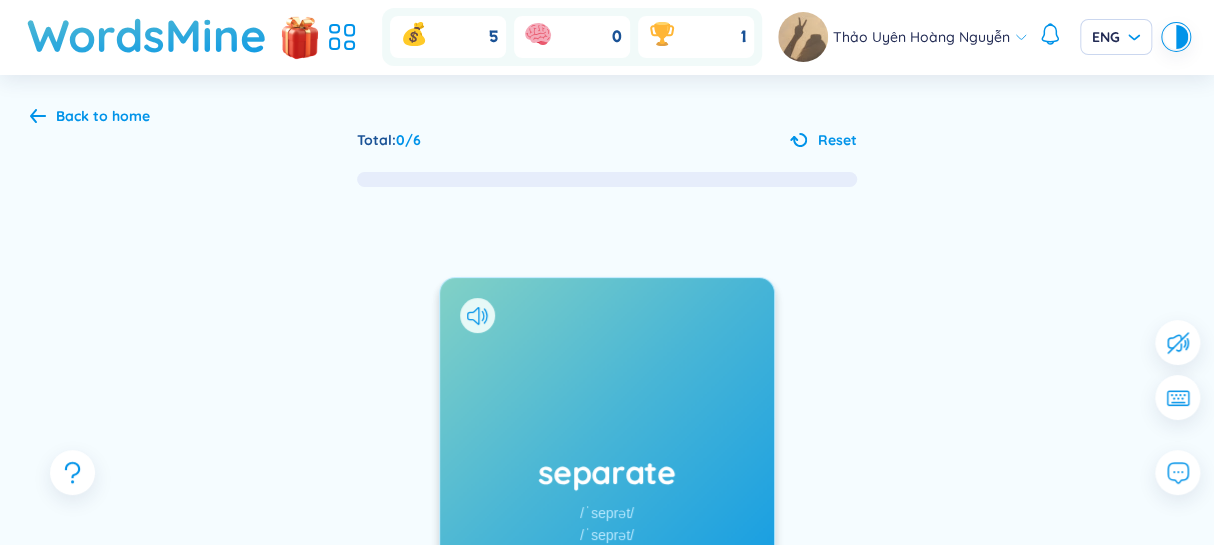 drag, startPoint x: 100, startPoint y: 124, endPoint x: 125, endPoint y: 108, distance: 29.681644 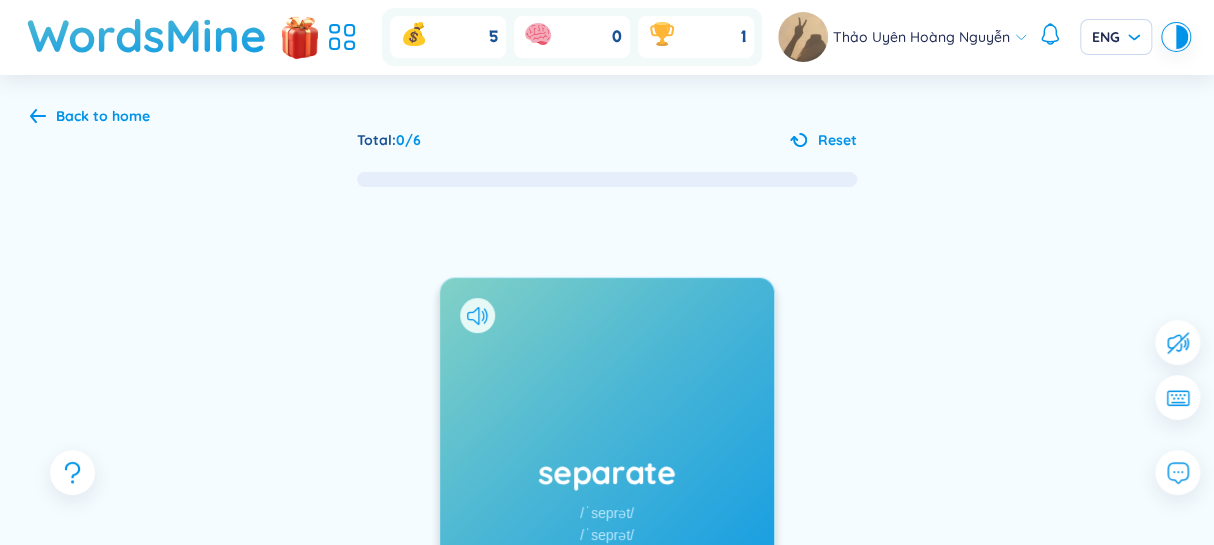 click on "Back to home" at bounding box center (103, 116) 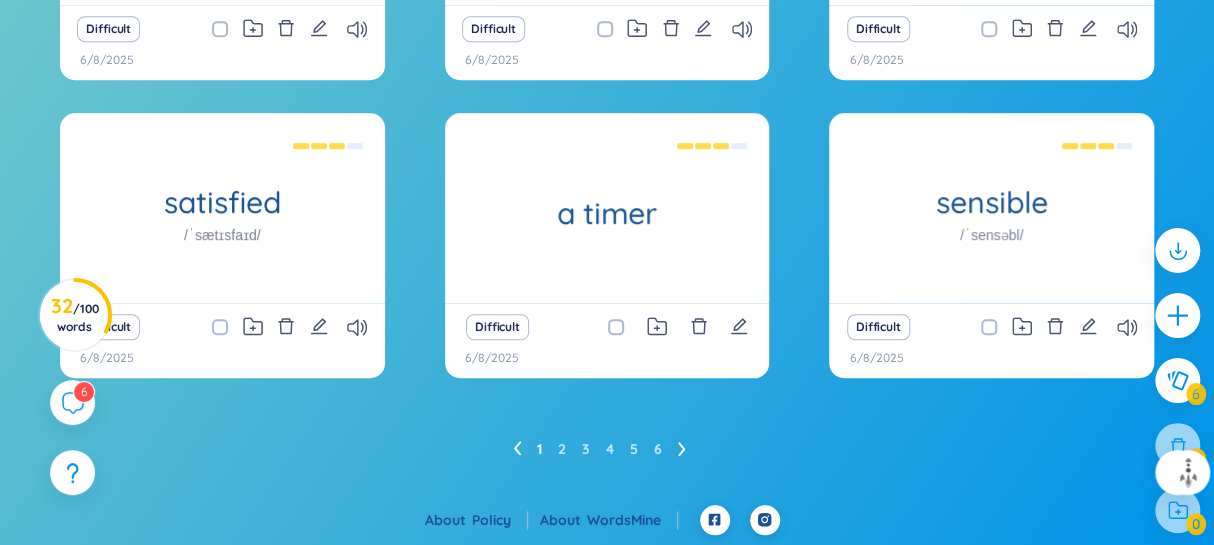 click 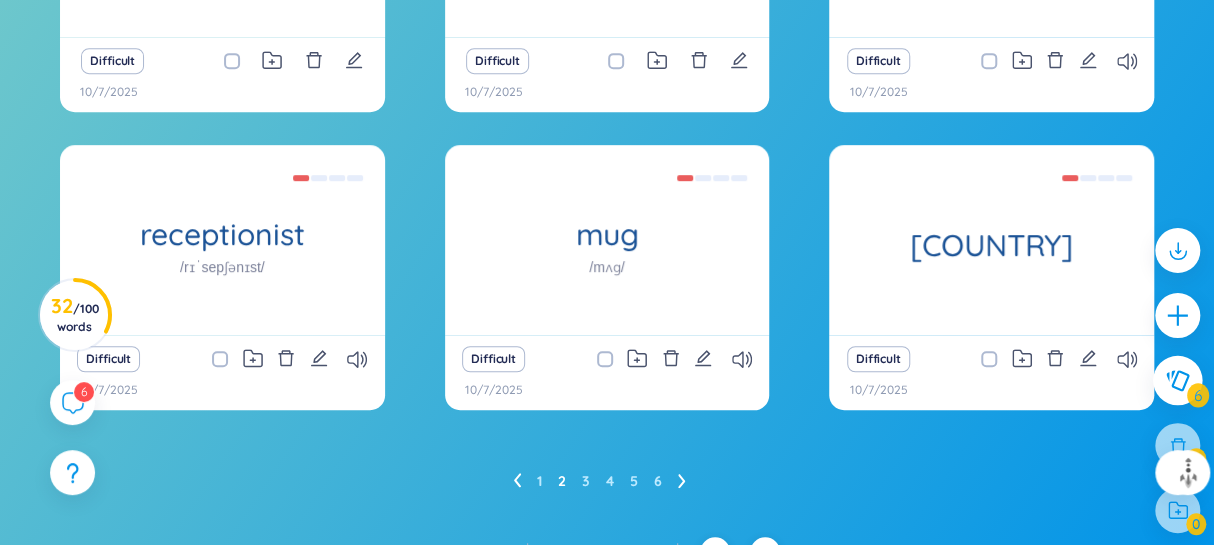 click at bounding box center [1178, 381] 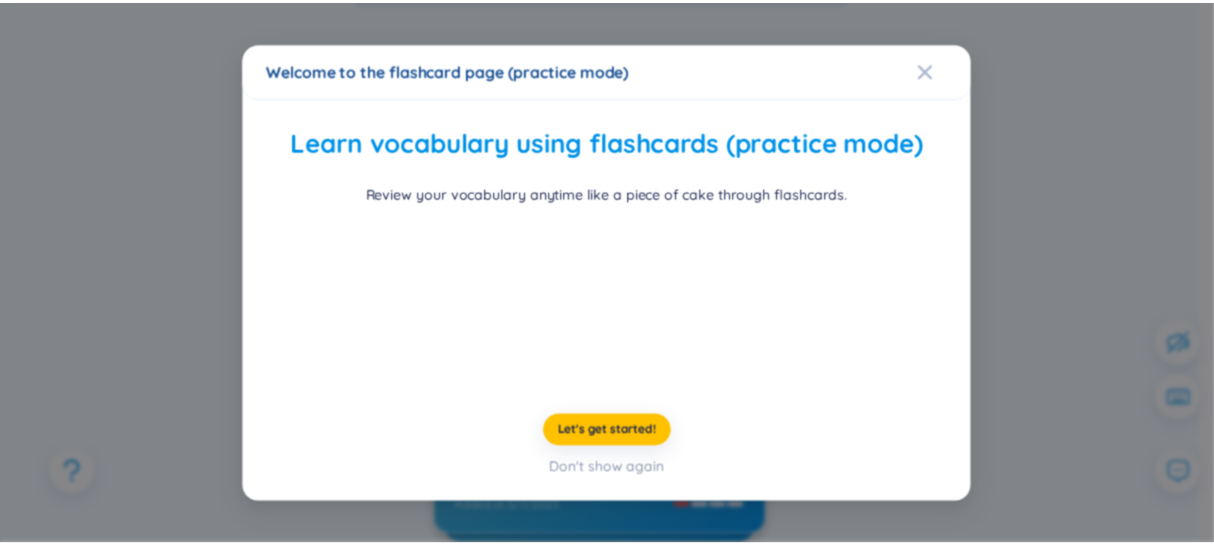 scroll, scrollTop: 0, scrollLeft: 0, axis: both 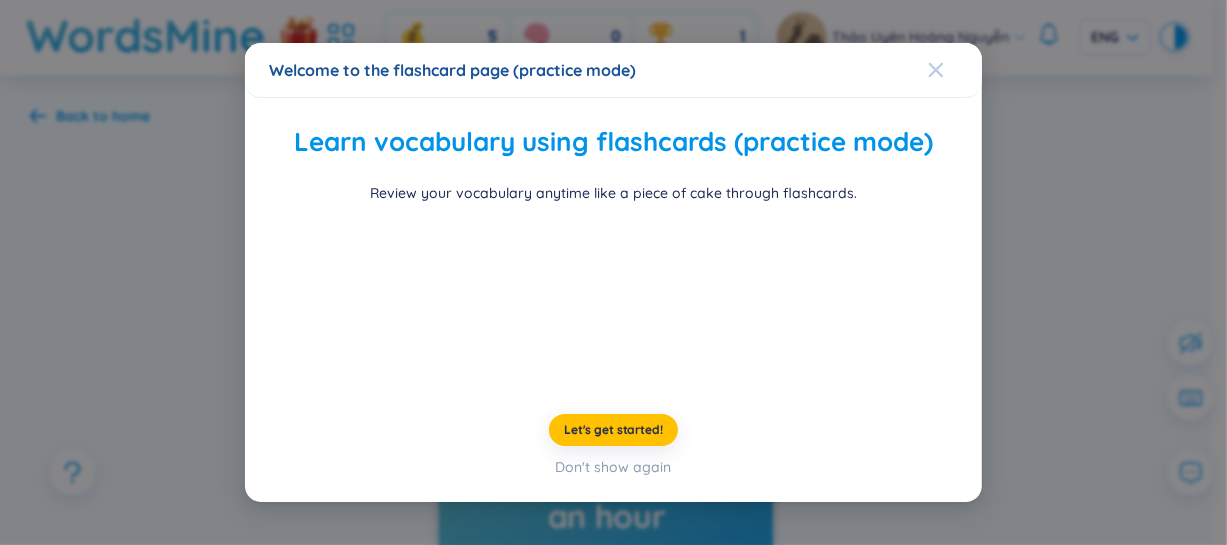 click at bounding box center [955, 70] 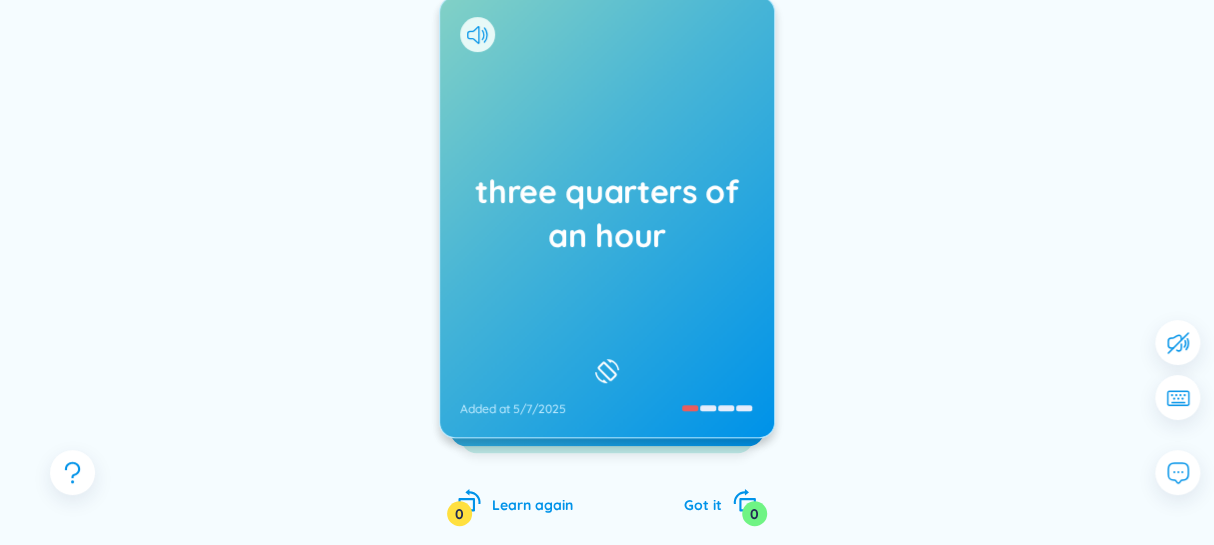 scroll, scrollTop: 302, scrollLeft: 0, axis: vertical 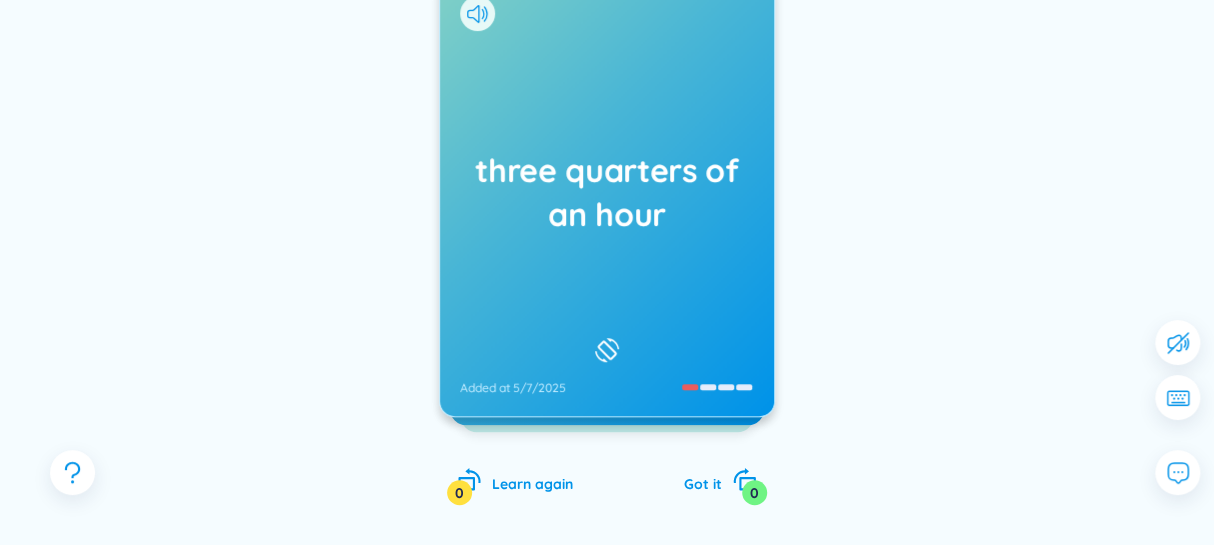 click on "three quarters of an hour" at bounding box center [607, 192] 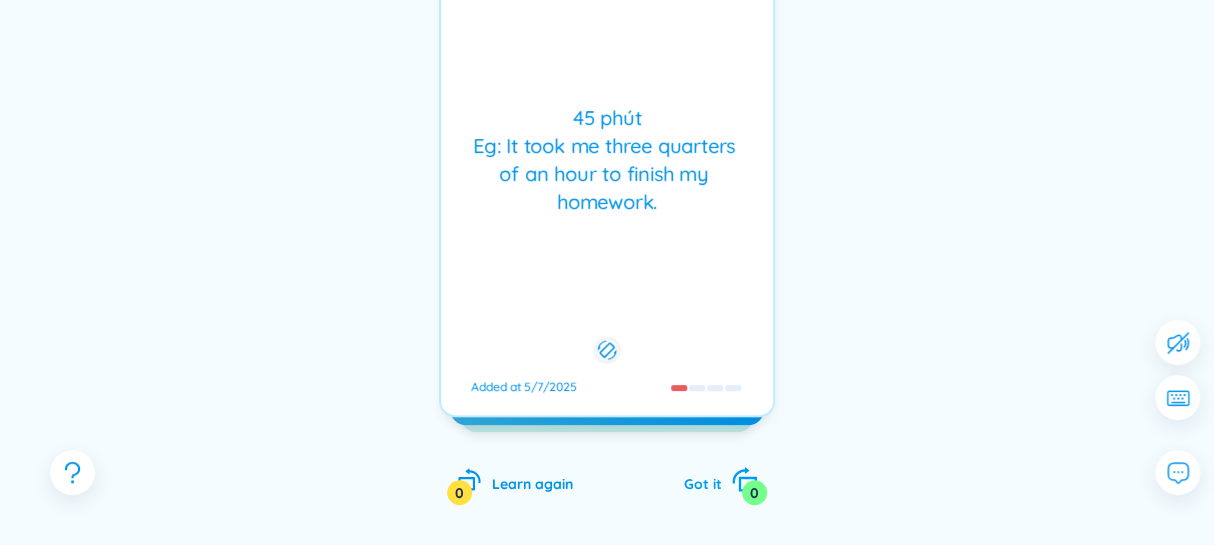 click 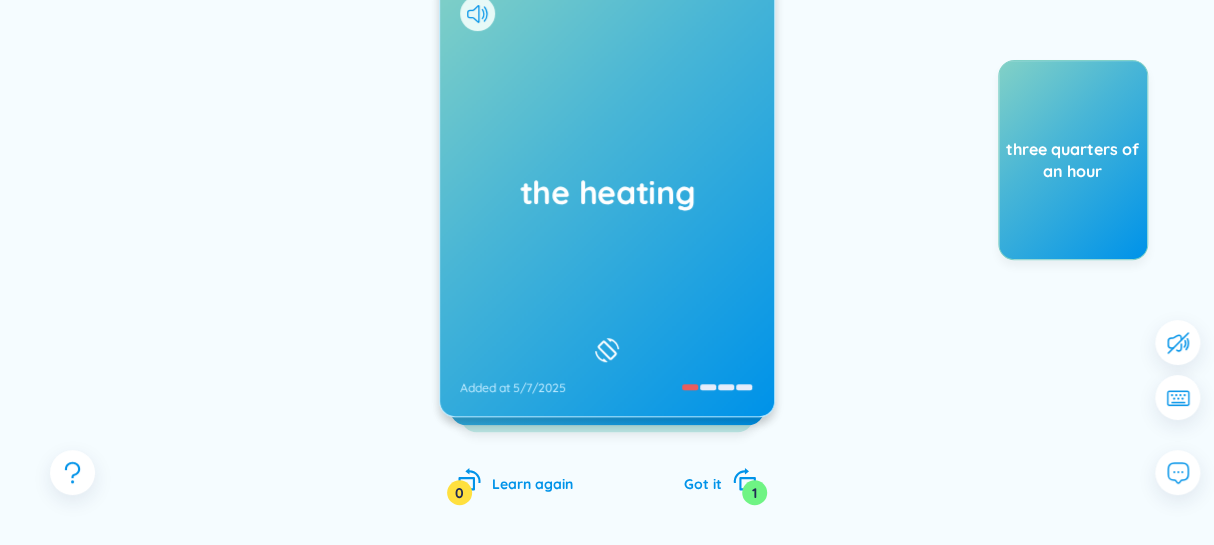 click on "the heating Added at 5/7/2025" at bounding box center [607, 196] 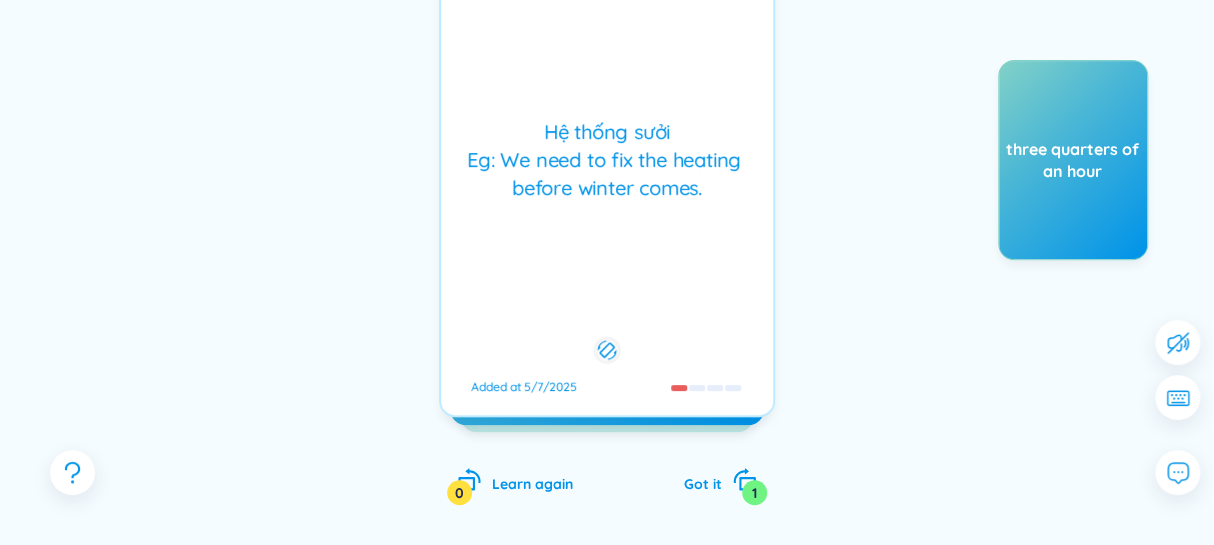 click on "the heating Added at 5/7/2025 Hệ thống sưởi
Eg: We need to fix the heating before winter comes.
Added at 5/7/2025 journalist Learn again 0 Got it 1" at bounding box center [607, 260] 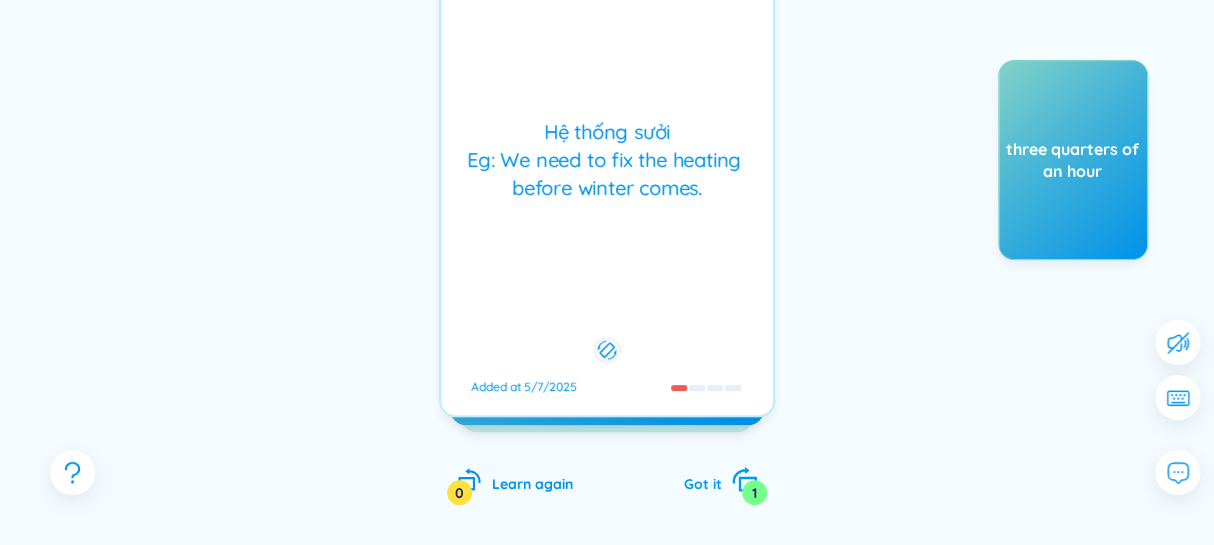 click 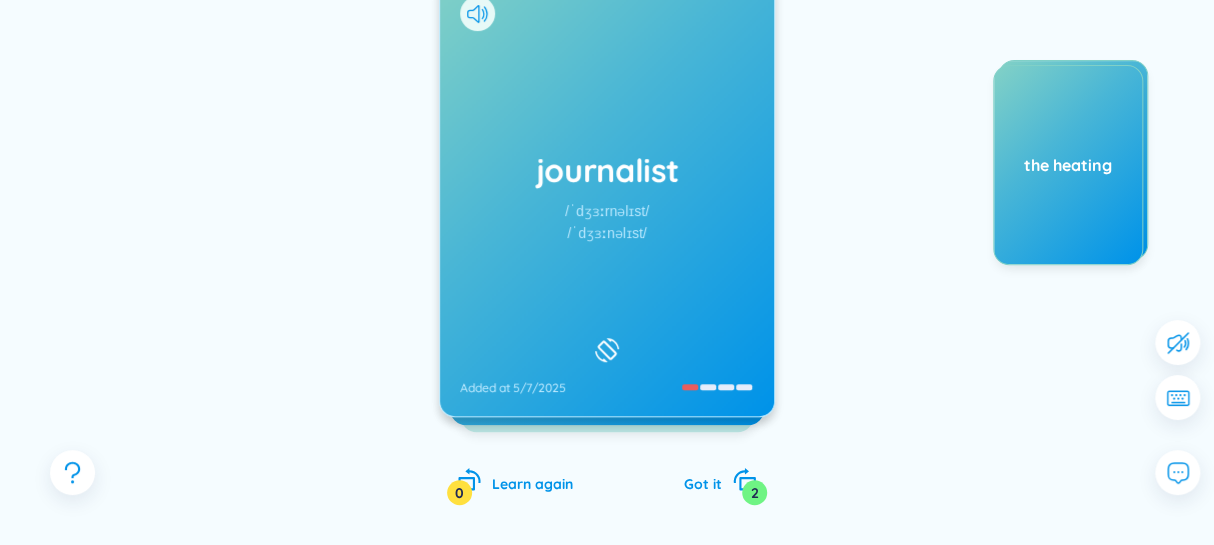 click on "journalist /ˈdʒɜːrnəlɪst/ /ˈdʒɜːnəlɪst/ Added at 5/7/2025" at bounding box center (607, 196) 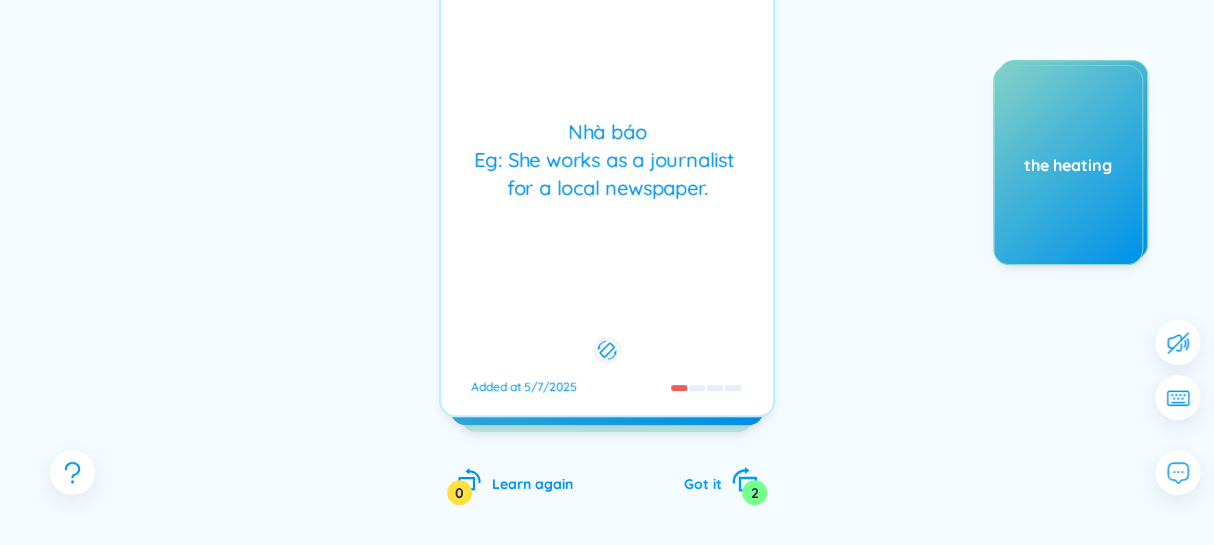 click on "2" at bounding box center [754, 492] 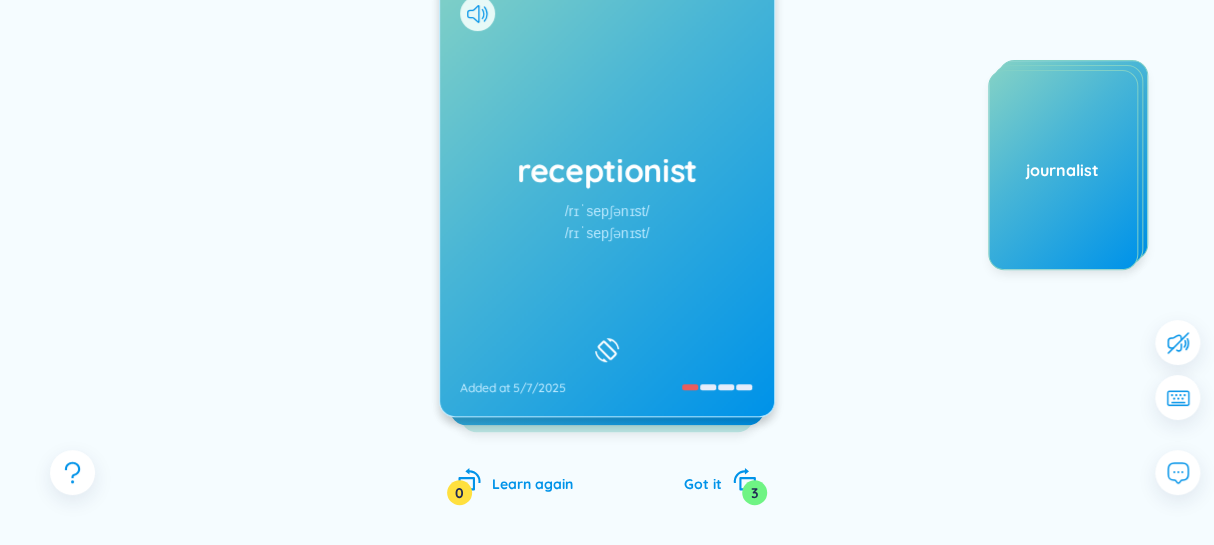 click on "receptionist /rɪˈsepʃənɪst/ /rɪˈsepʃənɪst/ Added at 5/7/2025" at bounding box center [607, 196] 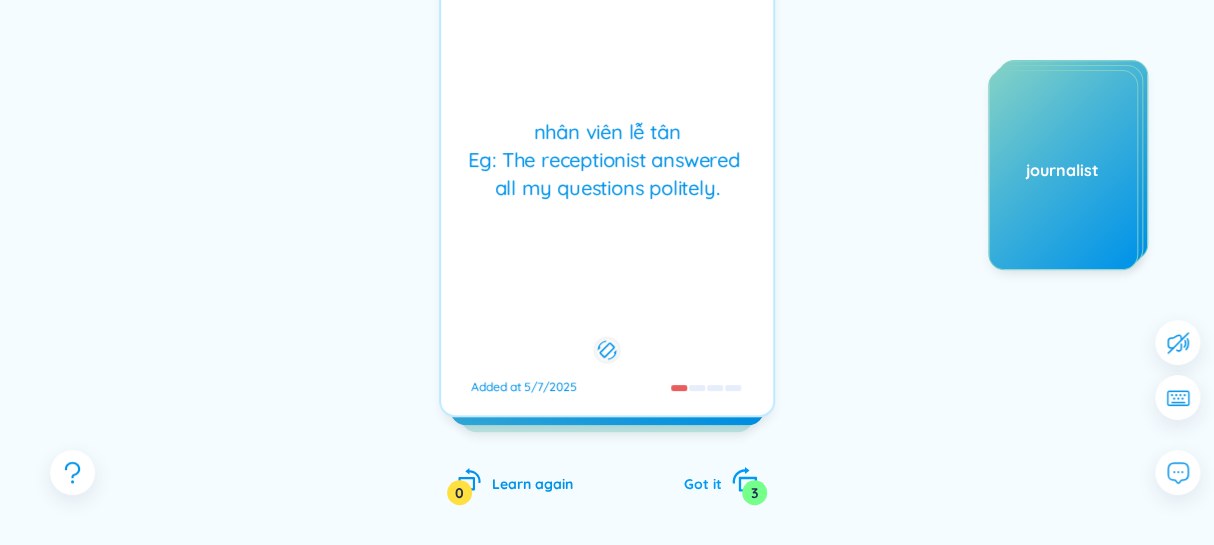 click 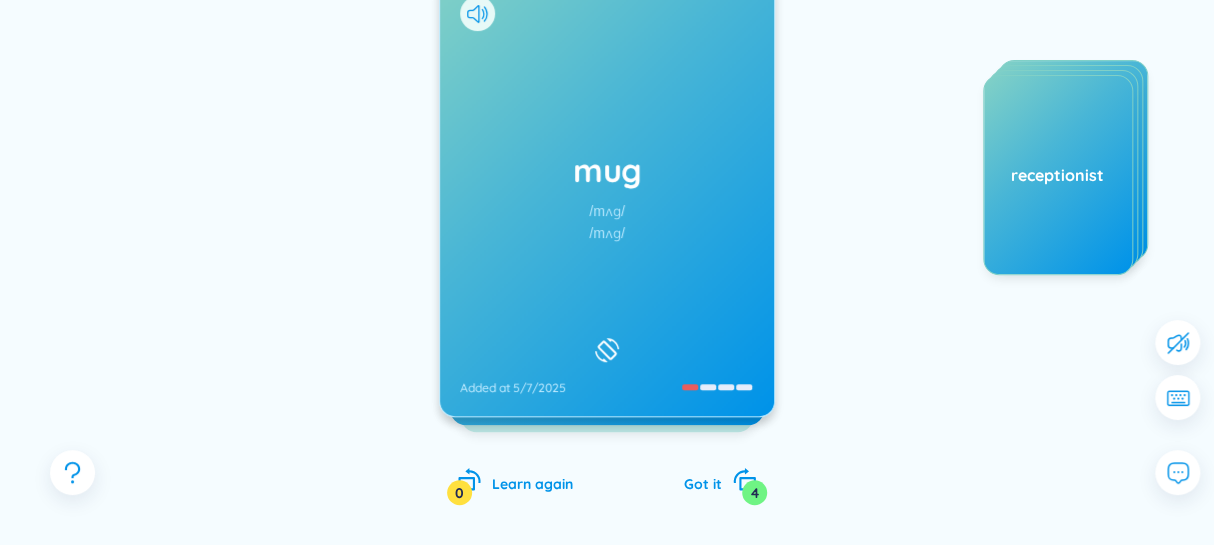 click on "mug /mʌɡ/ /mʌɡ/ Added at 5/7/2025" at bounding box center (607, 196) 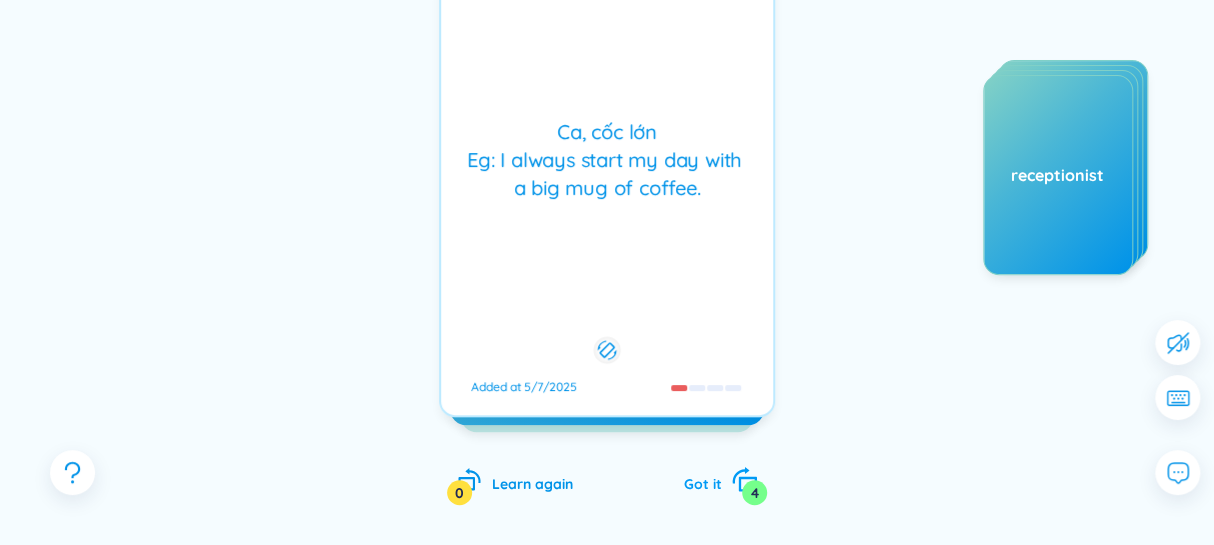 click 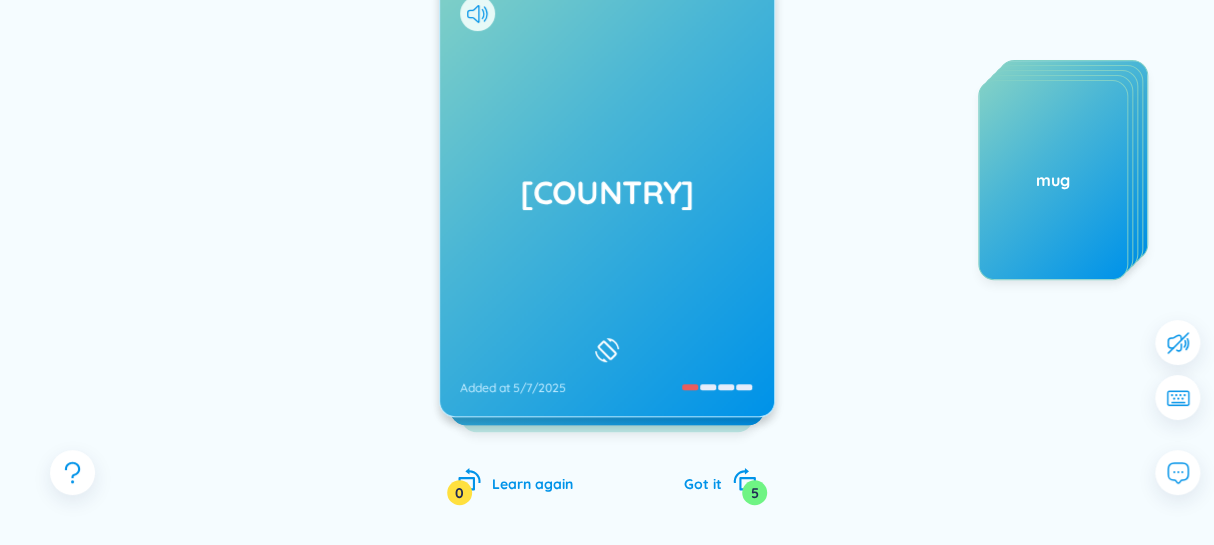 click on "[COUNTRY] Added at 5/7/2025" at bounding box center (607, 196) 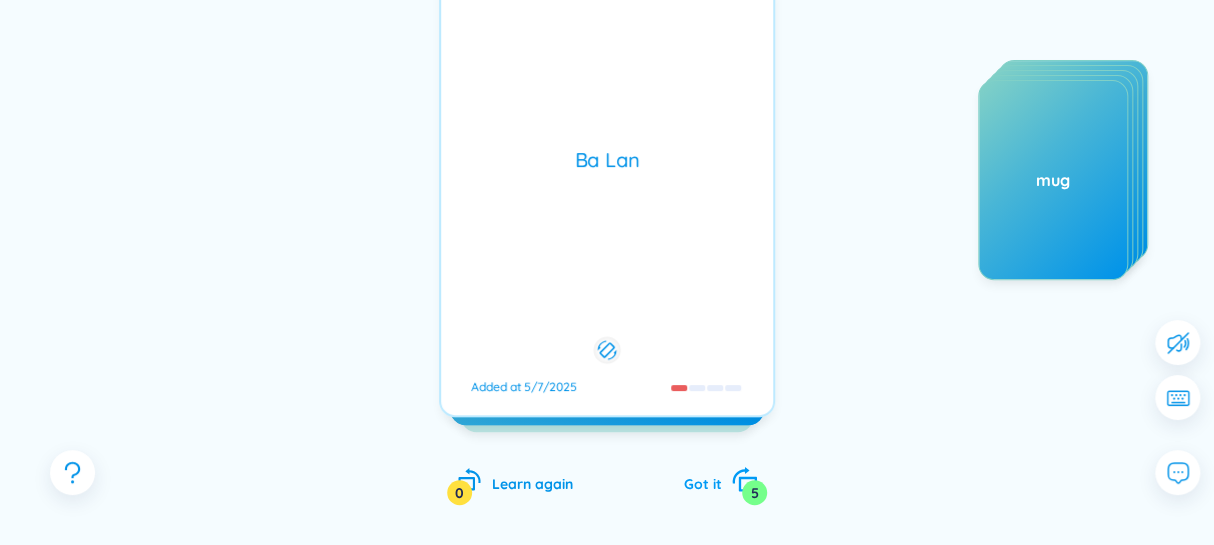 click 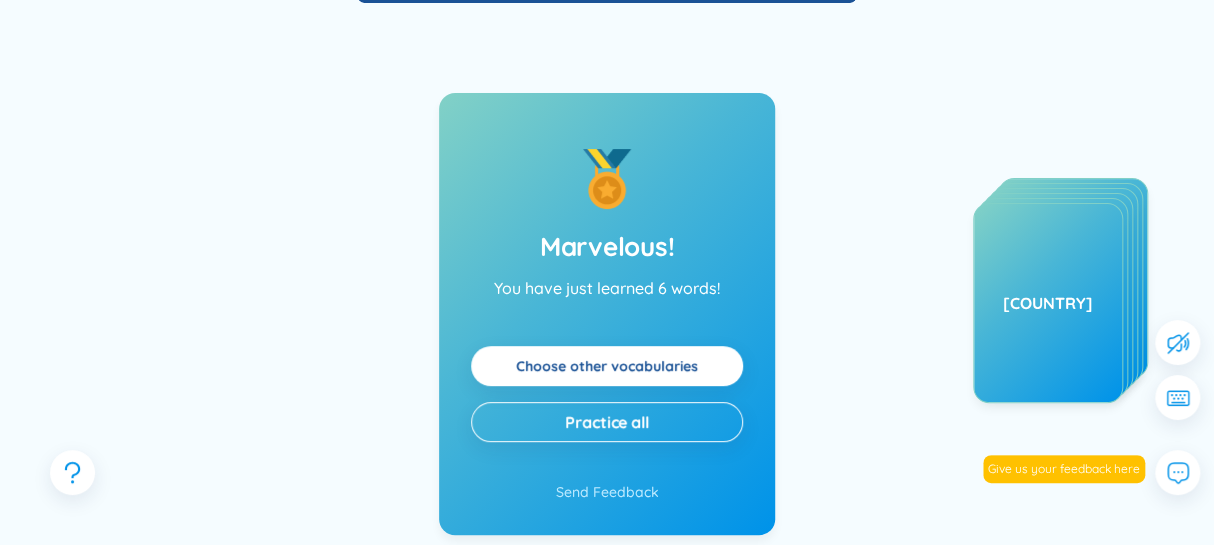 scroll, scrollTop: 0, scrollLeft: 0, axis: both 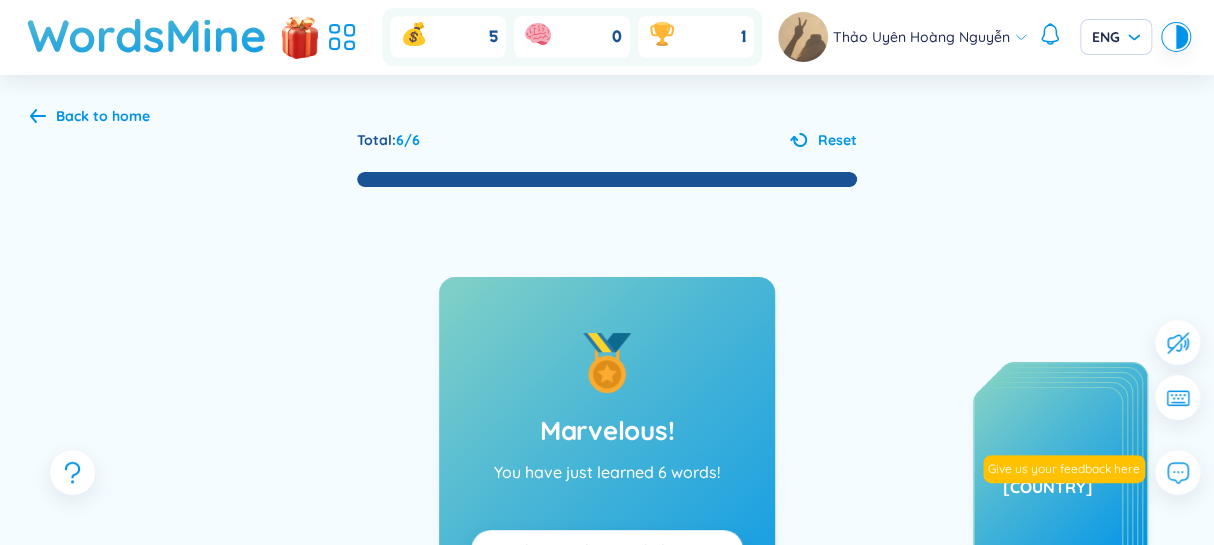 click on "Total : 6 / 6 Reset Marvelous! You have just learned 6 words! Choose other vocabularies Practice all Send Feedback Brilliant! You have just learned 6 words! Choose other vocabularies Practice all Send Feedback Learn again 0 Got it 6 three quarters of an hour the heating journalist receptionist mug [COUNTRY]" at bounding box center [607, 488] 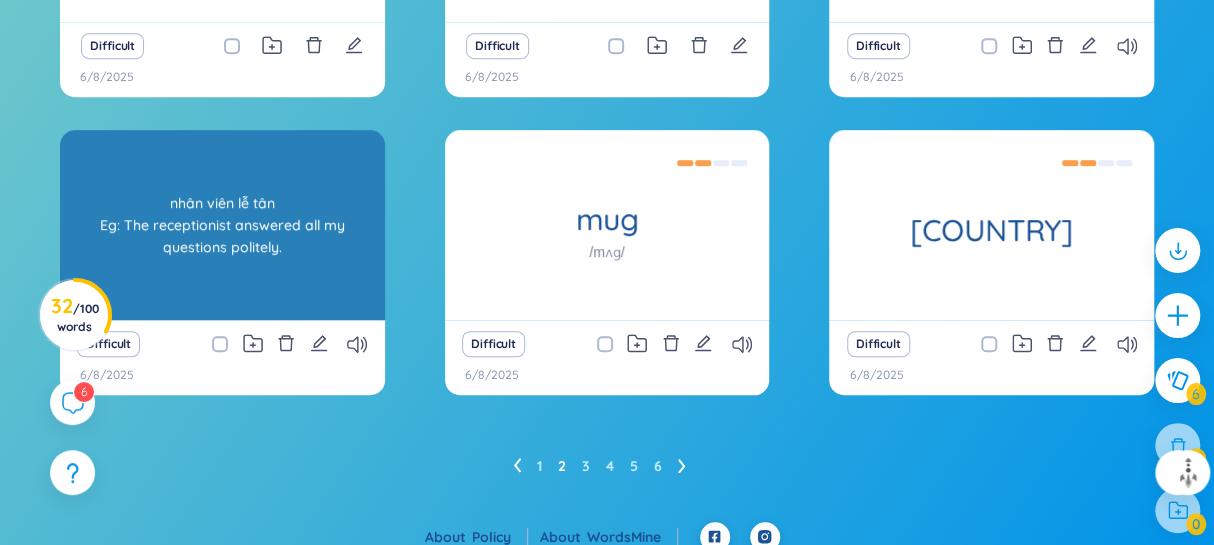 scroll, scrollTop: 444, scrollLeft: 0, axis: vertical 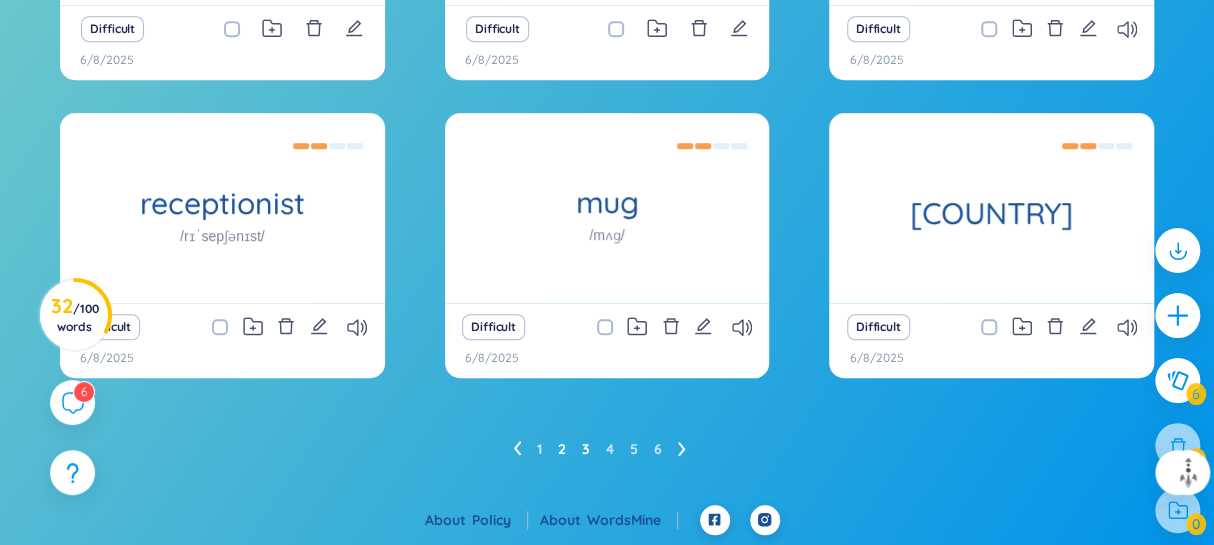 click on "3" at bounding box center (586, 449) 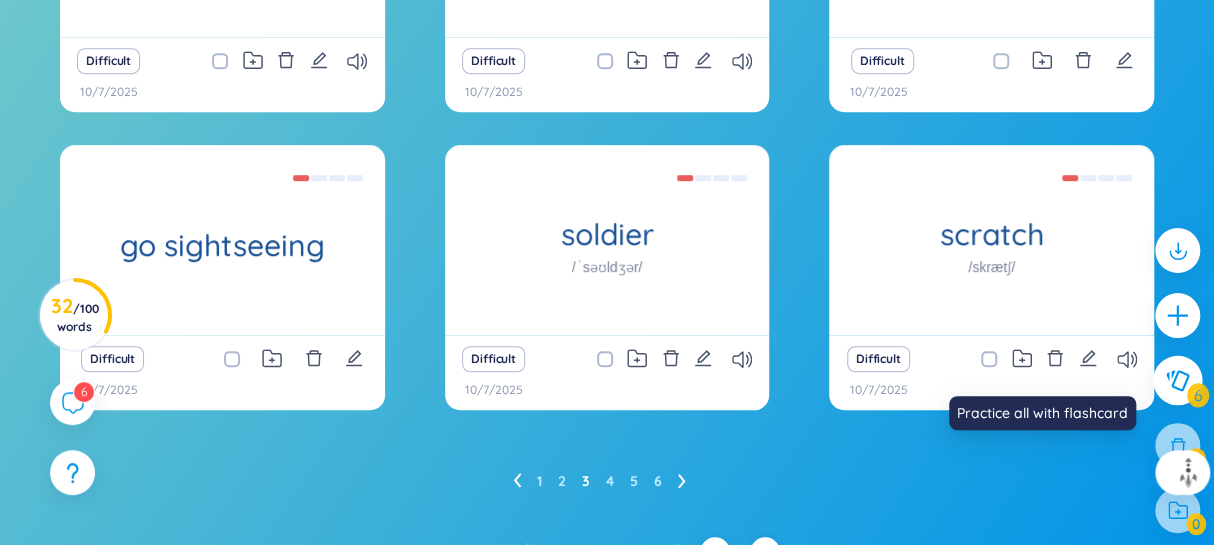 click 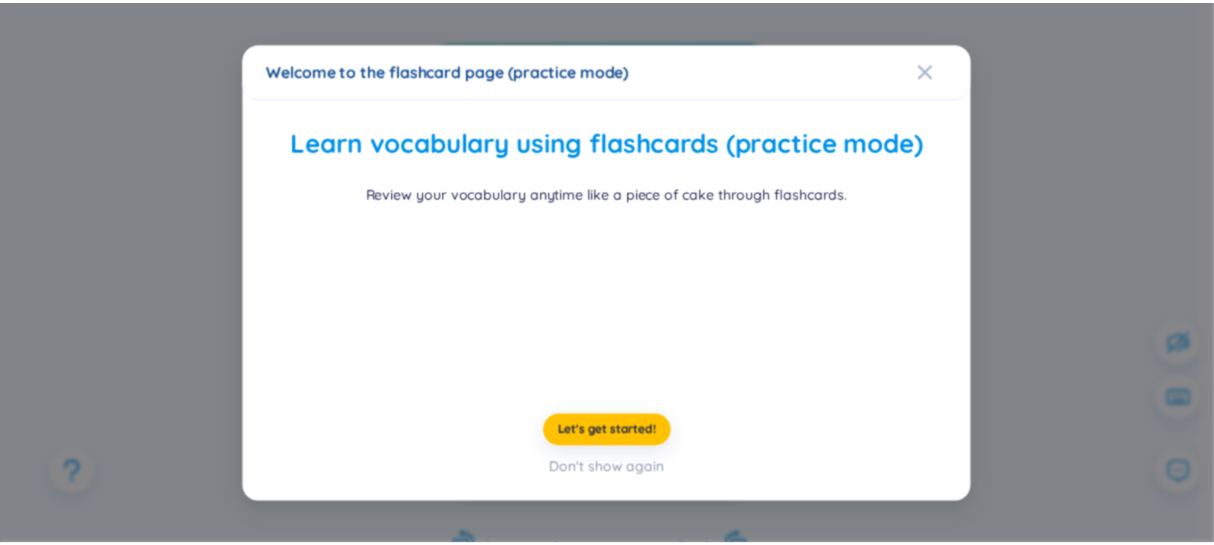 scroll, scrollTop: 0, scrollLeft: 0, axis: both 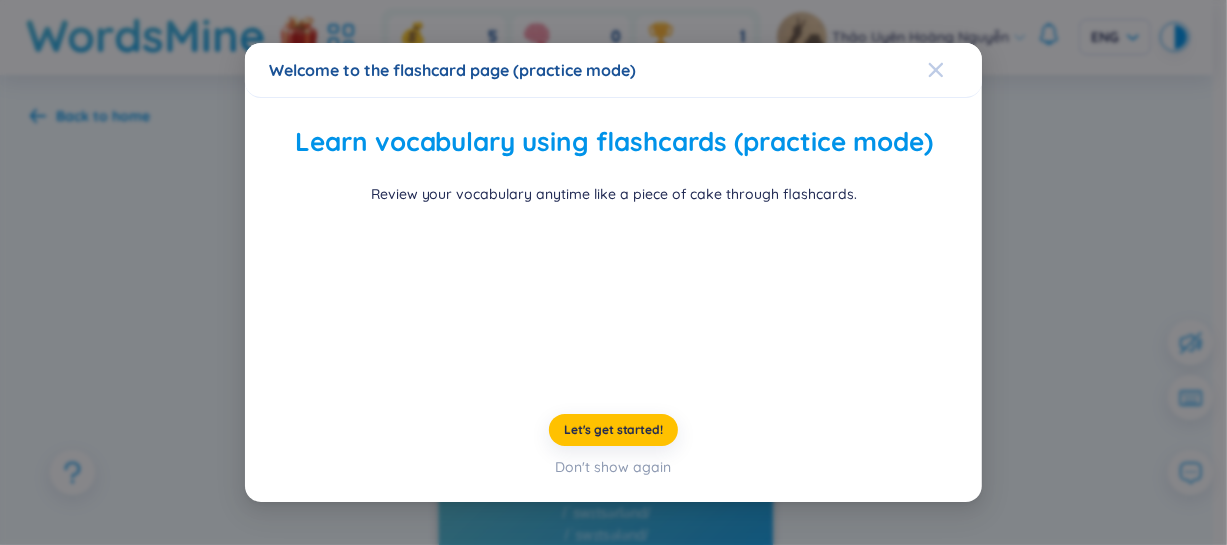 click 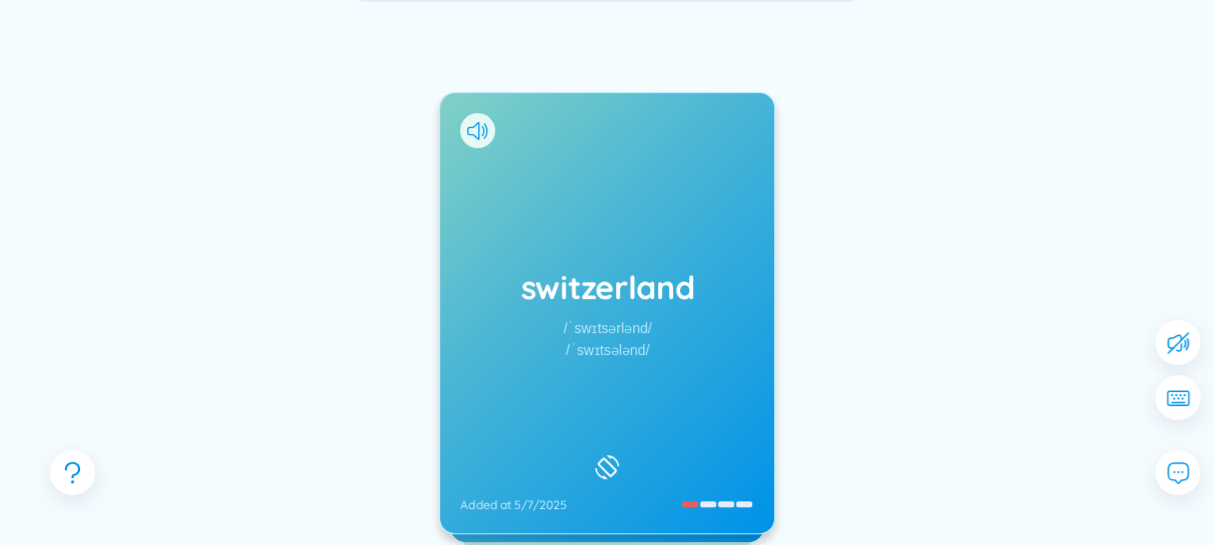 scroll, scrollTop: 242, scrollLeft: 0, axis: vertical 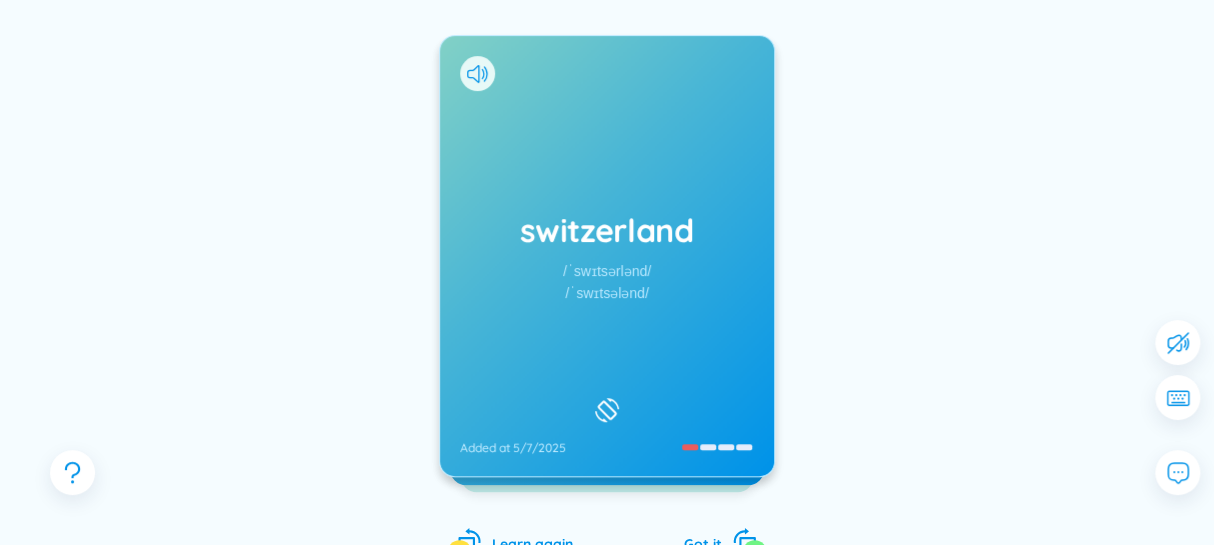 click on "[COUNTRY]" at bounding box center (607, 256) 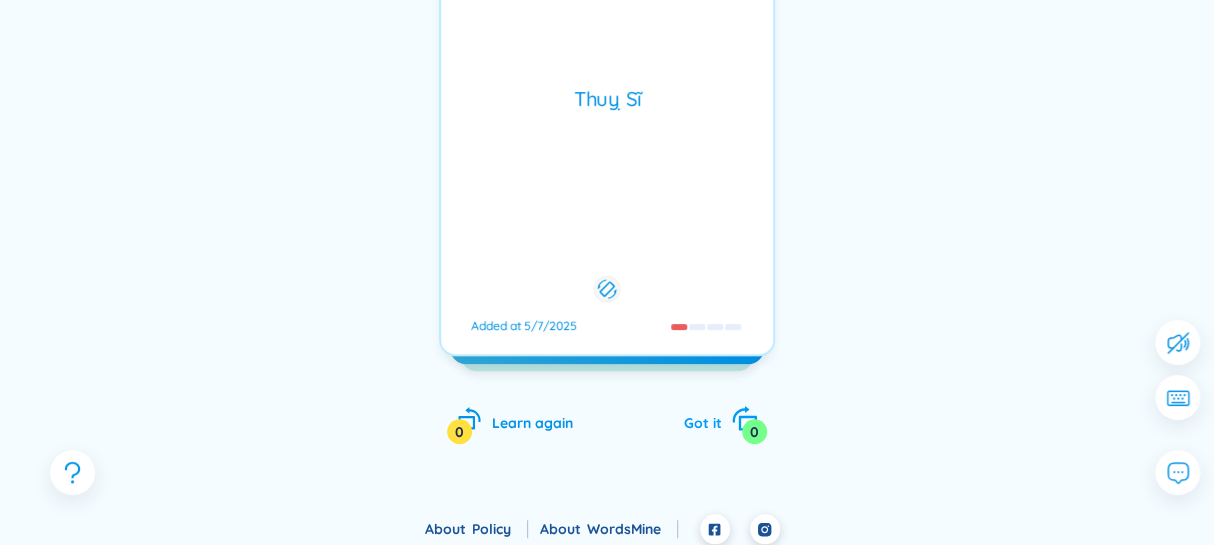 click on "0" at bounding box center (754, 431) 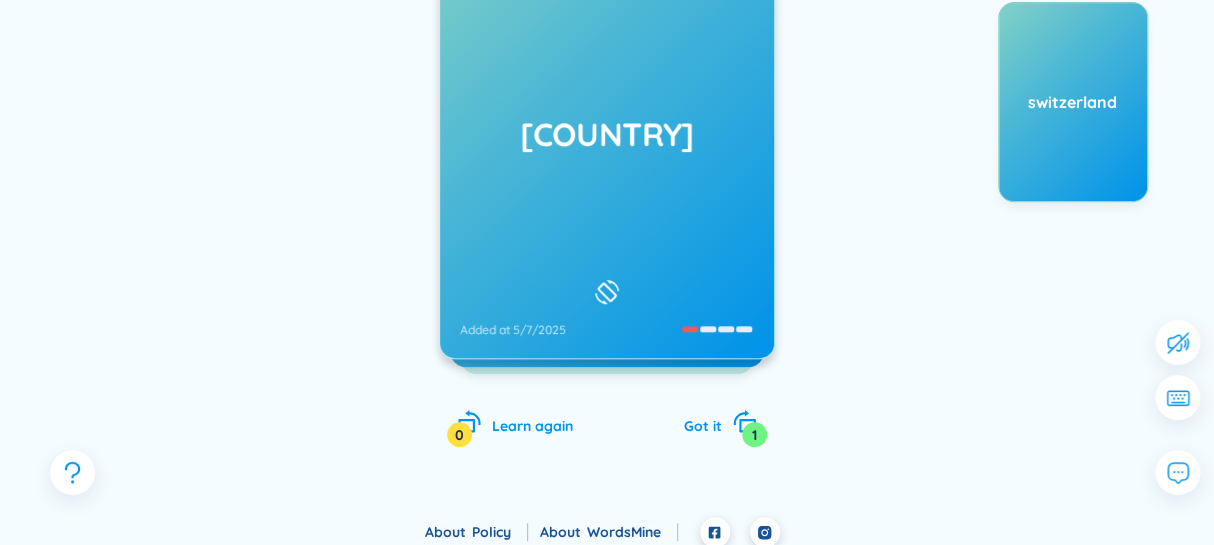 scroll, scrollTop: 302, scrollLeft: 0, axis: vertical 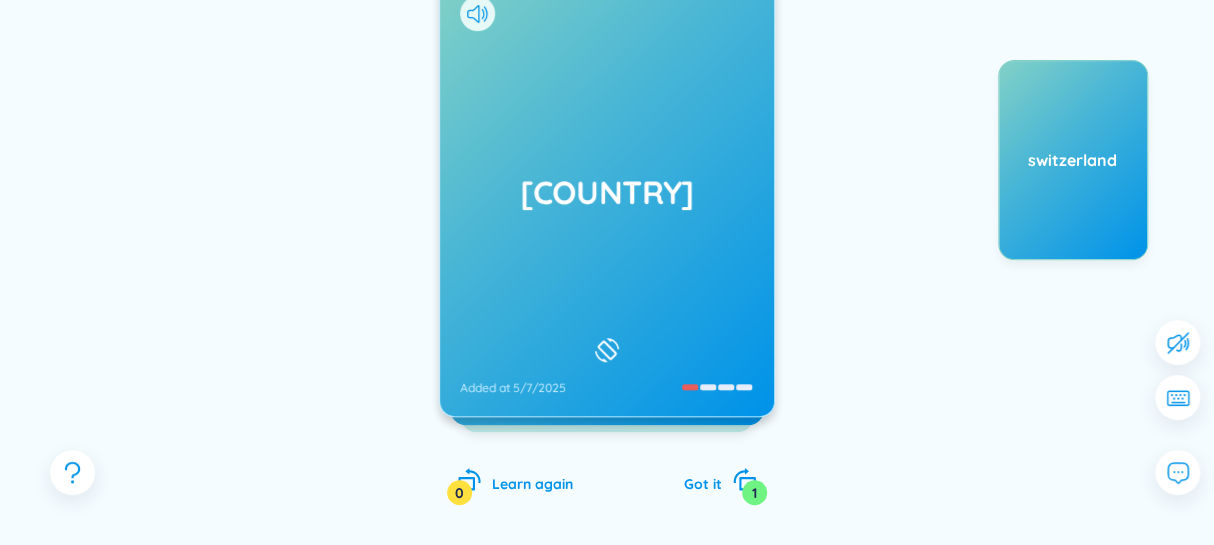 click on "[COUNTRY] Added at 5/7/2025" at bounding box center (607, 196) 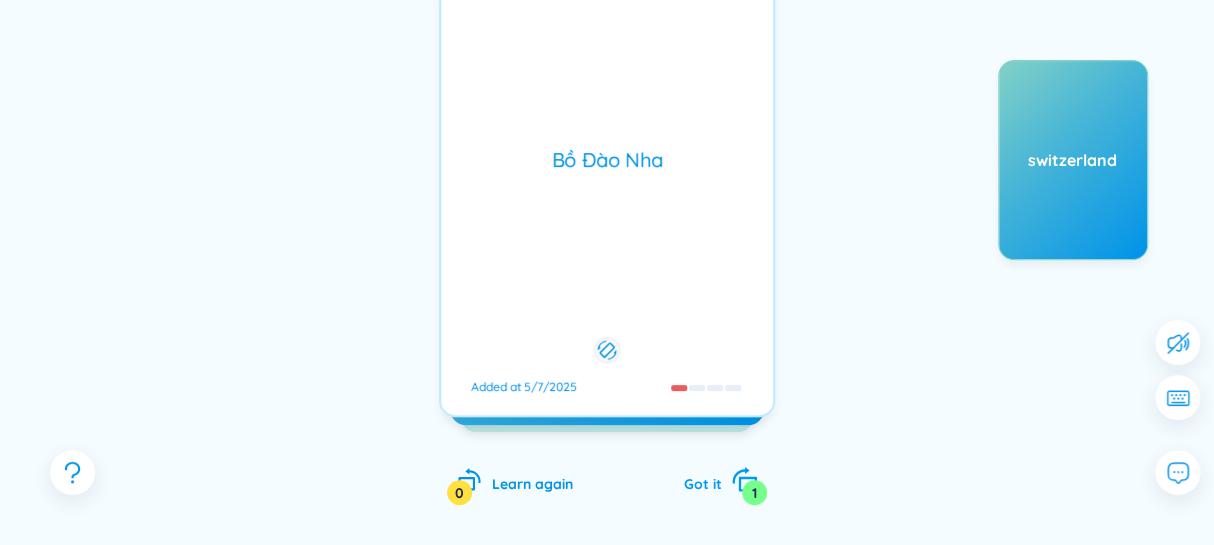 click on "1" at bounding box center [754, 492] 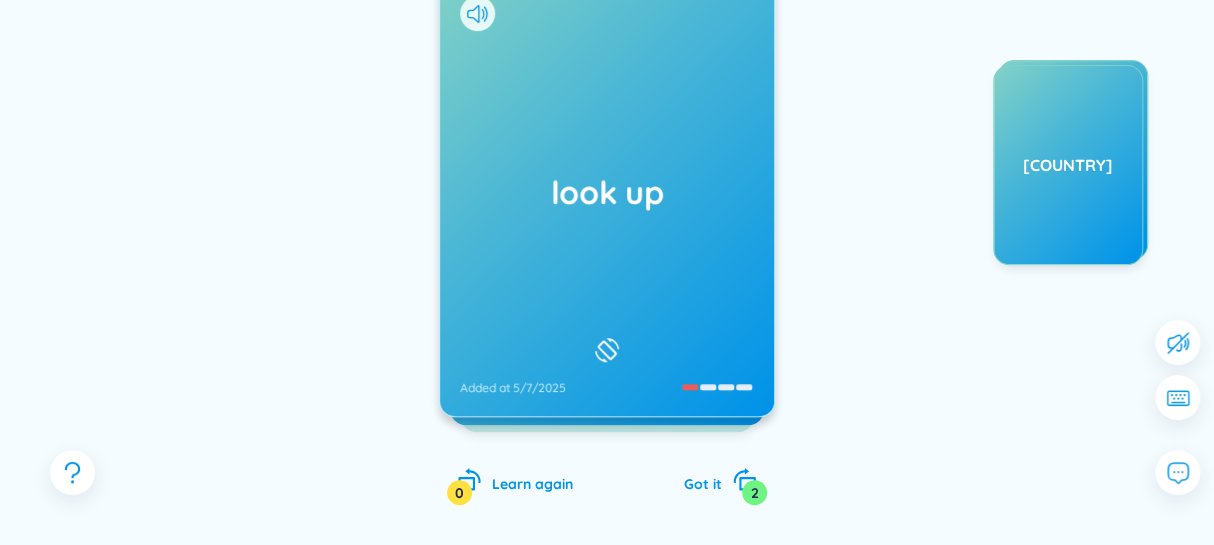 click on "look up Added at 5/7/2025" at bounding box center [607, 196] 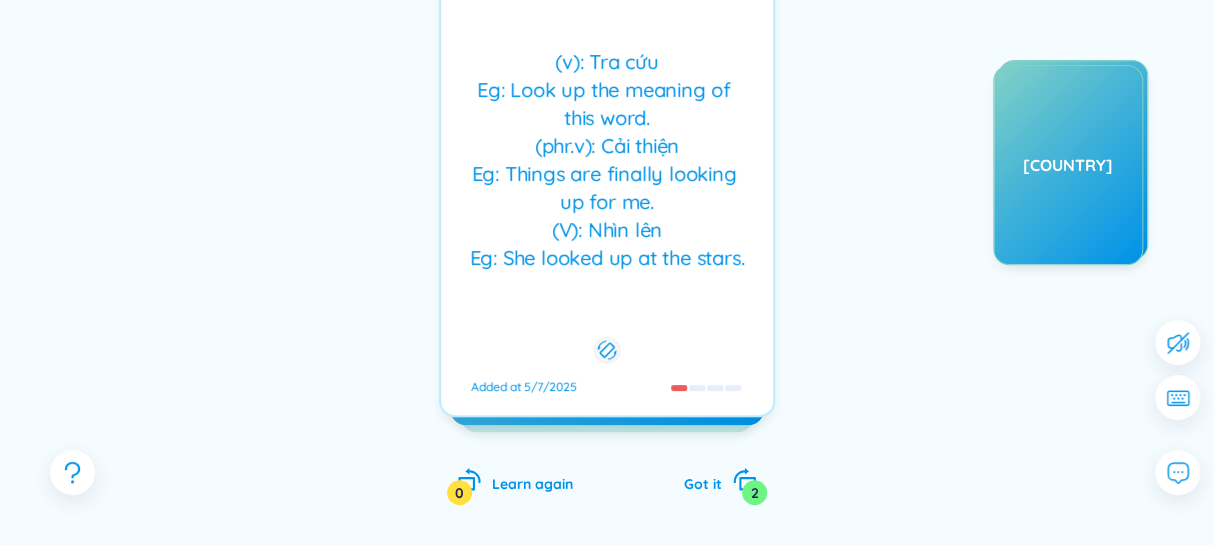 click on "(v): Tra cứu
Eg: Look up the meaning of this word.
(phr.v): Cải thiện
Eg: Things are finally looking up for me.
(V): Nhìn lên
Eg: She looked up at the stars." at bounding box center (607, 160) 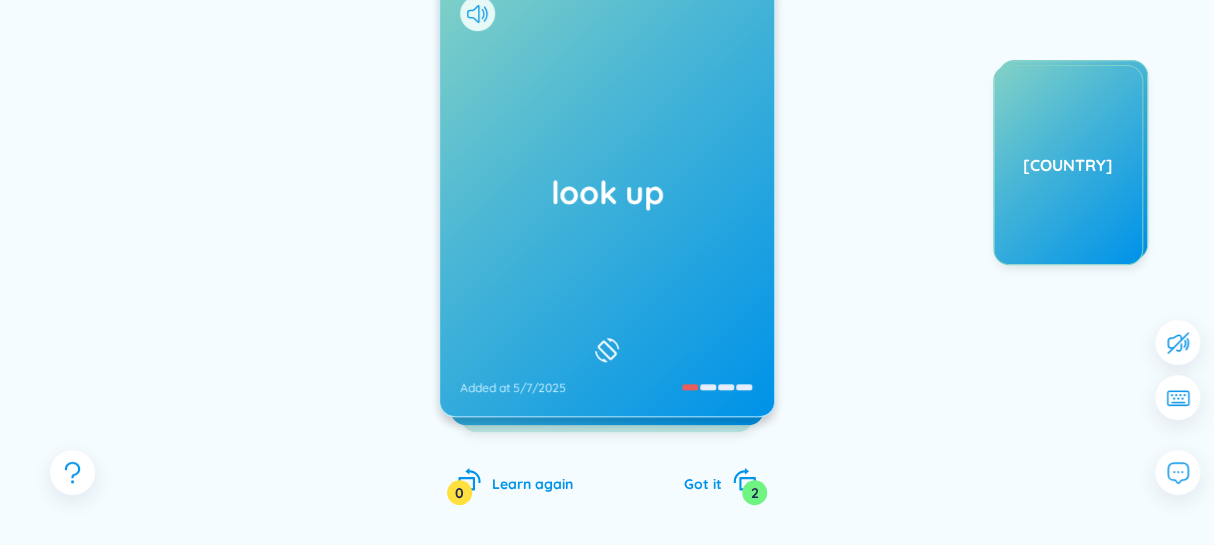 click on "look up" at bounding box center (607, 192) 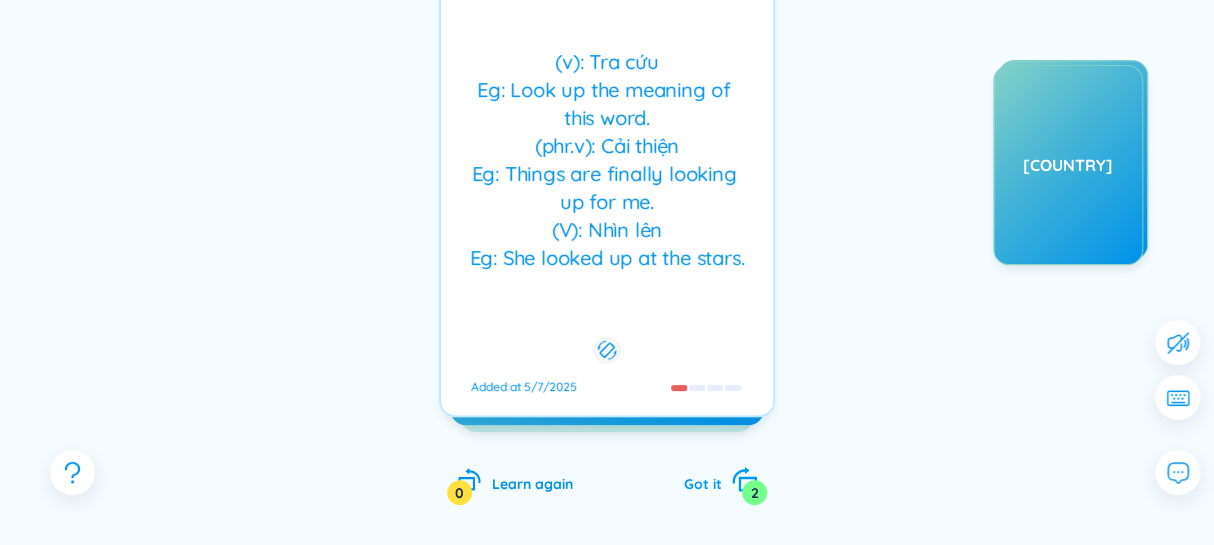 click on "2" at bounding box center (754, 492) 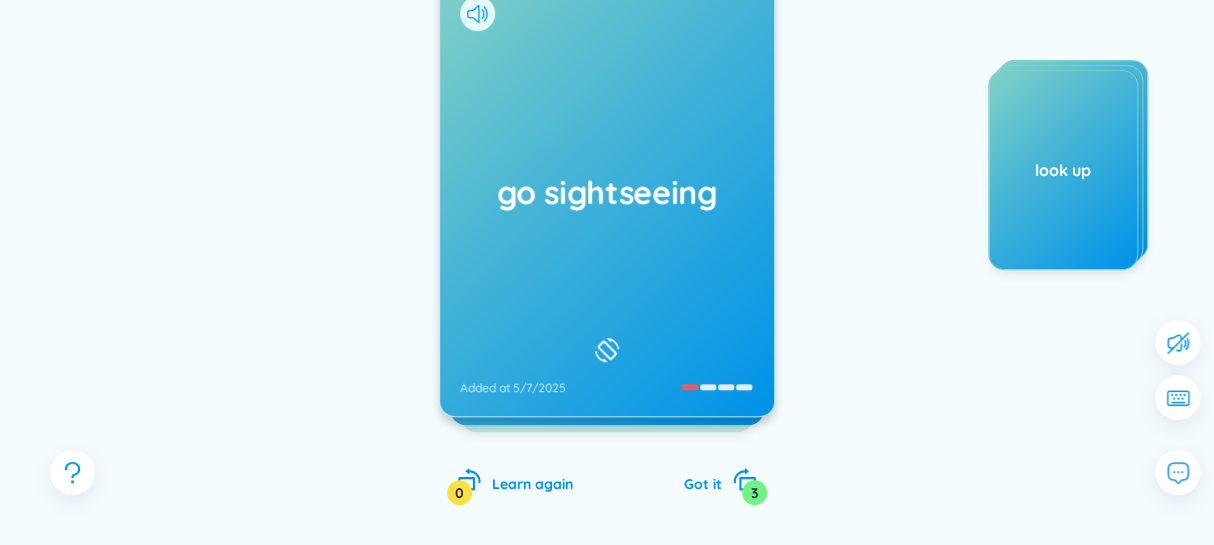 click on "go sightseeing Added at 5/7/2025" at bounding box center [607, 196] 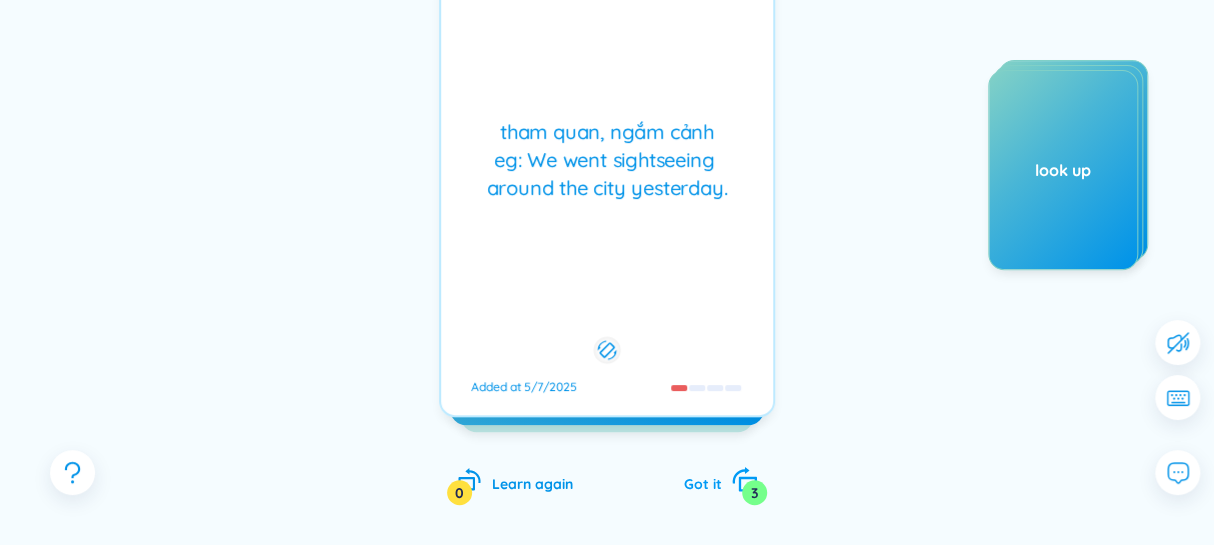 click on "Got it 3" at bounding box center [720, 481] 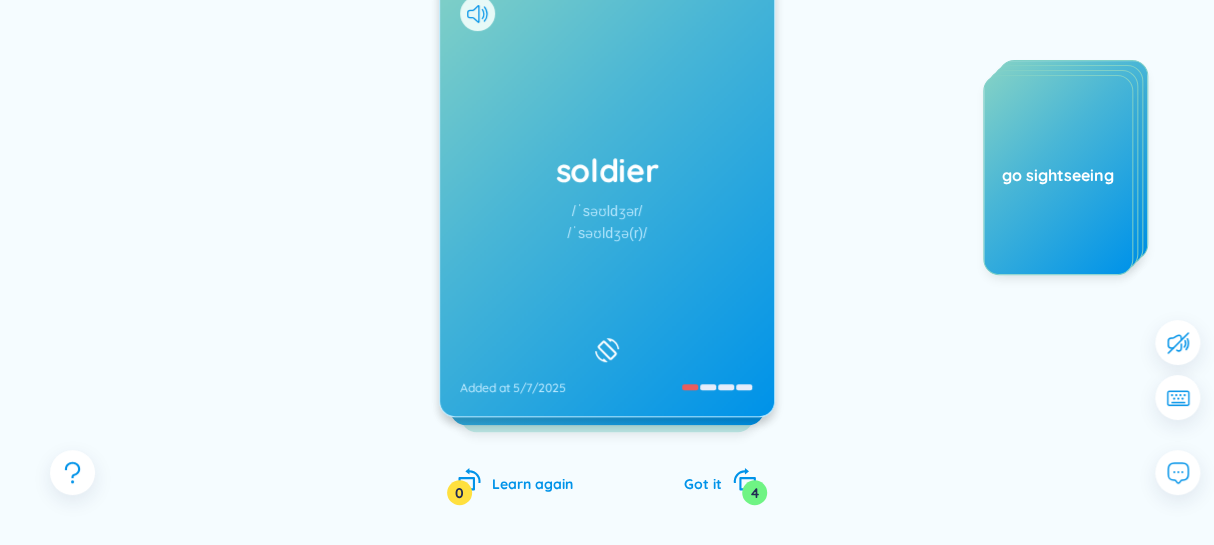 click on "soldier /ˈsəʊldʒər/ /ˈsəʊldʒə(r)/ Added at 5/7/2025" at bounding box center [607, 196] 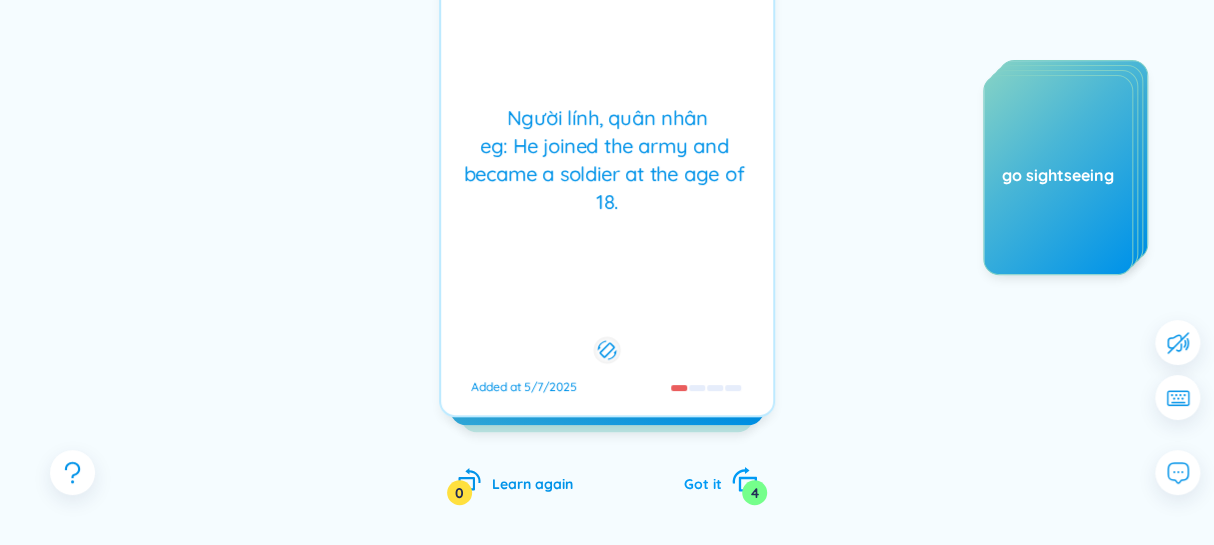 click 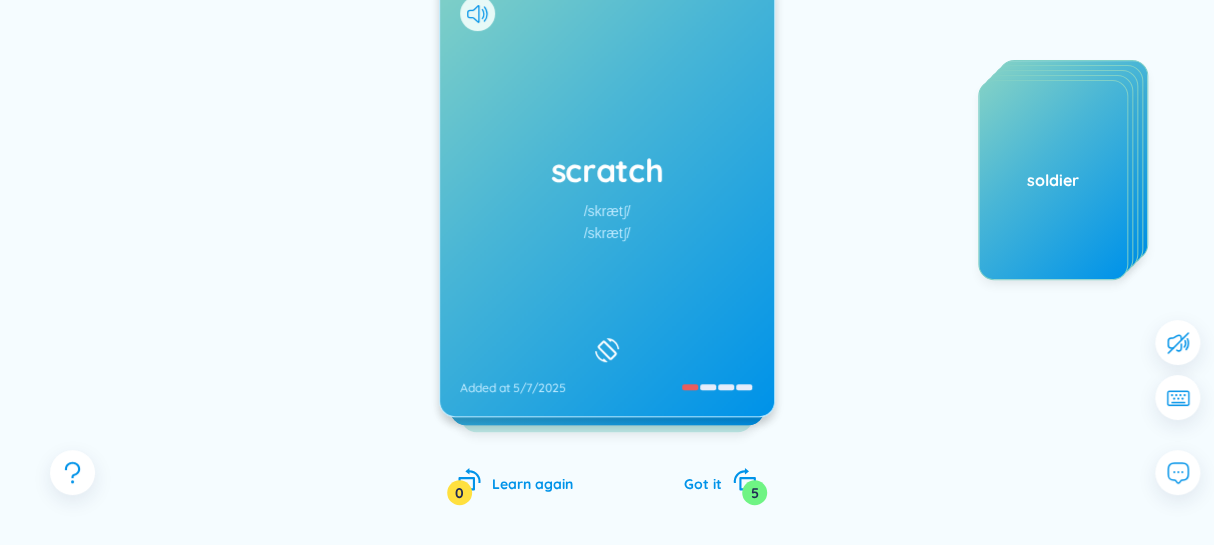 click on "scratch /skrætʃ/ /skrætʃ/ Added at 5/7/2025" at bounding box center (607, 196) 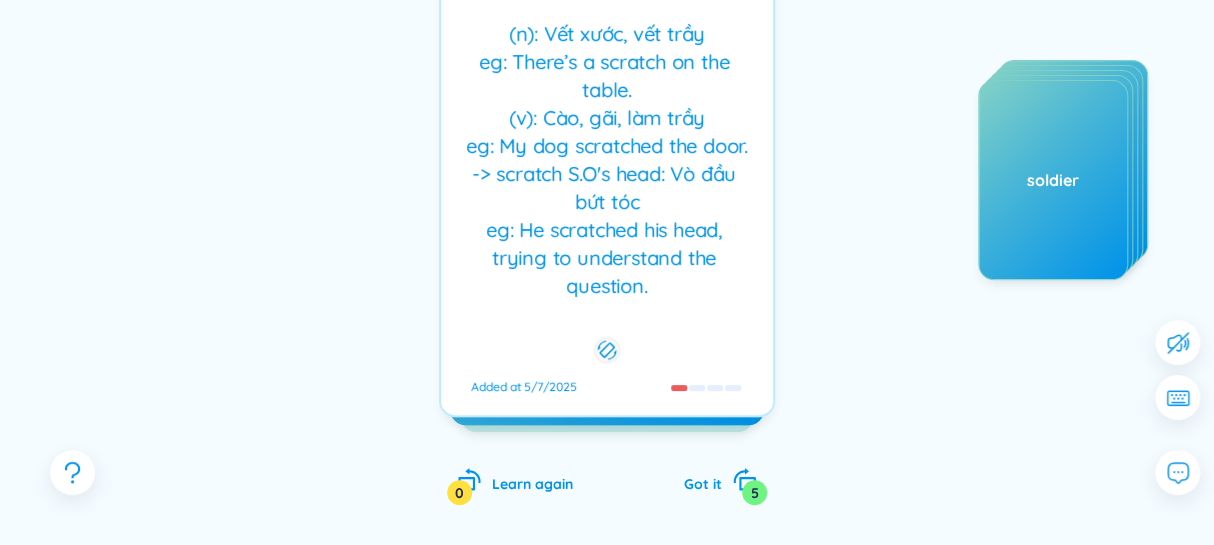 click on "scratch /skrætʃ/ /skrætʃ/ Added at 5/7/2025 (n): Vết xước, vết trầy
eg: There’s a scratch on the table.
(v): Cào, gãi, làm trầy
eg: My dog scratched the door.
-> scratch S.O's head: Vò đầu bứt tóc
eg: He scratched his head, trying to understand the question.
Added at 5/7/2025 Brilliant! You have just learned 5 words! Choose other vocabularies Practice all Send Feedback Learn again 0 Got it 5" at bounding box center [607, 260] 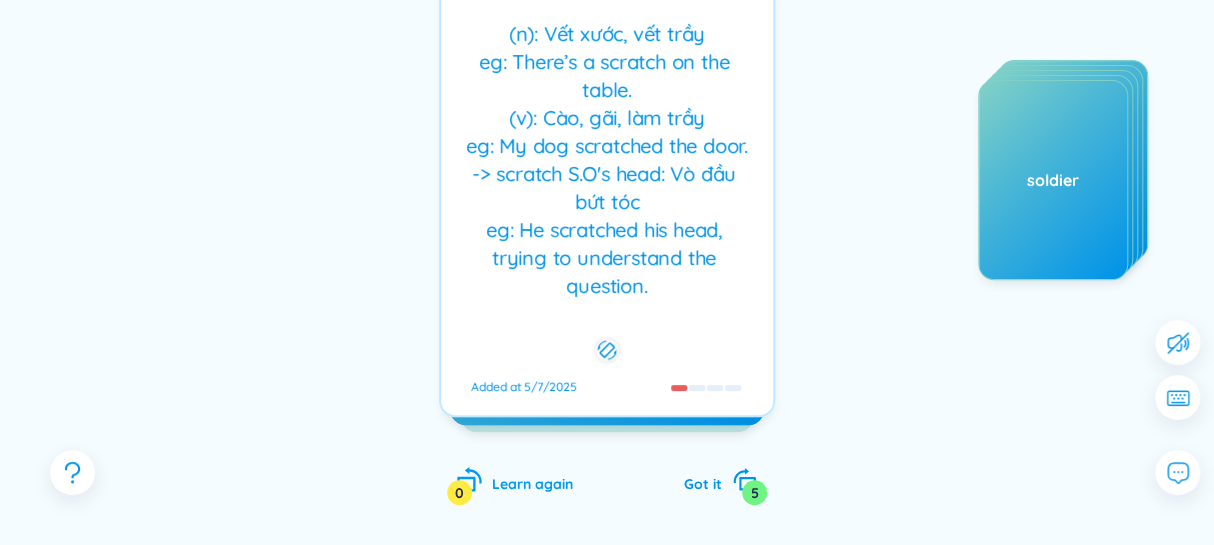 click on "0" at bounding box center (459, 492) 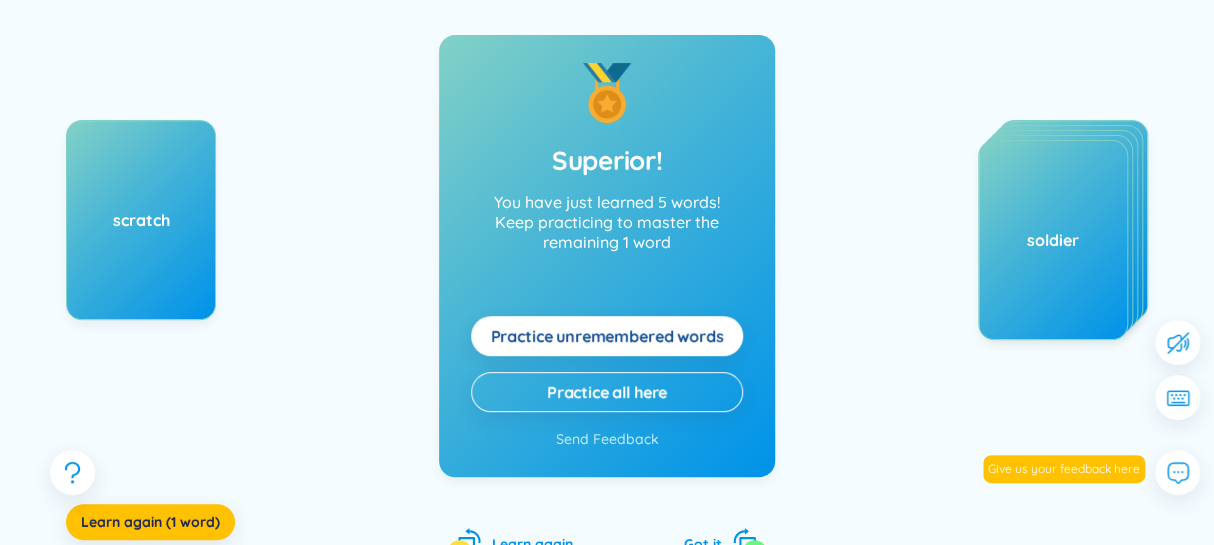 scroll, scrollTop: 0, scrollLeft: 0, axis: both 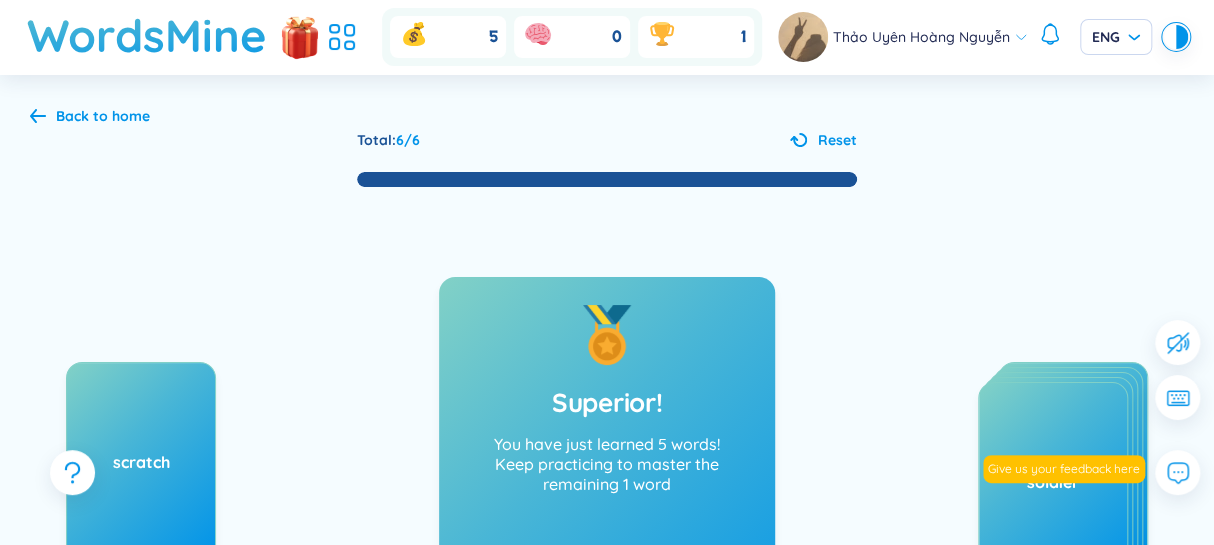 click on "Back to home" at bounding box center [103, 116] 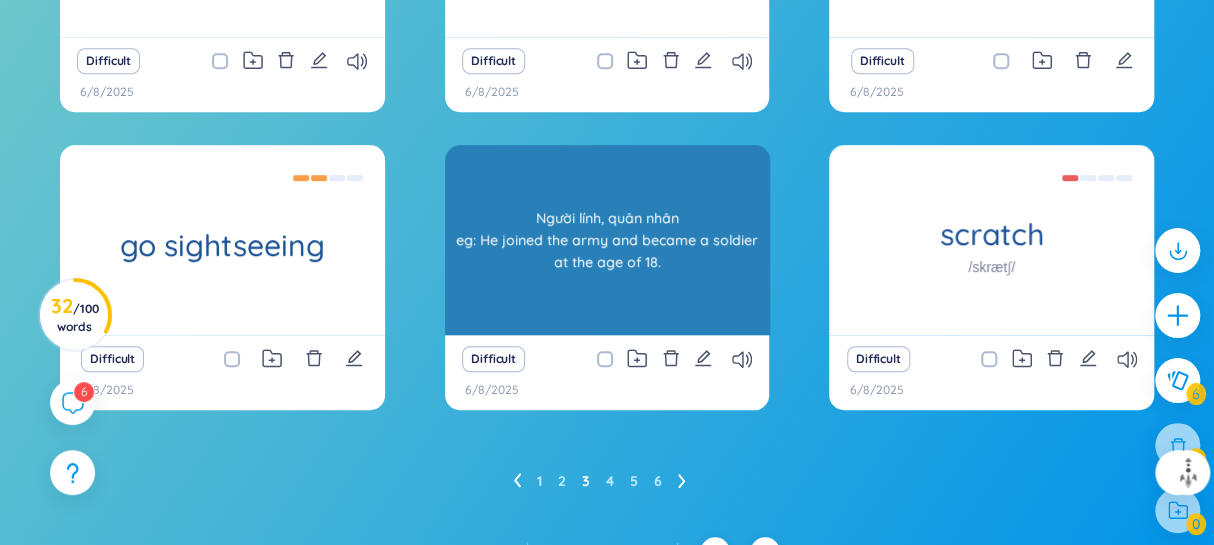 scroll, scrollTop: 444, scrollLeft: 0, axis: vertical 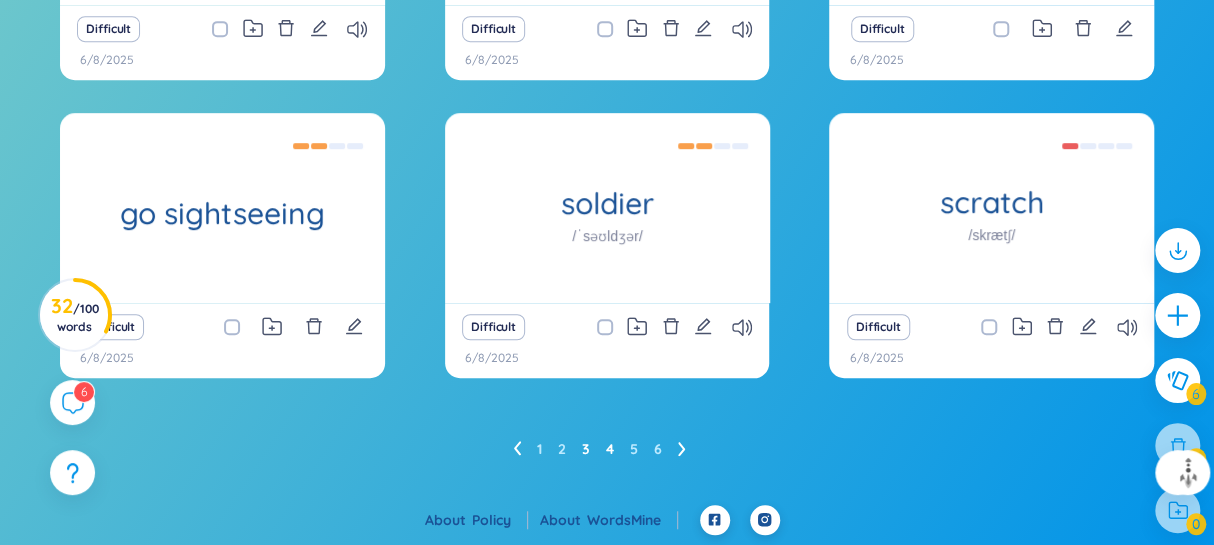 click on "4" at bounding box center [610, 449] 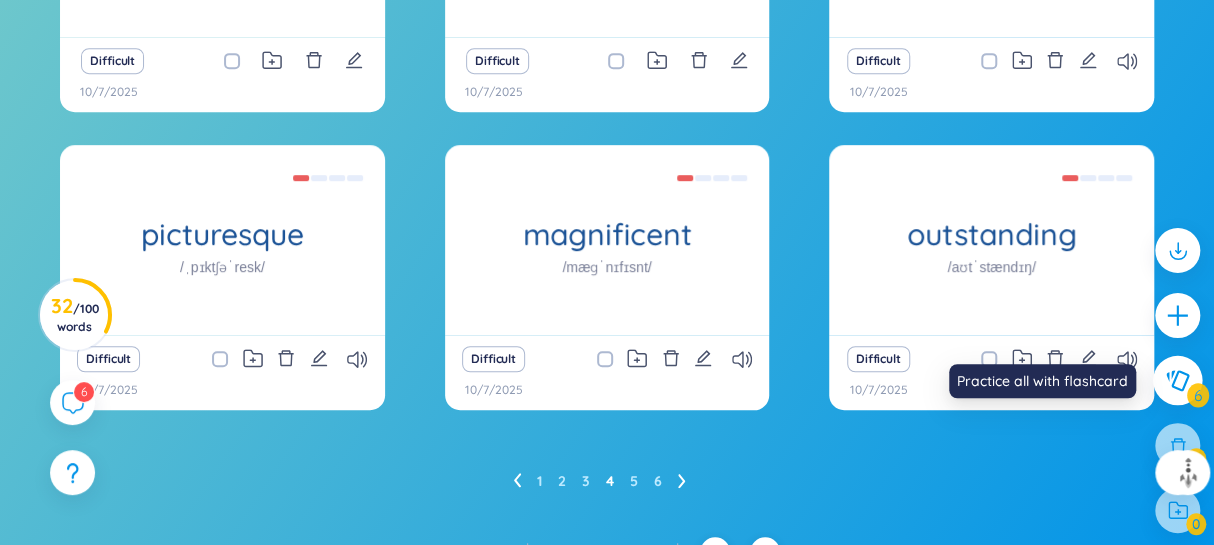 click at bounding box center [1178, 381] 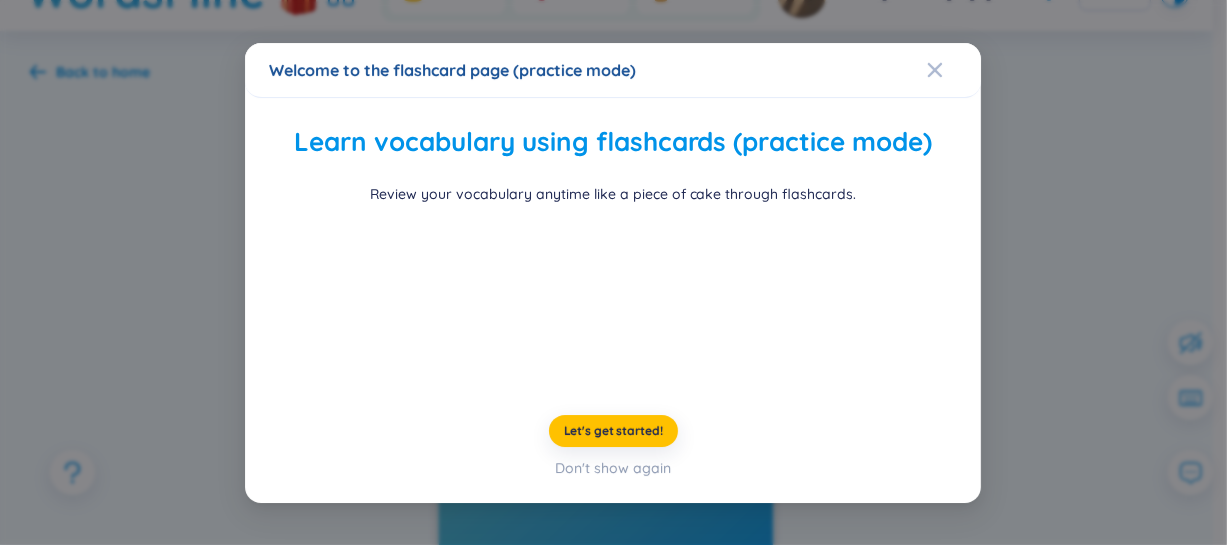 scroll, scrollTop: 0, scrollLeft: 0, axis: both 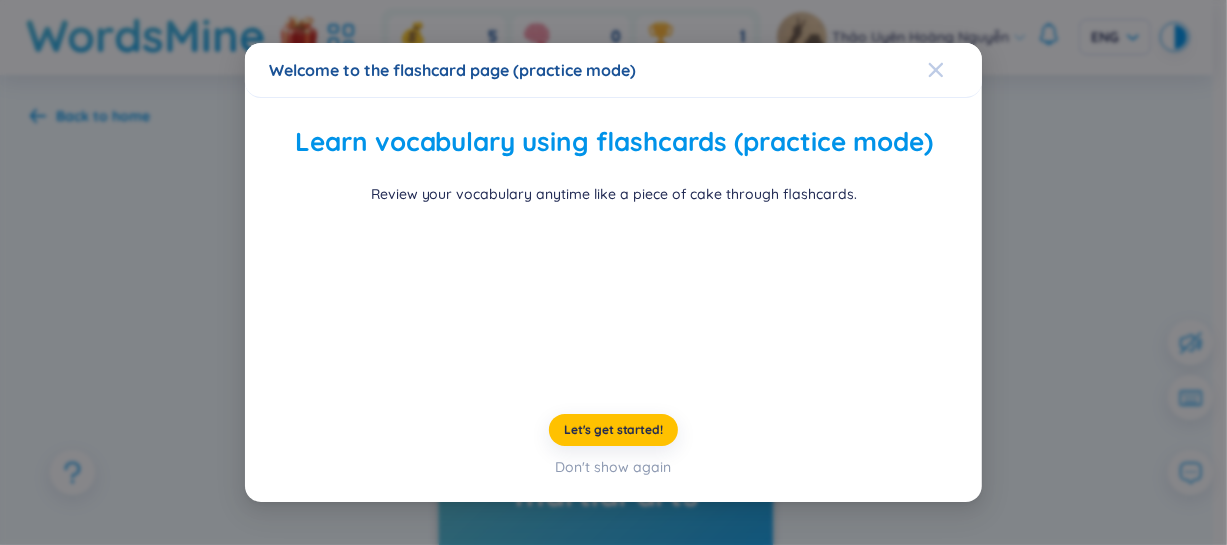 click 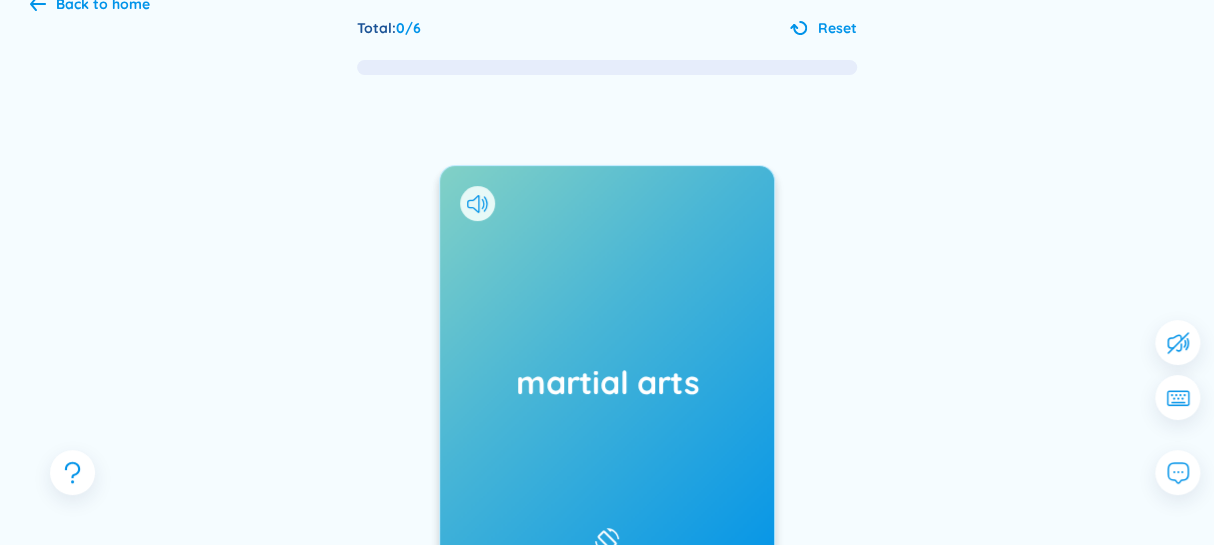 scroll, scrollTop: 242, scrollLeft: 0, axis: vertical 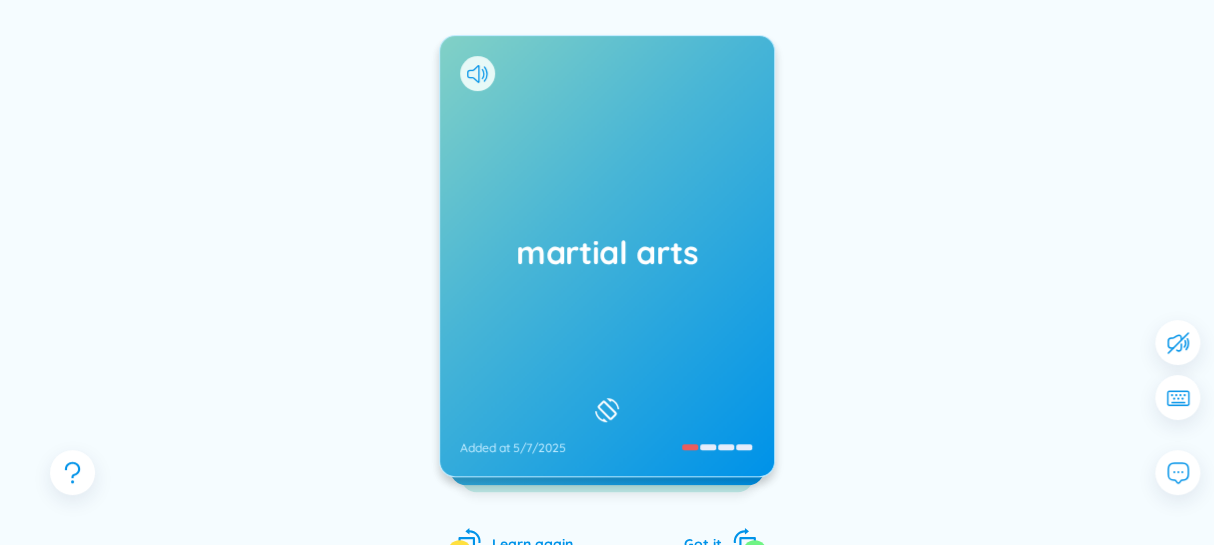 click on "martial arts" at bounding box center [607, 252] 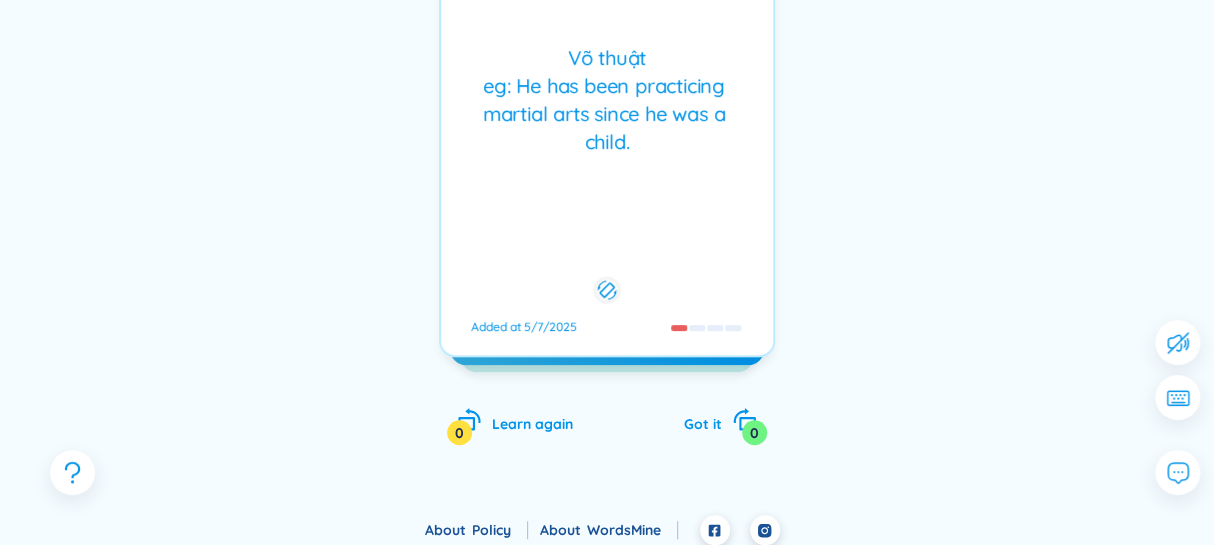 scroll, scrollTop: 363, scrollLeft: 0, axis: vertical 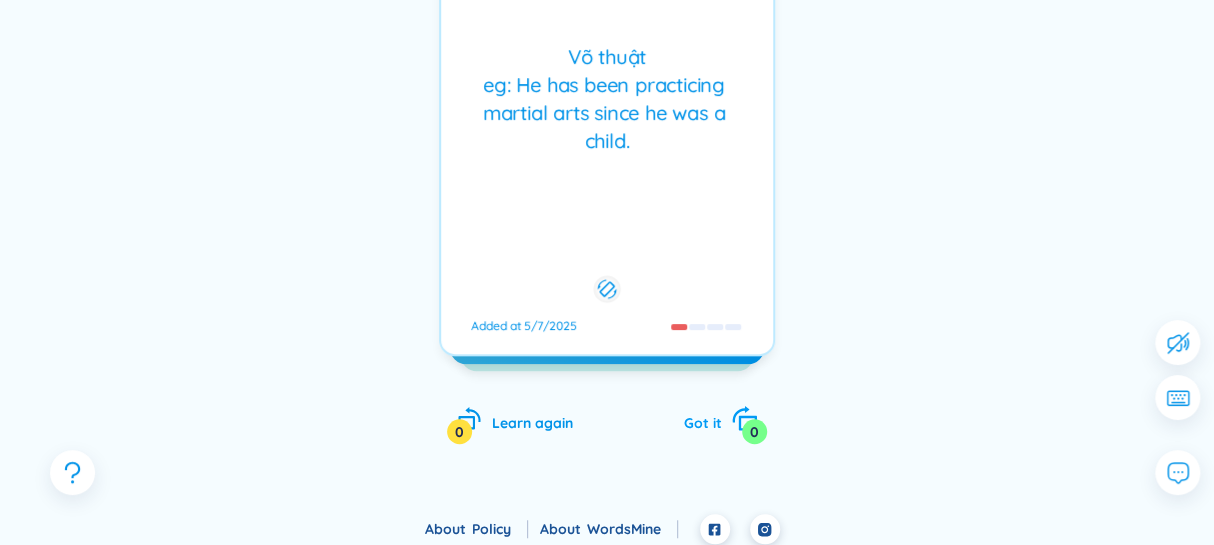click 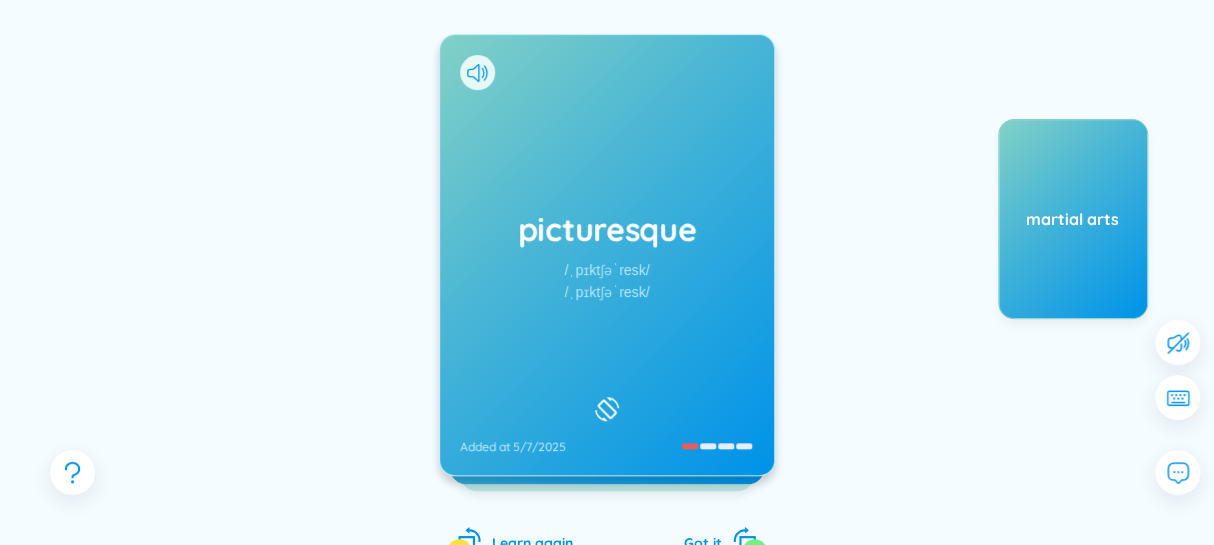 scroll, scrollTop: 242, scrollLeft: 0, axis: vertical 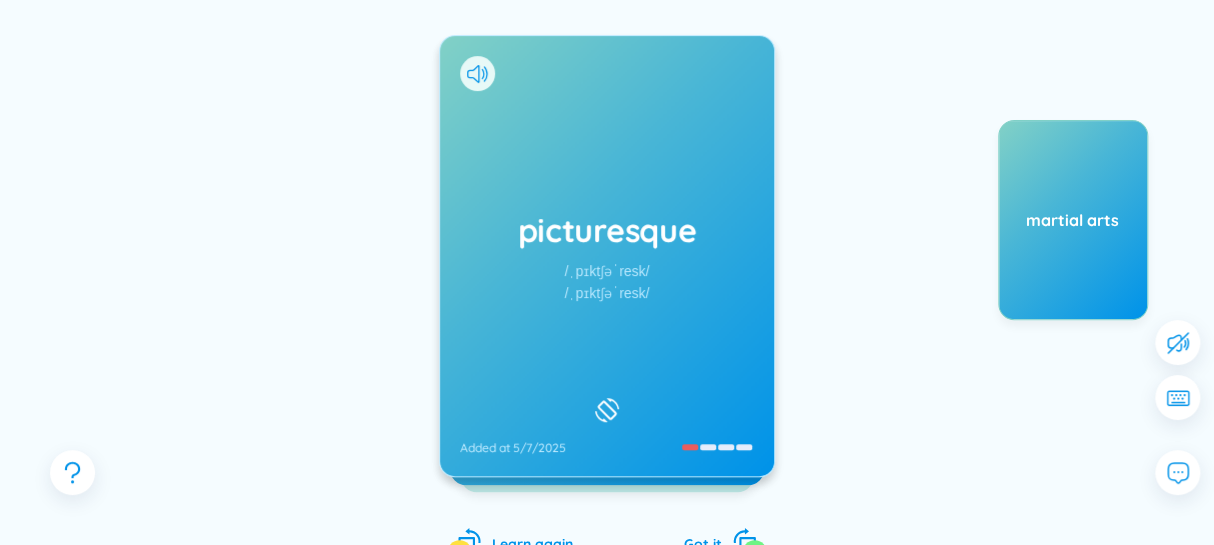 click on "picturesque /ˌpɪktʃəˈresk/ /ˌpɪktʃəˈresk/ Added at 5/7/2025" at bounding box center (607, 256) 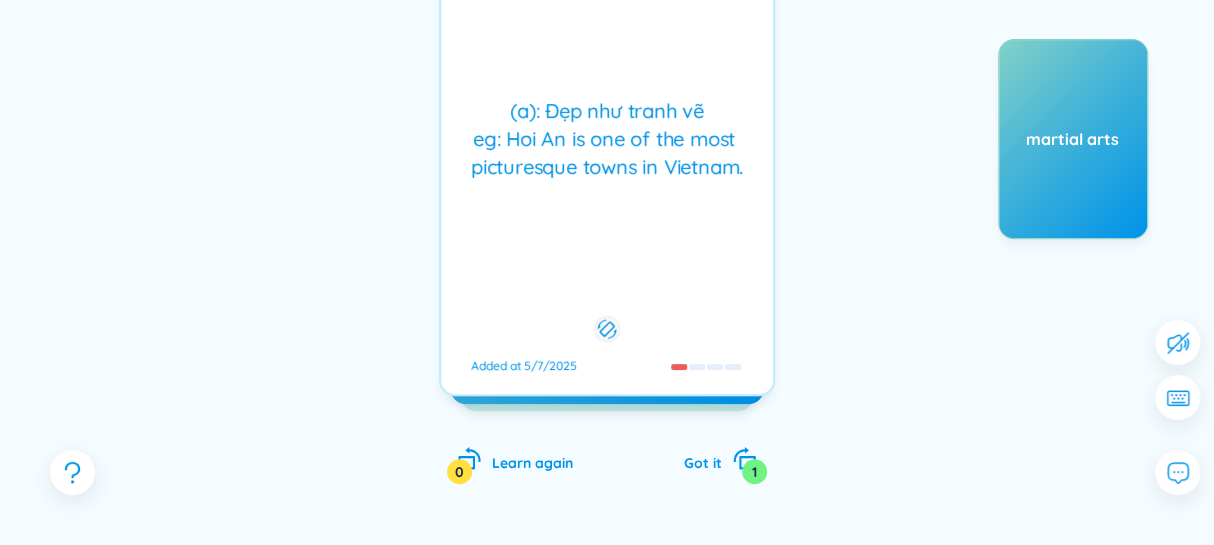 scroll, scrollTop: 363, scrollLeft: 0, axis: vertical 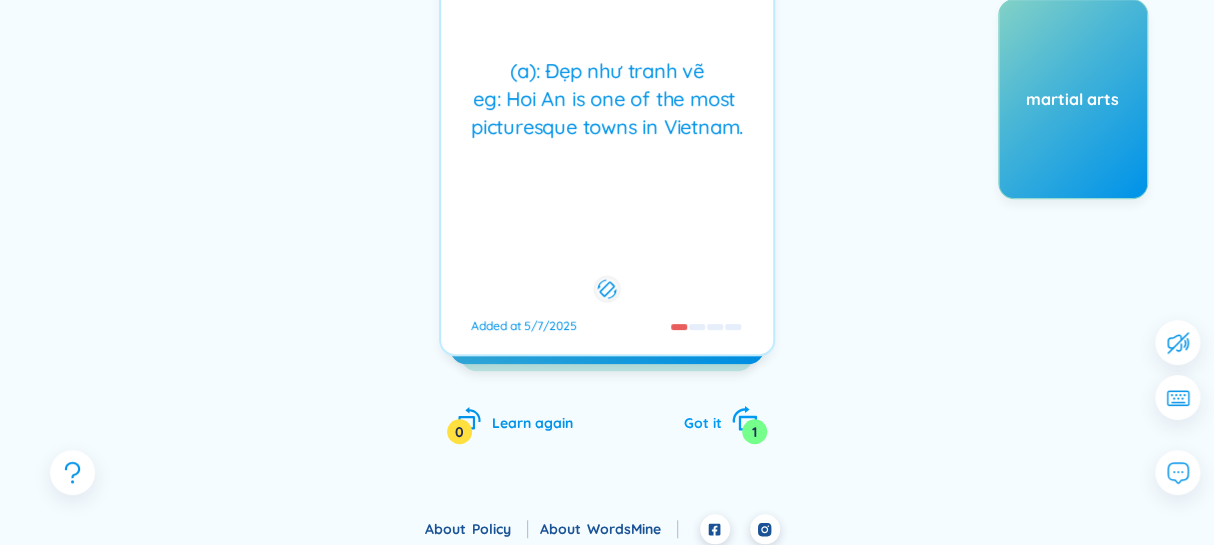 click 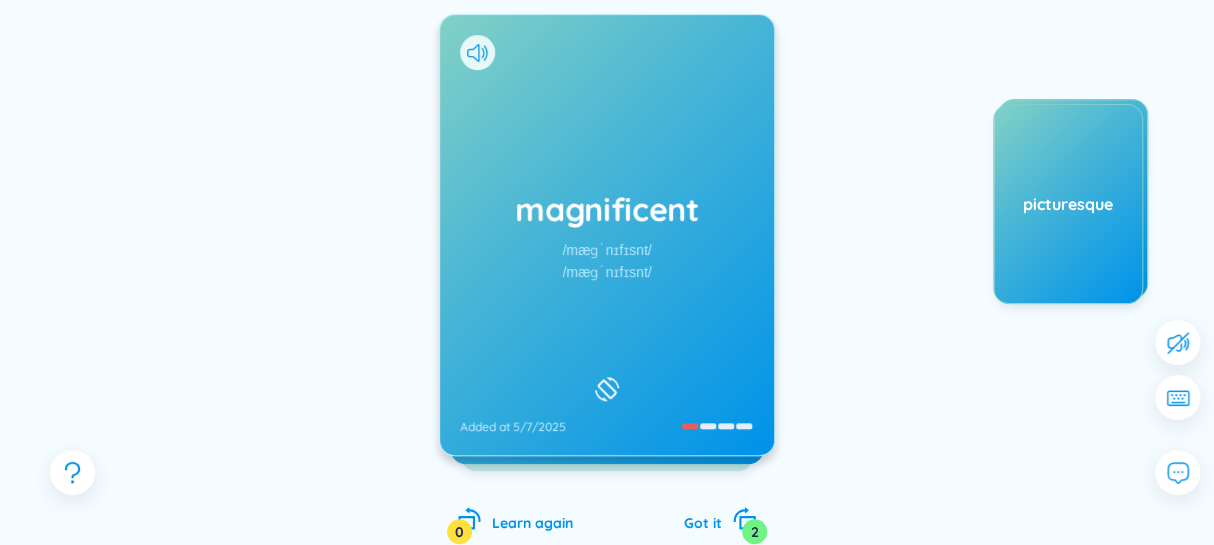 scroll, scrollTop: 242, scrollLeft: 0, axis: vertical 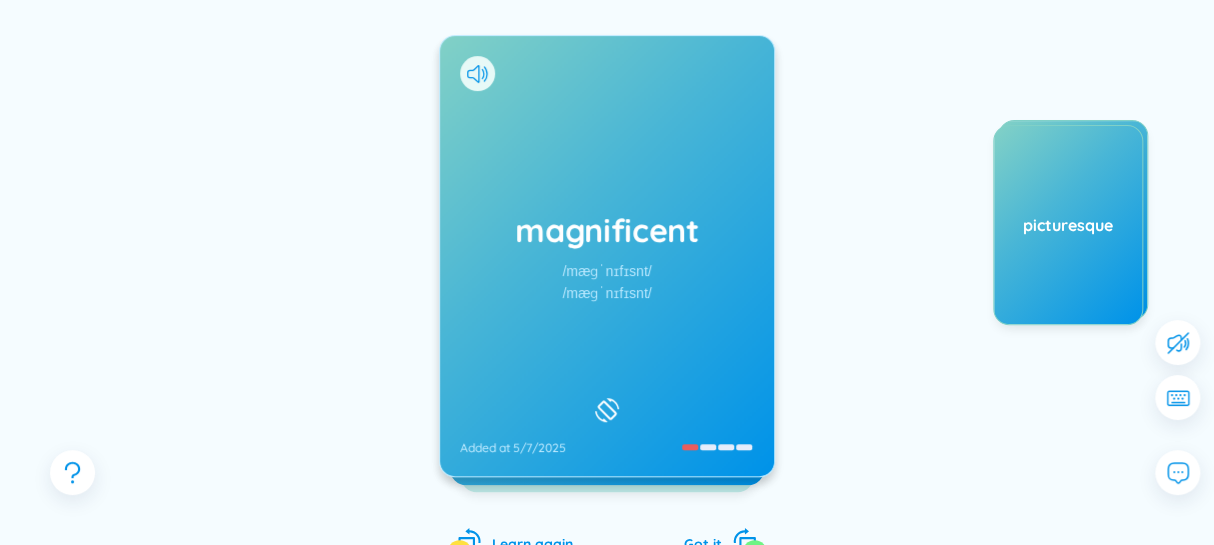 click on "/mæɡˈnɪfɪsnt/" at bounding box center (606, 293) 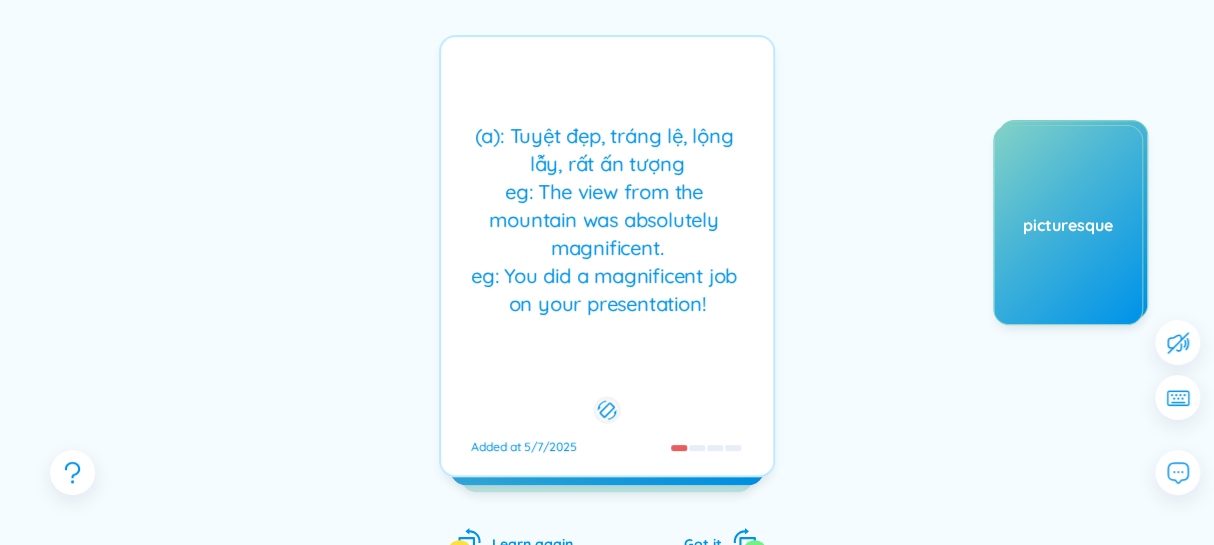 click on "(a): Tuyệt đẹp, tráng lệ, lộng lẫy, rất ấn tượng
eg: The view from the mountain was absolutely magnificent.
eg: You did a magnificent job on your presentation!" at bounding box center (607, 220) 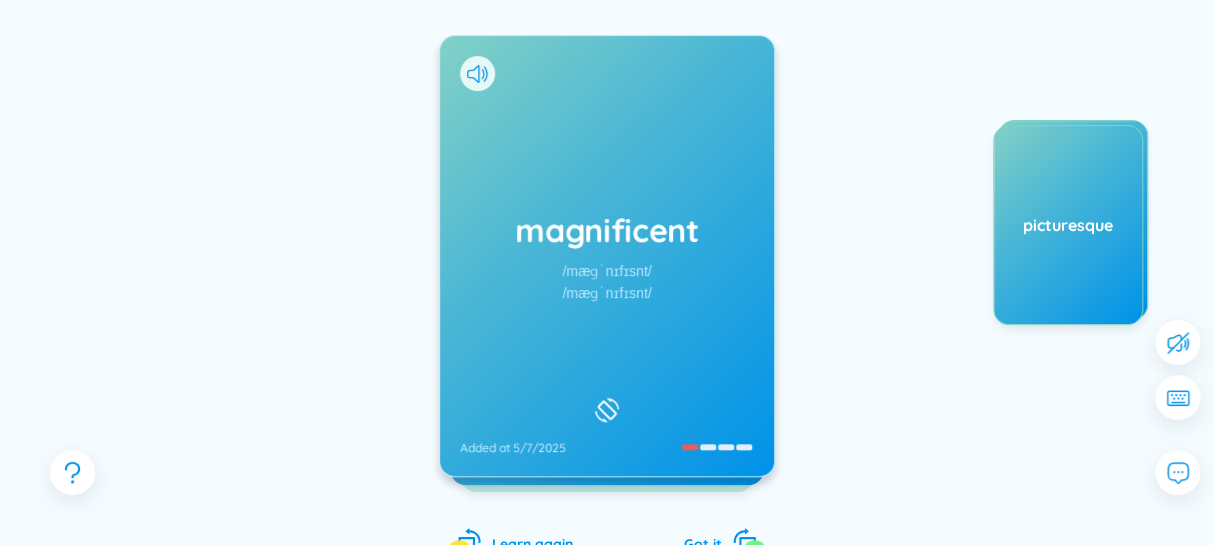 click on "magnificent /mæɡˈnɪfɪsnt/ /mæɡˈnɪfɪsnt/ Added at 5/7/2025" at bounding box center [607, 256] 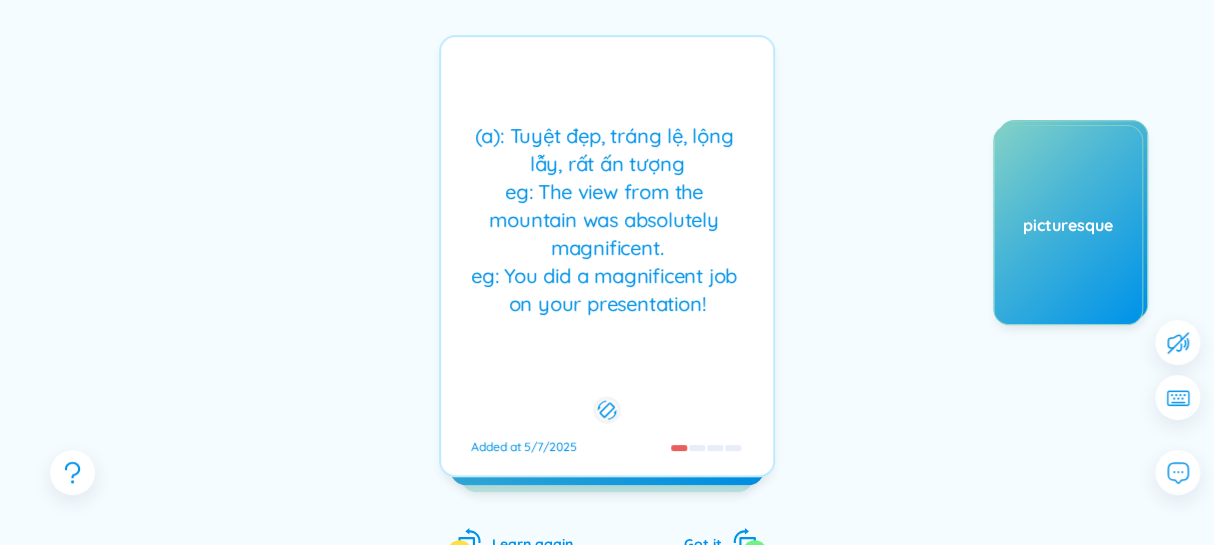 click on "(a): Tuyệt đẹp, tráng lệ, lộng lẫy, rất ấn tượng
eg: The view from the mountain was absolutely magnificent.
eg: You did a magnificent job on your presentation!
Added at 5/7/2025" at bounding box center (607, 256) 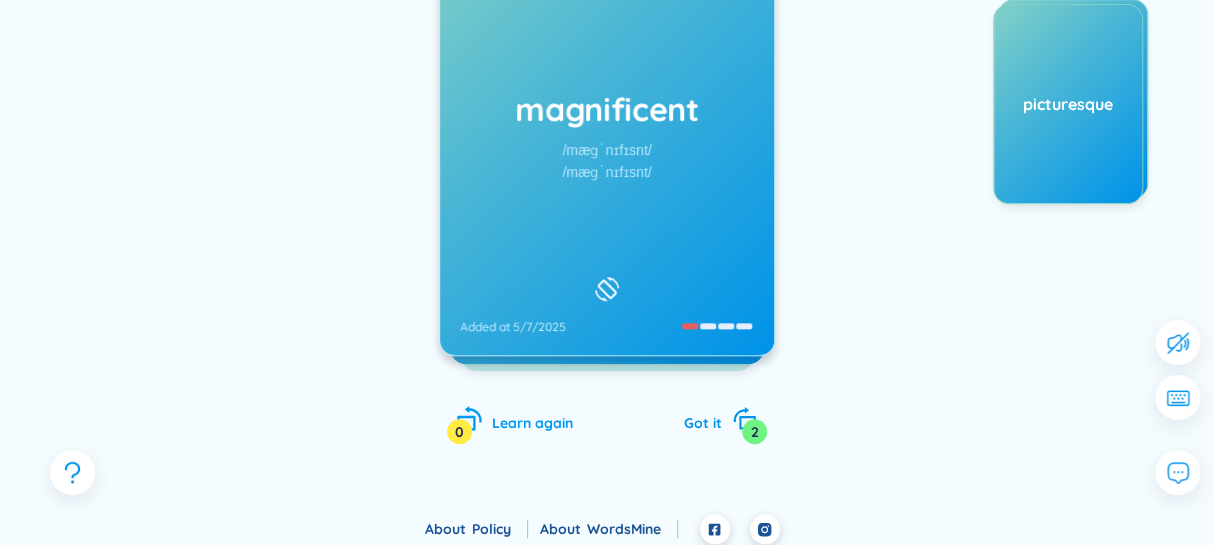 click on "Learn again" at bounding box center (532, 423) 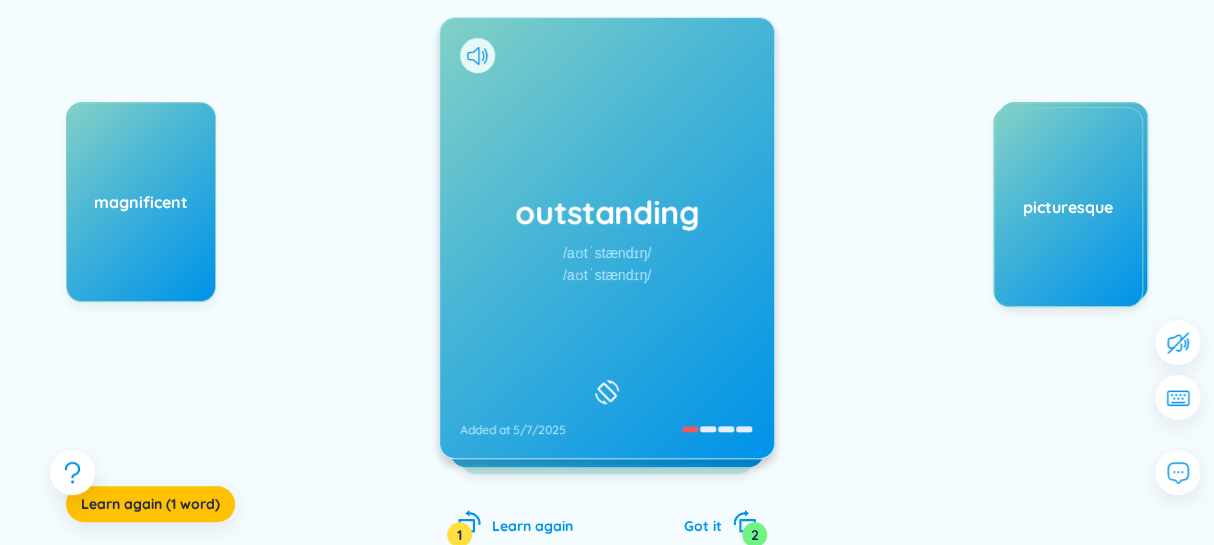 scroll, scrollTop: 242, scrollLeft: 0, axis: vertical 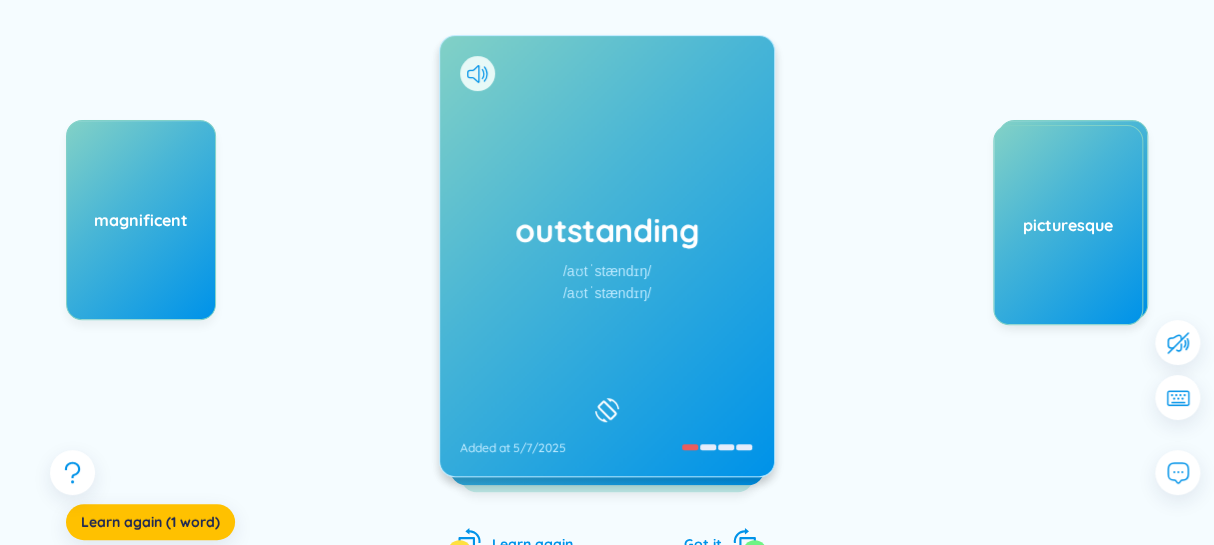click on "outstanding /aʊtˈstændɪŋ/ /aʊtˈstændɪŋ/ Added at 5/7/2025" at bounding box center [607, 256] 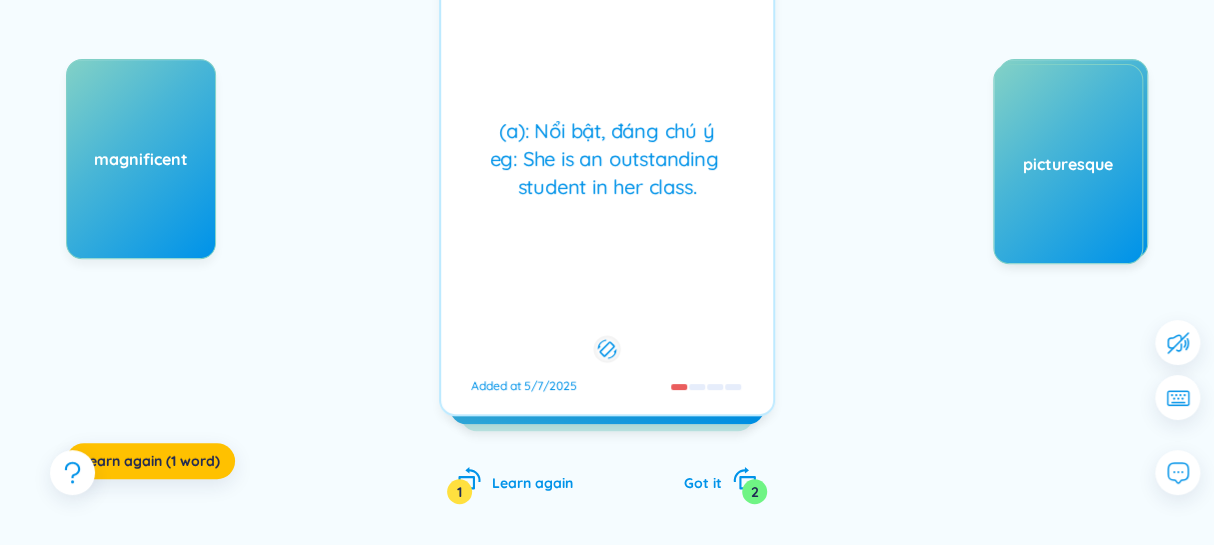 scroll, scrollTop: 312, scrollLeft: 0, axis: vertical 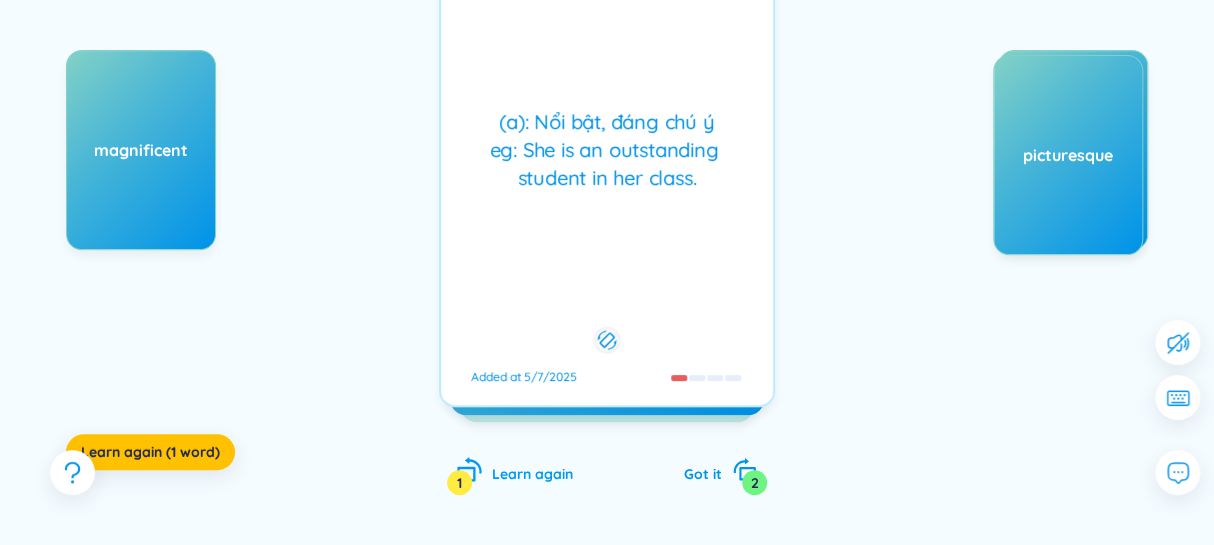 click on "Learn again" at bounding box center (532, 474) 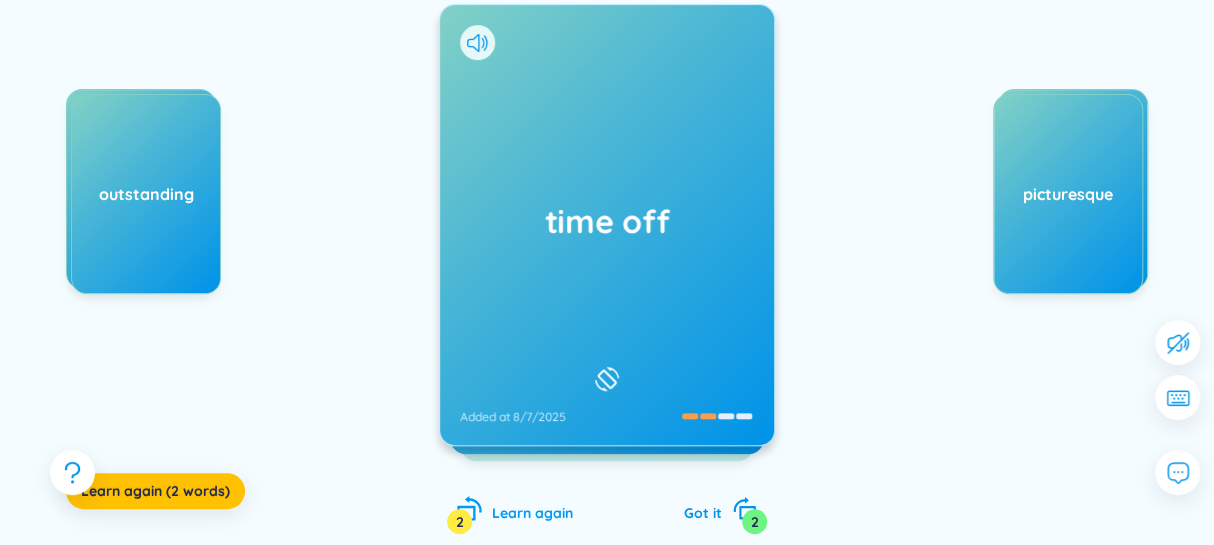scroll, scrollTop: 252, scrollLeft: 0, axis: vertical 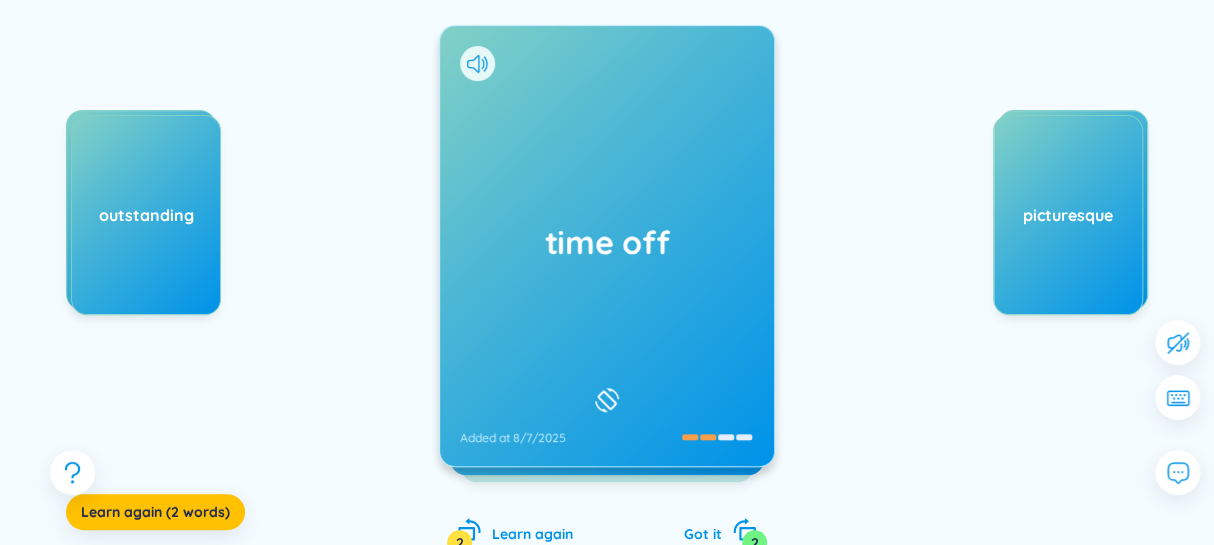 click on "time off Added at 8/7/2025" at bounding box center (607, 246) 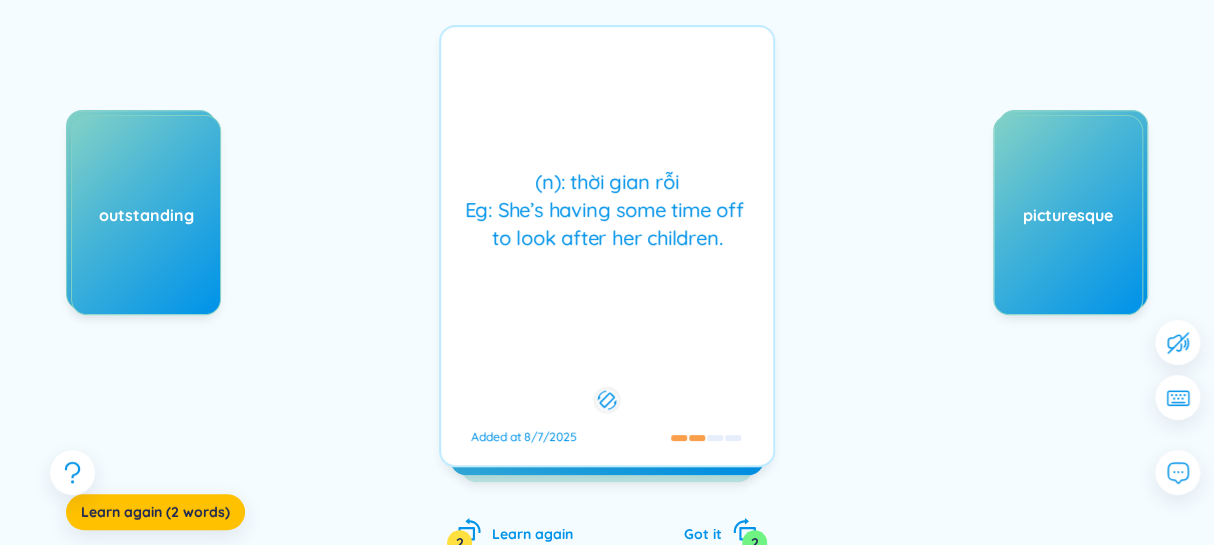 click on "(n): thời gian rỗi
Eg: She’s having some time off to look after her children.
Added at 8/7/2025" at bounding box center (607, 246) 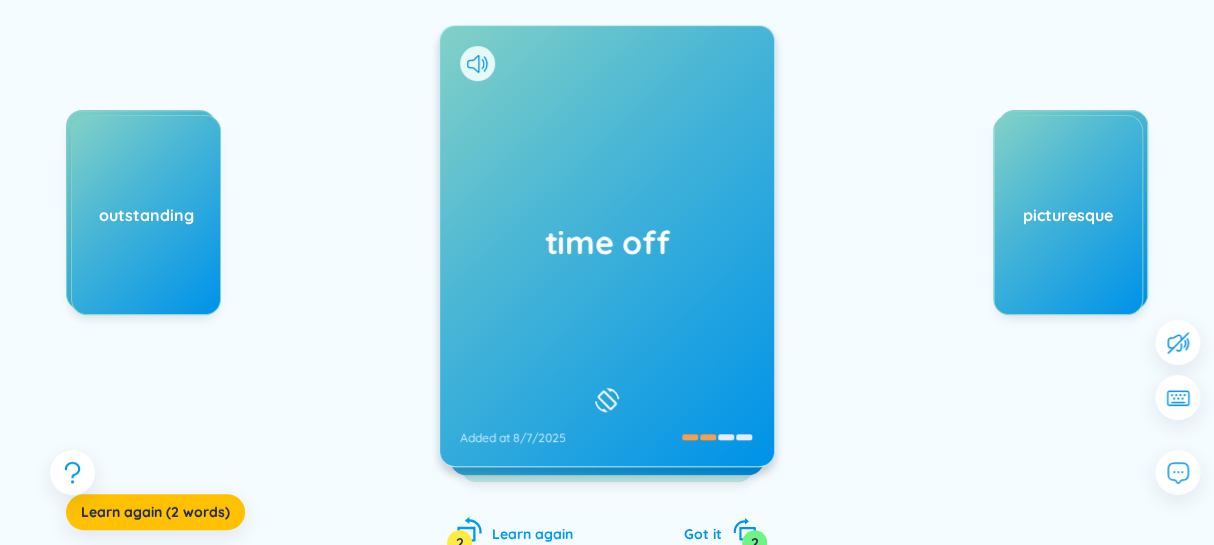 click on "Learn again" at bounding box center (532, 534) 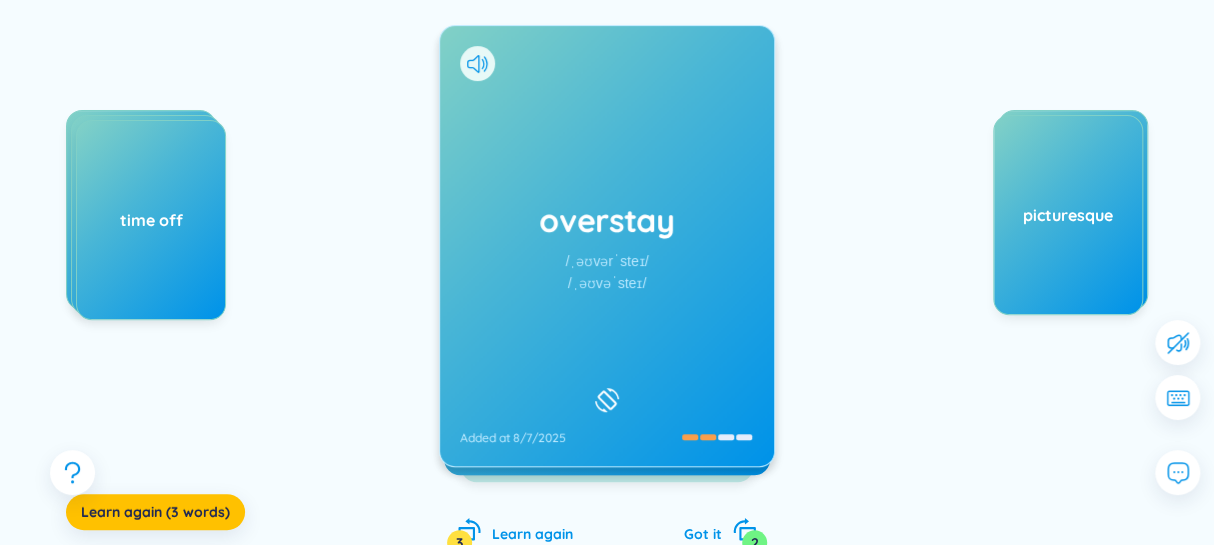 click on "overstay /ˌəʊvərˈsteɪ/ /ˌəʊvəˈsteɪ/ Added at 8/7/2025" at bounding box center [607, 246] 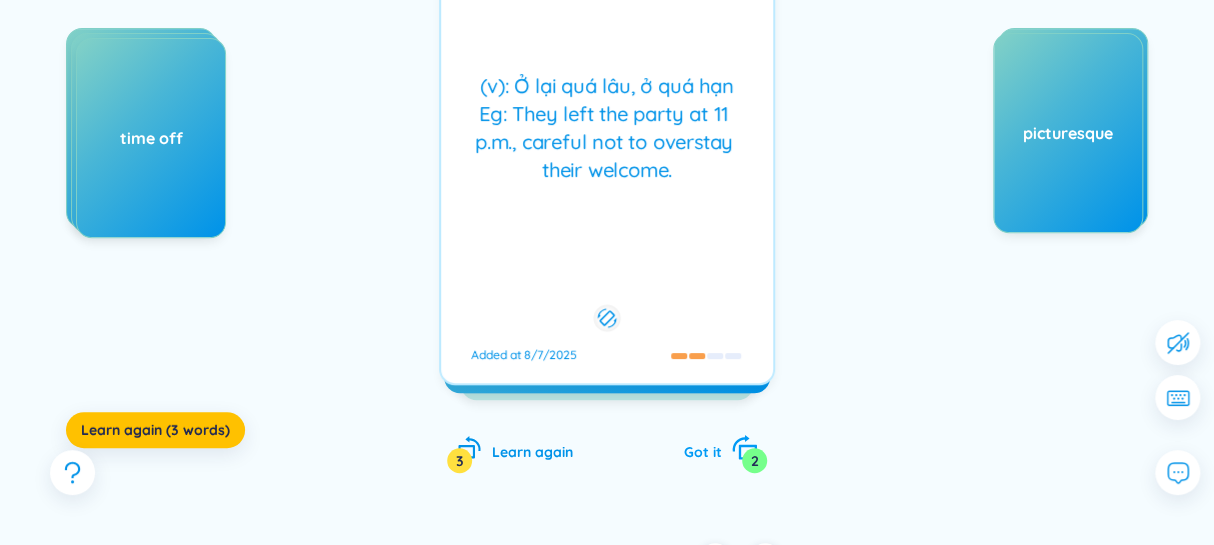 scroll, scrollTop: 312, scrollLeft: 0, axis: vertical 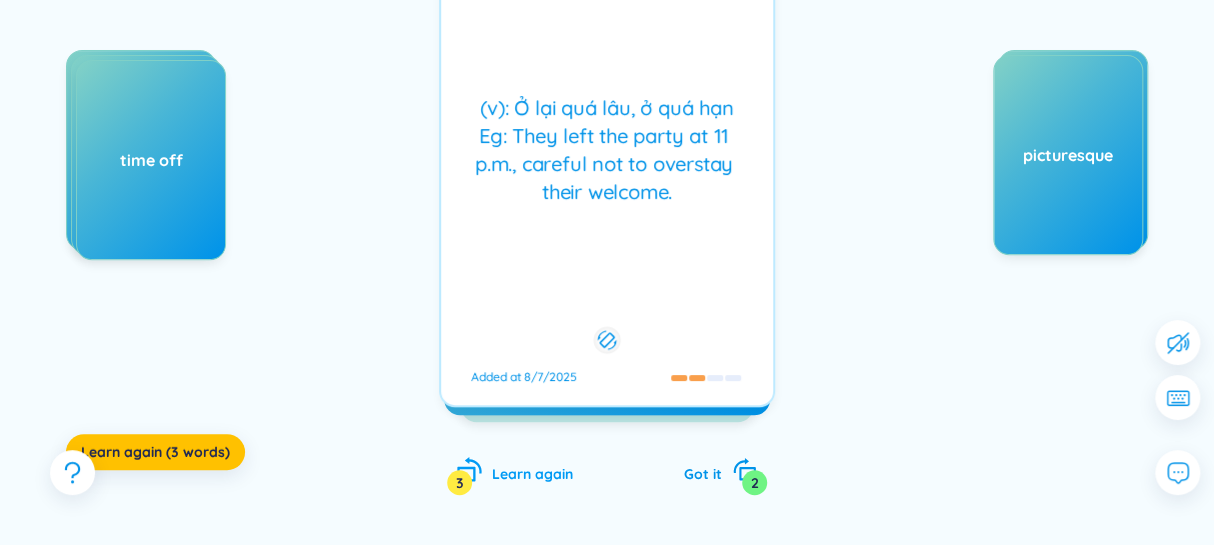 click on "Learn again" at bounding box center [532, 474] 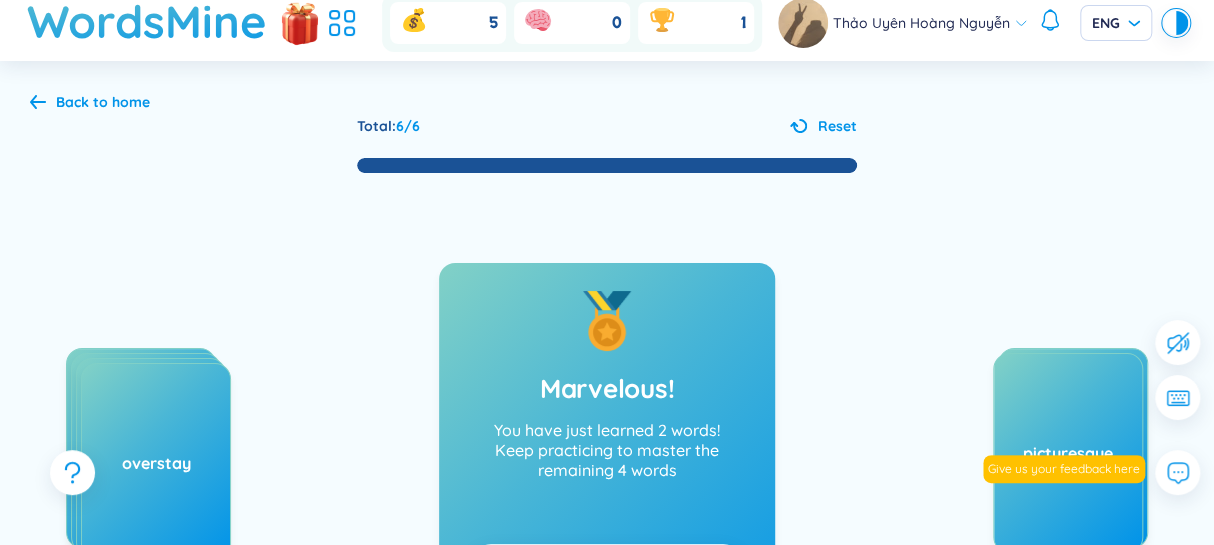 scroll, scrollTop: 10, scrollLeft: 0, axis: vertical 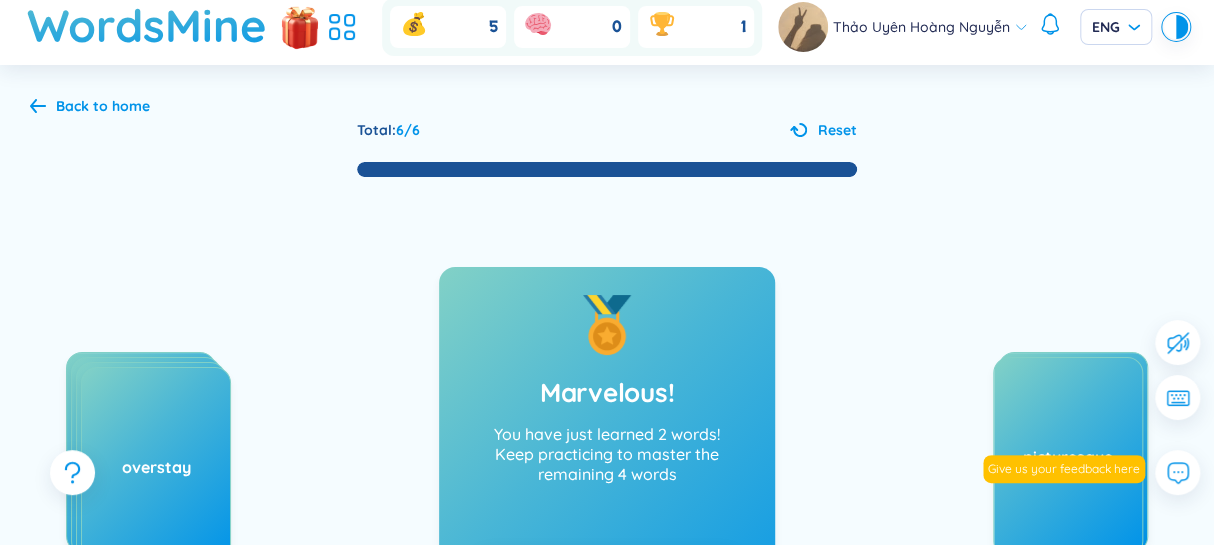 click on "Back to home" at bounding box center [103, 106] 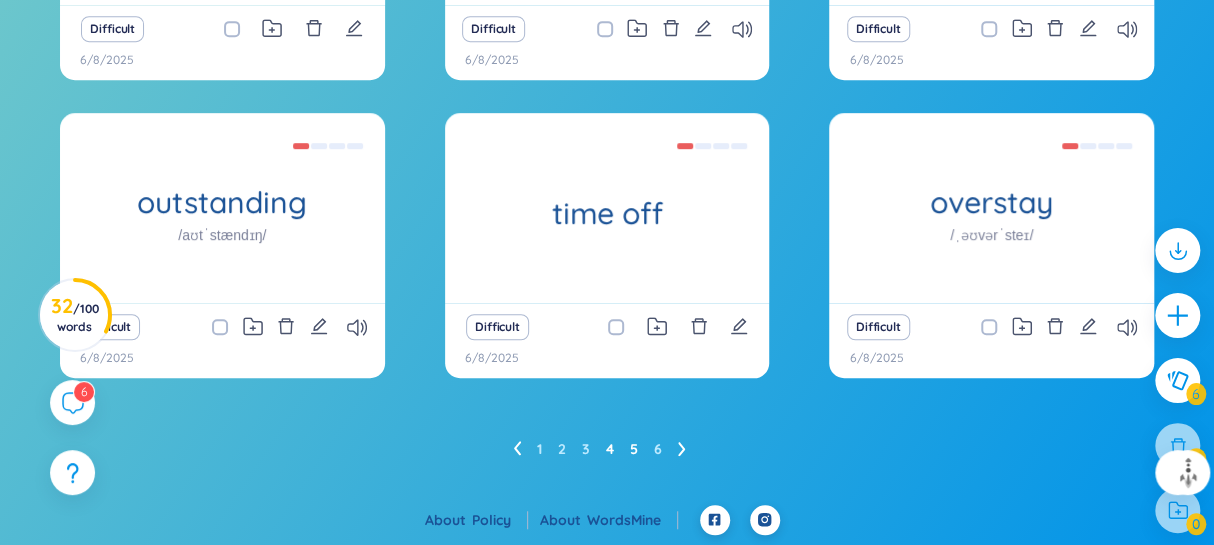click on "5" at bounding box center [634, 449] 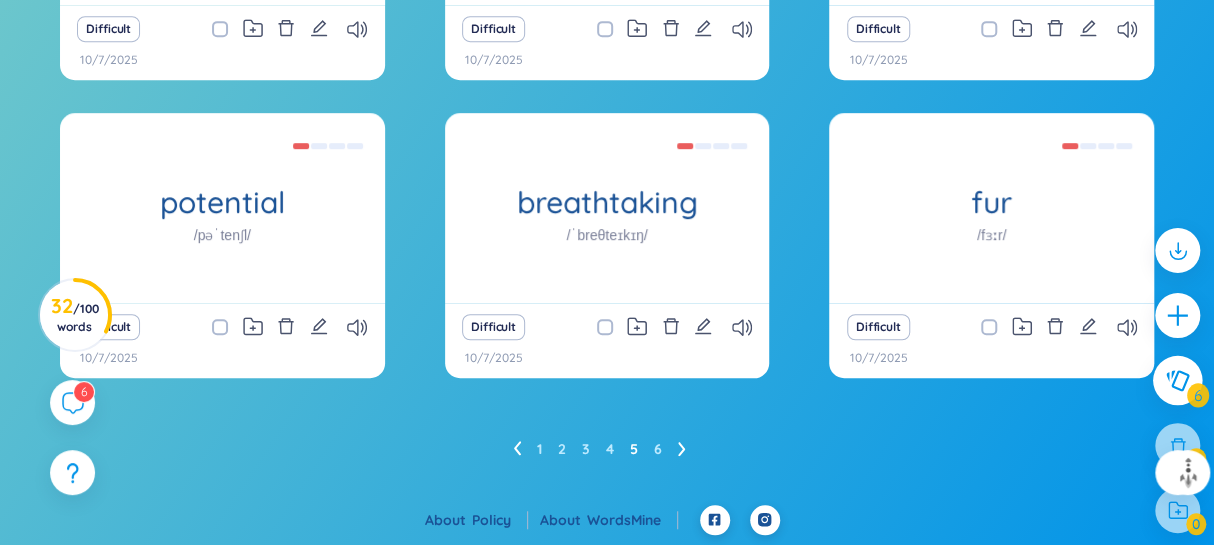 scroll, scrollTop: 412, scrollLeft: 0, axis: vertical 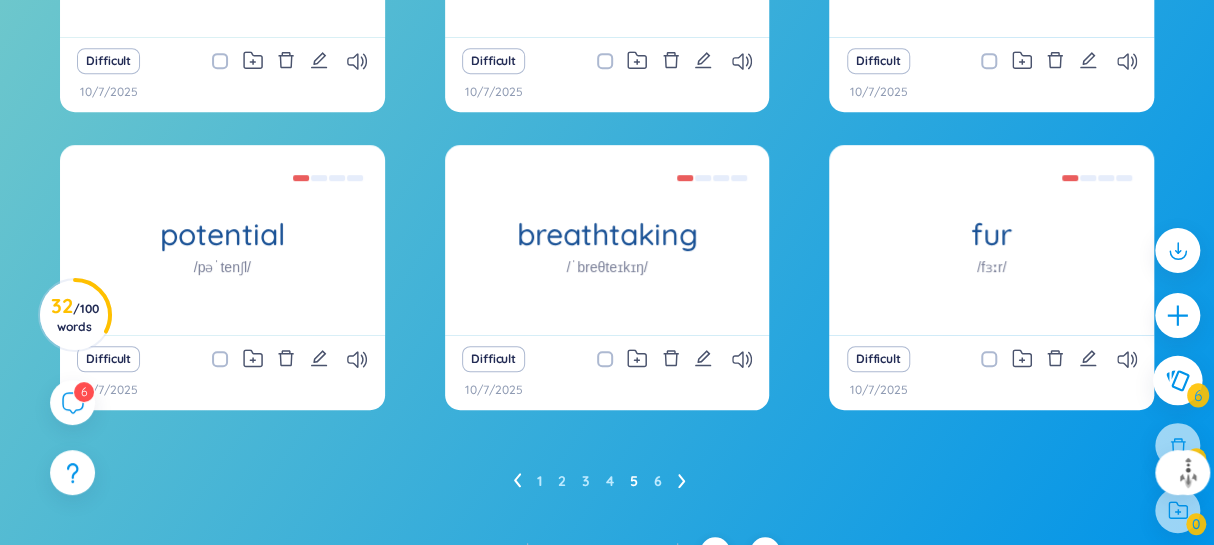 click 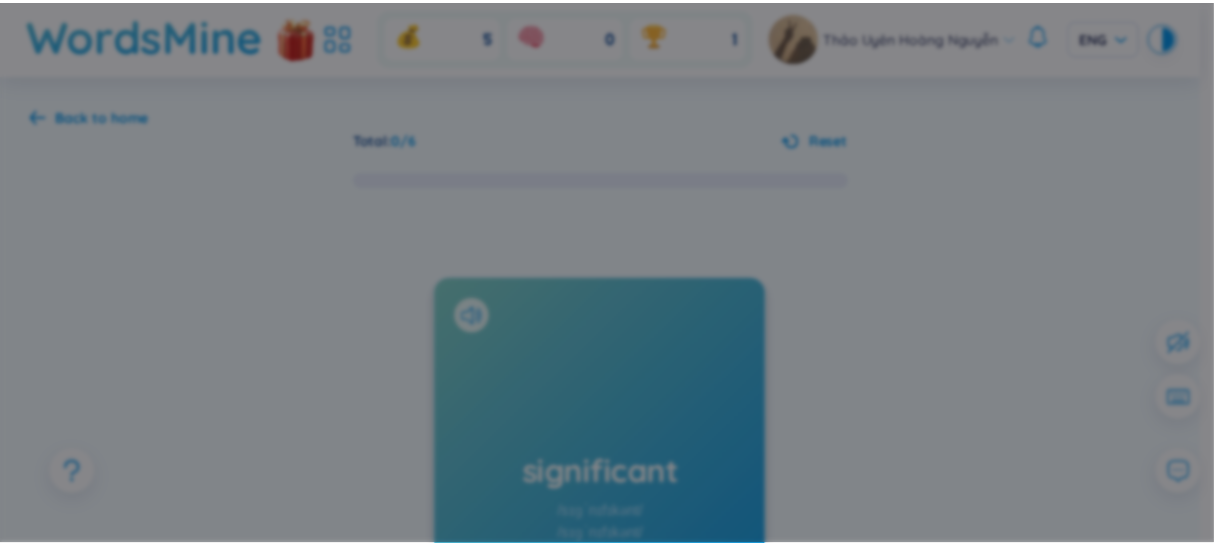 scroll, scrollTop: 181, scrollLeft: 0, axis: vertical 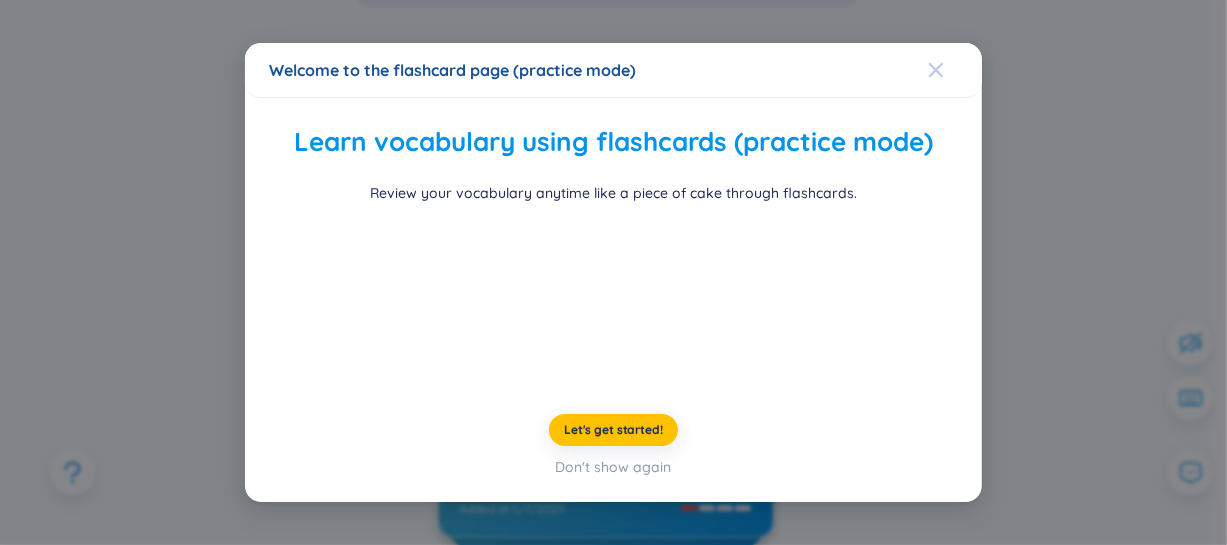 click 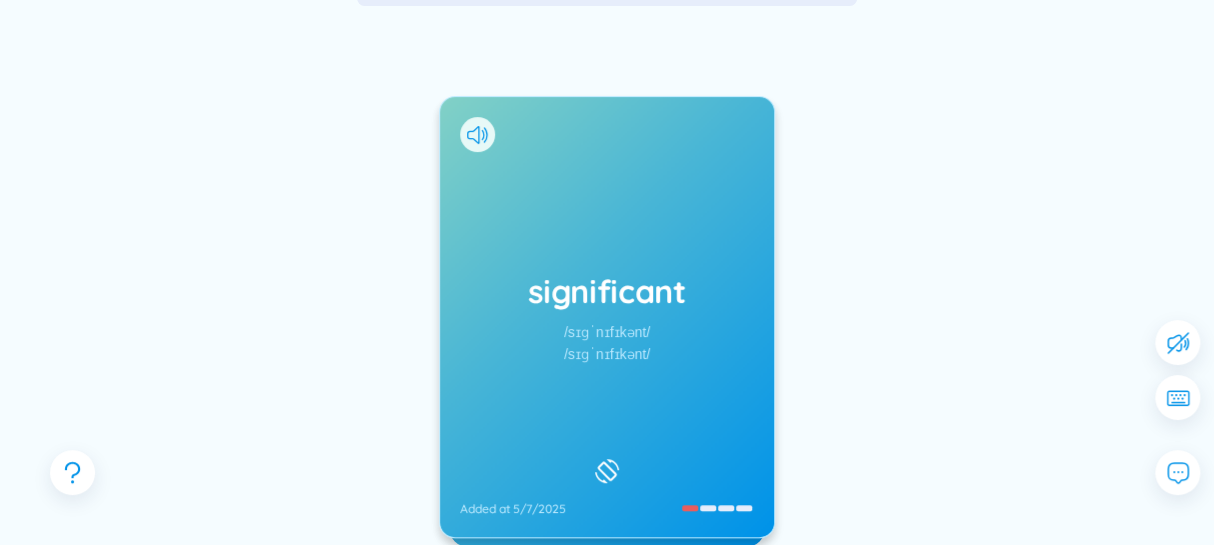 click on "significant /sɪɡˈnɪfɪkənt/ /sɪɡˈnɪfɪkənt/ Added at 5/7/2025" at bounding box center [607, 317] 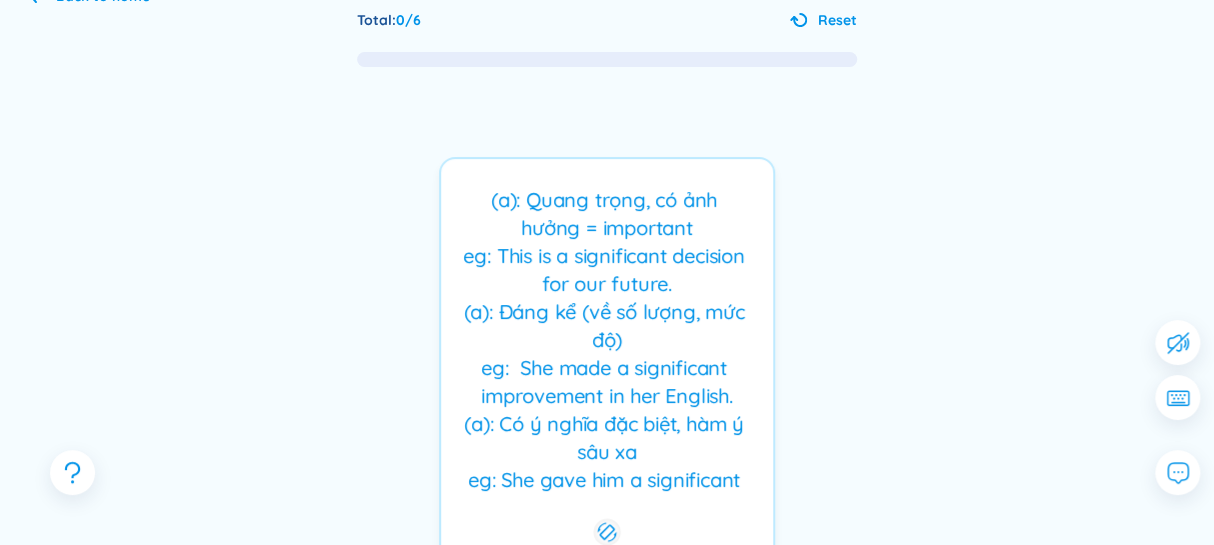 click on "(a): Quang trọng, có ảnh hưởng = important
eg: This is a significant decision for our future.
(a): Đáng kể (về số lượng, mức độ)
eg:  She made a significant improvement in her English.
(a): Có ý nghĩa đặc biệt, hàm ý sâu xa
eg: She gave him a significant smile." at bounding box center [607, 342] 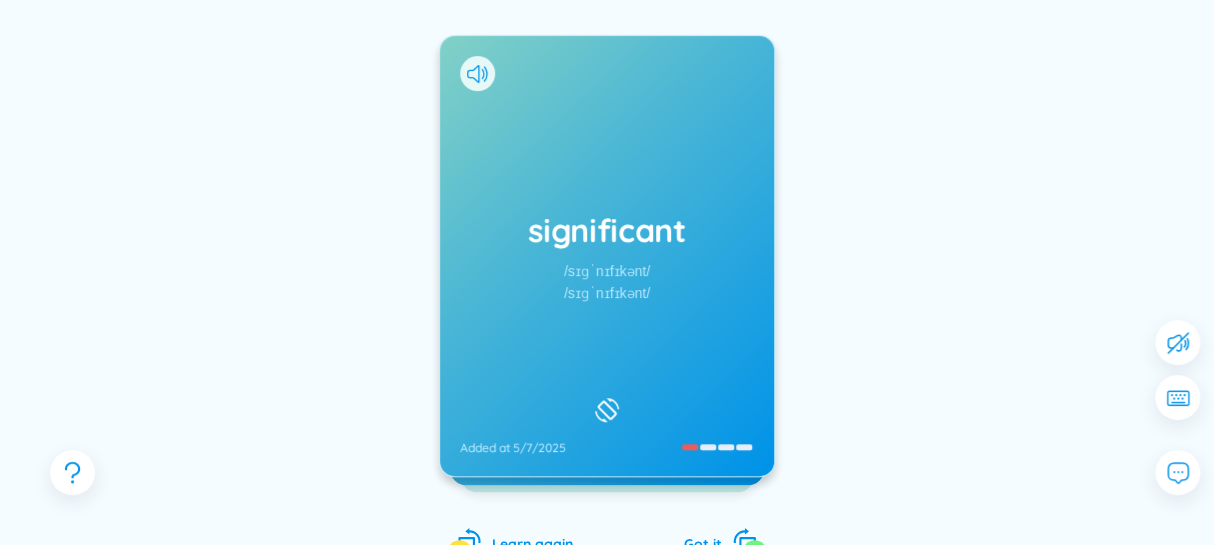 scroll, scrollTop: 302, scrollLeft: 0, axis: vertical 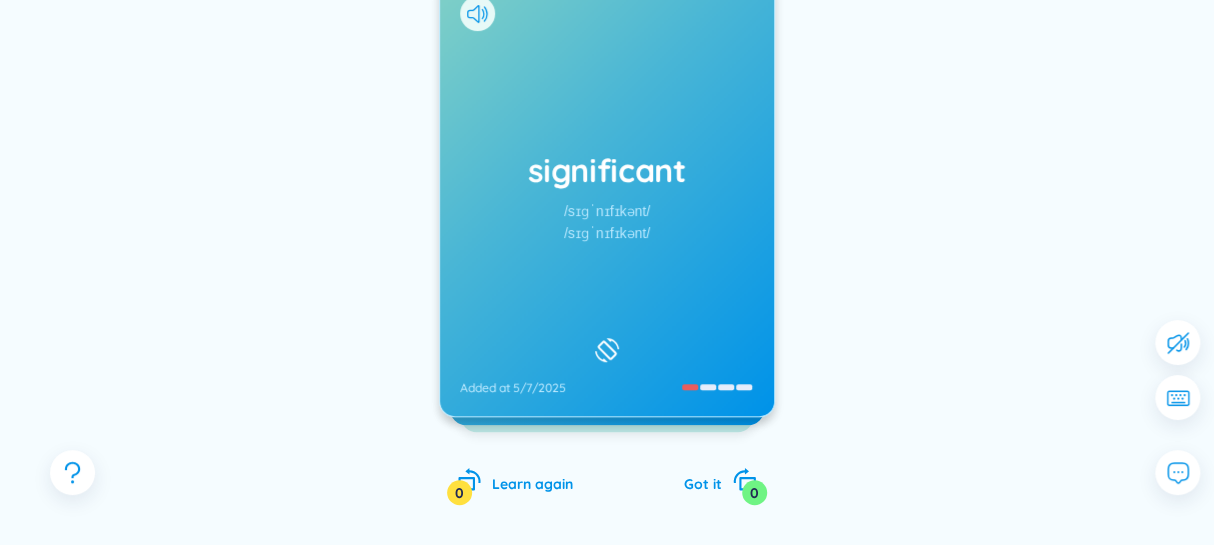 click 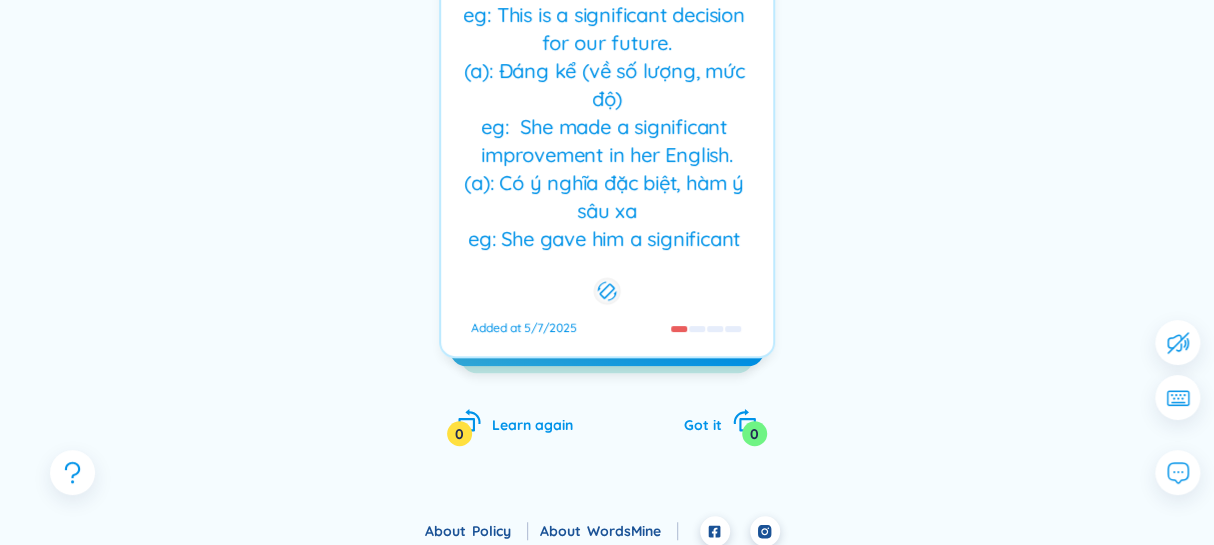 scroll, scrollTop: 363, scrollLeft: 0, axis: vertical 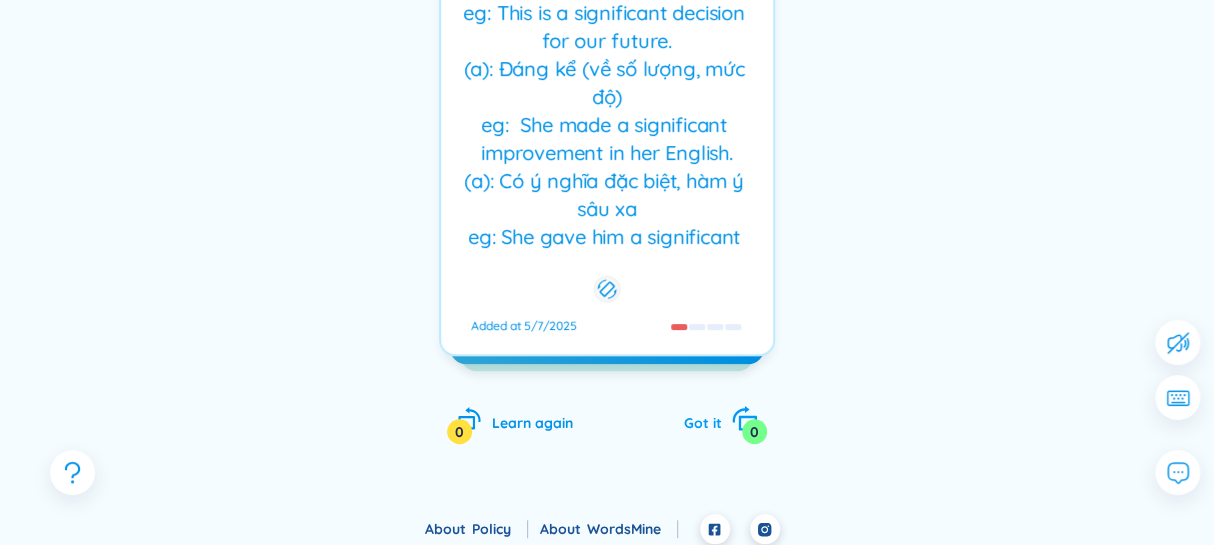 click 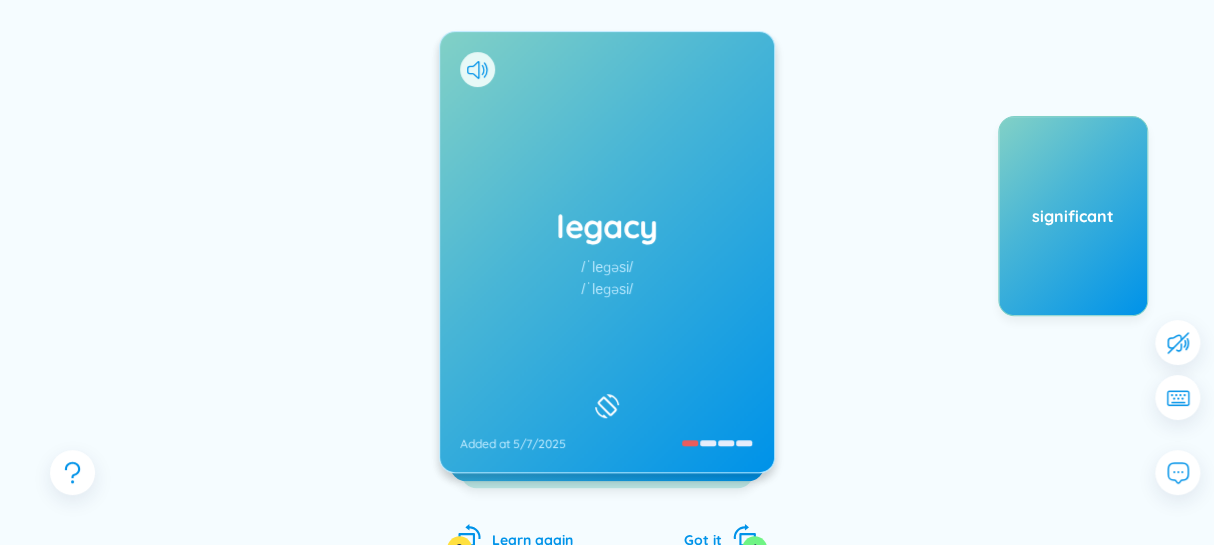 scroll, scrollTop: 302, scrollLeft: 0, axis: vertical 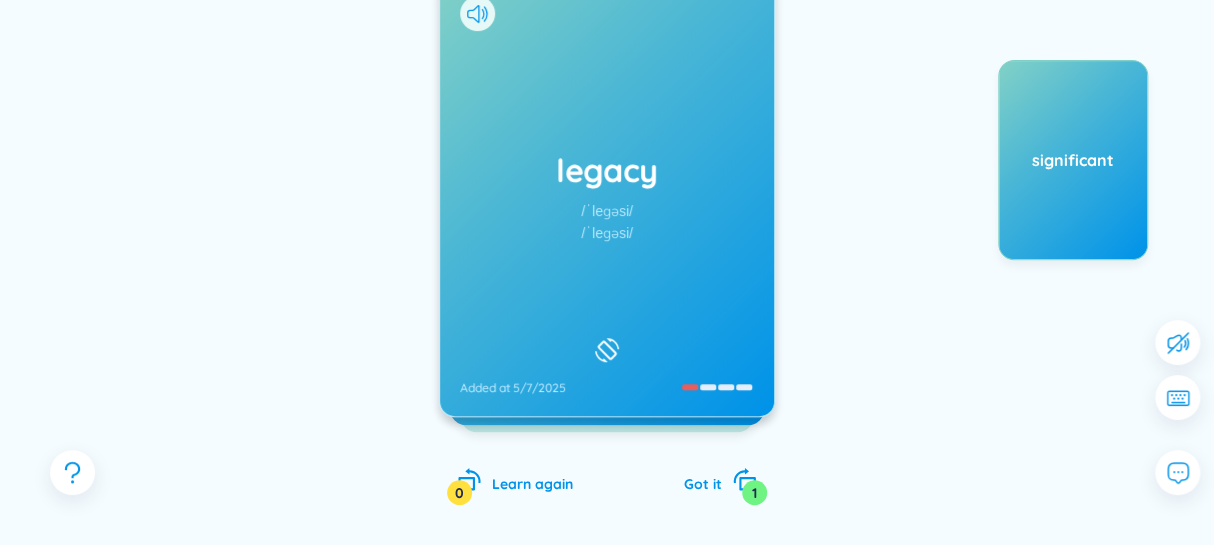 click on "legacy /ˈleɡəsi/ /ˈleɡəsi/ Added at 5/7/2025" at bounding box center (607, 196) 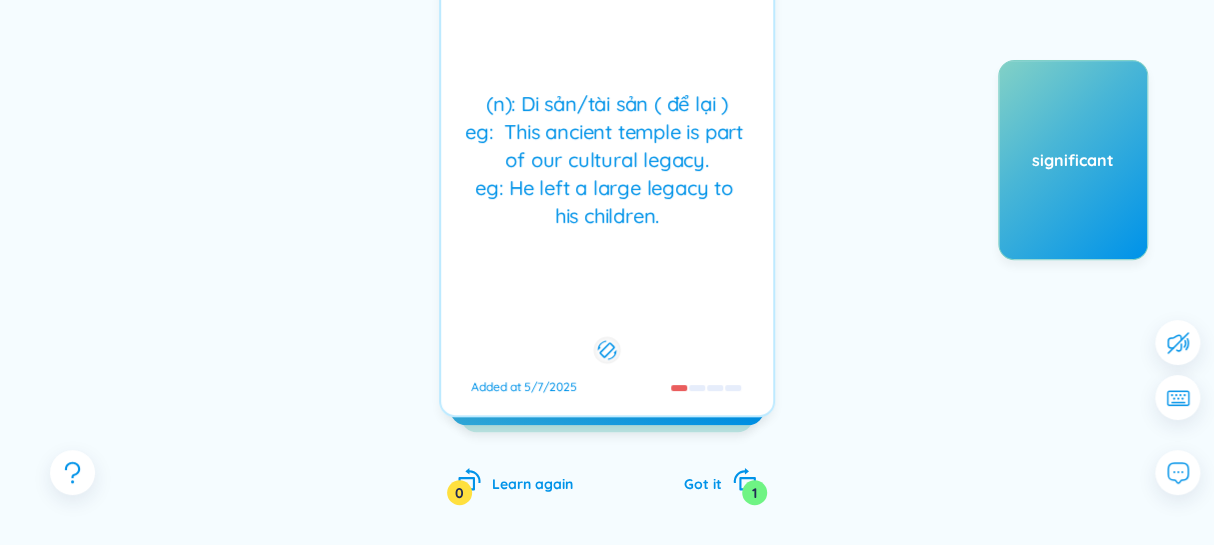 click on "legacy /ˈleɡəsi/ /ˈleɡəsi/ Added at 5/7/2025 (n): Di sản/tài sản ( để lại )
eg:  This ancient temple is part of our cultural legacy.
eg: He left a large legacy to his children.
Added at 5/7/2025 potential Learn again 0 Got it 1" at bounding box center (607, 260) 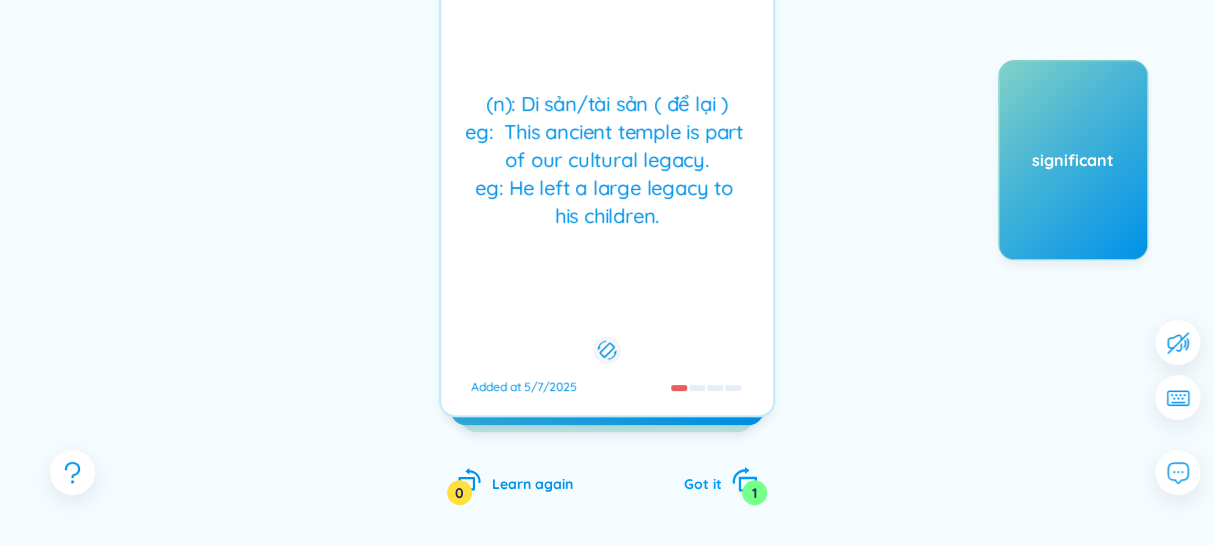 click on "Got it" at bounding box center [703, 484] 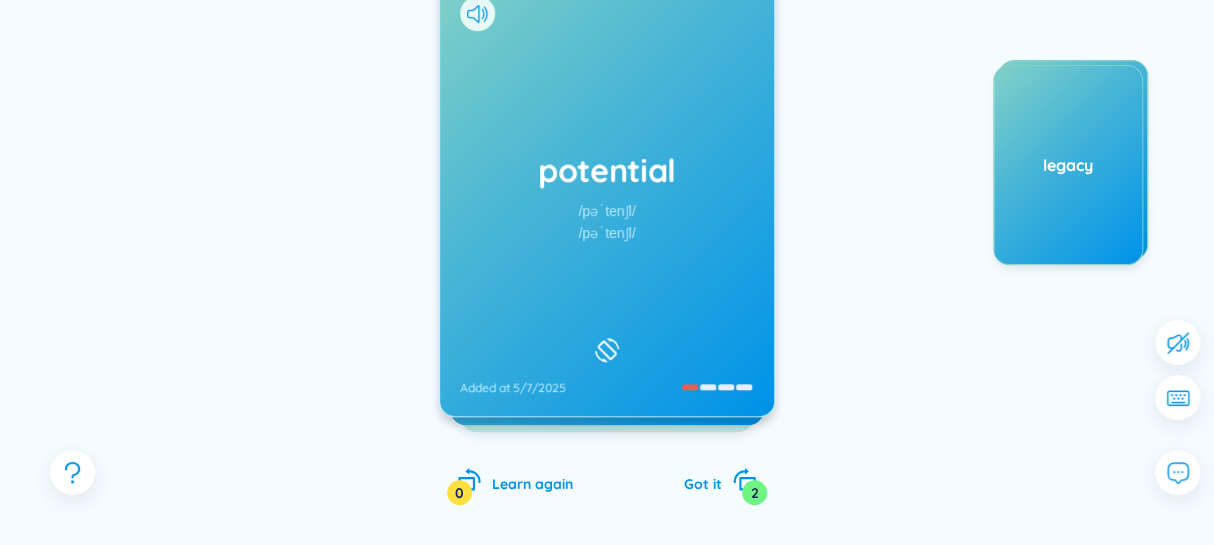 click on "potential /pəˈtenʃl/ /pəˈtenʃl/ Added at 5/7/2025" at bounding box center (607, 196) 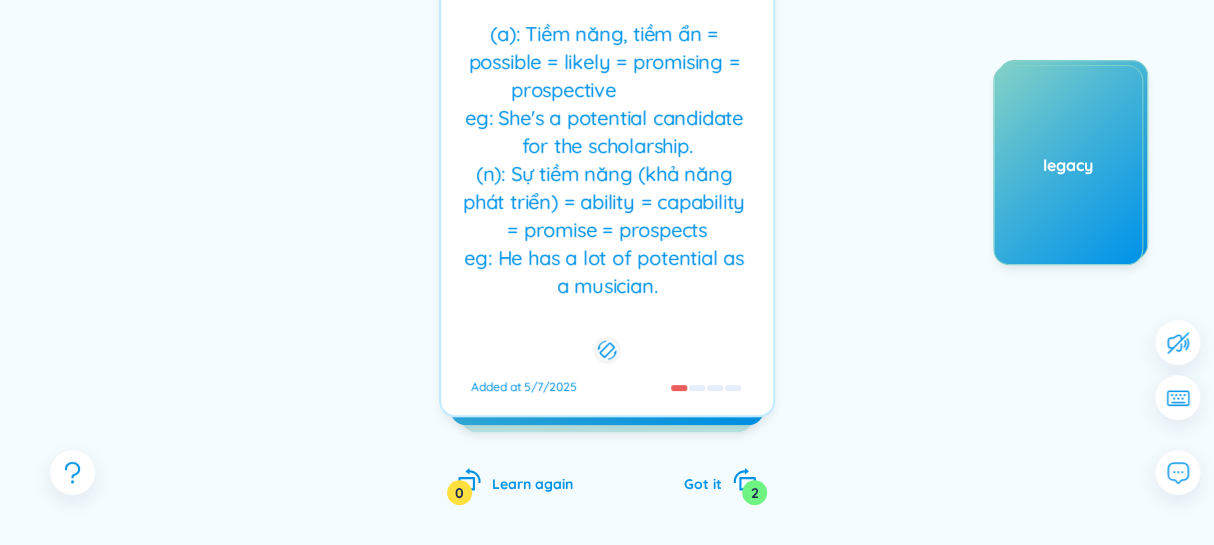 click on "(a): Tiềm năng, tiềm ẩn = possible = likely = promising = prospective
eg: She's a potential candidate for the scholarship.
(n): Sự tiềm năng (khả năng phát triển) = ability = capability = promise = prospects
eg: He has a lot of potential as a musician.
Added at 5/7/2025" at bounding box center (607, 196) 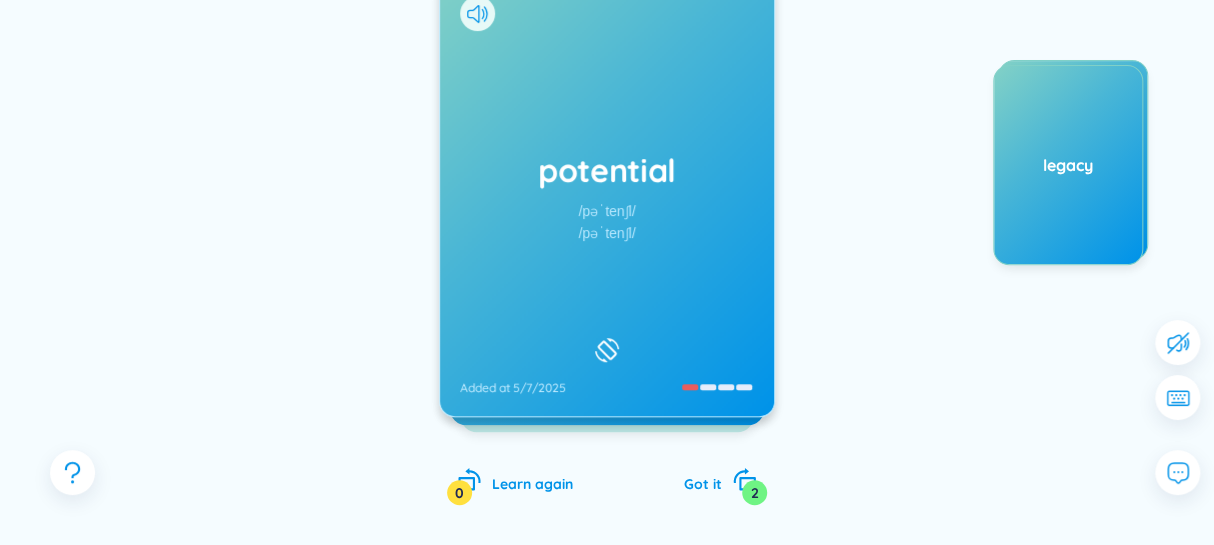 click on "potential /pəˈtenʃl/ /pəˈtenʃl/ Added at 5/7/2025" at bounding box center [607, 196] 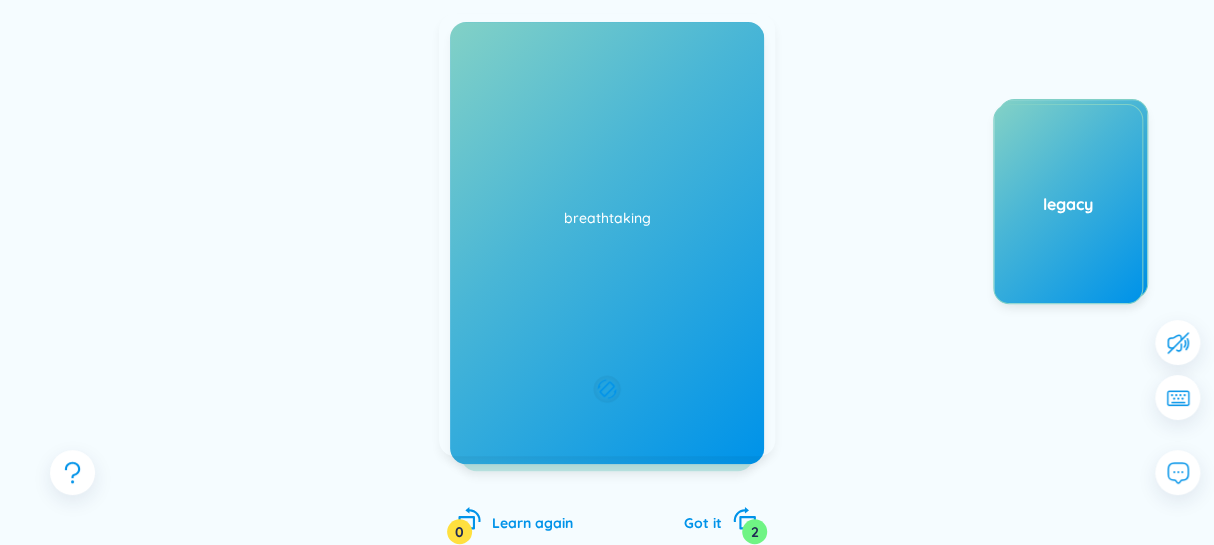 scroll, scrollTop: 242, scrollLeft: 0, axis: vertical 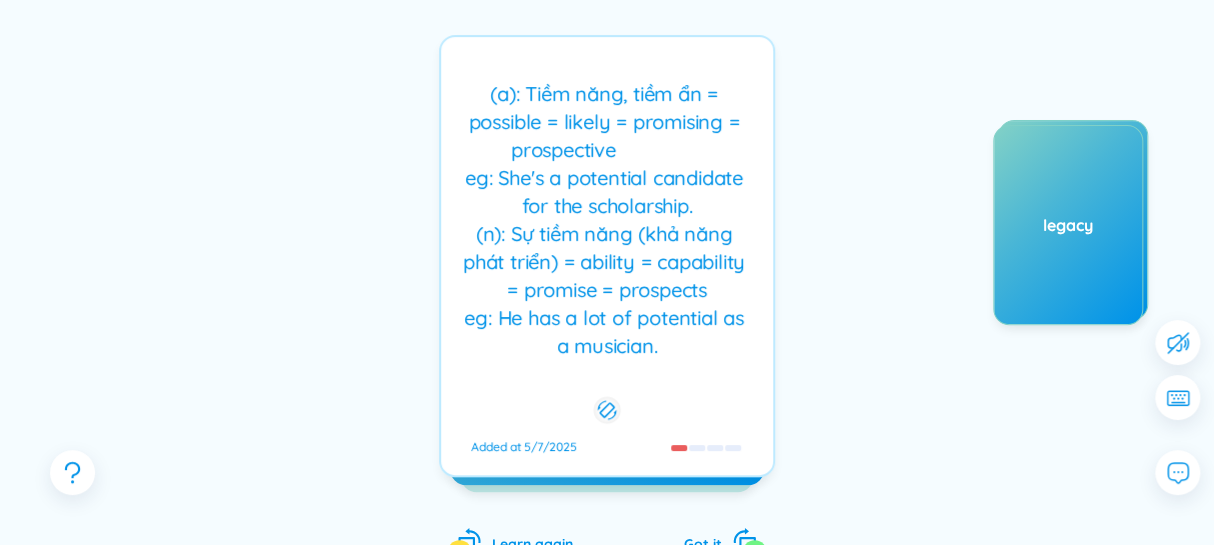 click on "(a): Tiềm năng, tiềm ẩn = possible = likely = promising = prospective
eg: She's a potential candidate for the scholarship.
(n): Sự tiềm năng (khả năng phát triển) = ability = capability = promise = prospects
eg: He has a lot of potential as a musician." at bounding box center [607, 220] 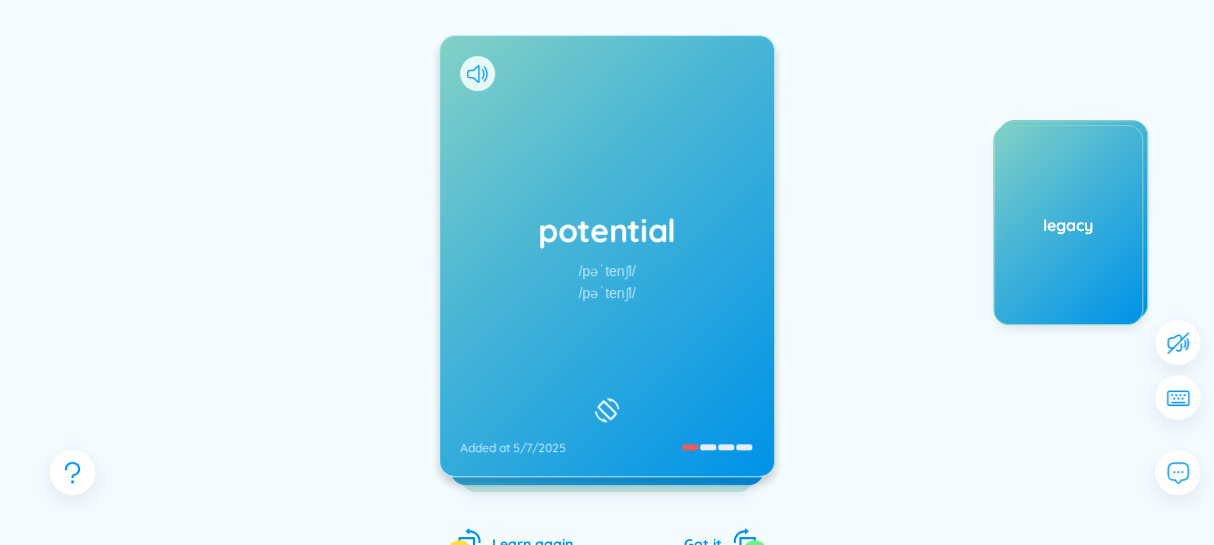 click on "potential /pəˈtenʃl/ /pəˈtenʃl/ Added at 5/7/2025" at bounding box center [607, 256] 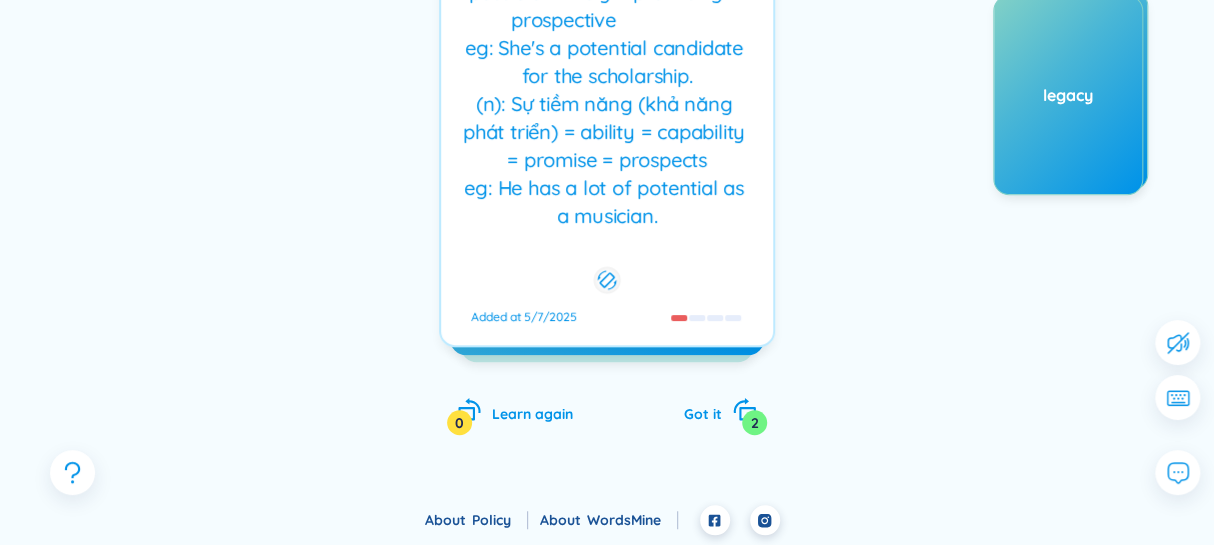 scroll, scrollTop: 373, scrollLeft: 0, axis: vertical 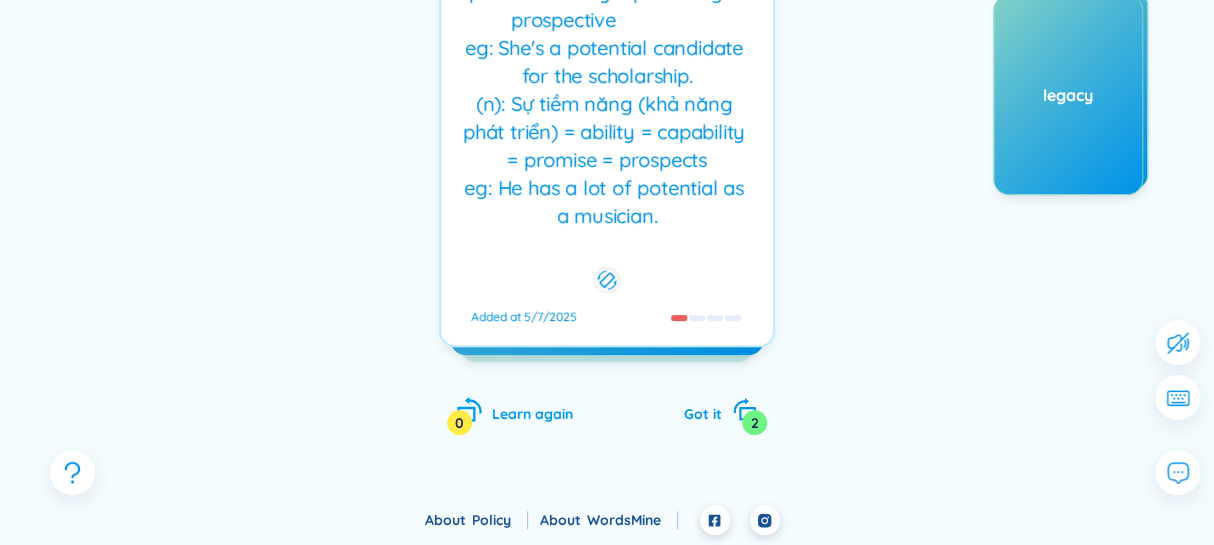 click on "Learn again 0" at bounding box center [515, 411] 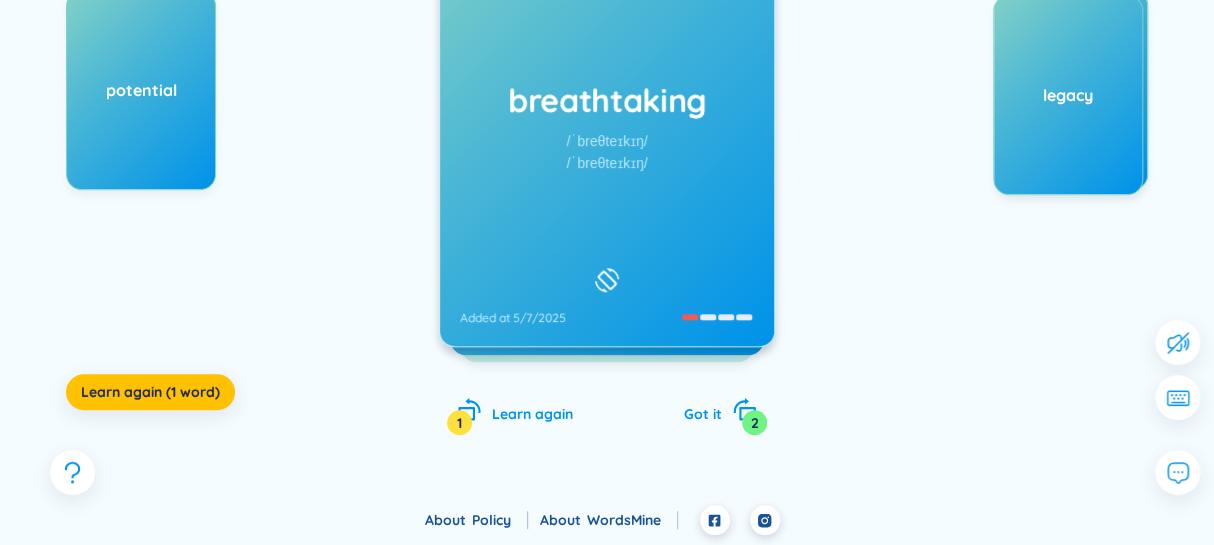 scroll, scrollTop: 252, scrollLeft: 0, axis: vertical 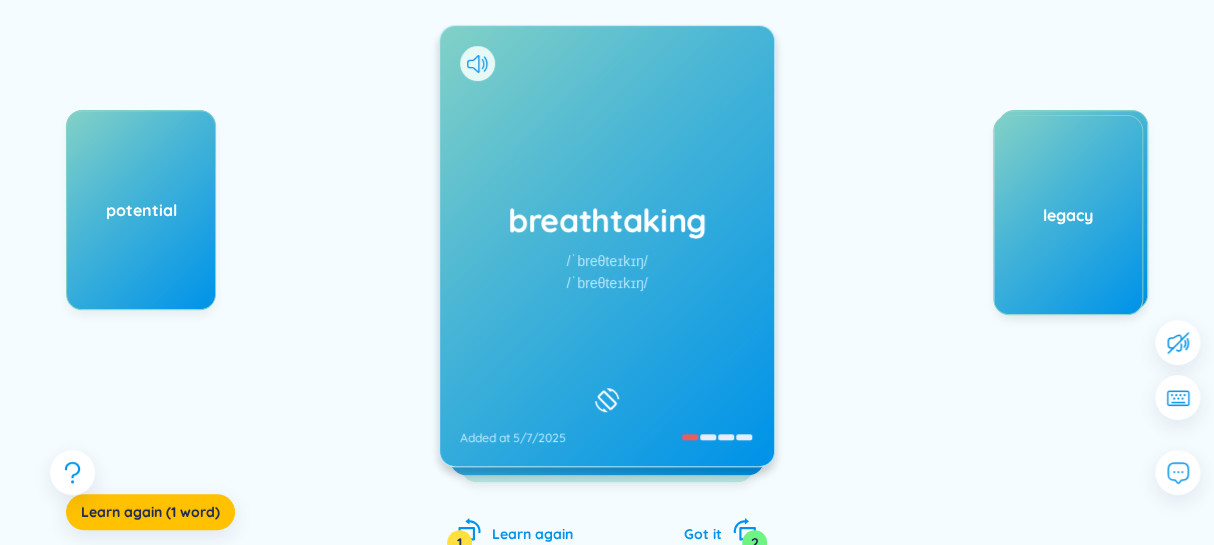 click on "breathtaking /ˈbreθteɪkɪŋ/ /ˈbreθteɪkɪŋ/ Added at 5/7/2025" at bounding box center [607, 246] 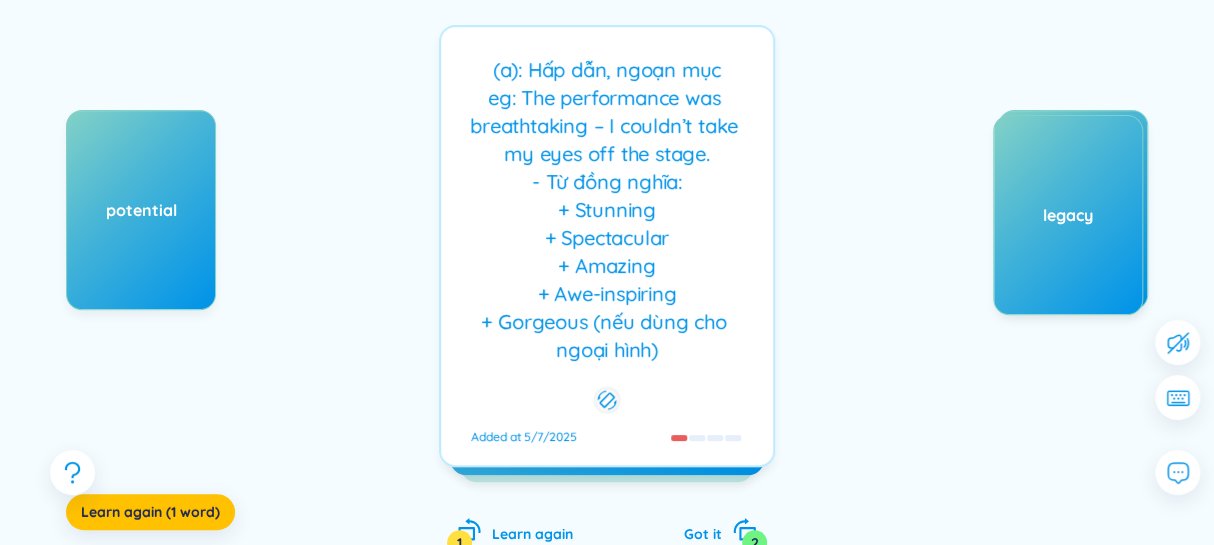 click on "(a): Hấp dẫn, ngoạn mục
eg: The performance was breathtaking – I couldn’t take my eyes off the stage.
- Từ đồng nghĩa:
+ Stunning
+ Spectacular
+ Amazing
+ Awe-inspiring
+ Gorgeous (nếu dùng cho ngoại hình)" at bounding box center (607, 210) 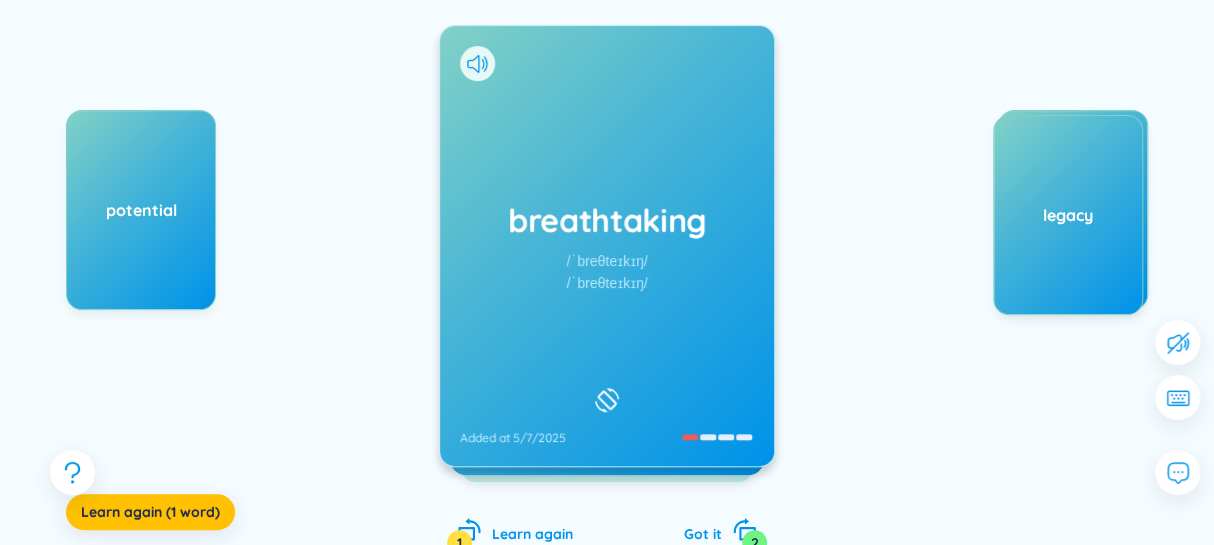 click on "breathtaking /ˈbreθteɪkɪŋ/ /ˈbreθteɪkɪŋ/ Added at 5/7/2025" at bounding box center (607, 246) 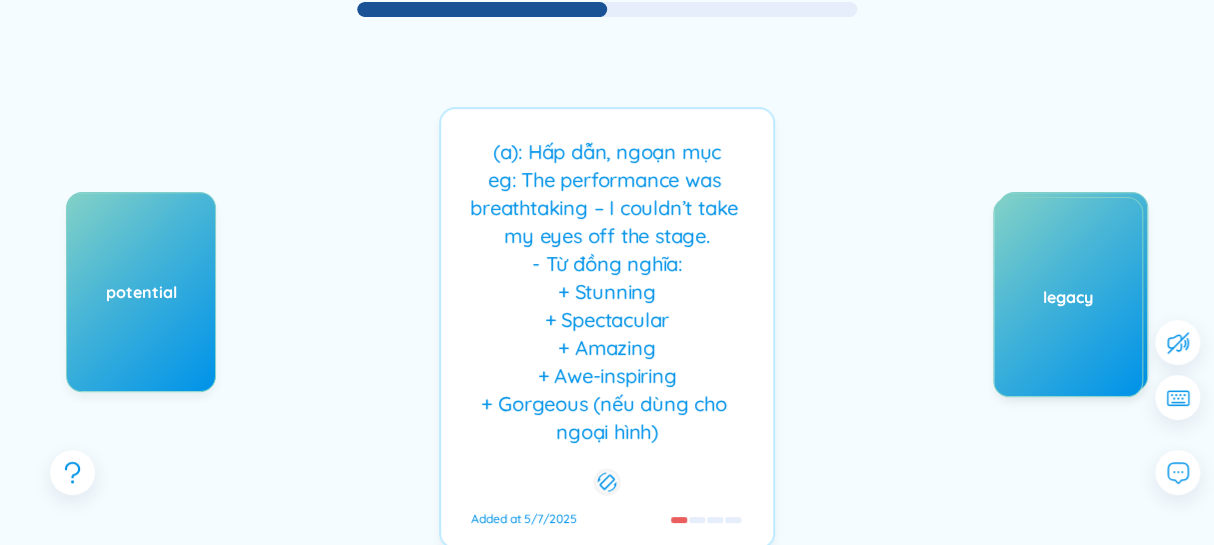 scroll, scrollTop: 191, scrollLeft: 0, axis: vertical 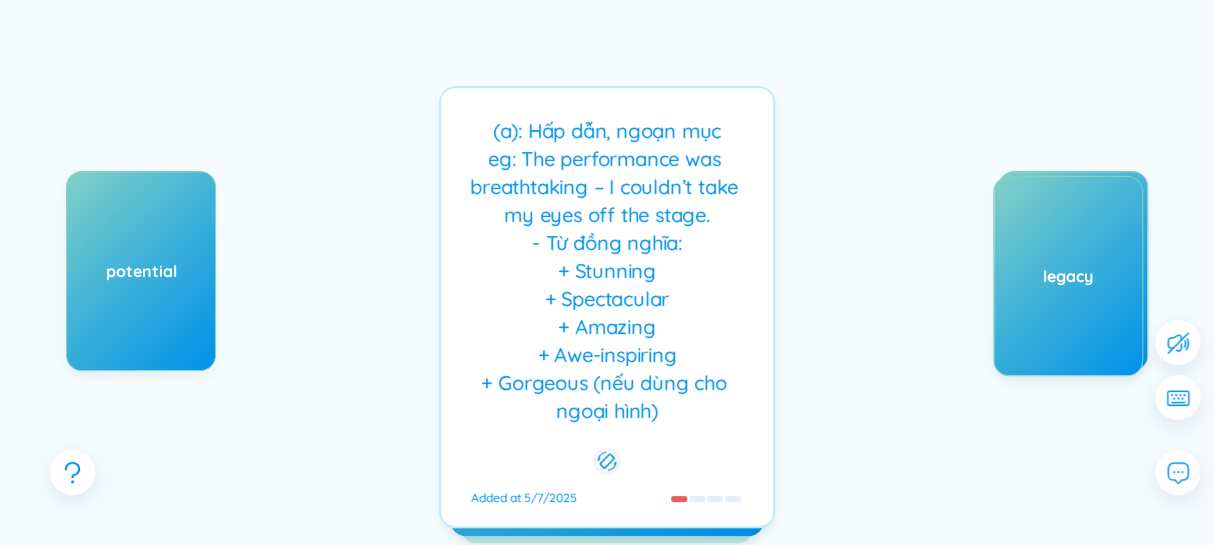 click on "(a): Hấp dẫn, ngoạn mục
eg: The performance was breathtaking – I couldn’t take my eyes off the stage.
- Từ đồng nghĩa:
+ Stunning
+ Spectacular
+ Amazing
+ Awe-inspiring
+ Gorgeous (nếu dùng cho ngoại hình)" at bounding box center [607, 271] 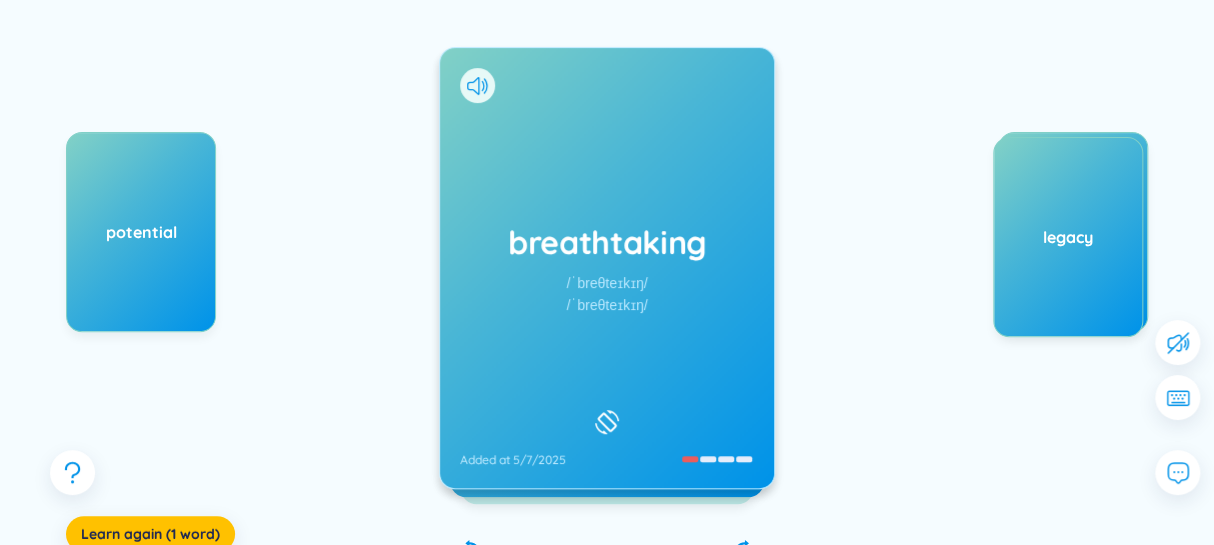 scroll, scrollTop: 252, scrollLeft: 0, axis: vertical 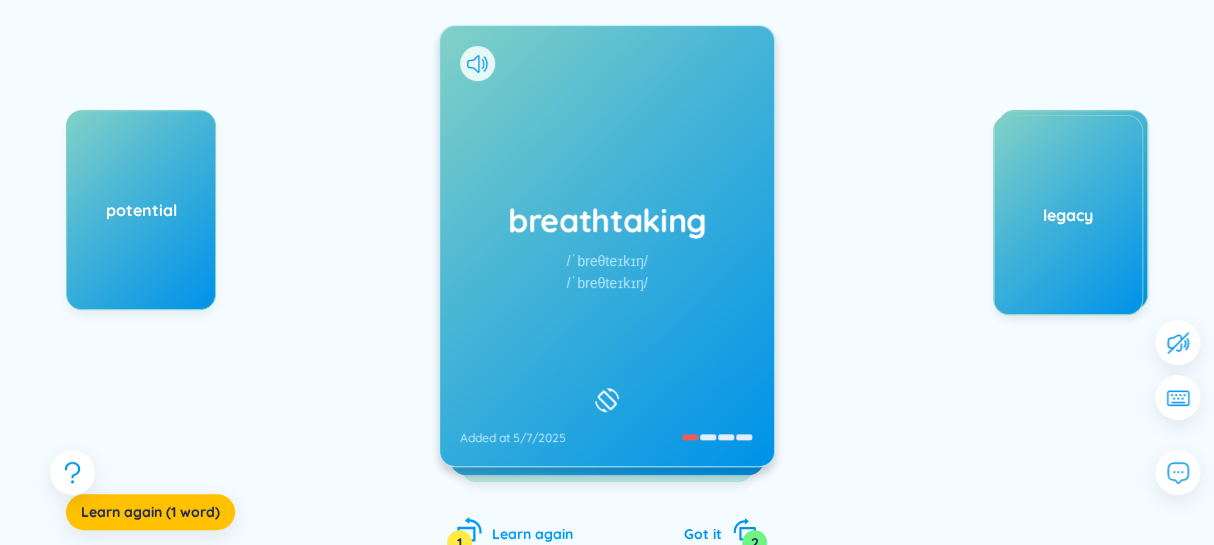 click on "Learn again 1" at bounding box center [515, 531] 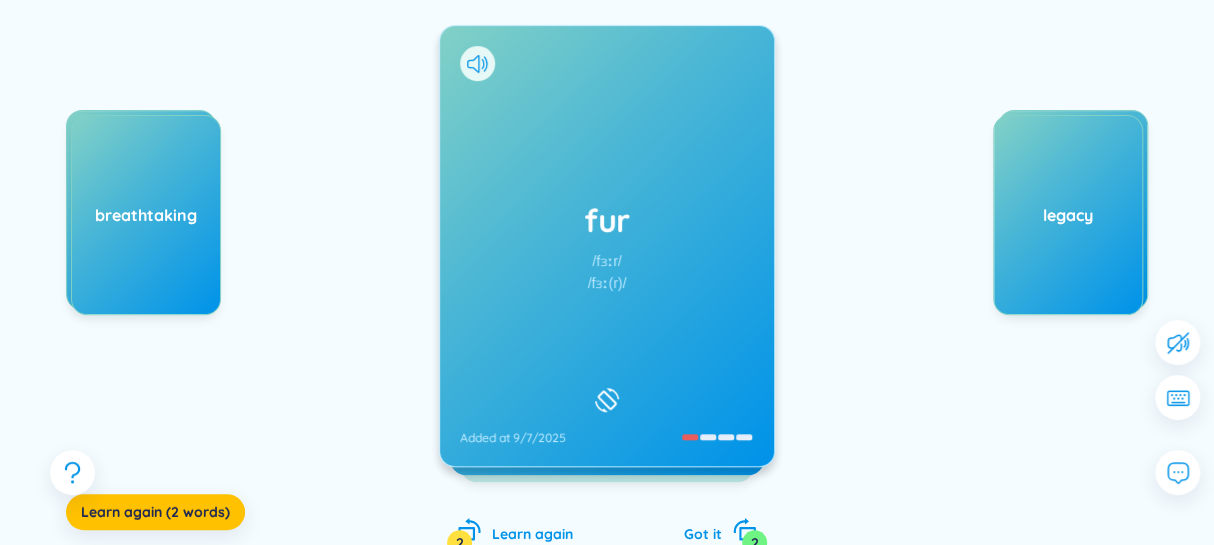 click on "fur" at bounding box center [607, 220] 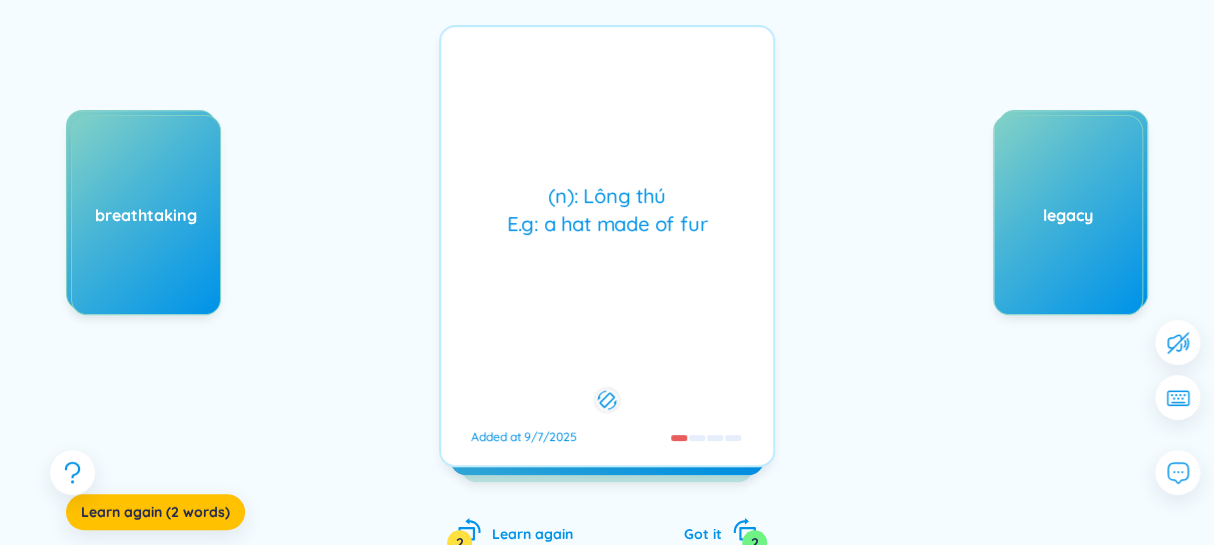 click on "(n): Lông thú
E.g: a hat made of fur
Added at 9/7/2025" at bounding box center [607, 246] 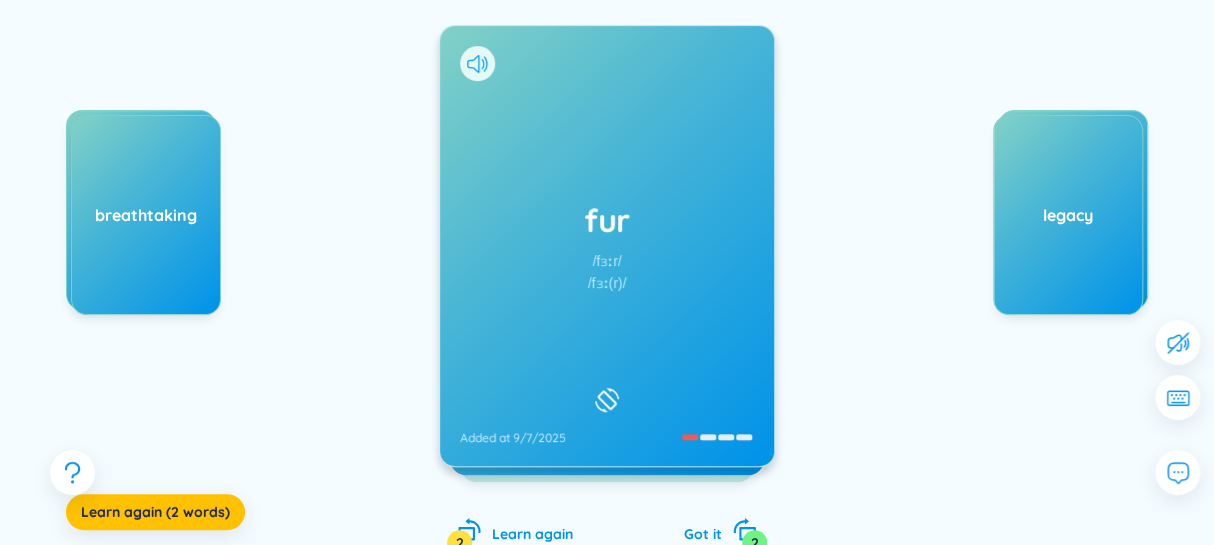 click 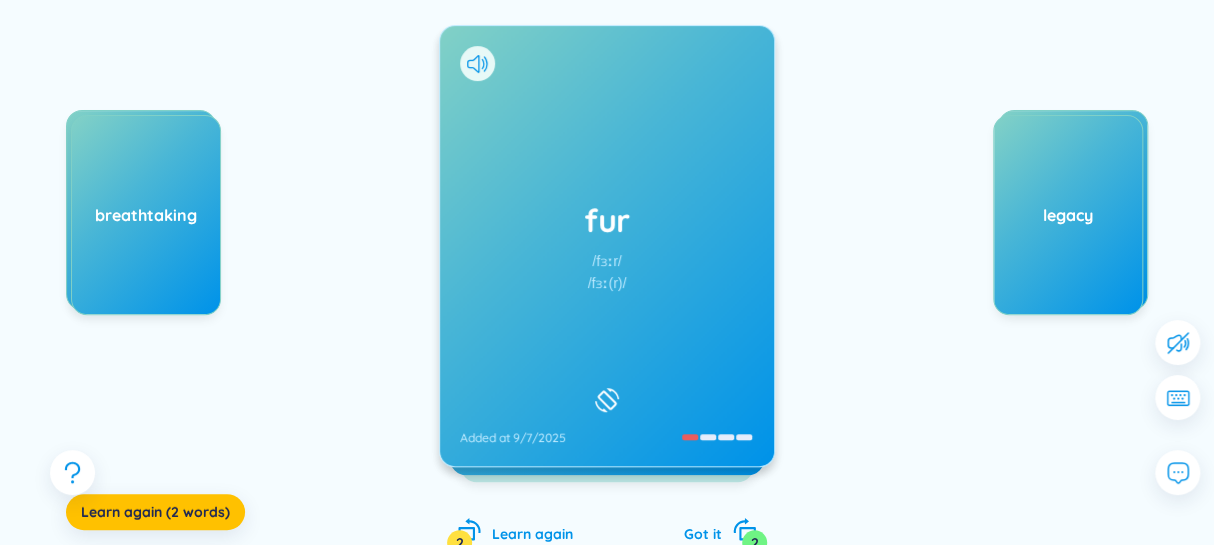 click on "fur" at bounding box center [607, 220] 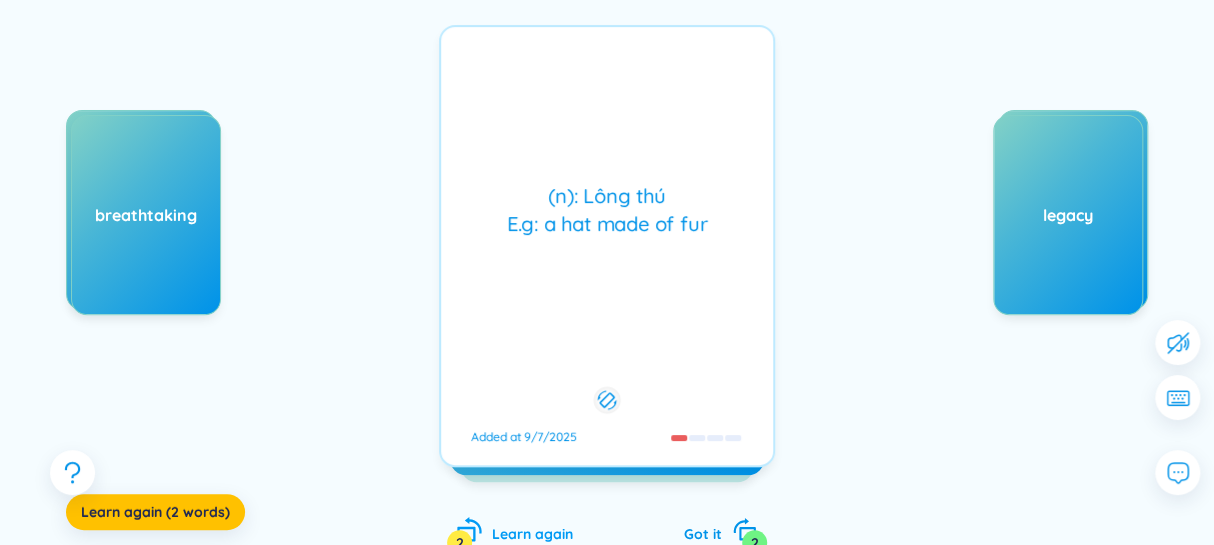 click on "Learn again 2" at bounding box center (515, 531) 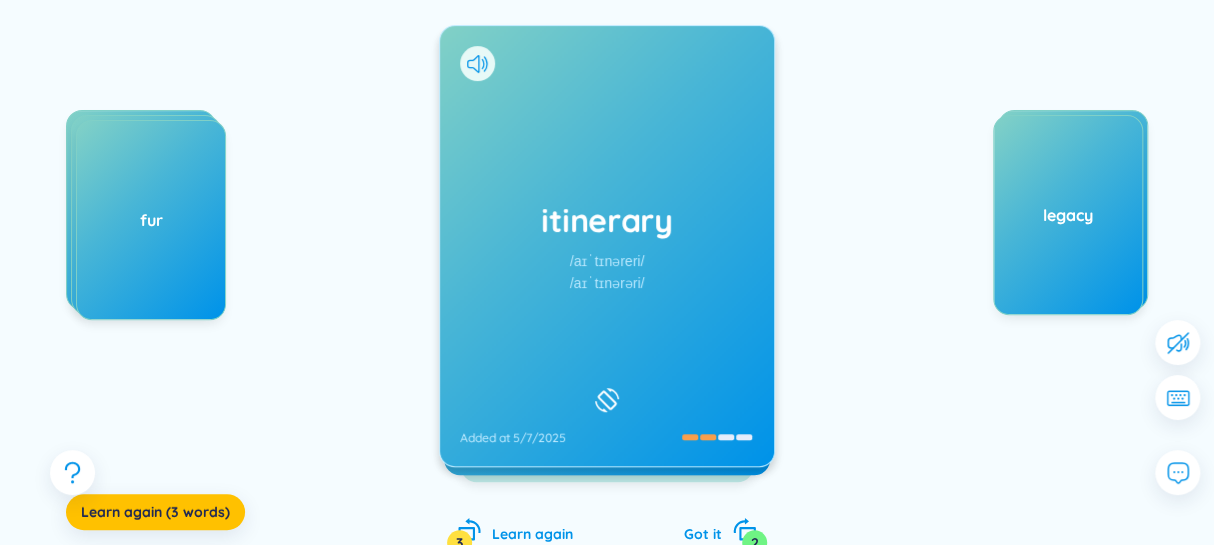 click on "itinerary /aɪˈtɪnəreri/ /aɪˈtɪnərəri/ Added at 5/7/2025" at bounding box center [607, 246] 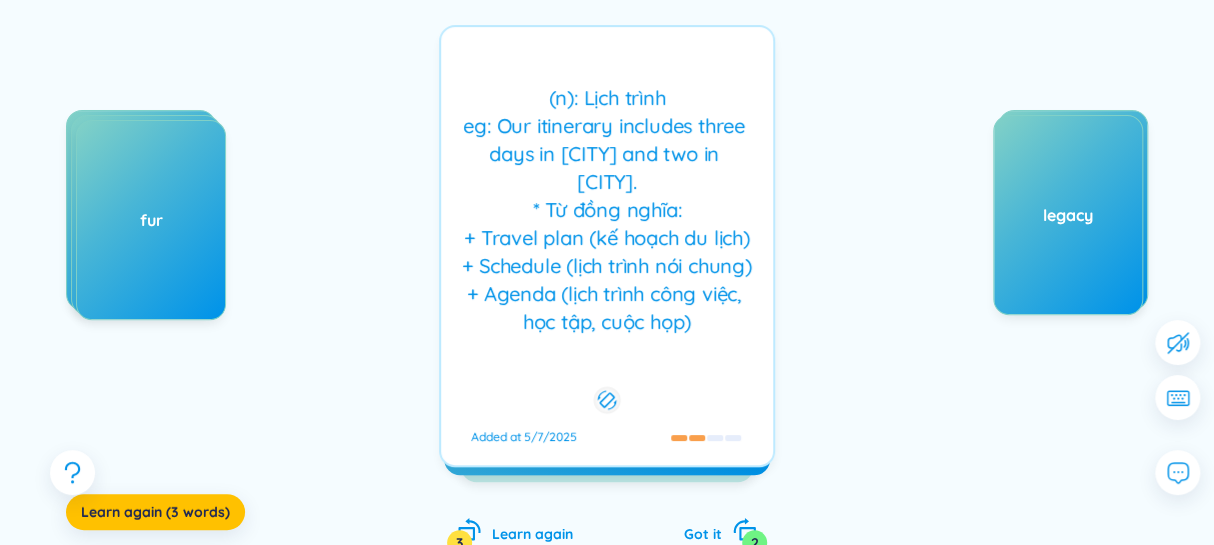 click on "(n): Lịch trình
eg: Our itinerary includes three days in [CITY] and two in [CITY].
* Từ đồng nghĩa:
+ Travel plan (kế hoạch du lịch)
+ Schedule (lịch trình nói chung)
+ Agenda (lịch trình công việc, học tập, cuộc họp)" at bounding box center (607, 210) 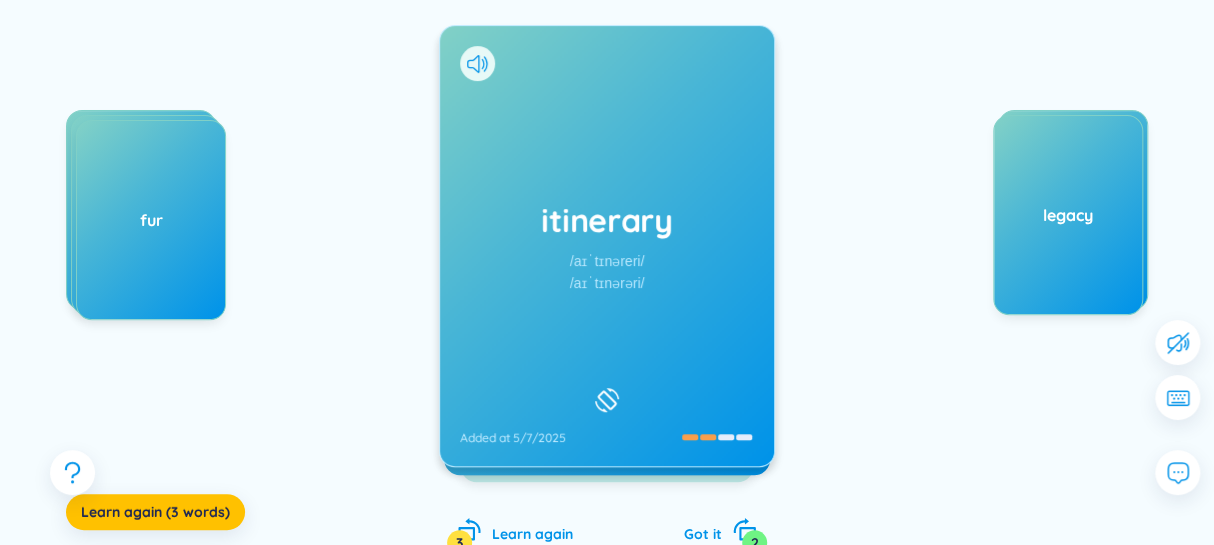click on "itinerary /aɪˈtɪnəreri/ /aɪˈtɪnərəri/ Added at 5/7/2025" at bounding box center [607, 246] 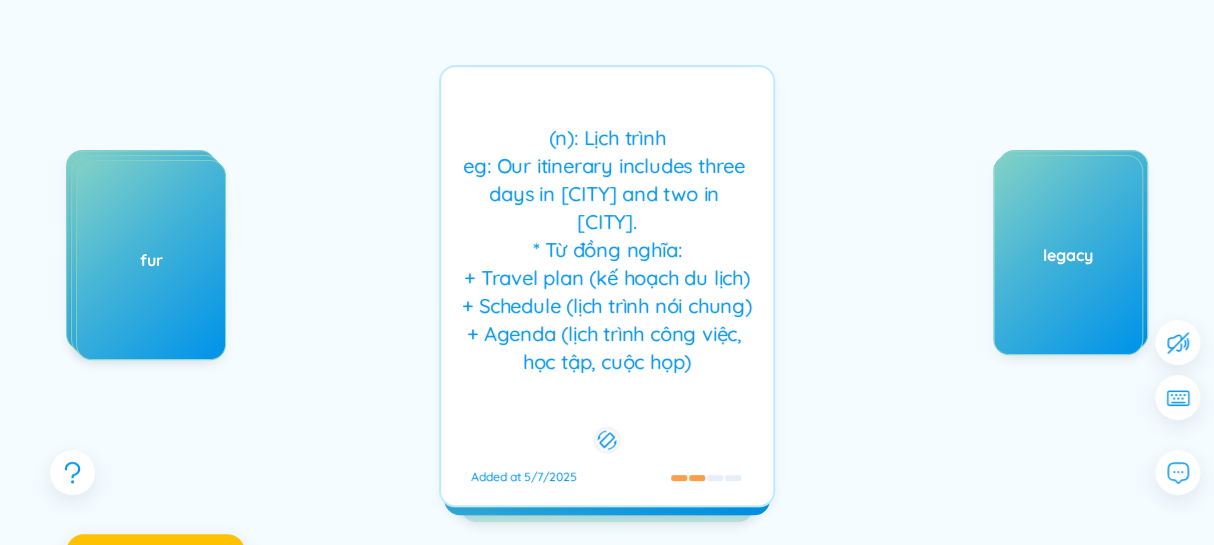 scroll, scrollTop: 191, scrollLeft: 0, axis: vertical 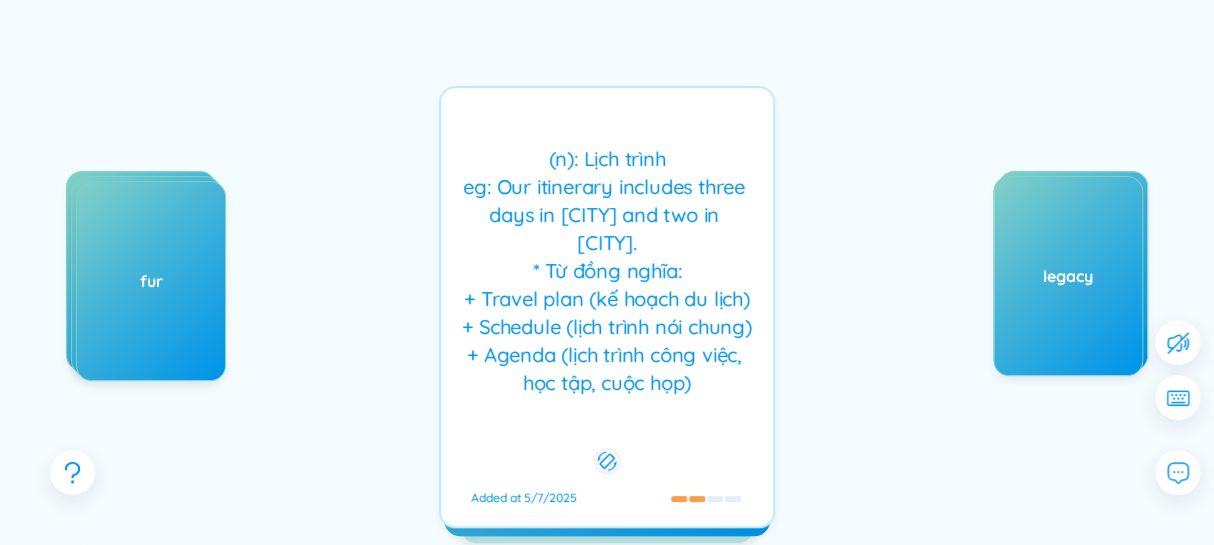 click on "(n): Lịch trình
eg: Our itinerary includes three days in [CITY] and two in [CITY].
* Từ đồng nghĩa:
+ Travel plan (kế hoạch du lịch)
+ Schedule (lịch trình nói chung)
+ Agenda (lịch trình công việc, học tập, cuộc họp)" at bounding box center (607, 271) 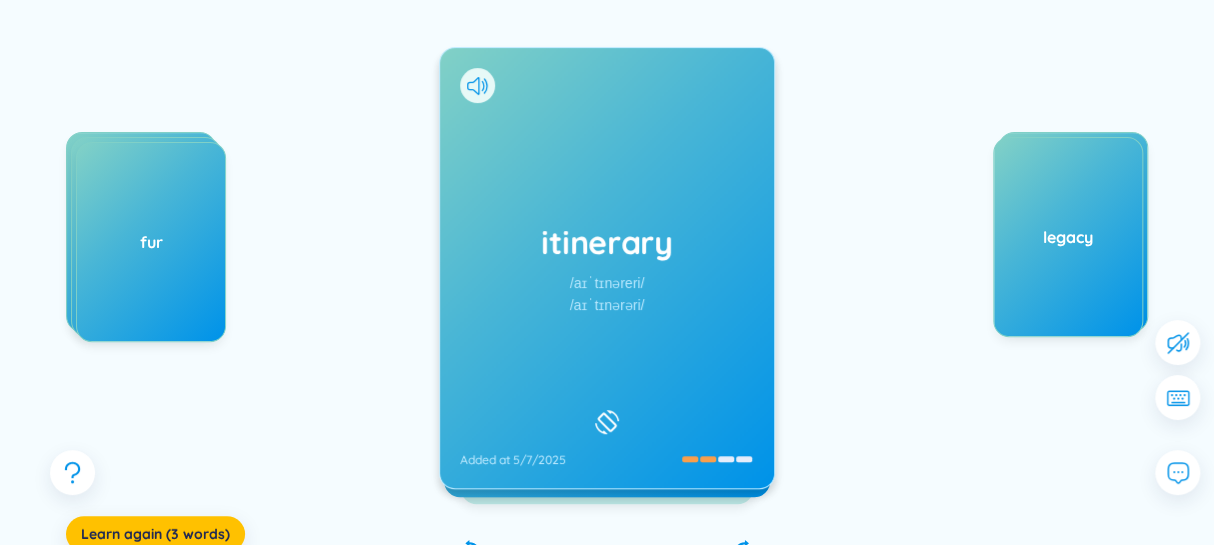 scroll, scrollTop: 252, scrollLeft: 0, axis: vertical 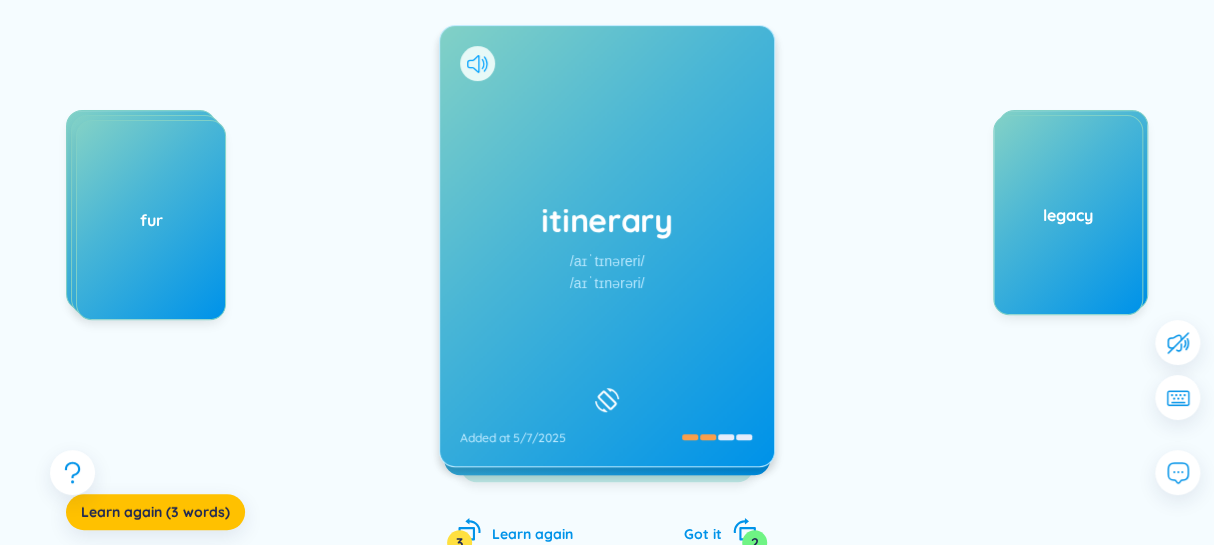click 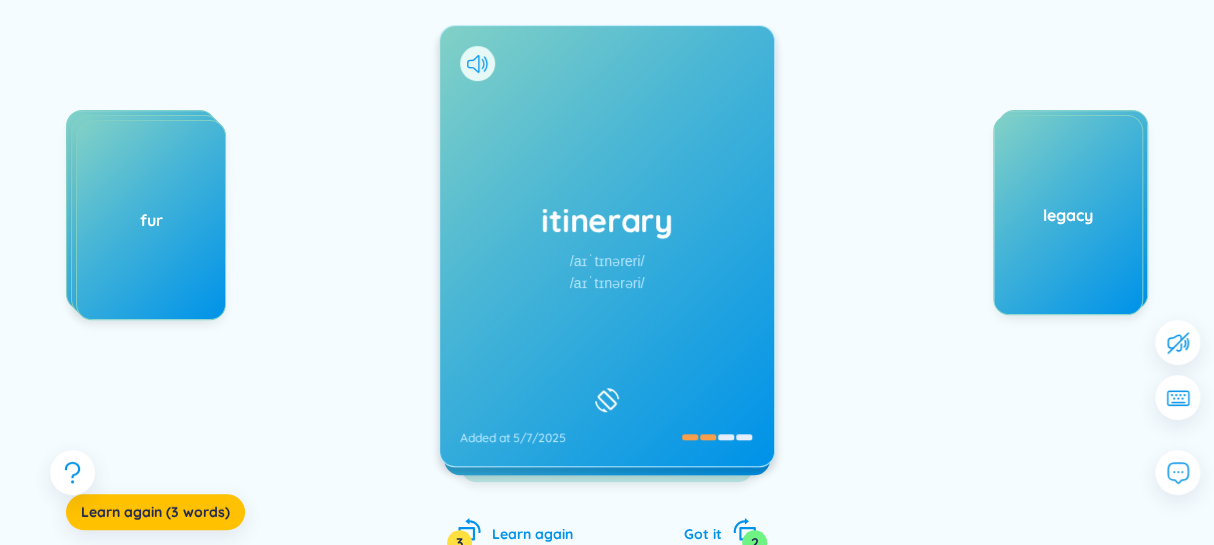 click on "itinerary" at bounding box center (607, 220) 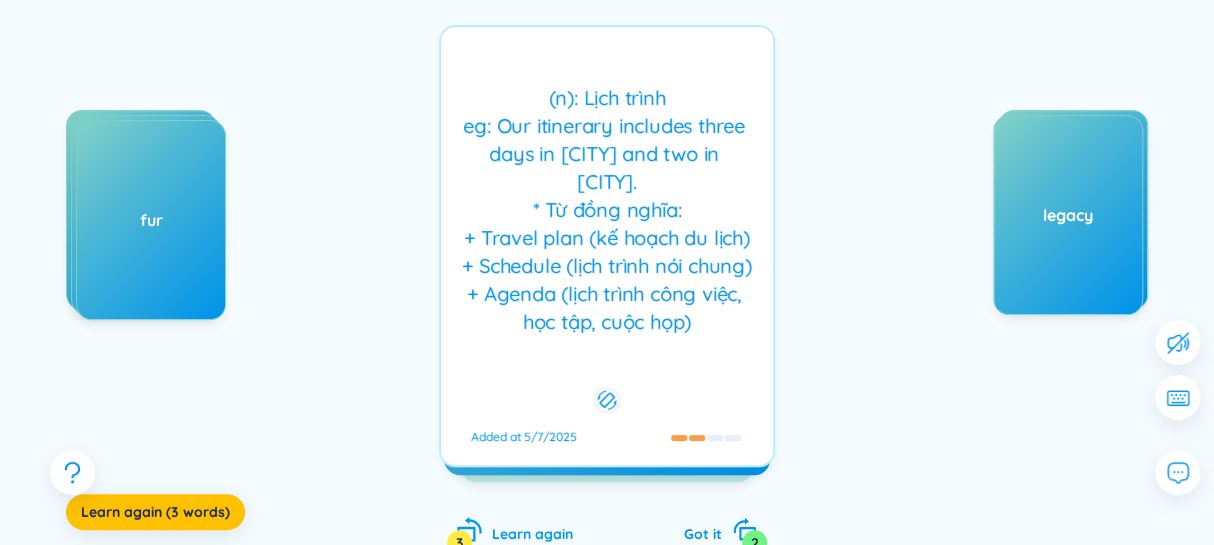 click 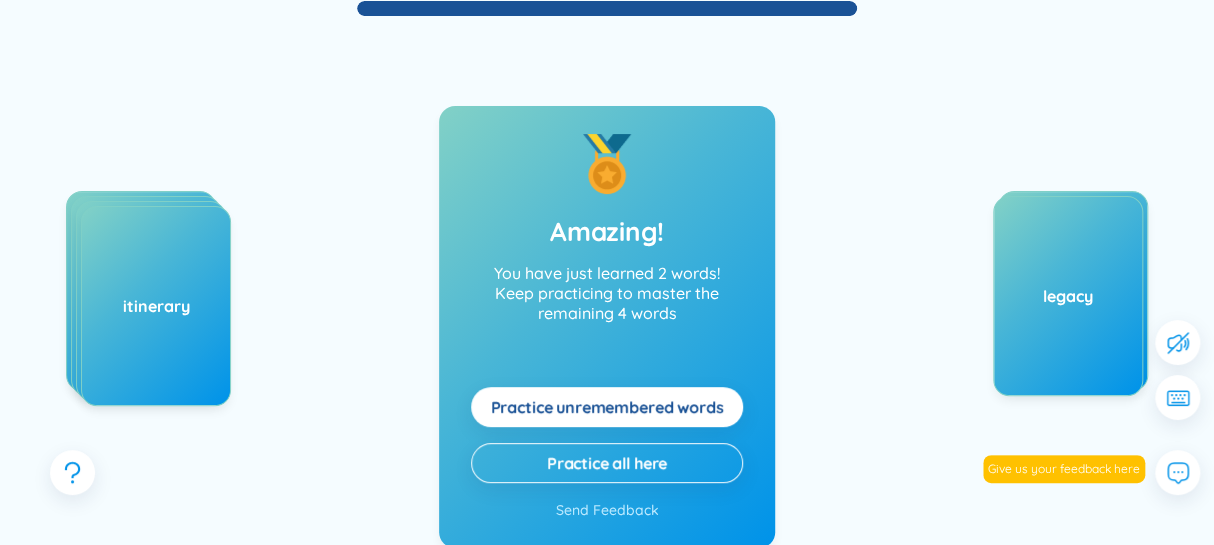 scroll, scrollTop: 0, scrollLeft: 0, axis: both 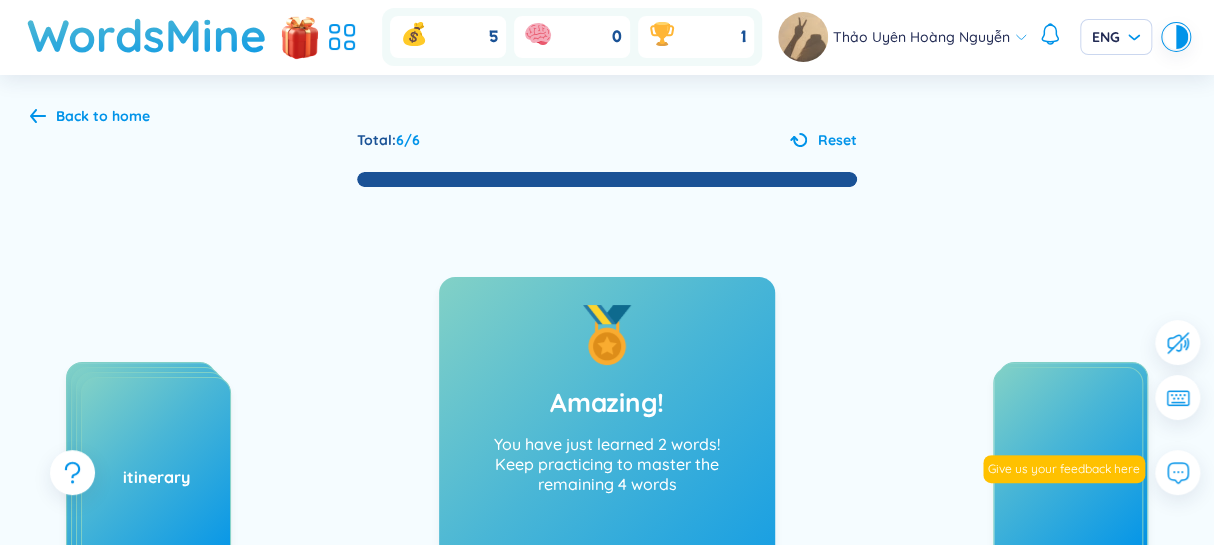 click on "Back to home" at bounding box center [103, 116] 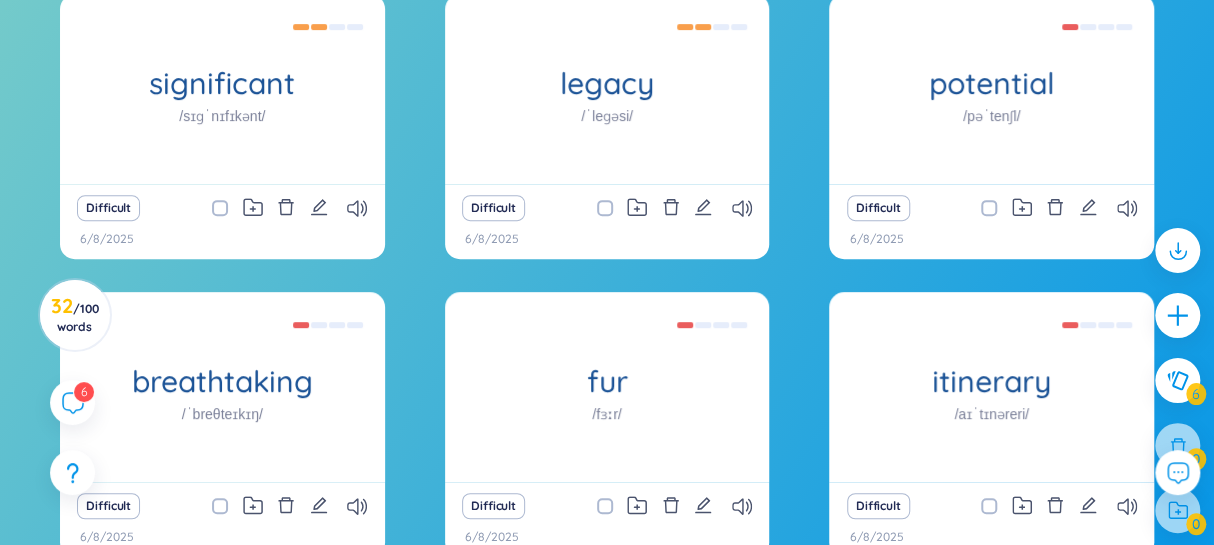 scroll, scrollTop: 444, scrollLeft: 0, axis: vertical 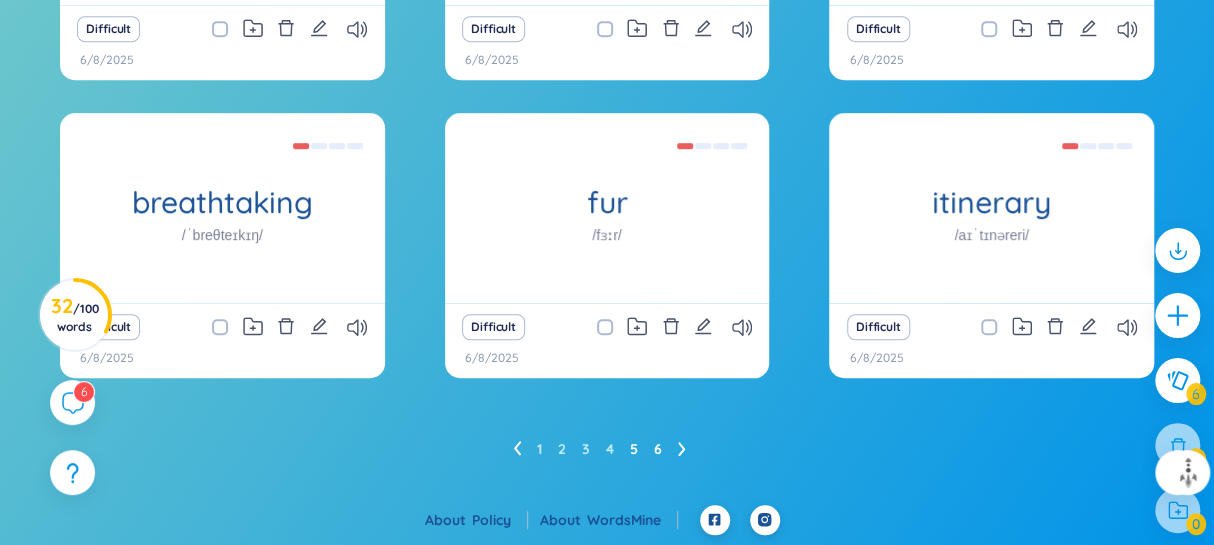 click on "6" at bounding box center [658, 449] 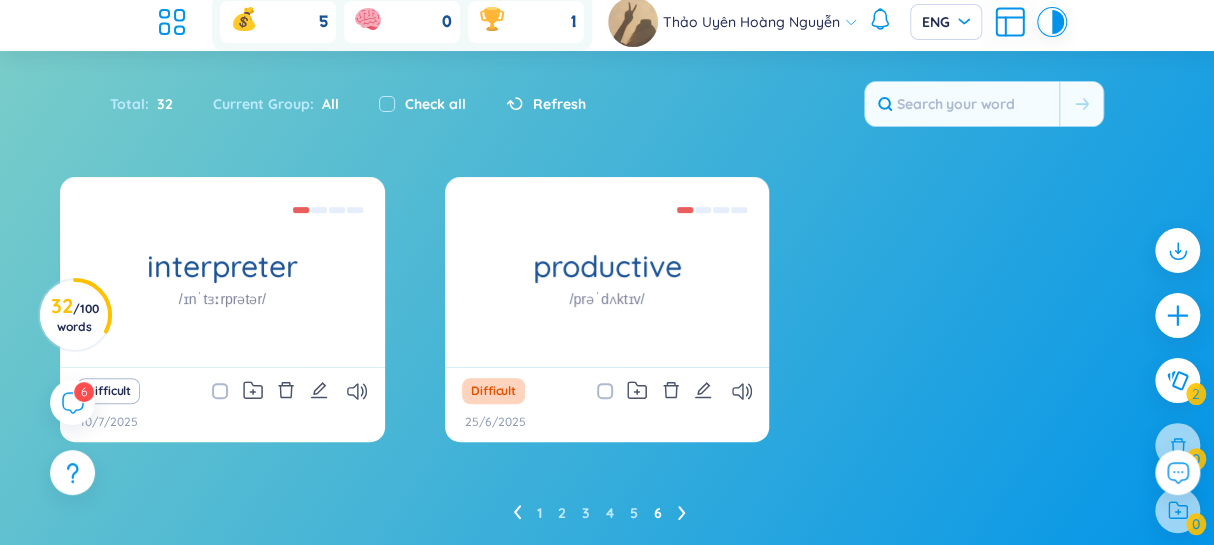 scroll, scrollTop: 115, scrollLeft: 0, axis: vertical 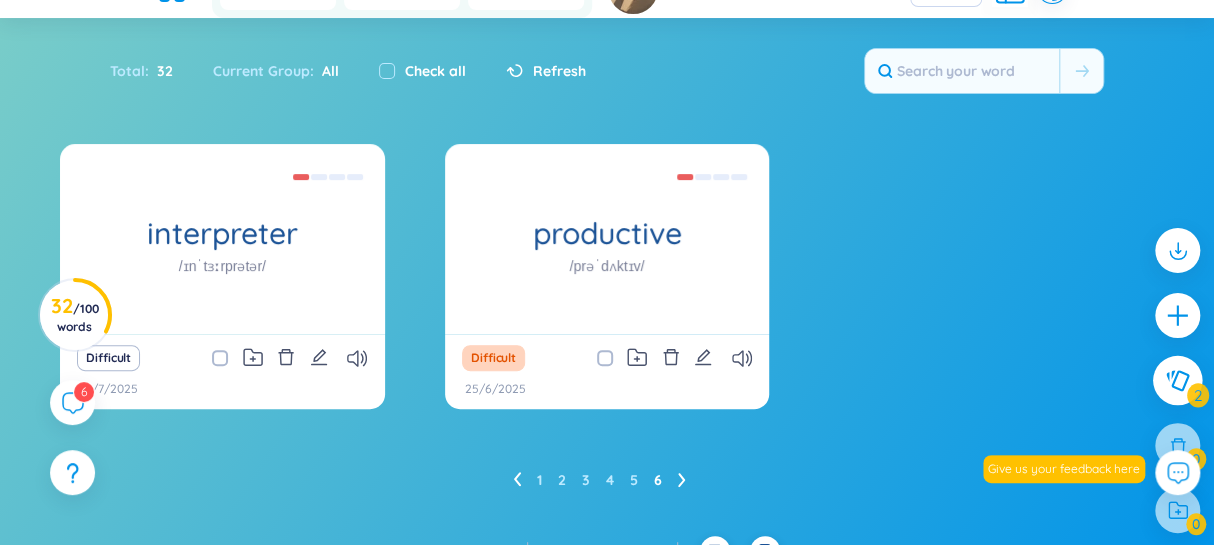 click 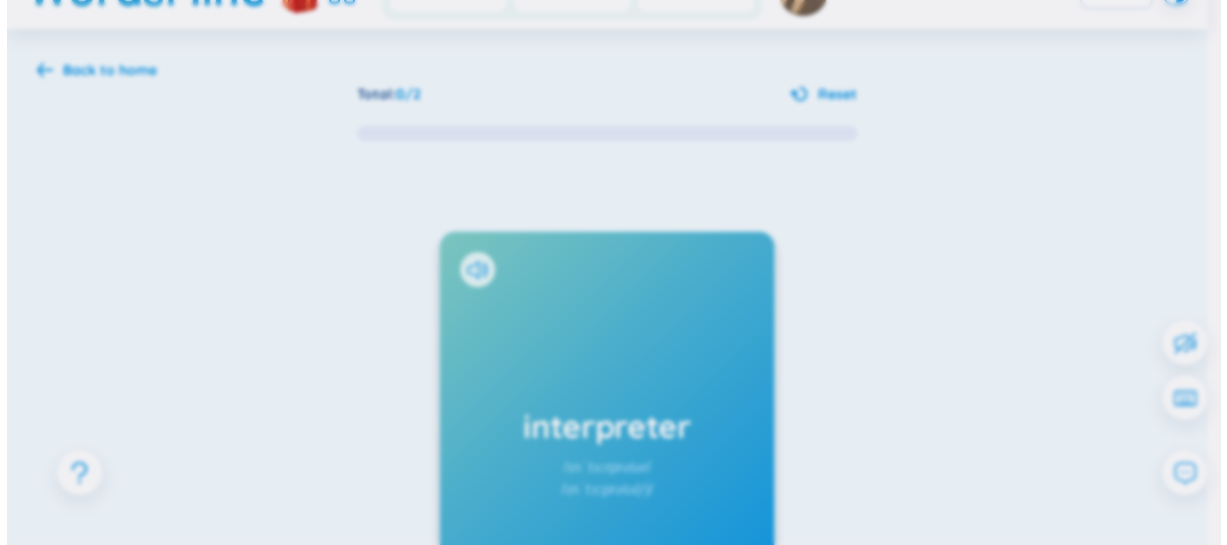 scroll, scrollTop: 0, scrollLeft: 0, axis: both 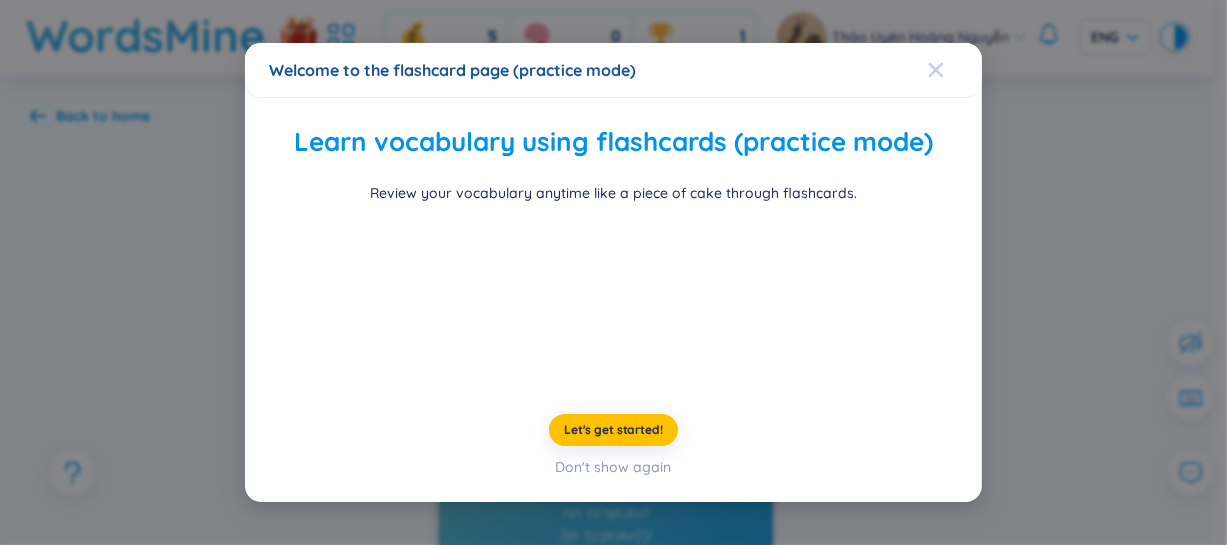 click 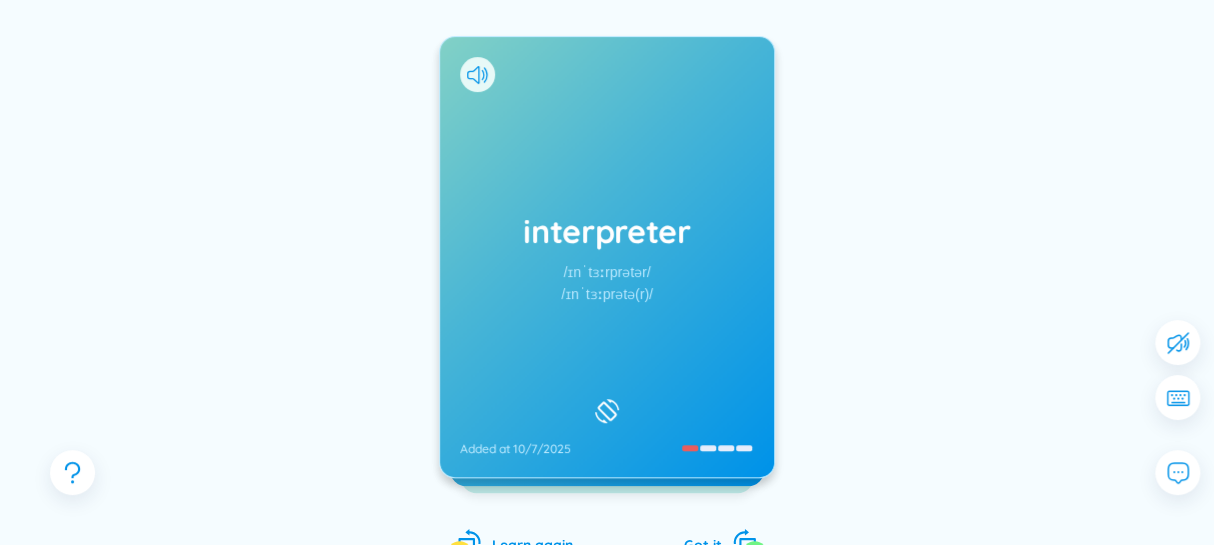 scroll, scrollTop: 242, scrollLeft: 0, axis: vertical 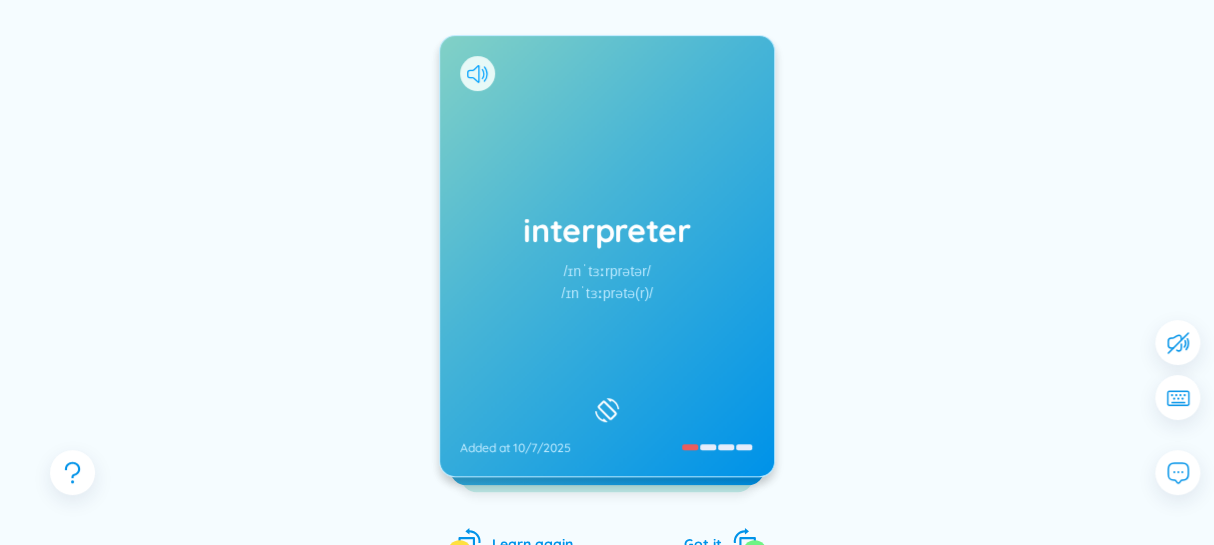 click 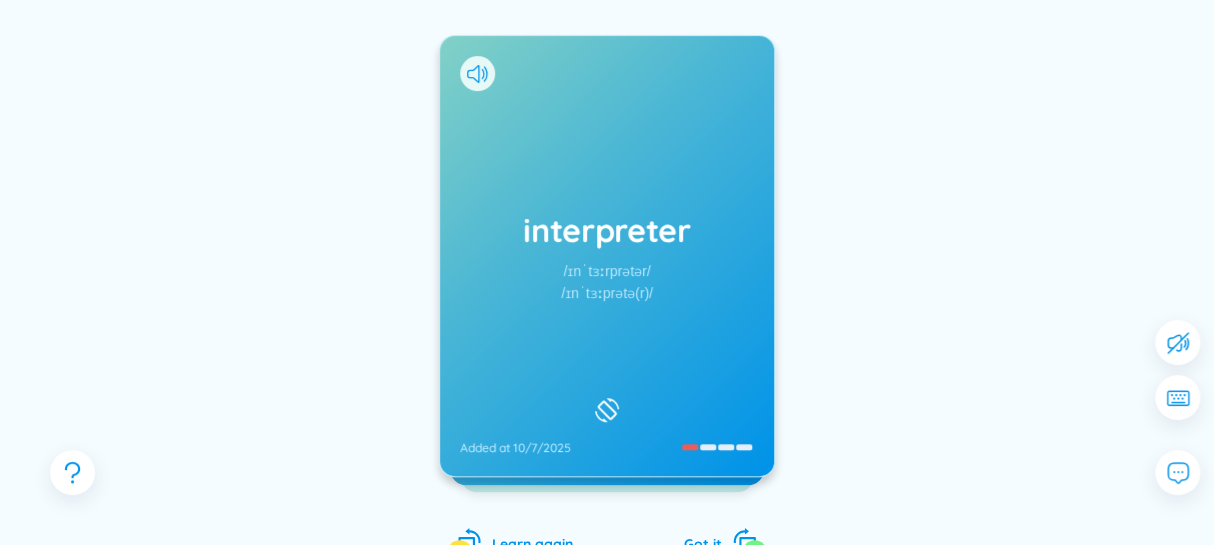 scroll, scrollTop: 302, scrollLeft: 0, axis: vertical 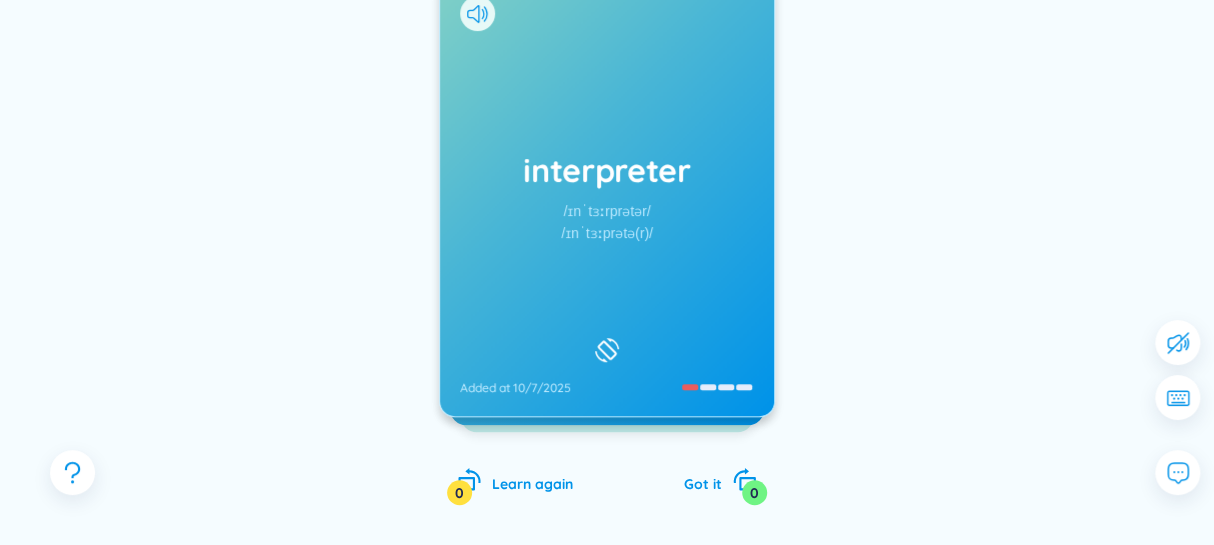 click on "interpreter /ɪnˈtɜːrprətər/ /ɪnˈtɜːprətə(r)/ Added at 10/7/2025" at bounding box center (607, 196) 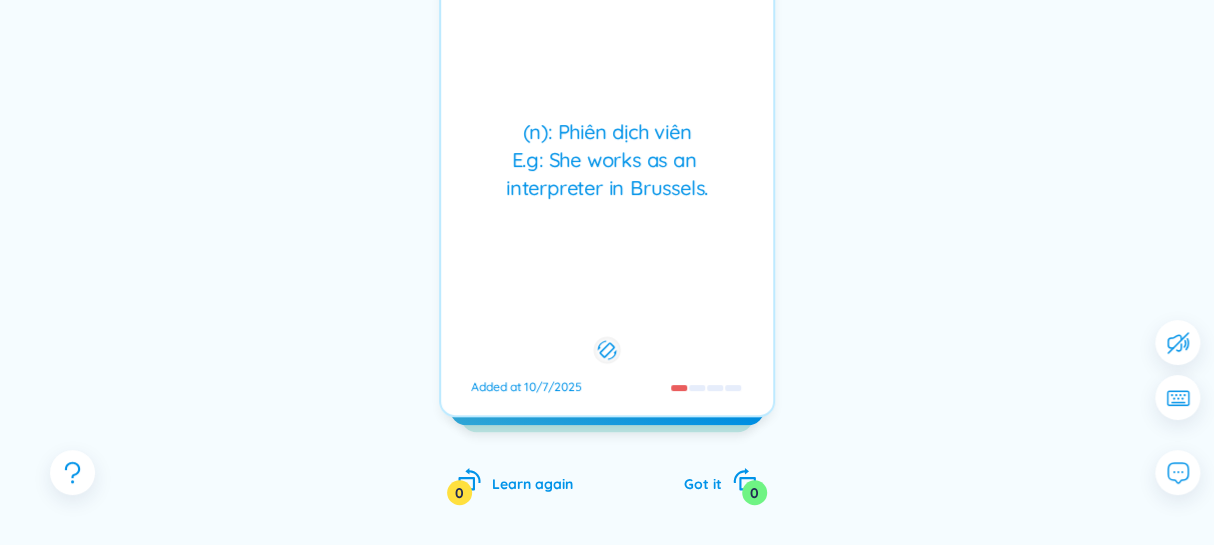 scroll, scrollTop: 242, scrollLeft: 0, axis: vertical 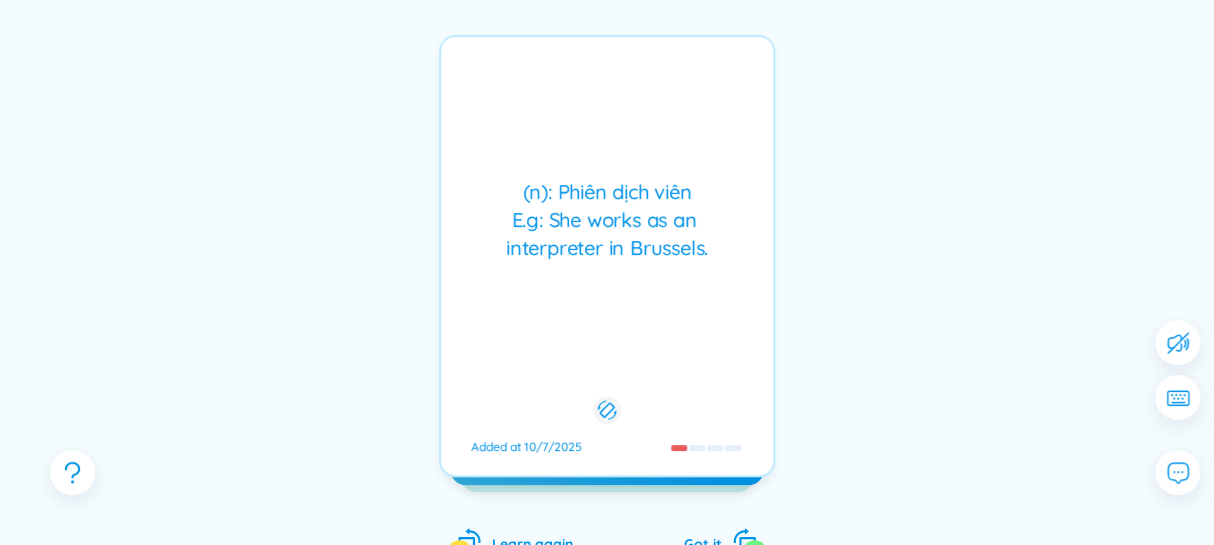 click on "(n): Phiên dịch viên
E.g: She works as an interpreter in Brussels. Added at 10/7/2025" at bounding box center [607, 256] 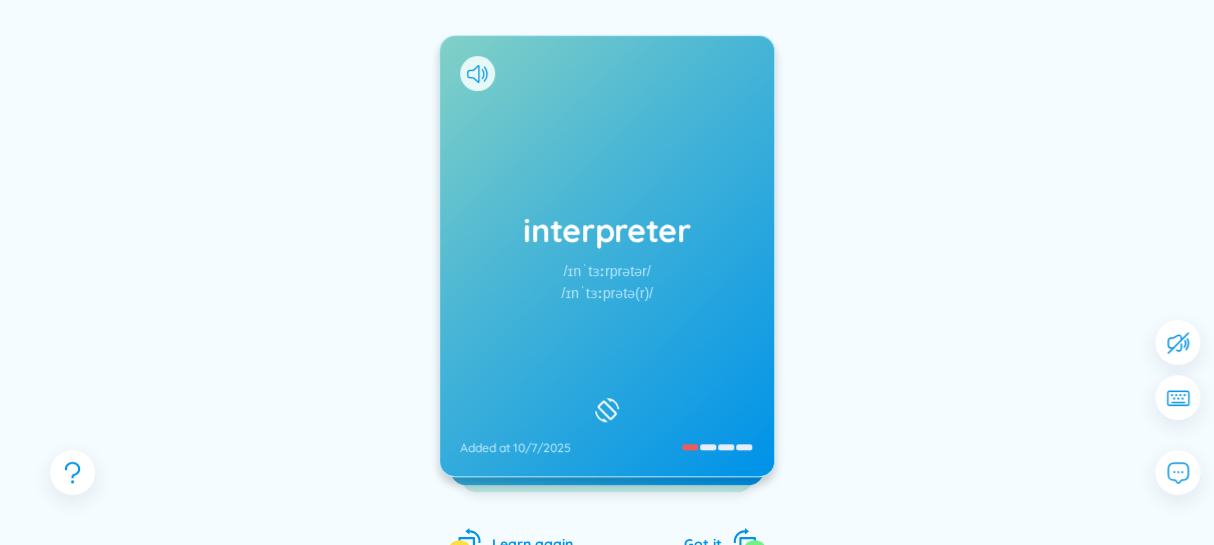 click at bounding box center (477, 73) 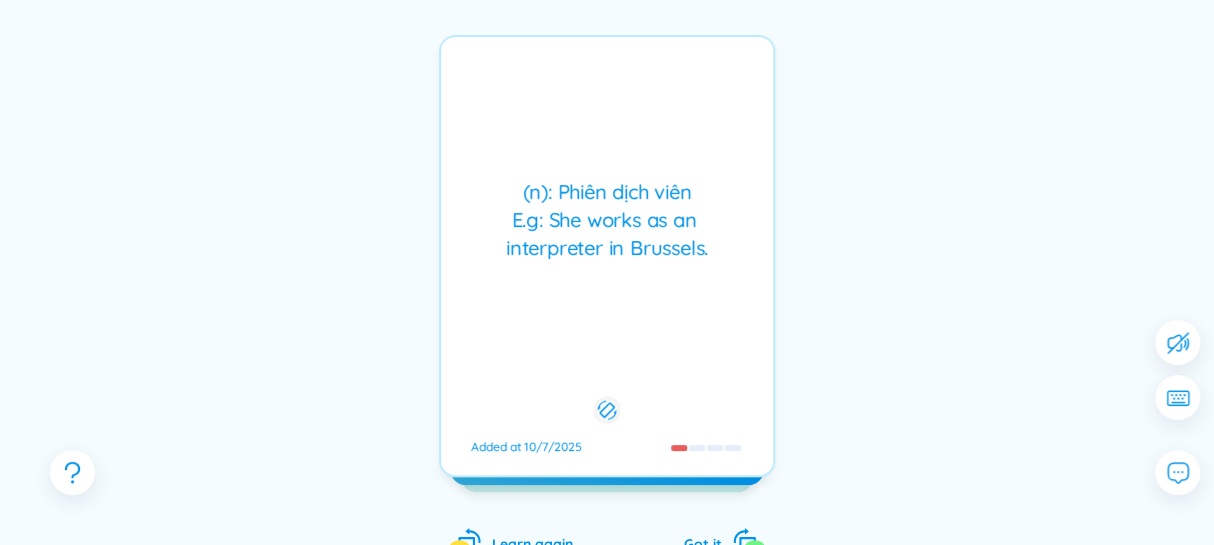 click on "(n): Phiên dịch viên
E.g: She works as an interpreter in Brussels. Added at 10/7/2025" at bounding box center (607, 256) 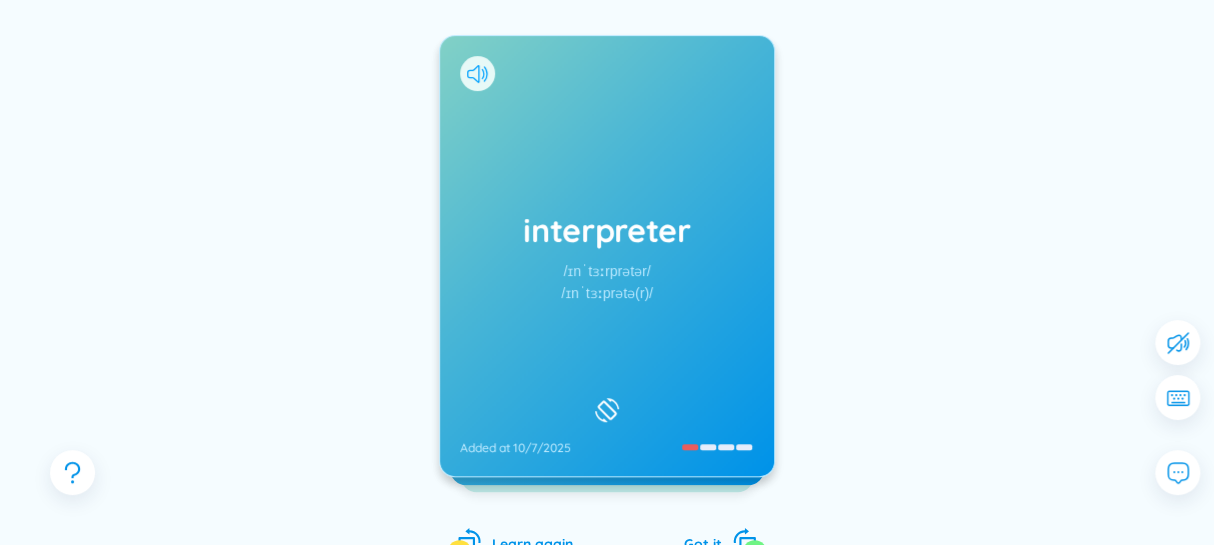 click 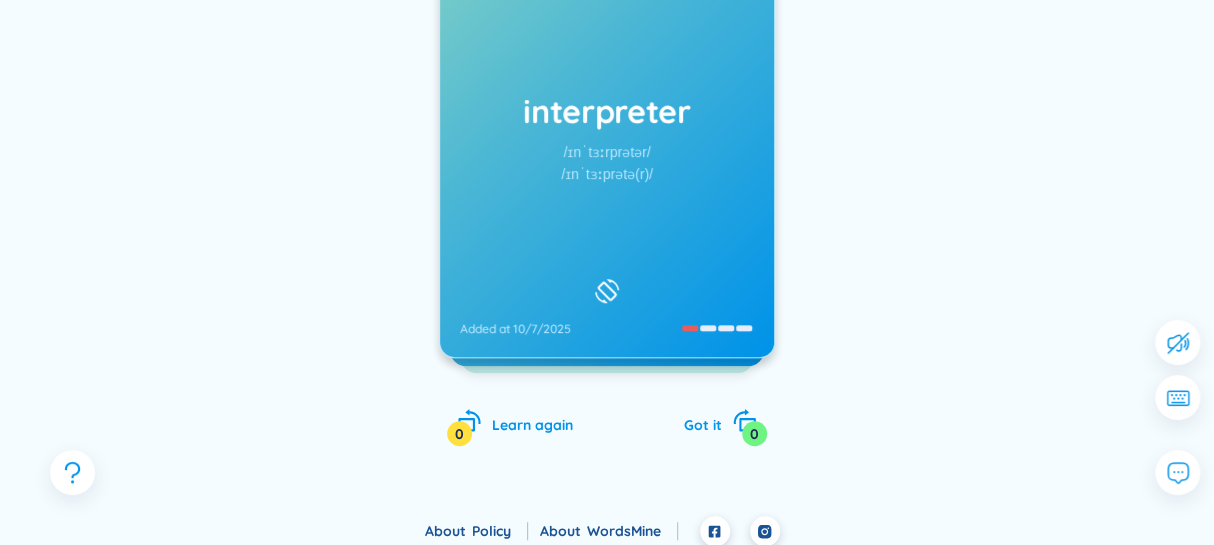 scroll, scrollTop: 363, scrollLeft: 0, axis: vertical 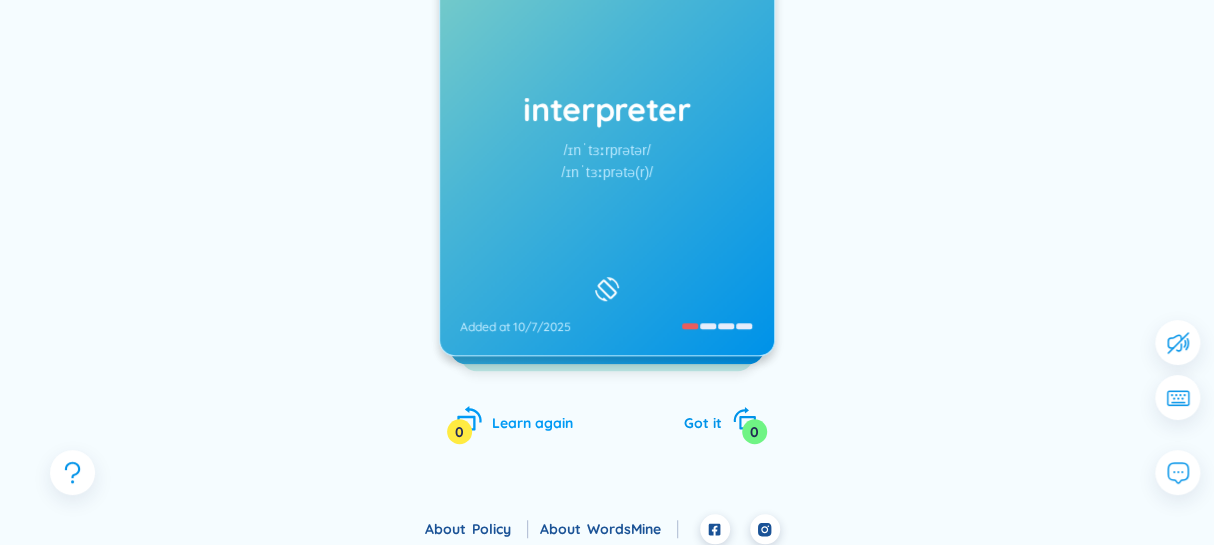 click on "Learn again 0" at bounding box center [515, 420] 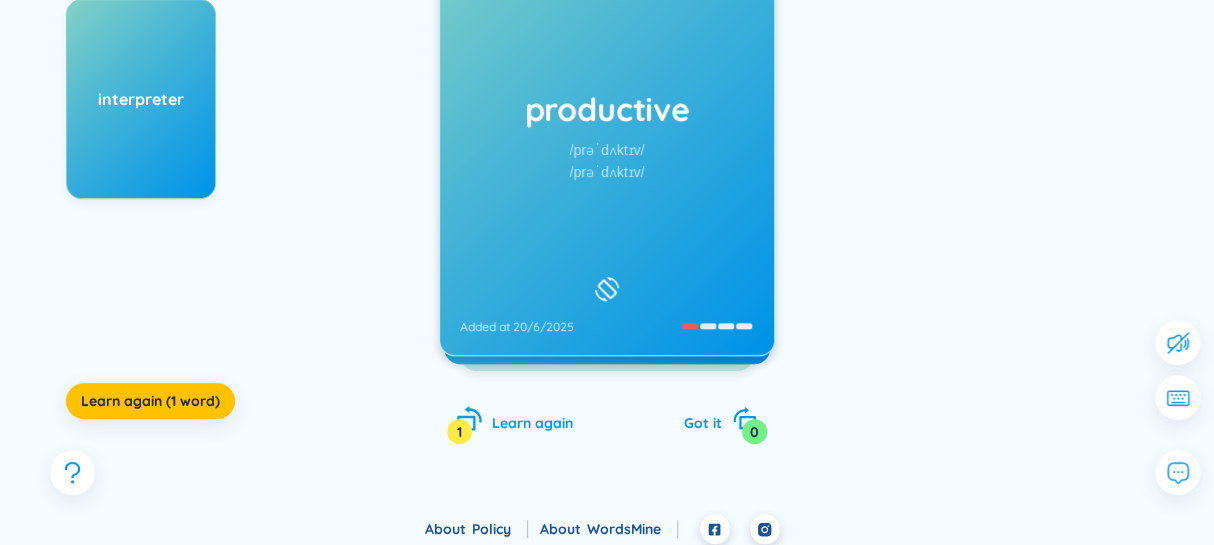 scroll, scrollTop: 242, scrollLeft: 0, axis: vertical 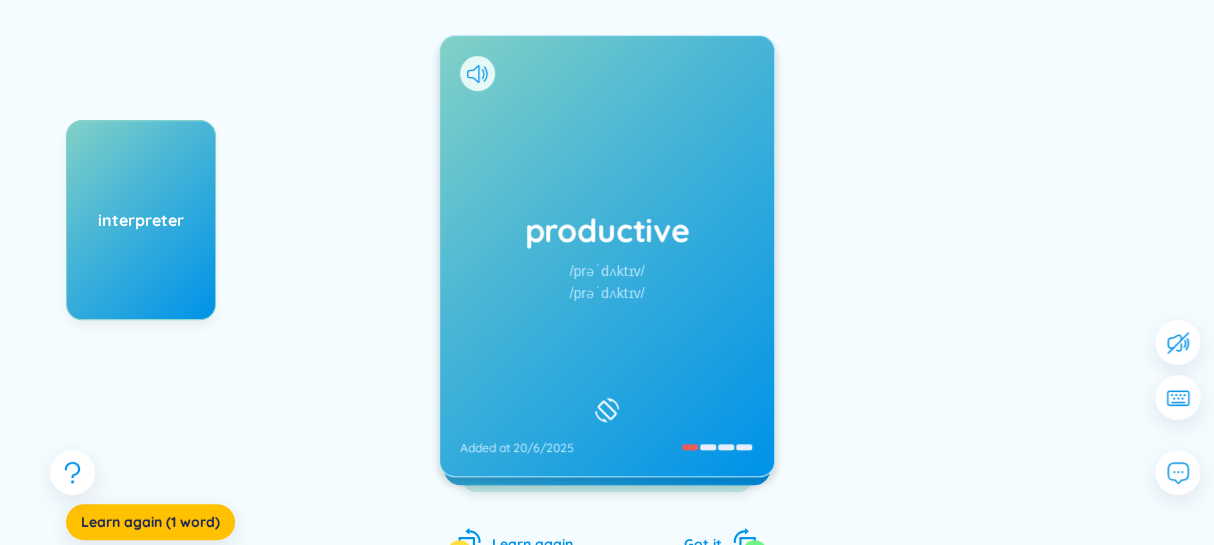 click on "productive /prəˈdʌktɪv/ /prəˈdʌktɪv/ Added at 20/6/2025" at bounding box center [607, 256] 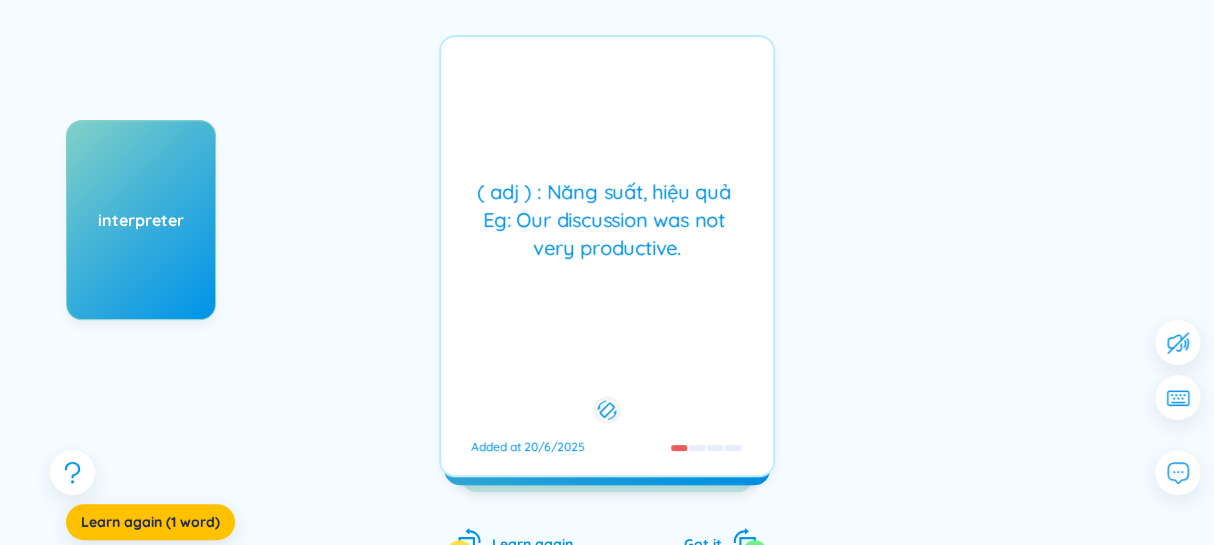 click on "( adj ) : Năng suất, hiệu quả
Eg: Our discussion was not very productive. Added at 20/6/2025" at bounding box center [607, 256] 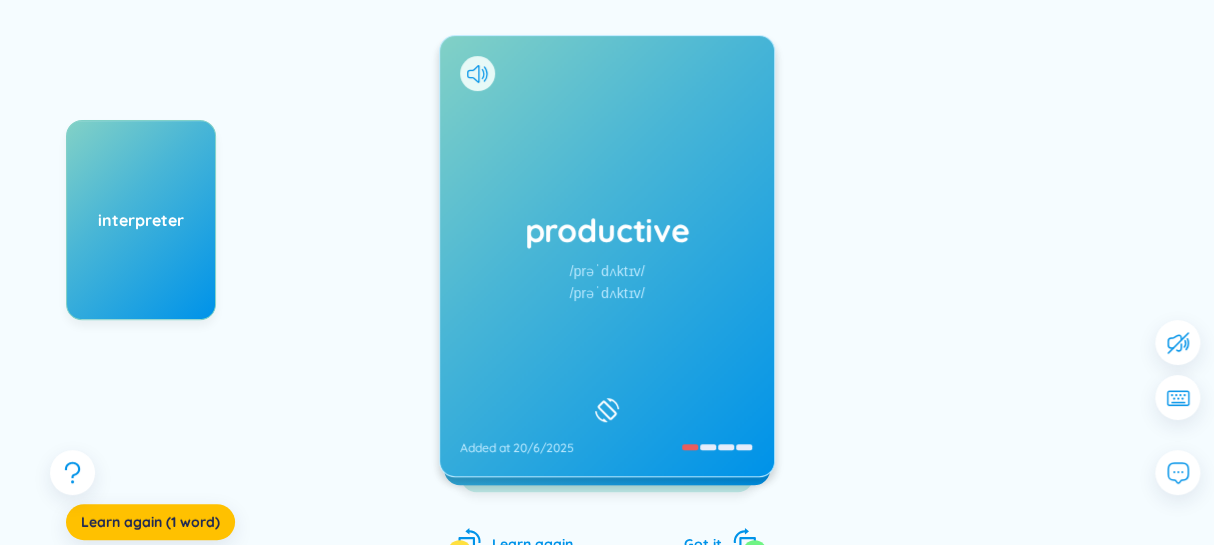 click on "productive /prəˈdʌktɪv/ /prəˈdʌktɪv/ Added at 20/6/2025" at bounding box center (607, 256) 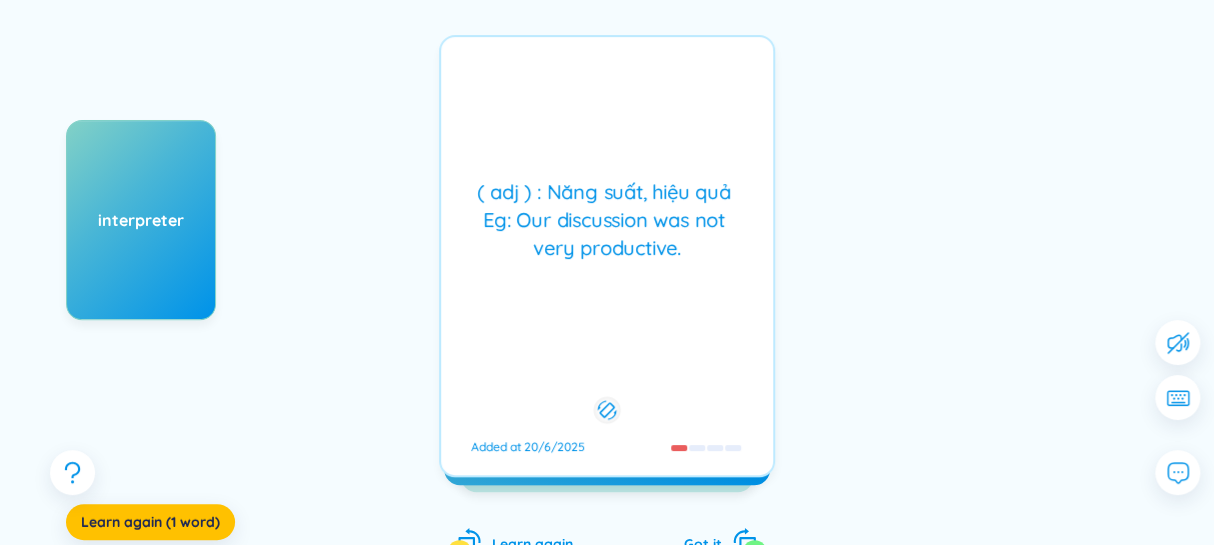 click on "( adj ) : Năng suất, hiệu quả
Eg: Our discussion was not very productive. Added at 20/6/2025" at bounding box center [607, 256] 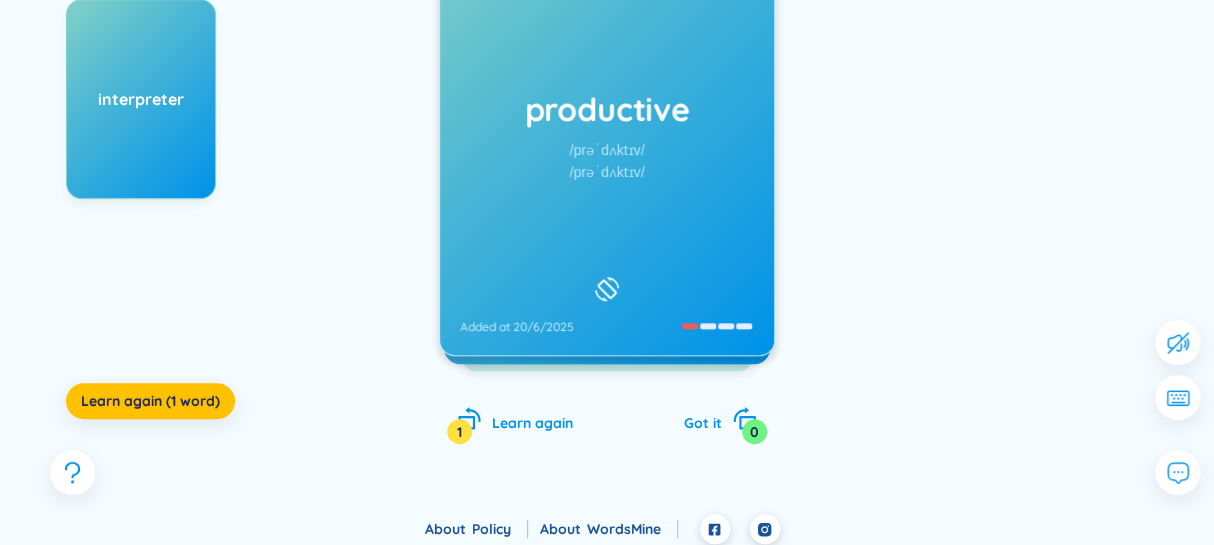scroll, scrollTop: 373, scrollLeft: 0, axis: vertical 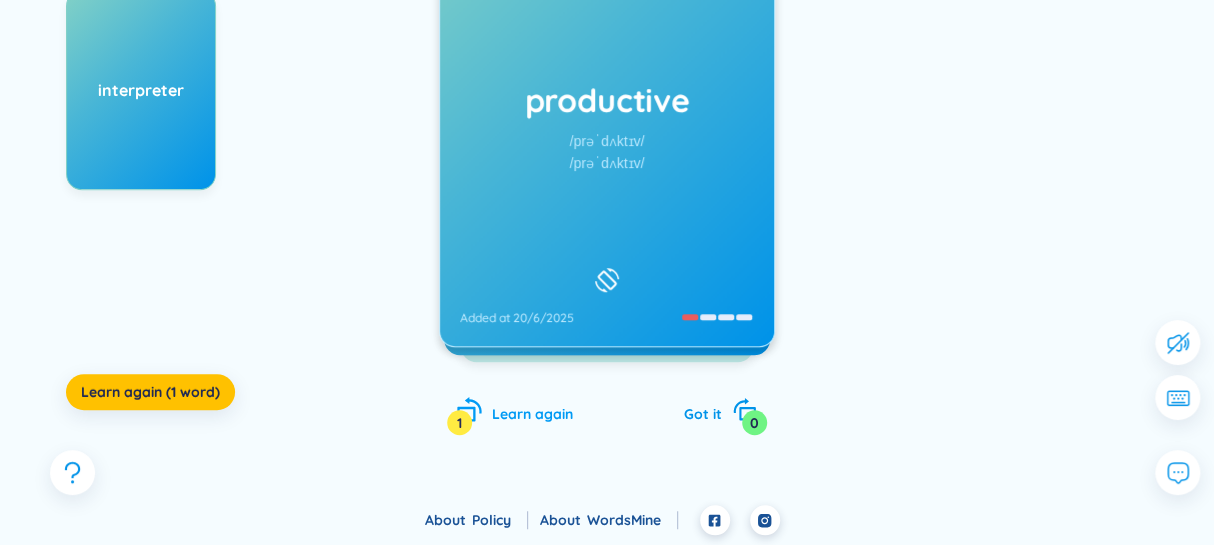 click on "Learn again 1" at bounding box center [515, 411] 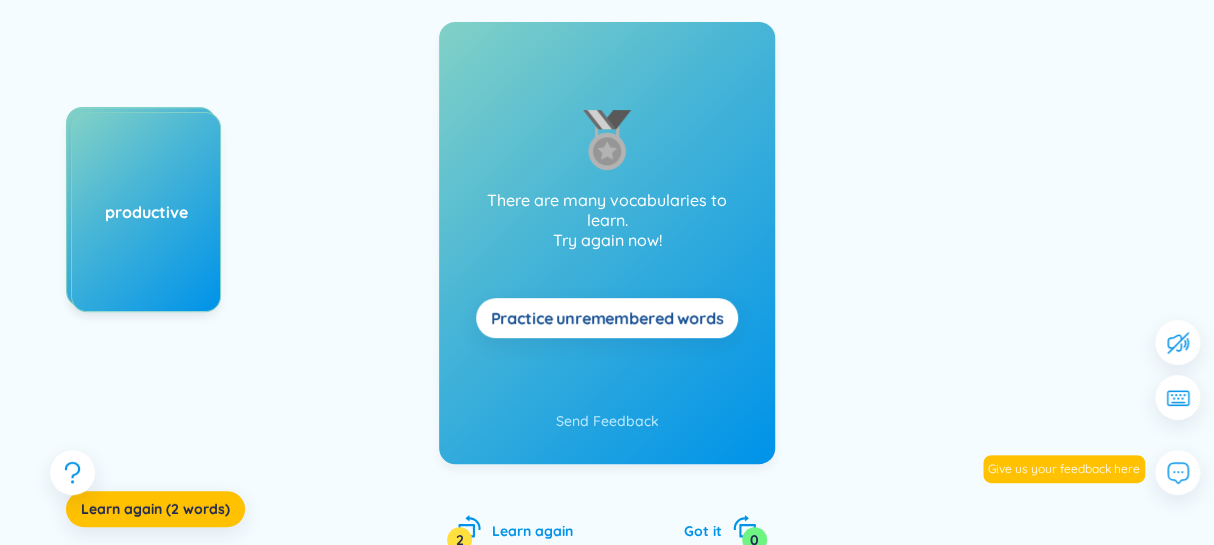 scroll, scrollTop: 252, scrollLeft: 0, axis: vertical 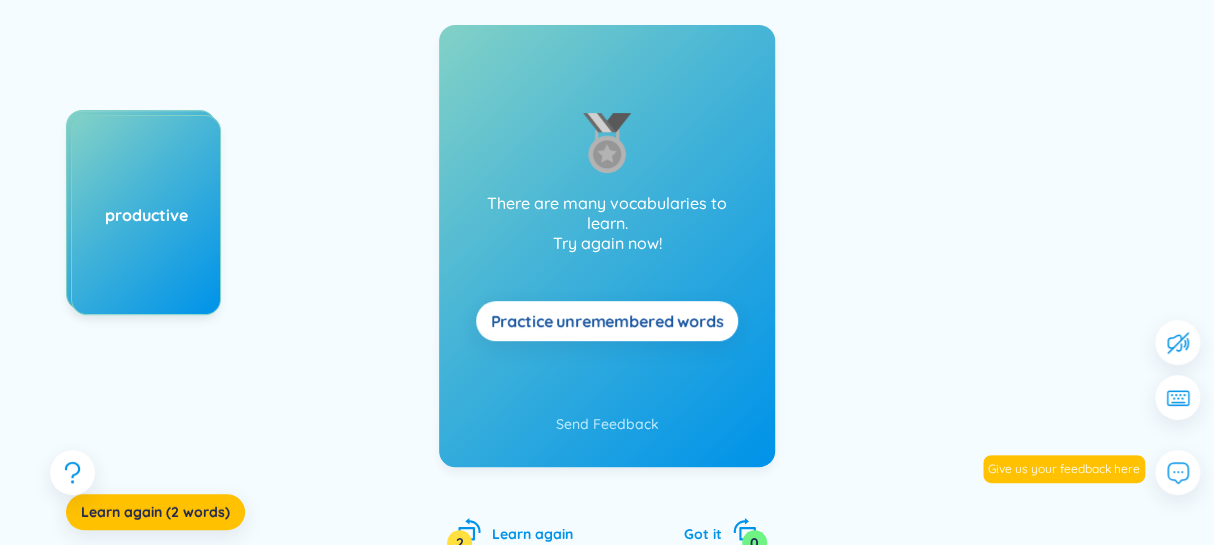 click on "Practice unremembered words" at bounding box center (607, 321) 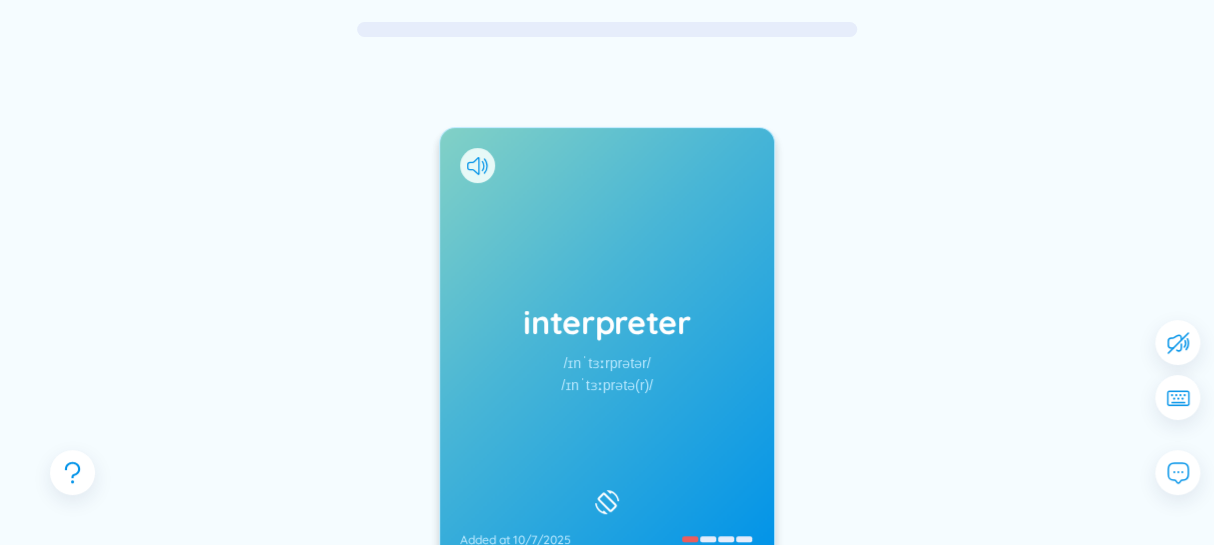 scroll, scrollTop: 10, scrollLeft: 0, axis: vertical 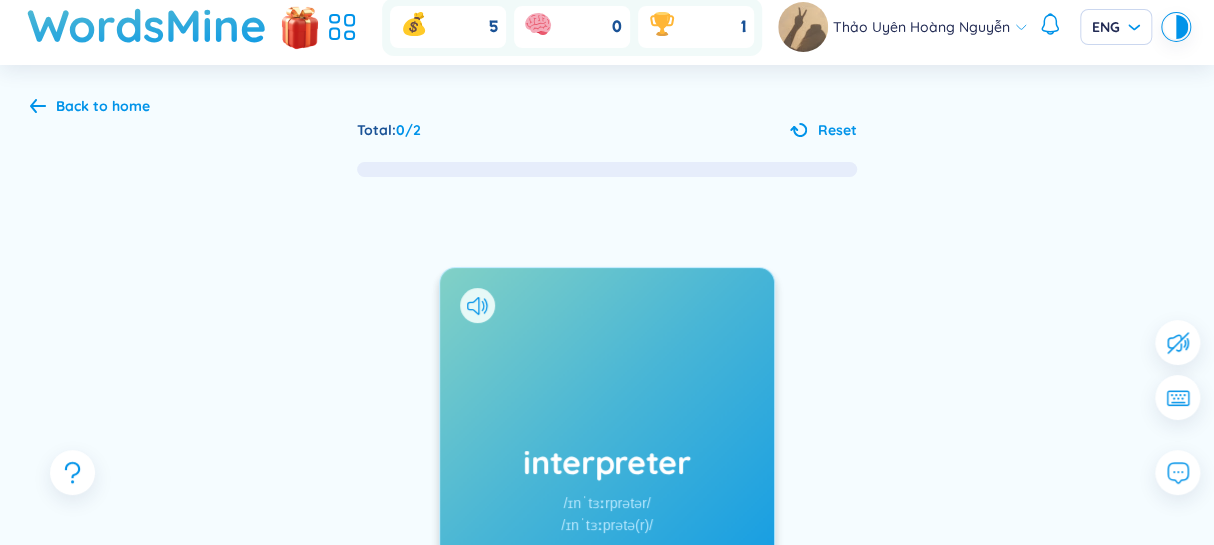 click on "Back to home Total : 0 / 2 Reset interpreter /ɪnˈtɜːrprətər/ /ɪnˈtɜːprətə(r)/ Added at 10/7/2025 (n): Phiên dịch viên
E.g: She works as an interpreter in Brussels. Added at 10/7/2025 productive Learn again 0 Got it 0" at bounding box center [607, 466] 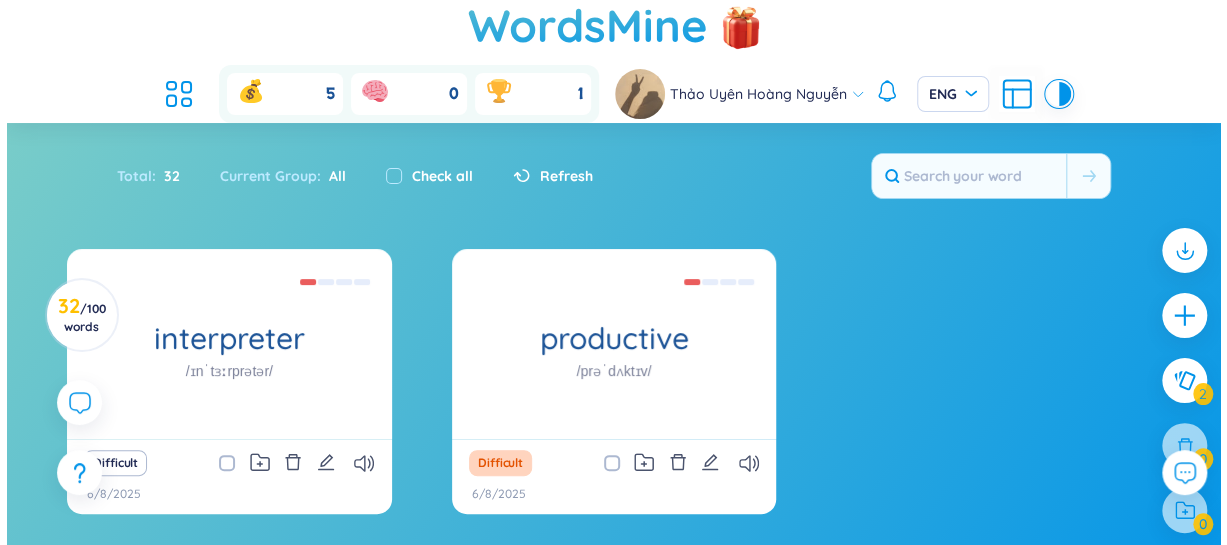 scroll, scrollTop: 0, scrollLeft: 0, axis: both 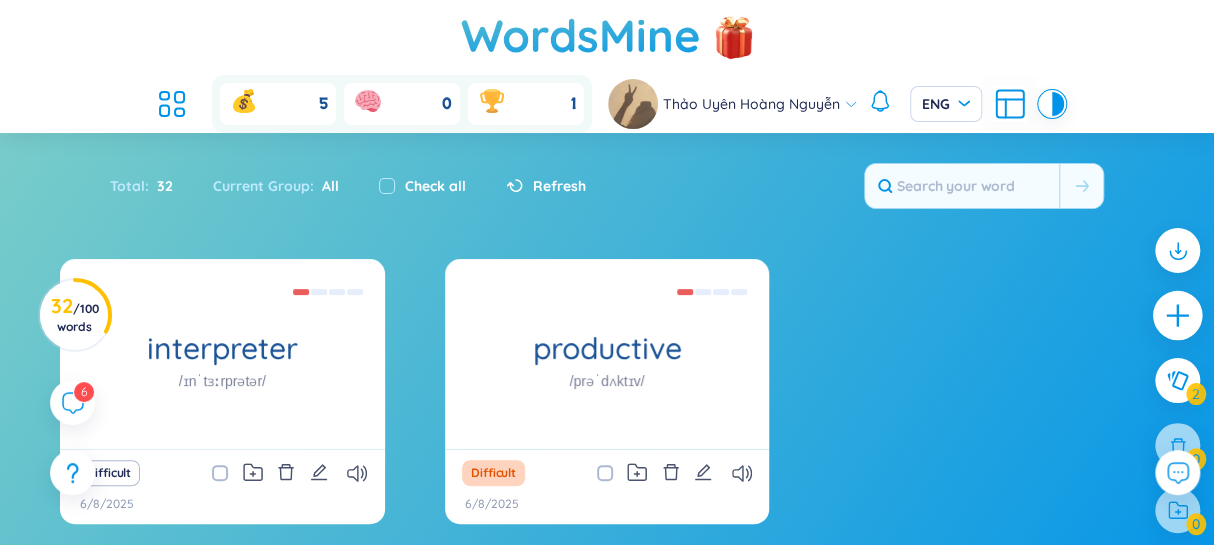 click 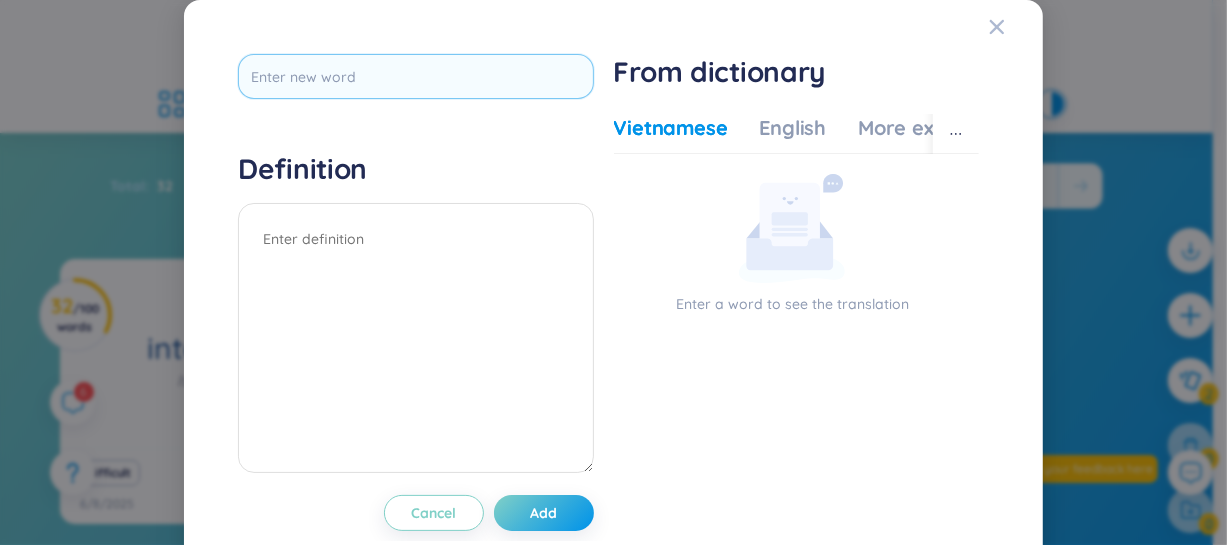 click at bounding box center [415, 76] 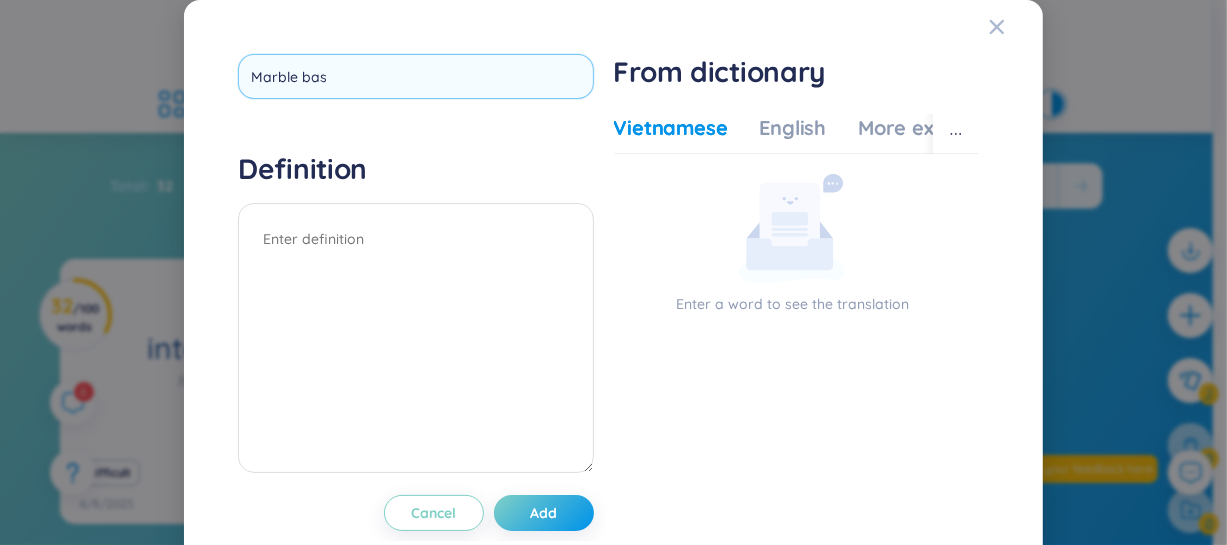 type on "Marble base" 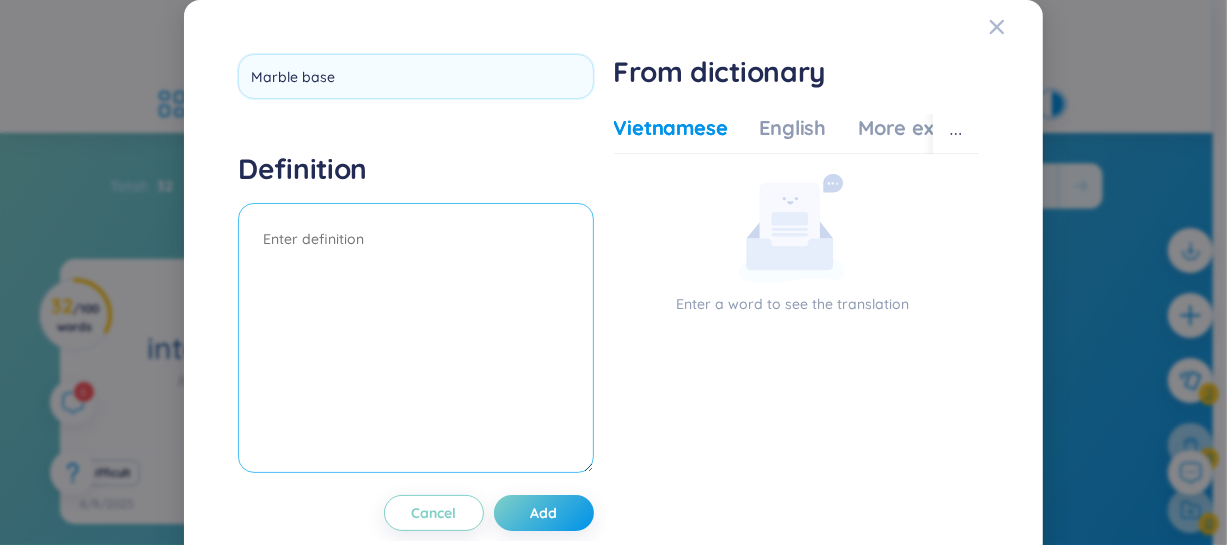 click at bounding box center [415, 338] 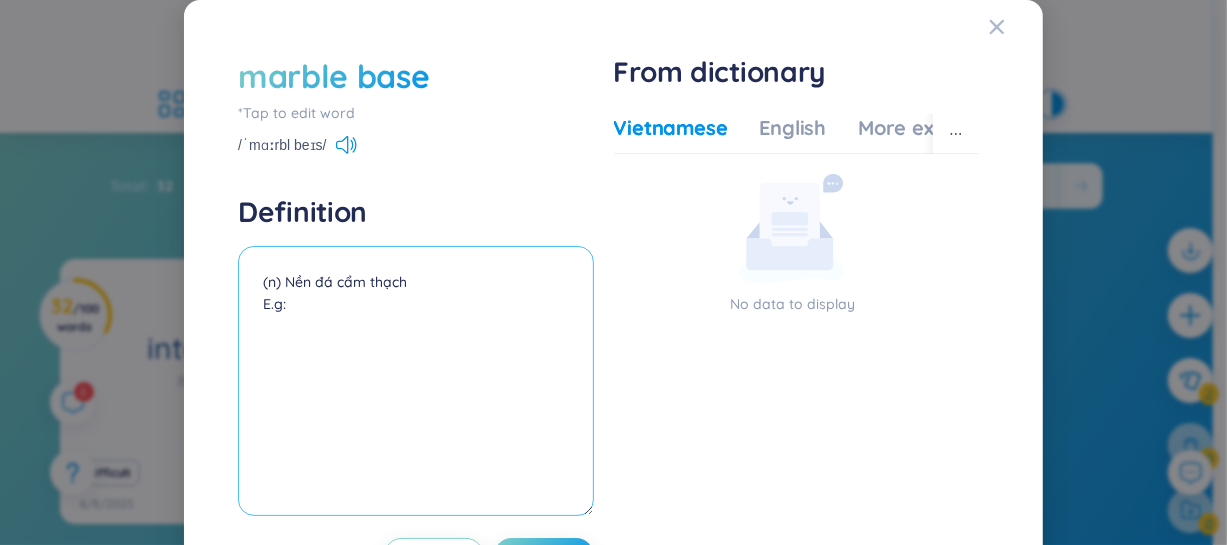 paste on "She bought a lamp with a beautiful marble base." 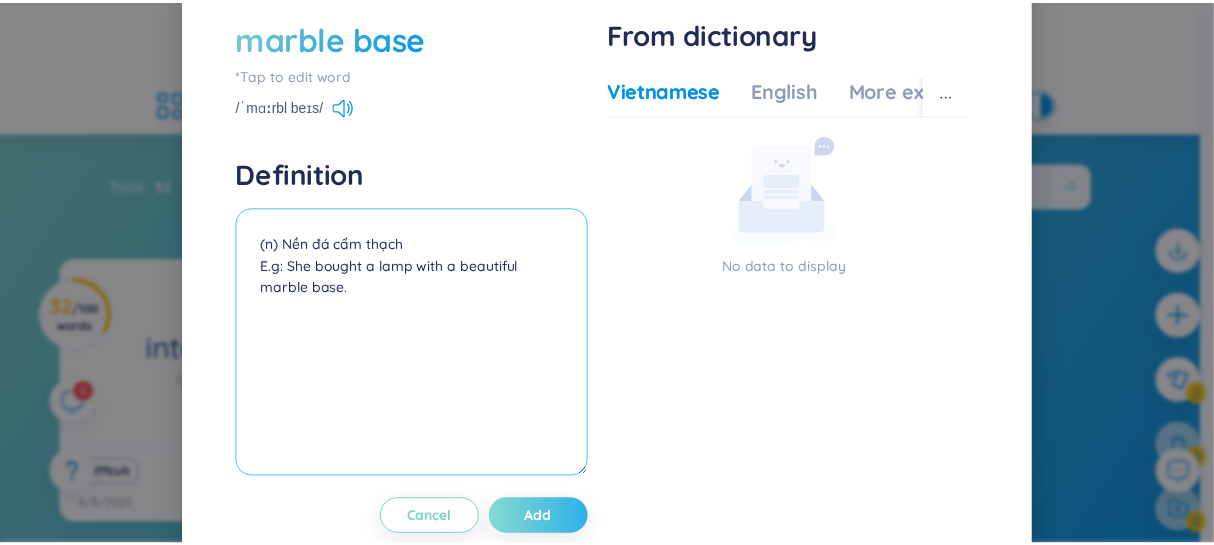 scroll, scrollTop: 83, scrollLeft: 0, axis: vertical 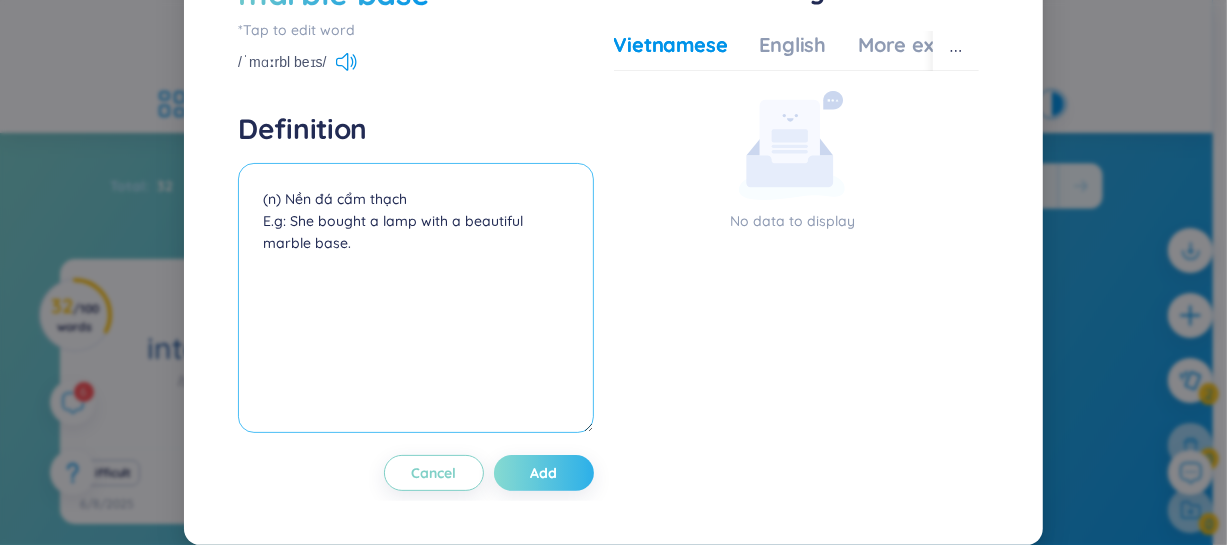 type on "(n) Nền đá cẩm thạch
E.g: She bought a lamp with a beautiful marble base." 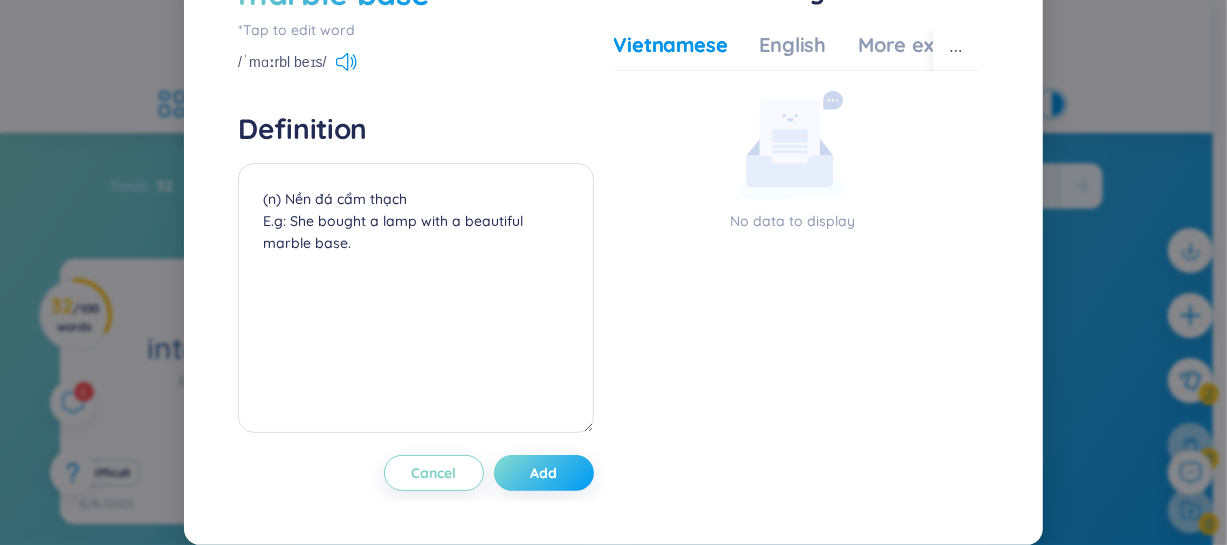 click on "Add" at bounding box center [543, 473] 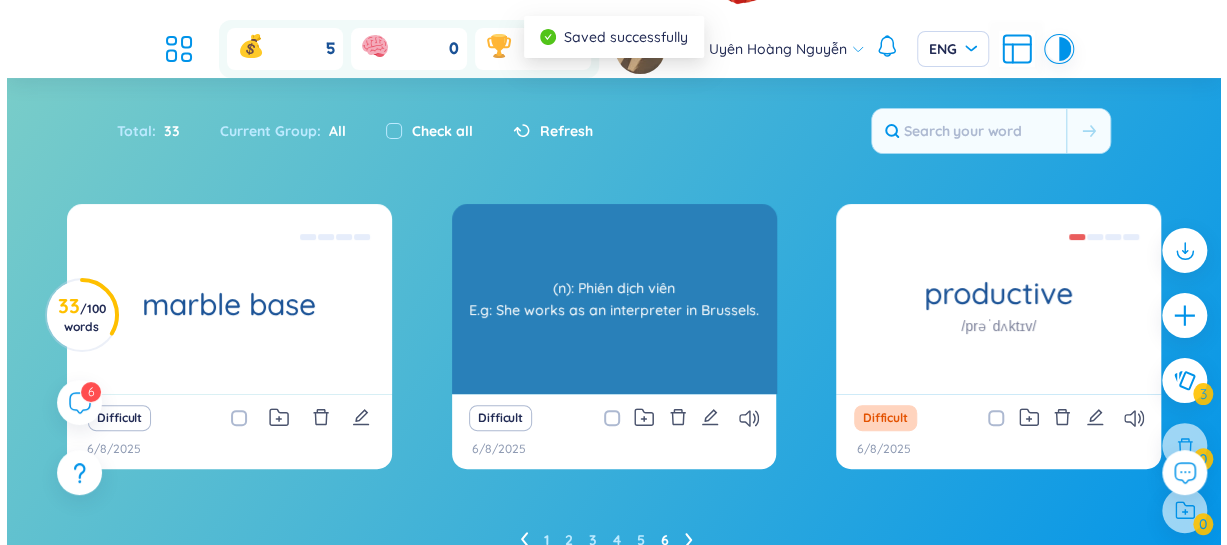 scroll, scrollTop: 120, scrollLeft: 0, axis: vertical 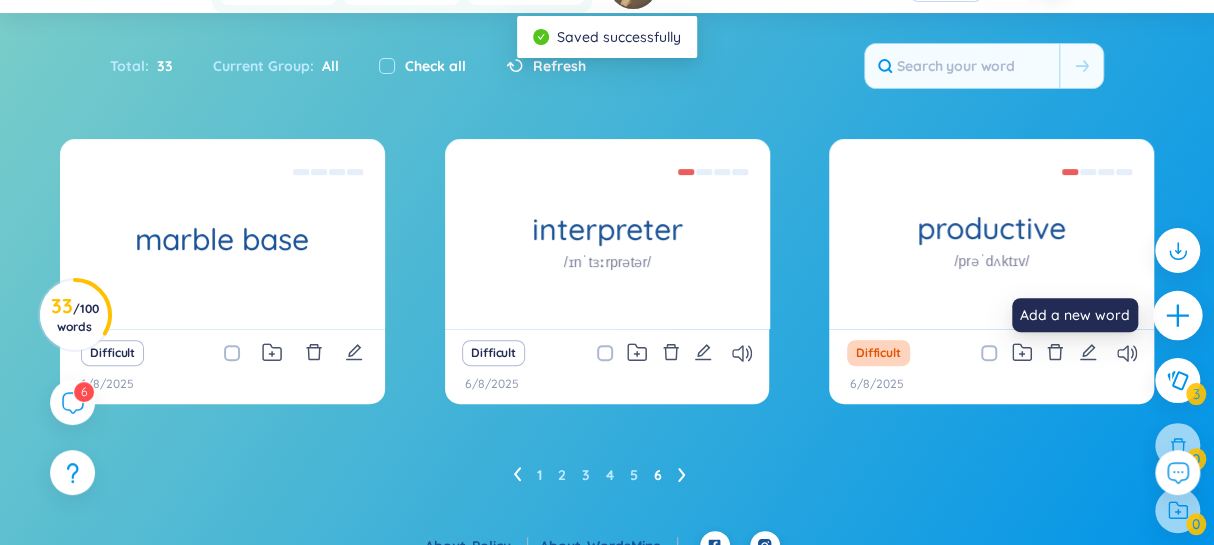 click 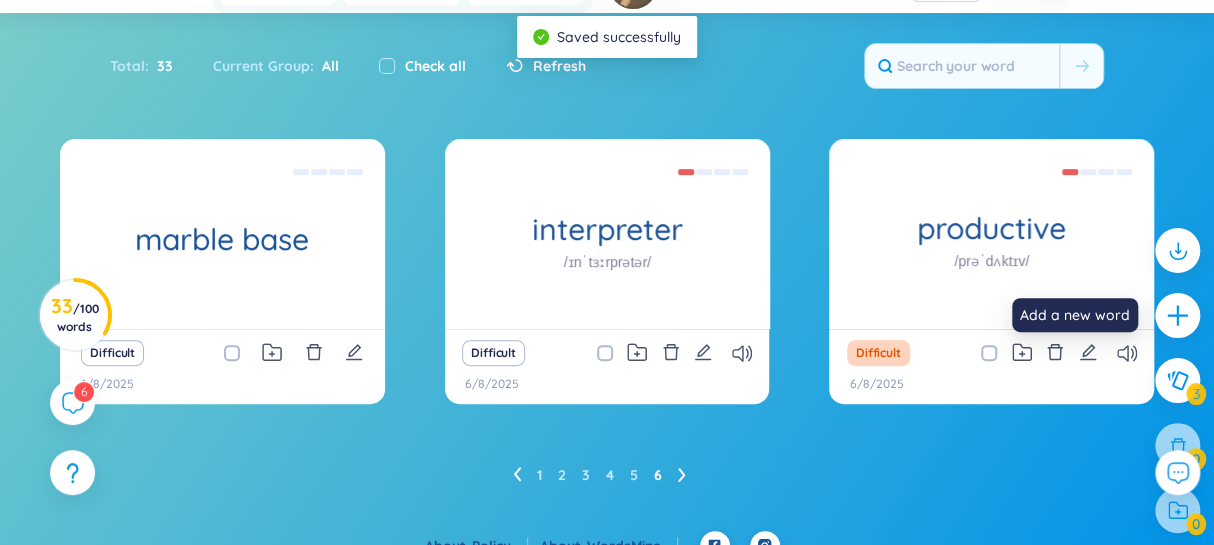 type 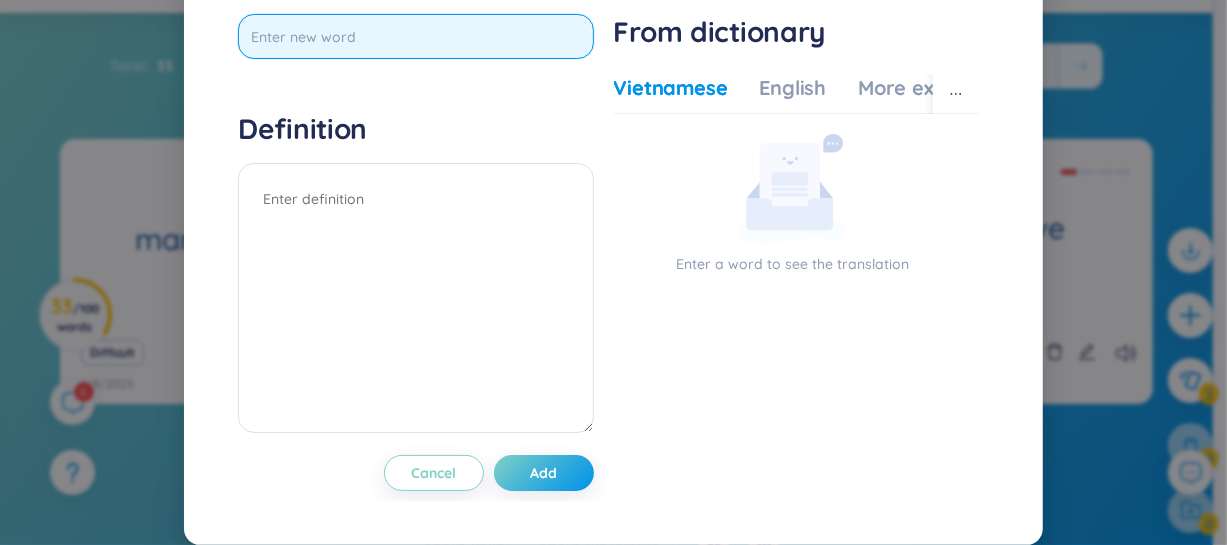 click at bounding box center [415, 36] 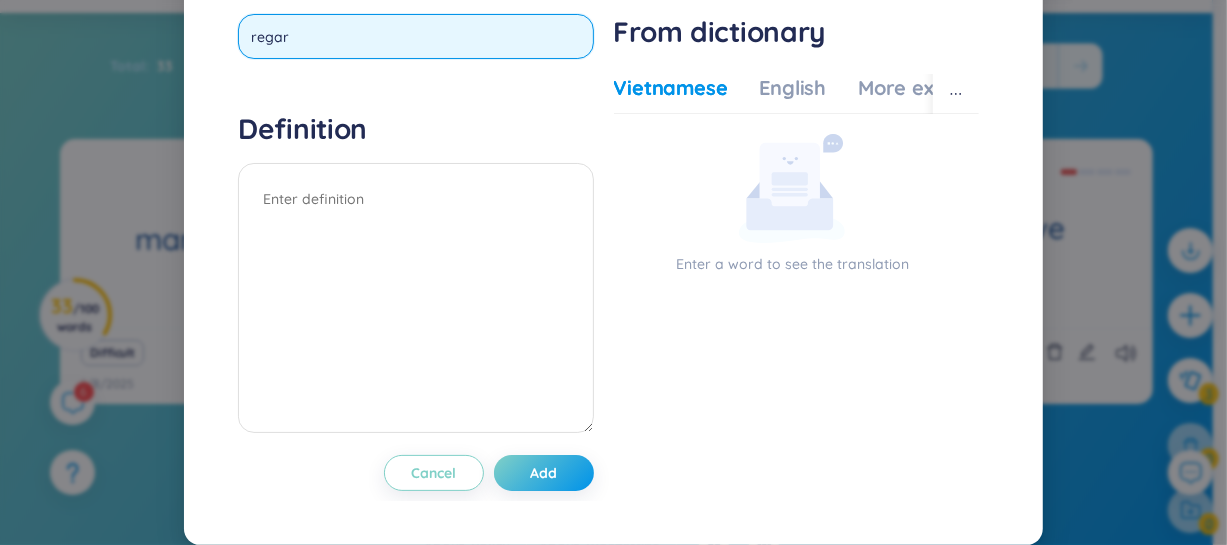type on "regard" 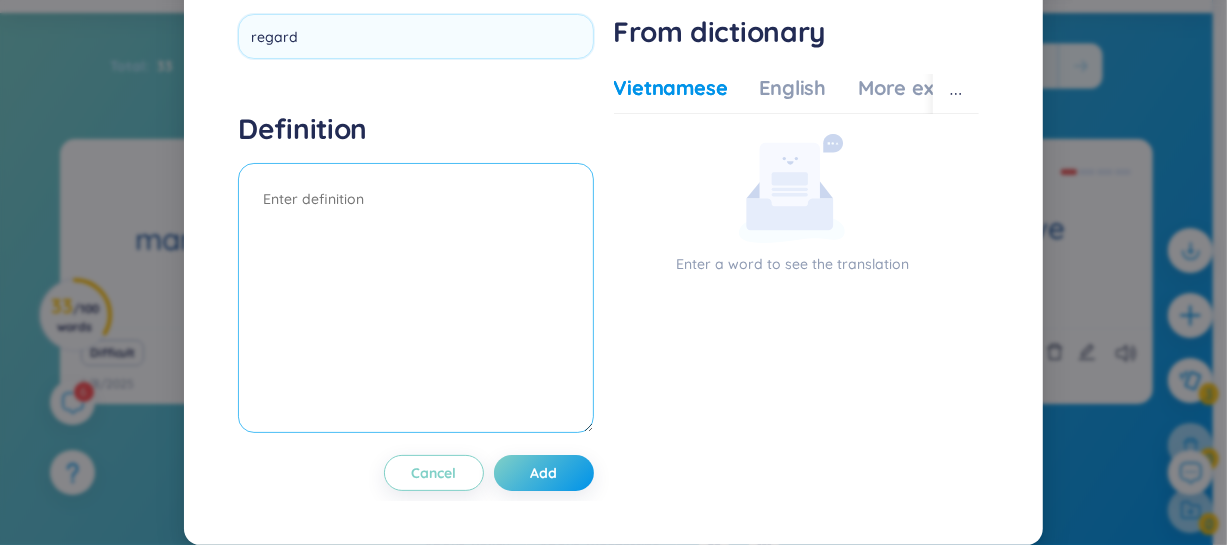 click on "Definition" at bounding box center [415, 275] 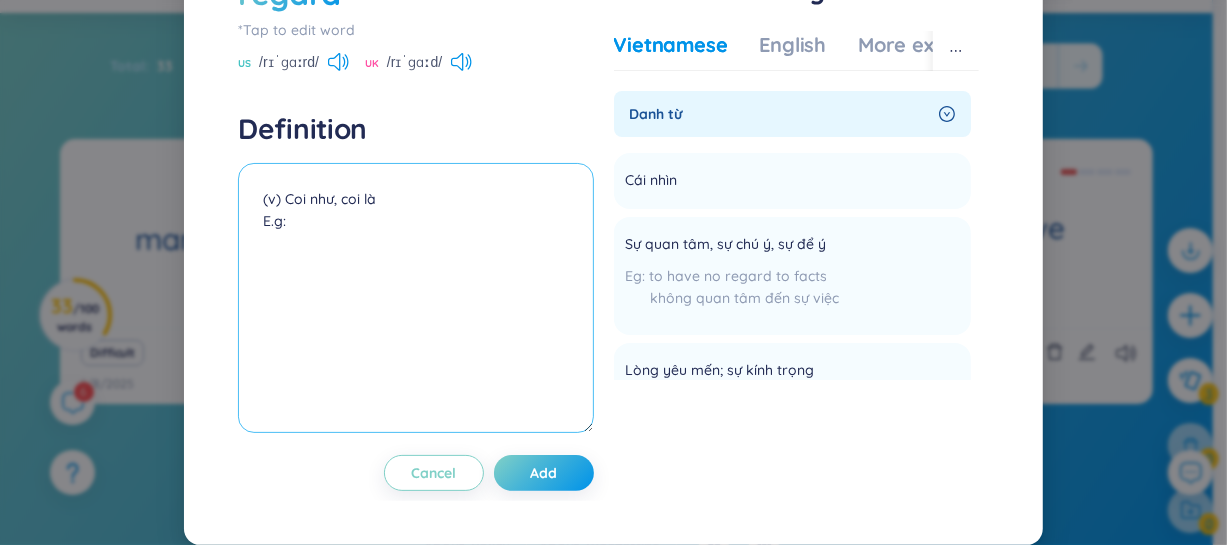 paste on "She is regarded as one of the best students in class." 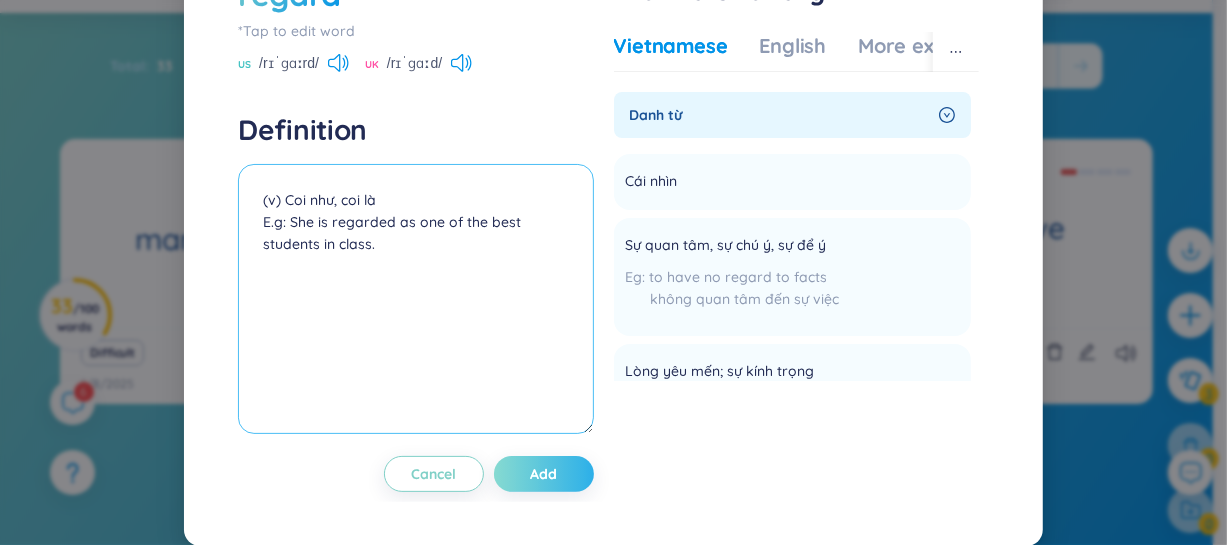 scroll, scrollTop: 83, scrollLeft: 0, axis: vertical 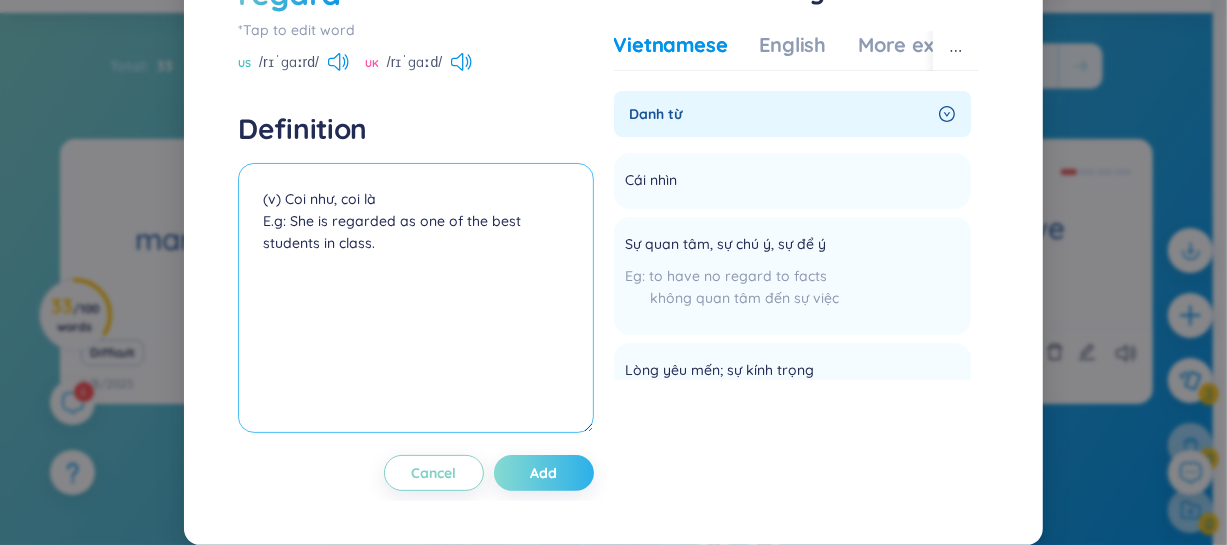 type on "(v) Coi như, coi là
E.g: She is regarded as one of the best students in class." 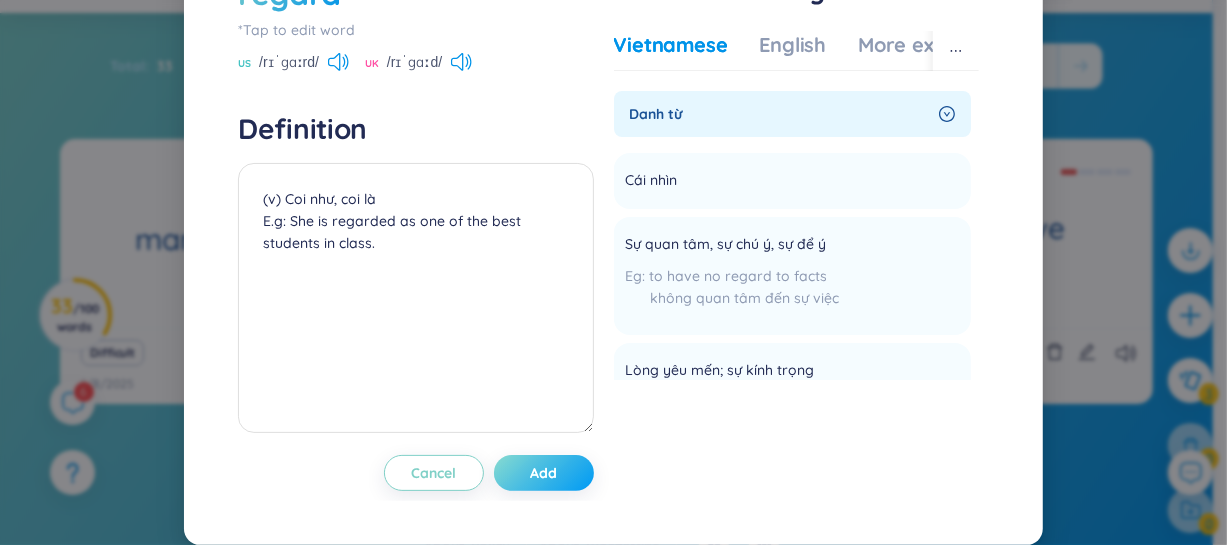 click on "Add" at bounding box center [544, 473] 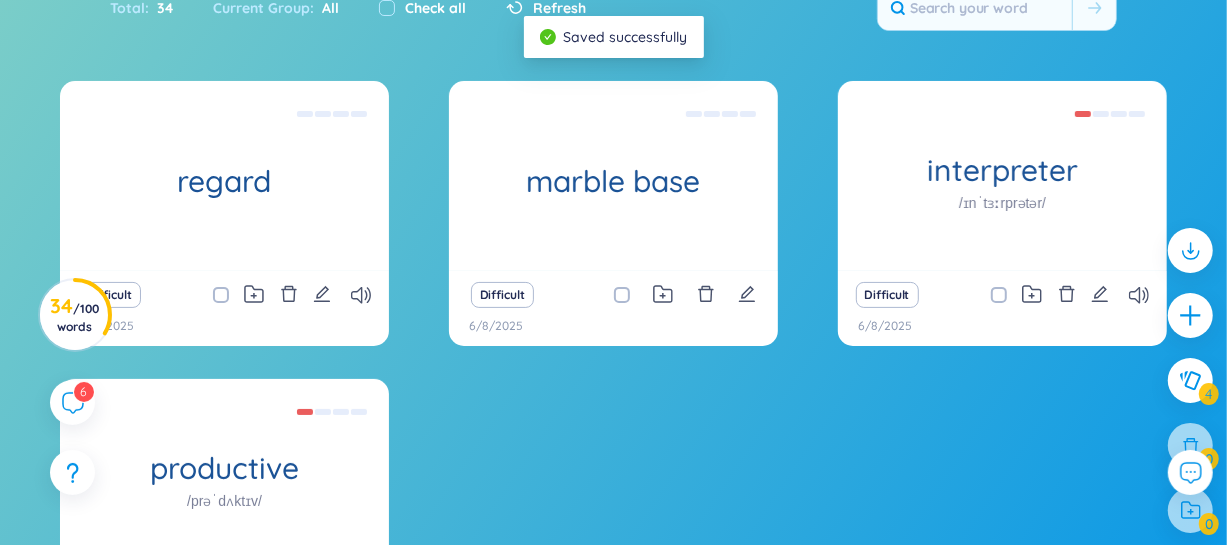 scroll, scrollTop: 0, scrollLeft: 0, axis: both 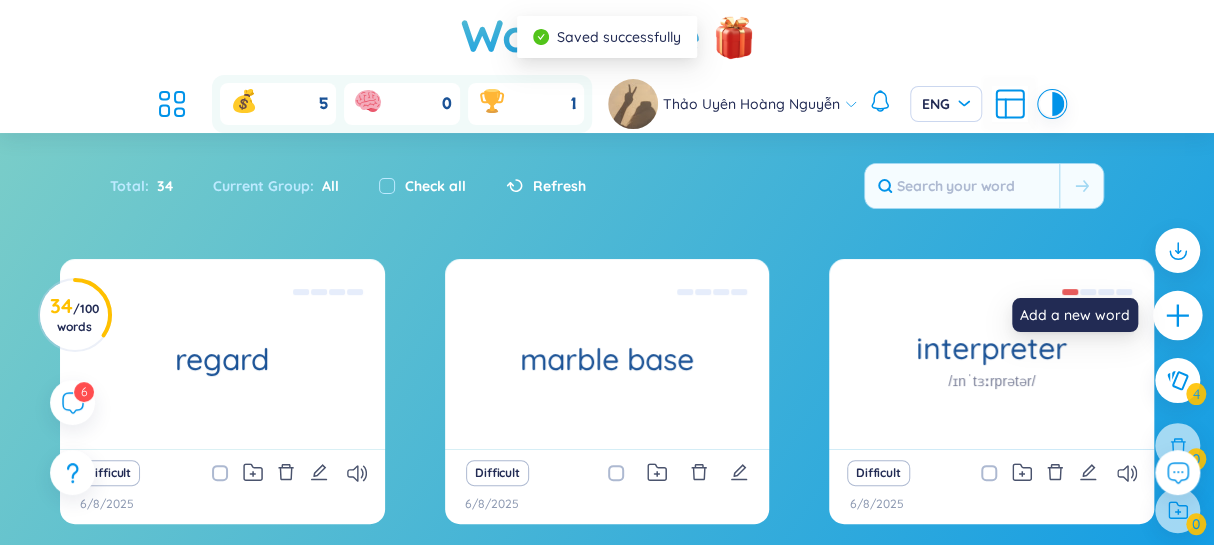 click 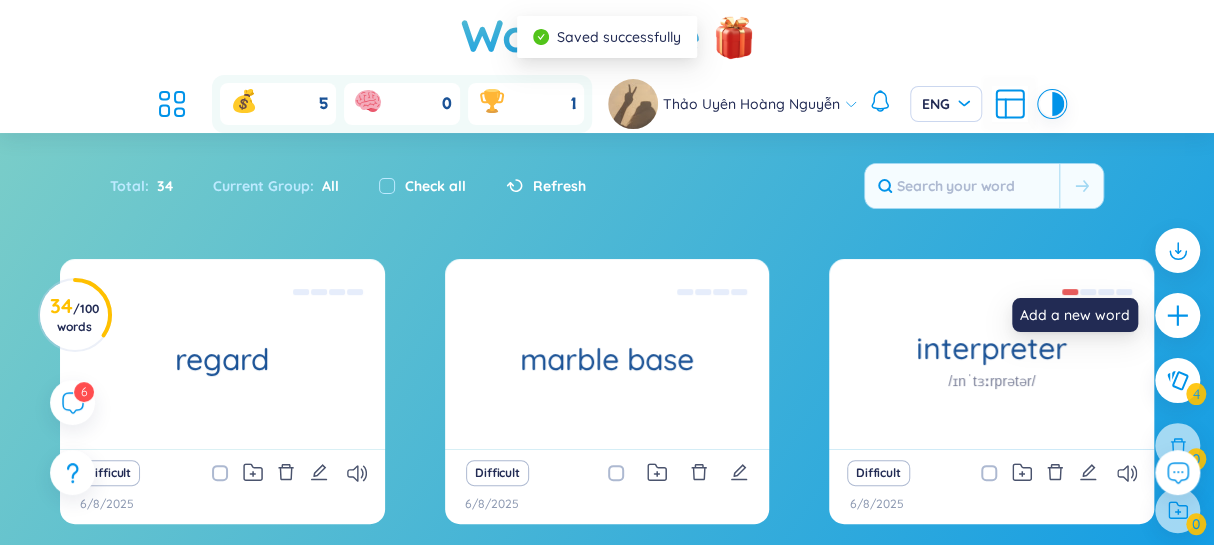 type 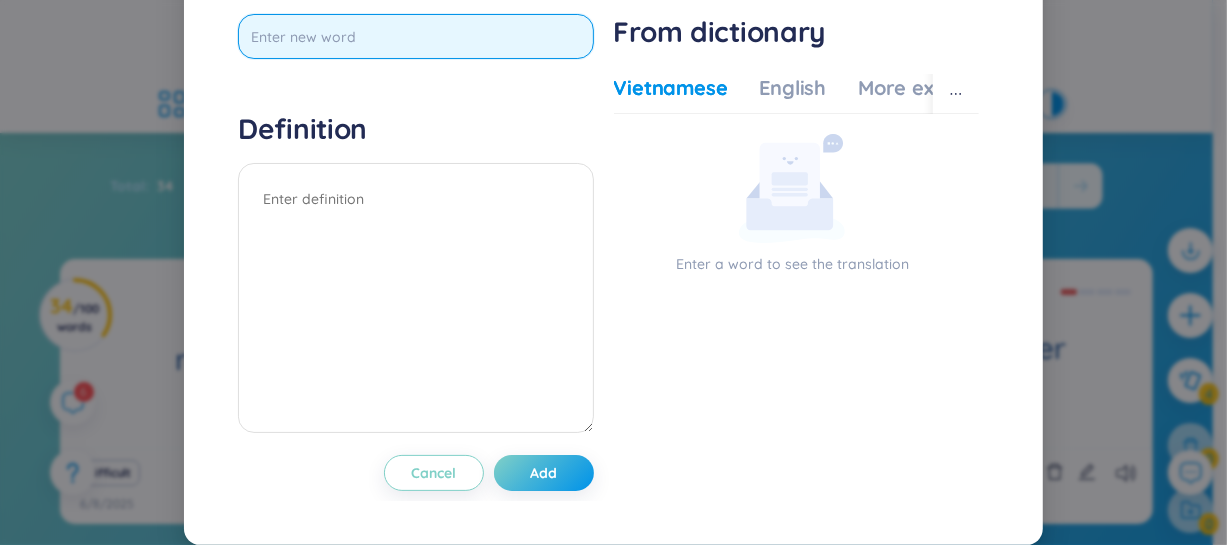 paste on "masterpiece" 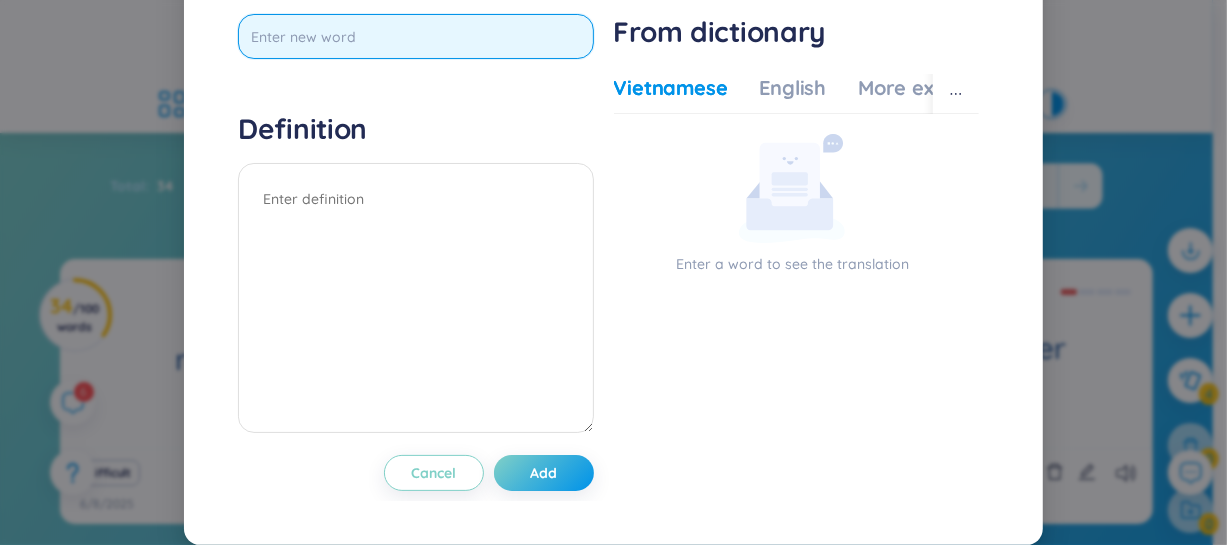 type on "masterpiece" 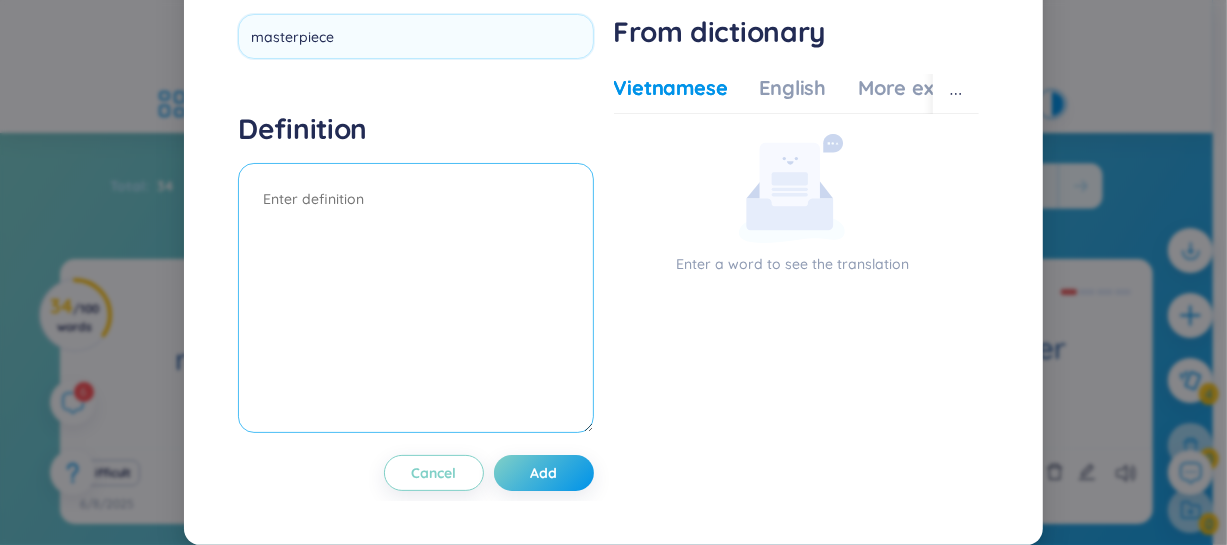 click on "Definition" at bounding box center (415, 275) 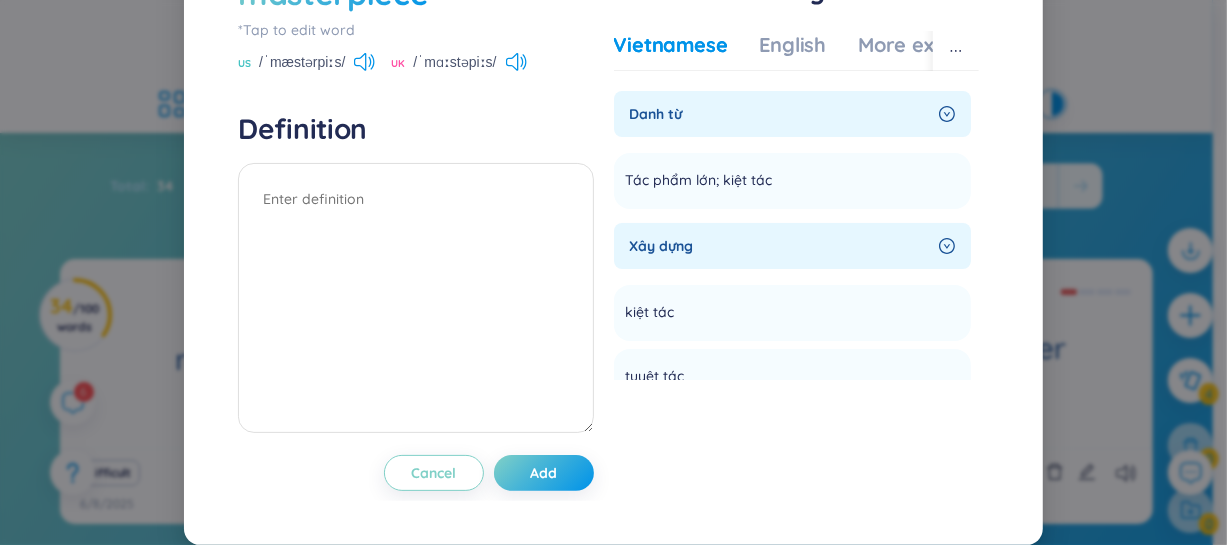 click on "Definition" at bounding box center (415, 129) 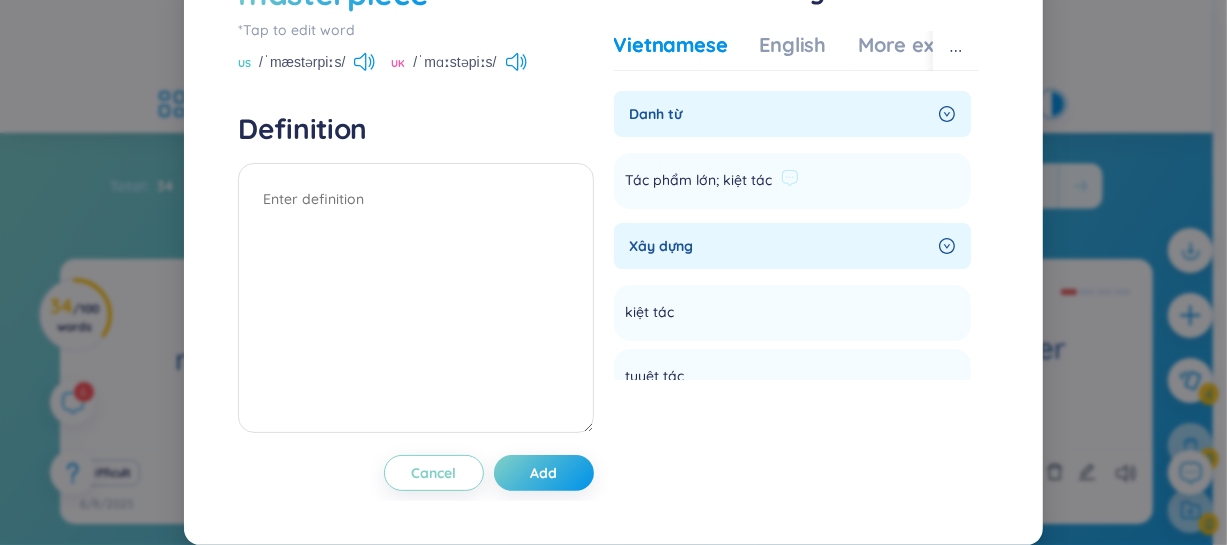 click on "Tác phẩm lớn; kiệt tác" at bounding box center (699, 181) 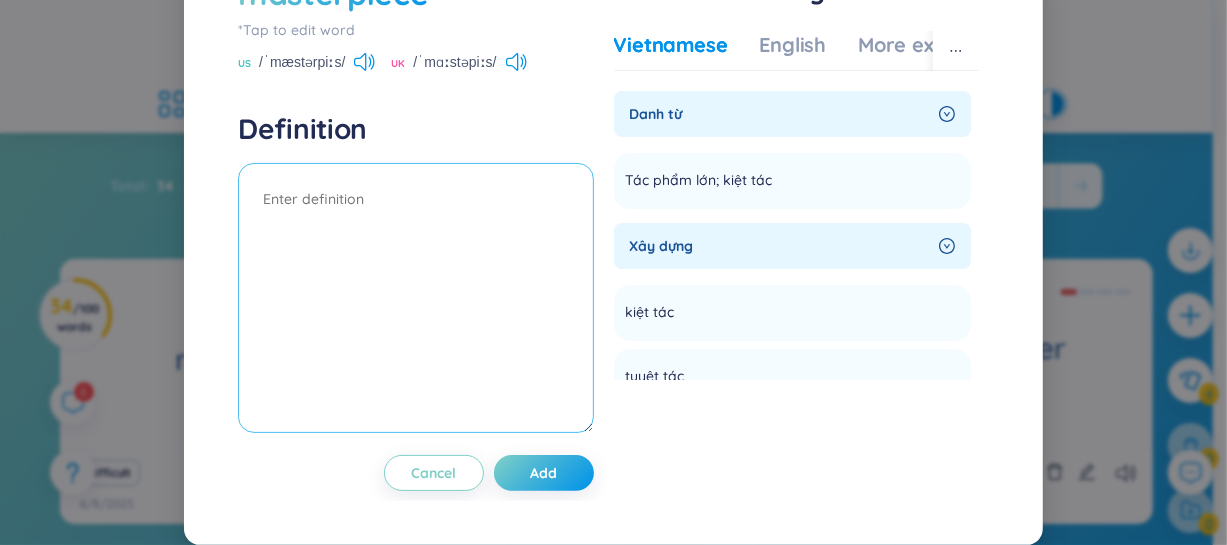 click at bounding box center (415, 298) 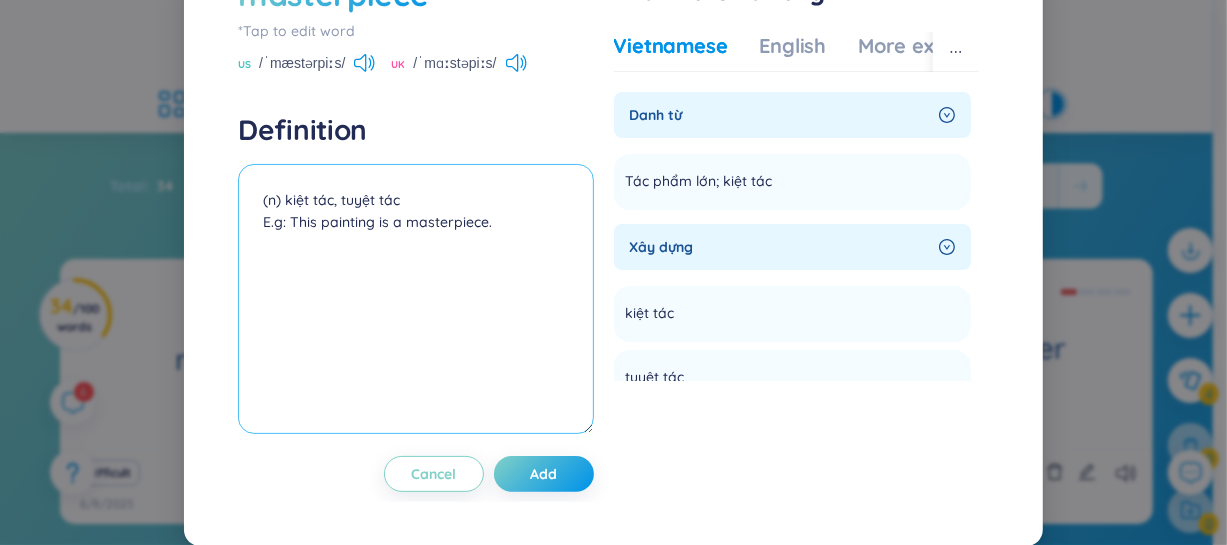 scroll, scrollTop: 83, scrollLeft: 0, axis: vertical 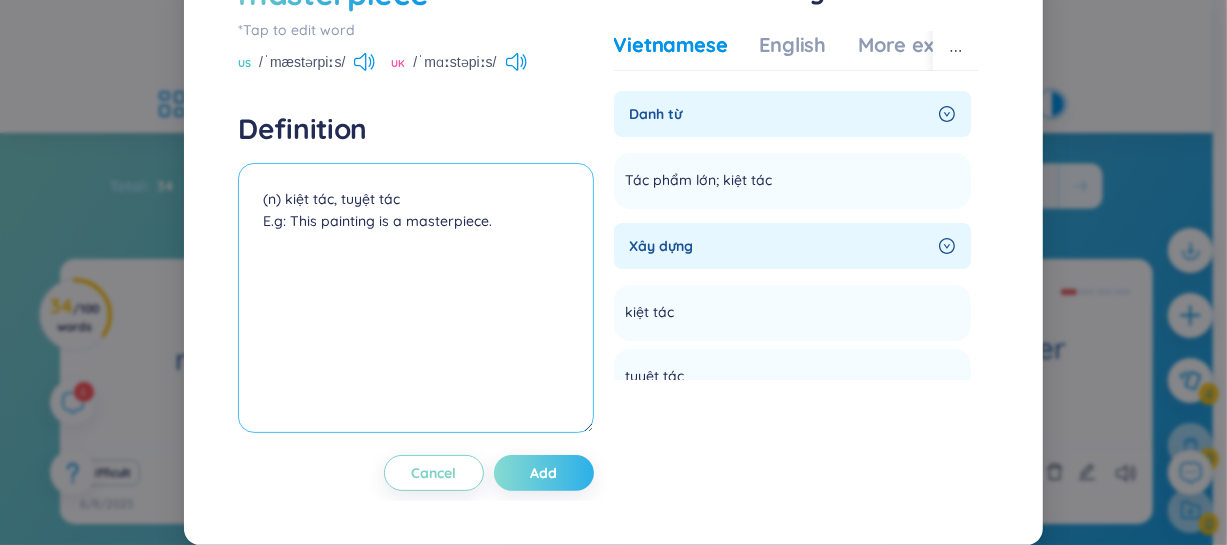 type on "(n) kiệt tác, tuyệt tác
E.g: This painting is a masterpiece." 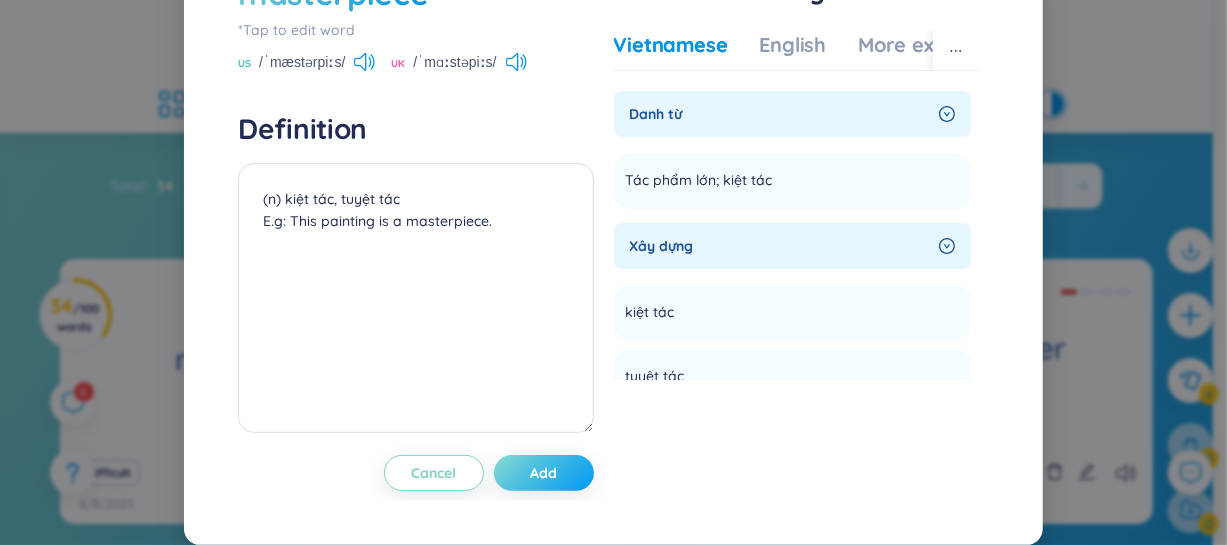 click on "Add" at bounding box center (543, 473) 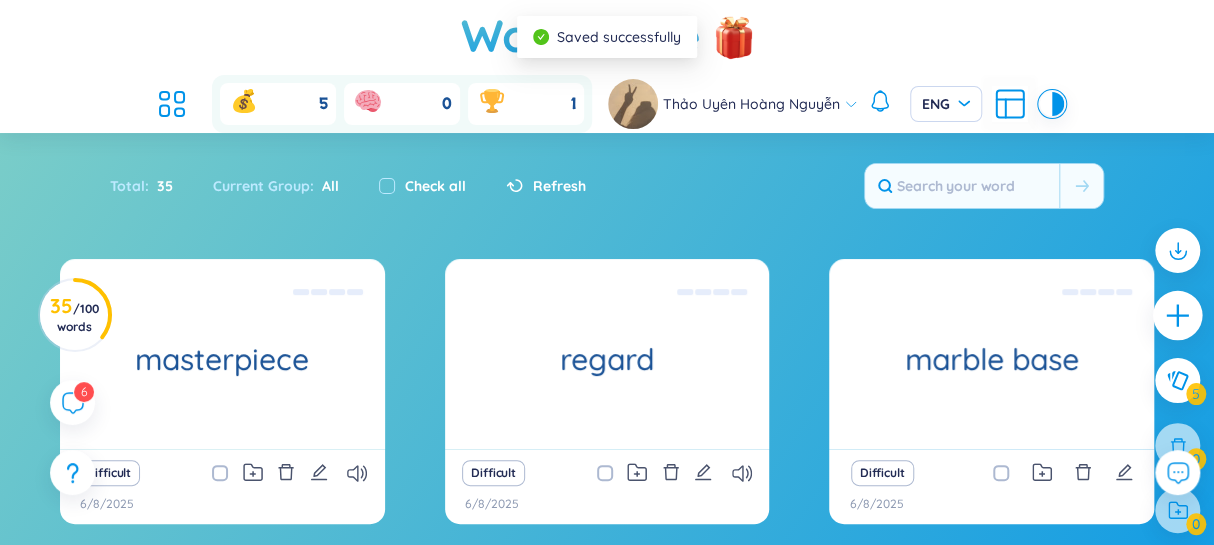 click at bounding box center [1178, 316] 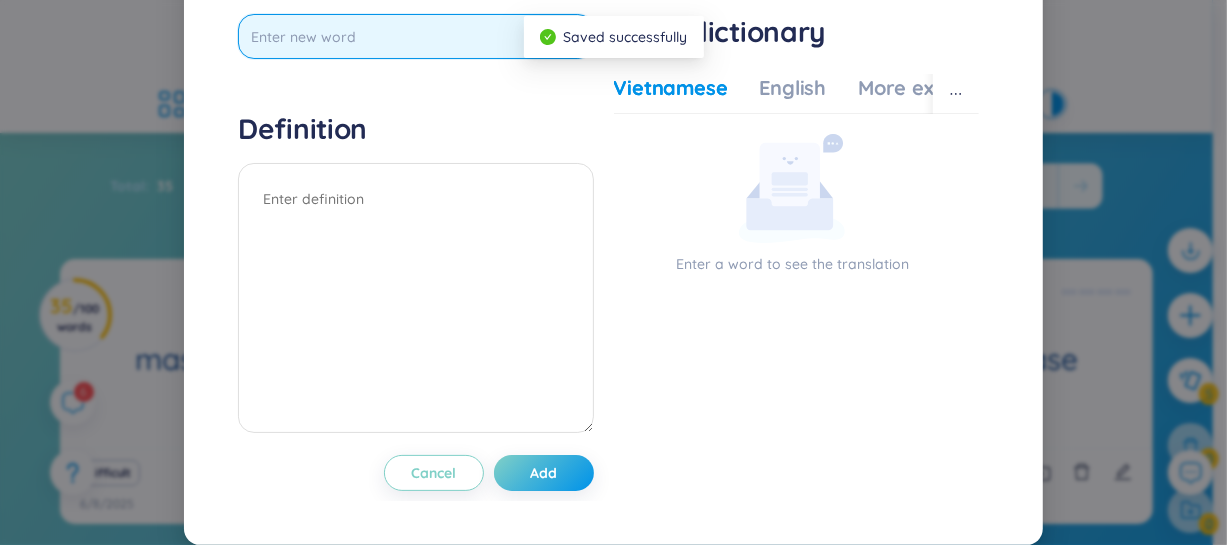 click at bounding box center (415, 36) 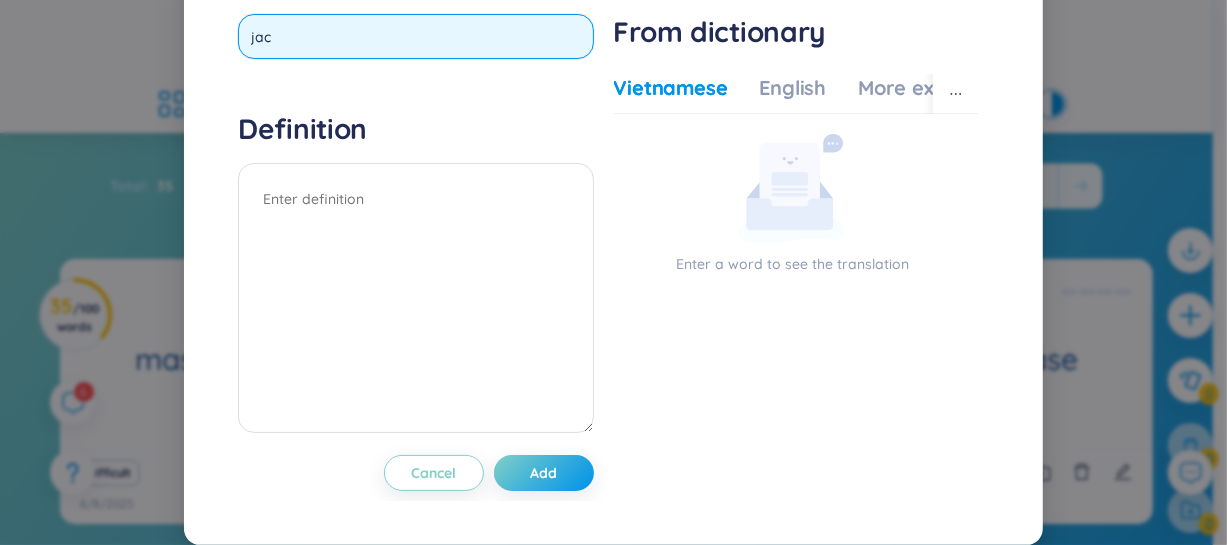 type on "jack" 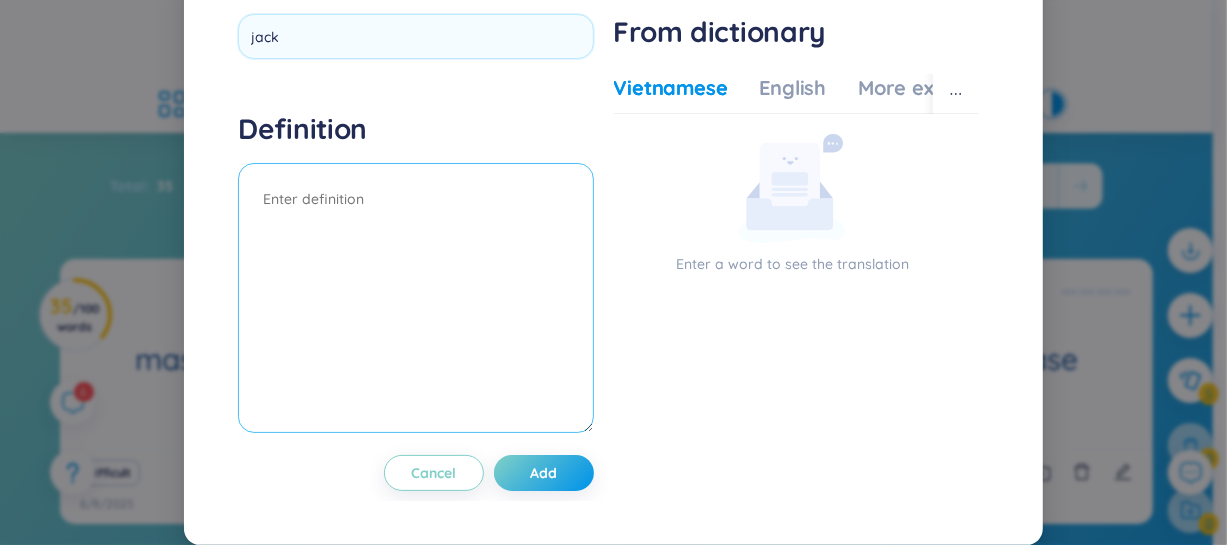 click on "Definition" at bounding box center (415, 275) 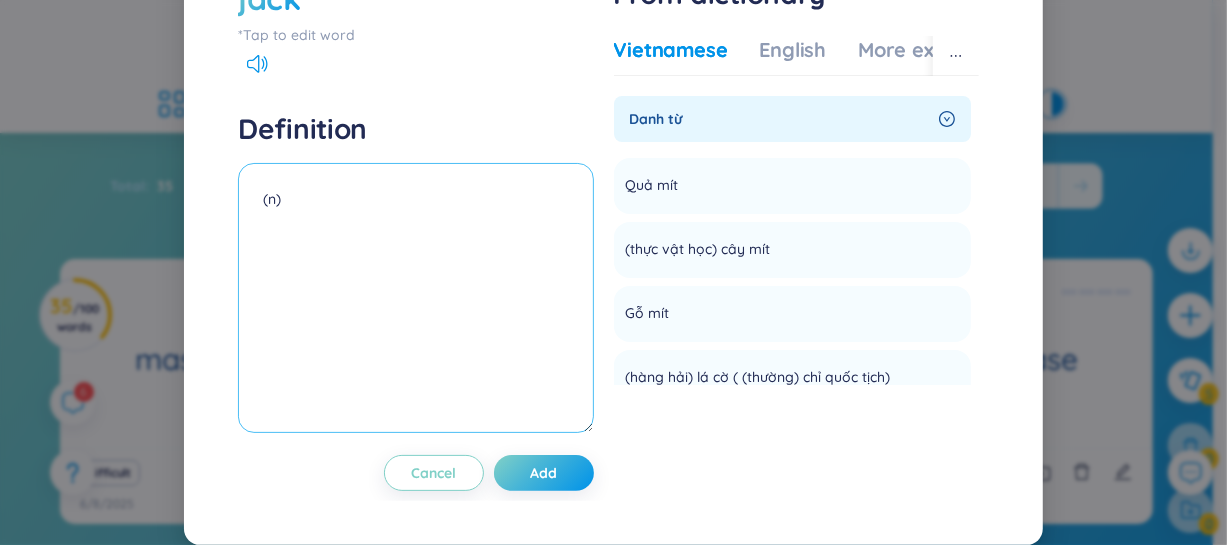 type on "(n)" 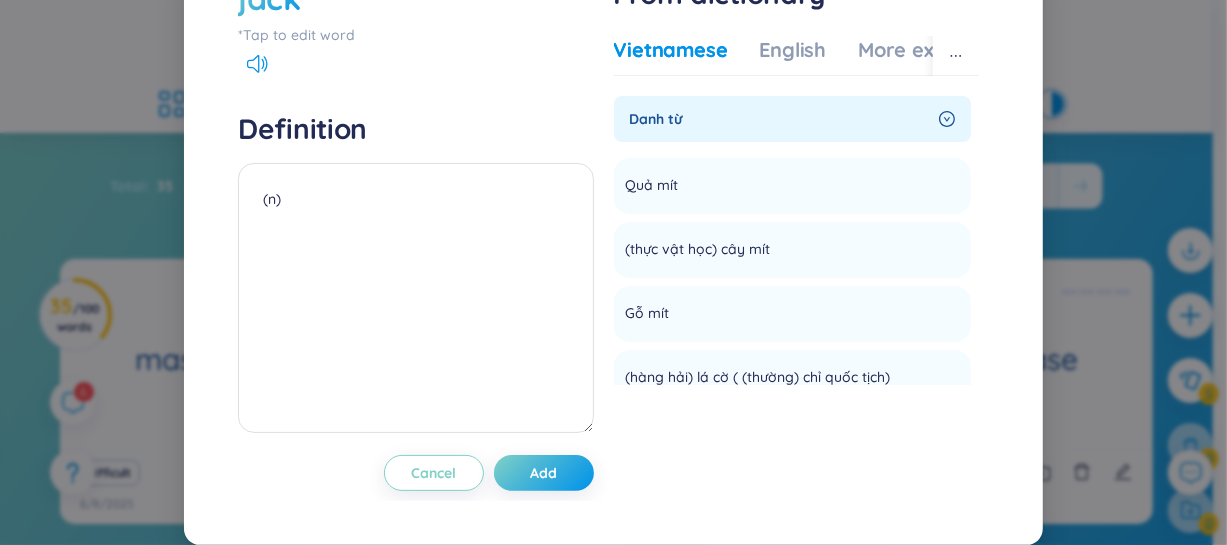 click on "jack" at bounding box center (269, -2) 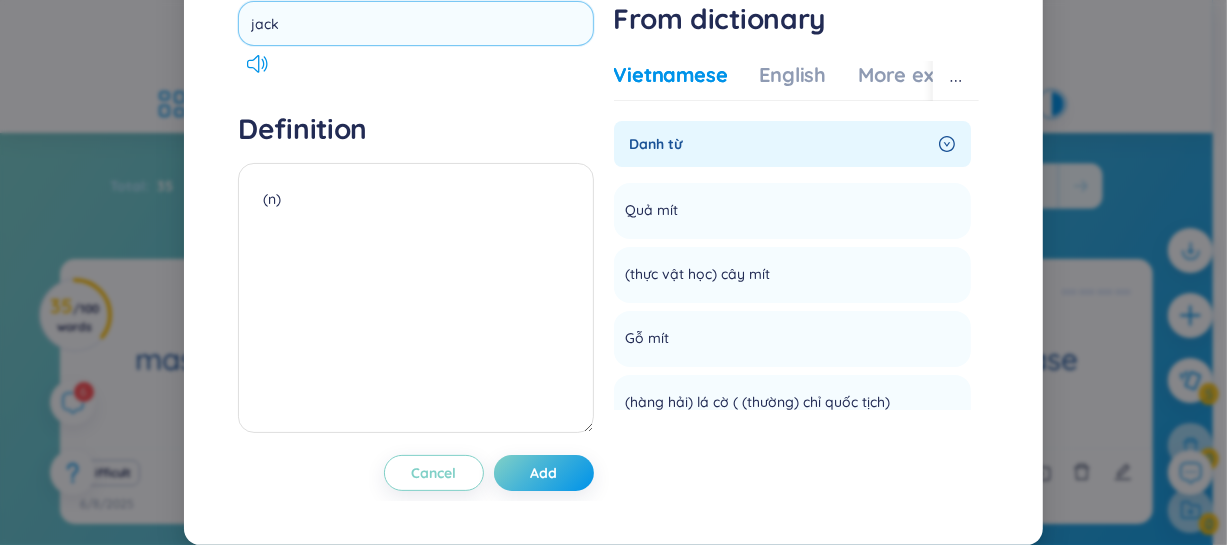 click on "jack" at bounding box center [415, 23] 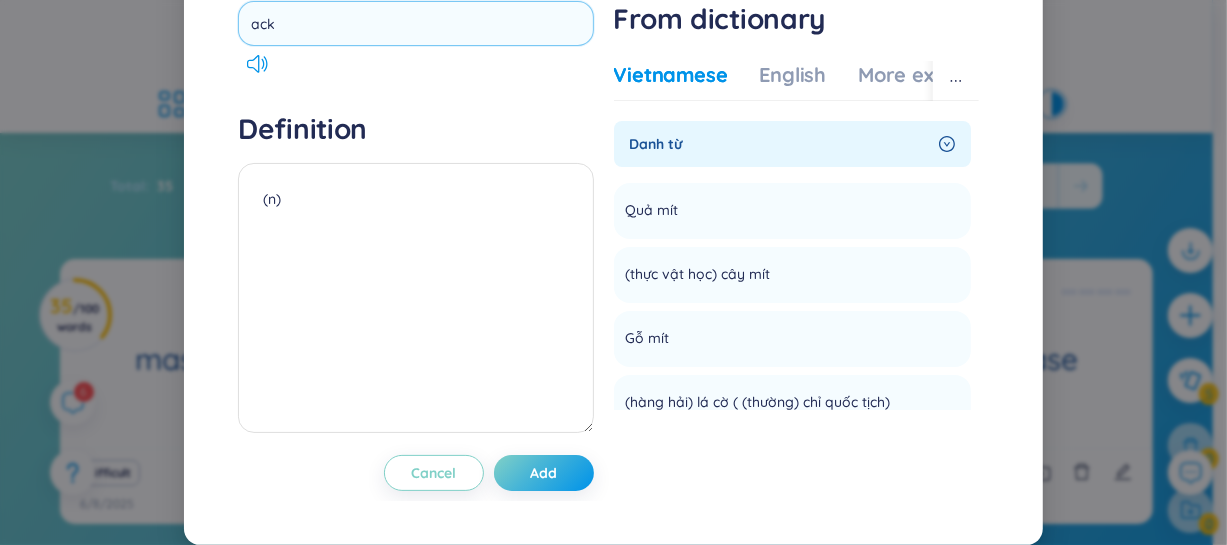 type on "Jack" 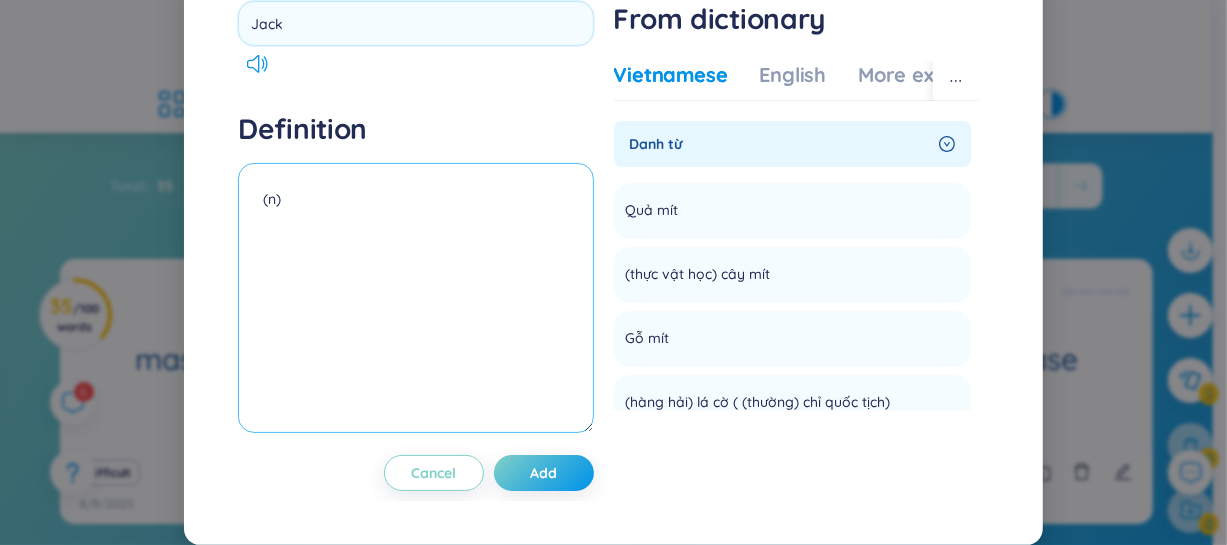 click on "(n)" at bounding box center [415, 298] 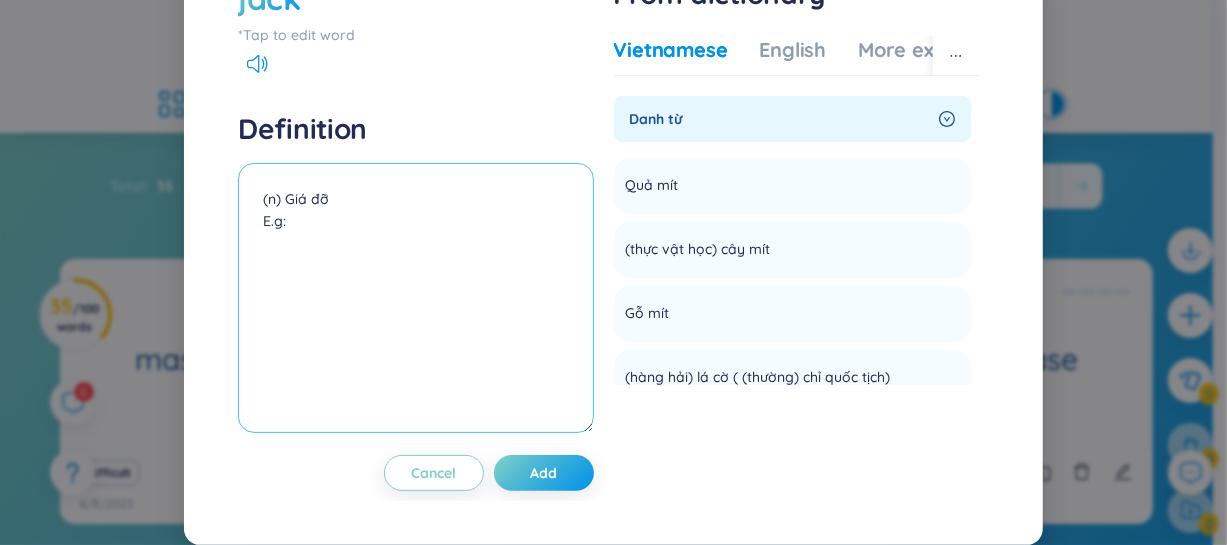 paste on "We used a car jack to lift the vehicle." 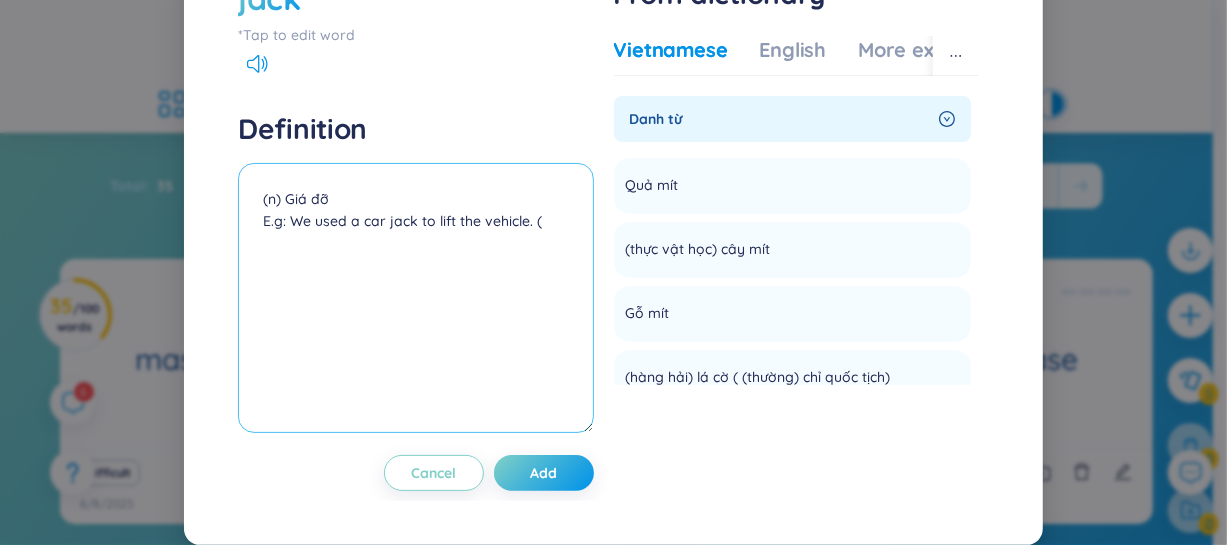 paste on "→ Tụi mình dùng kích xe để nâng chiếc xe lên." 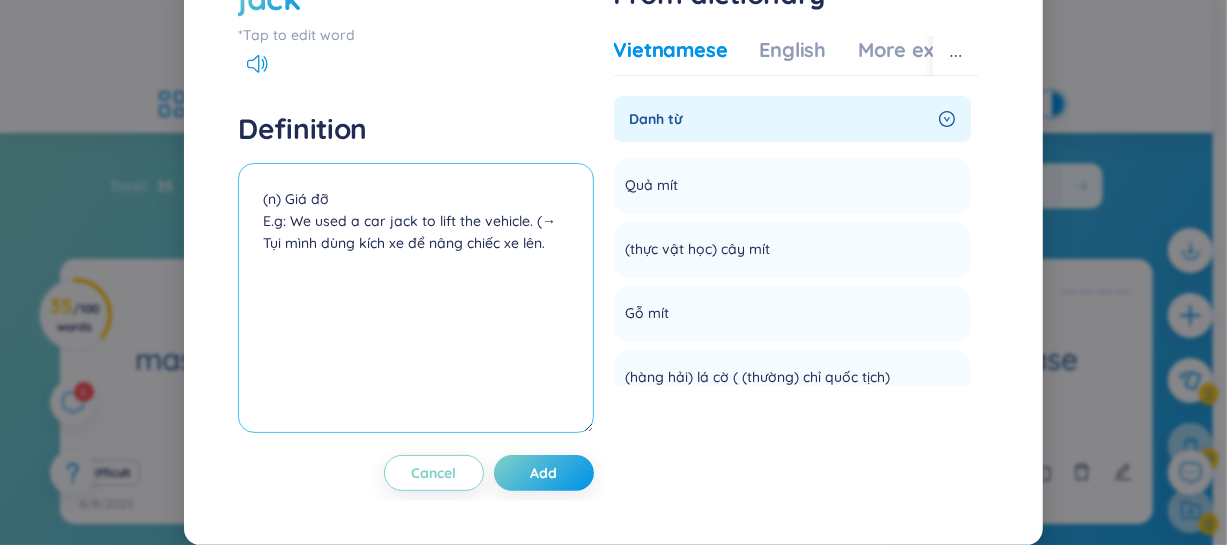 click on "(n) Giá đỡ
E.g: We used a car jack to lift the vehicle. (→ Tụi mình dùng kích xe để nâng chiếc xe lên." at bounding box center [415, 298] 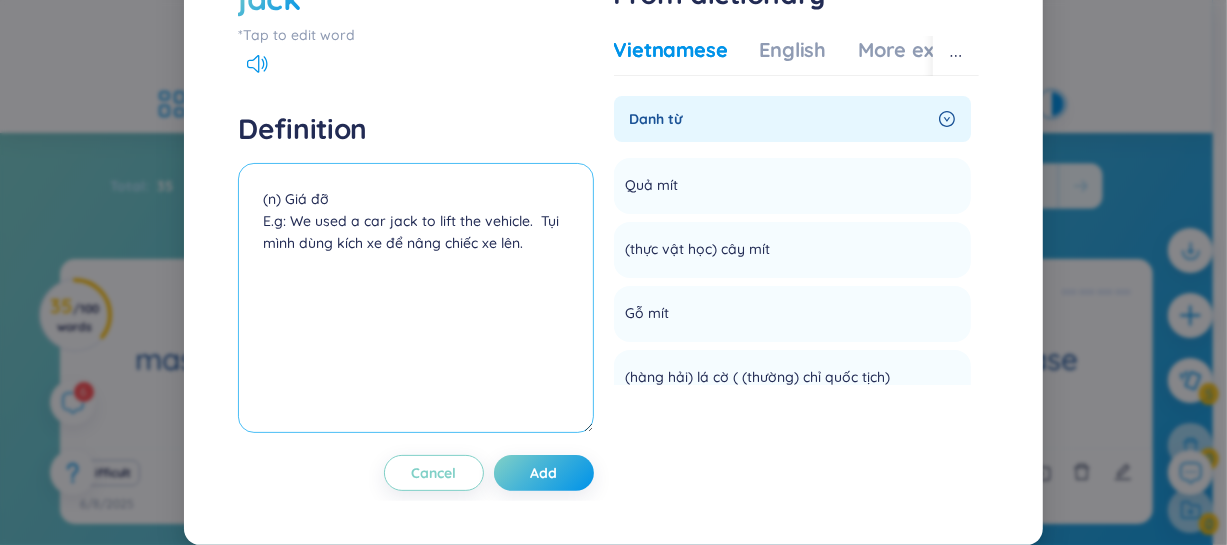 click on "(n) Giá đỡ
E.g: We used a car jack to lift the vehicle.  Tụi mình dùng kích xe để nâng chiếc xe lên." at bounding box center (415, 298) 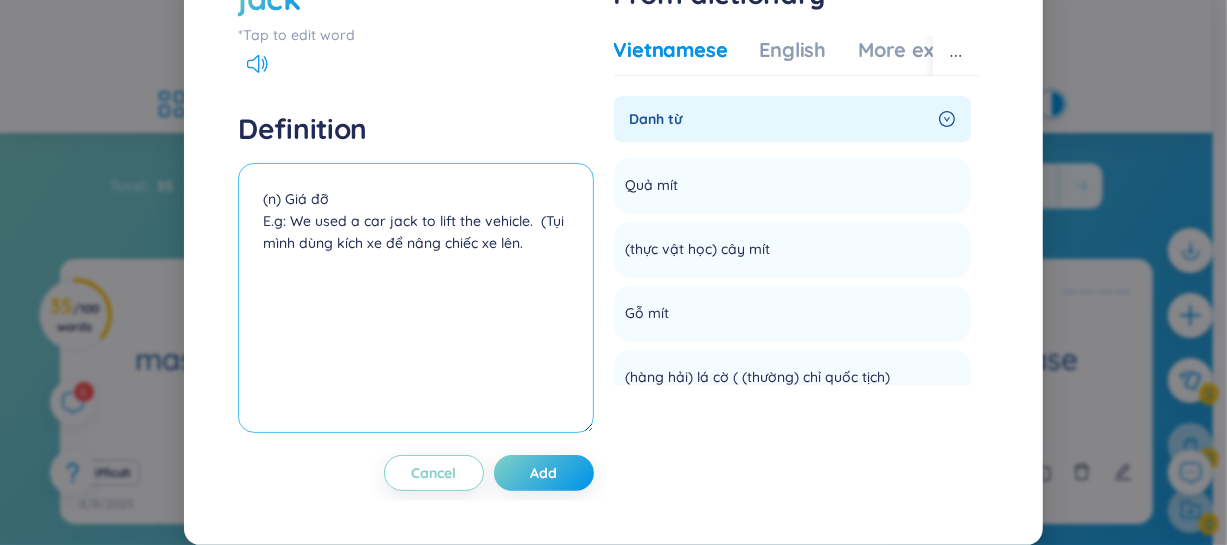 click on "(n) Giá đỡ
E.g: We used a car jack to lift the vehicle.  (Tụi mình dùng kích xe để nâng chiếc xe lên." at bounding box center (415, 298) 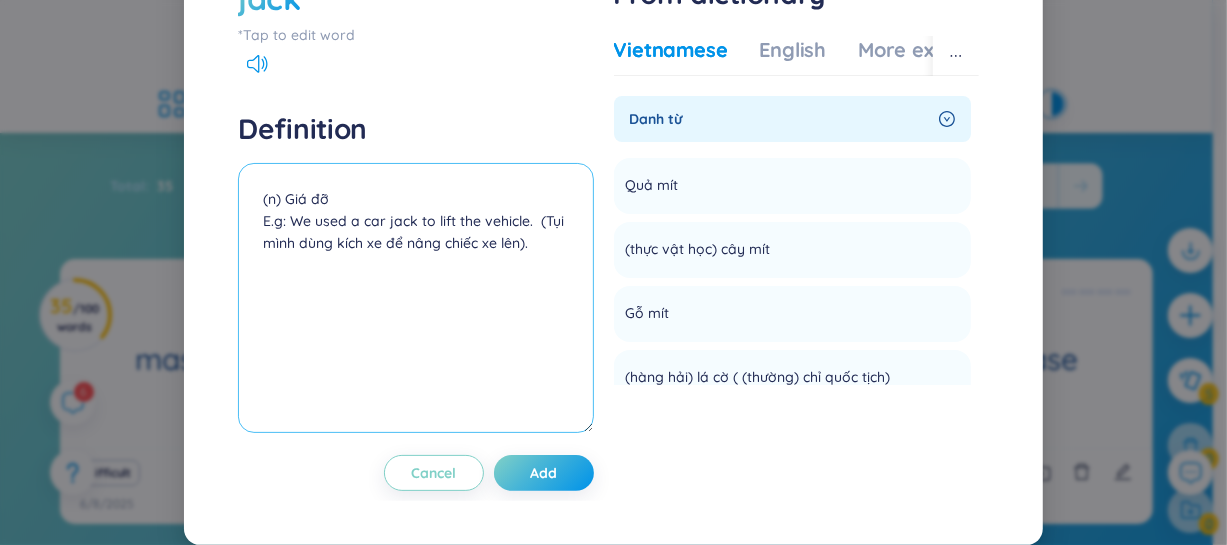 click on "(n) Giá đỡ
E.g: We used a car jack to lift the vehicle.  (Tụi mình dùng kích xe để nâng chiếc xe lên)." at bounding box center (415, 298) 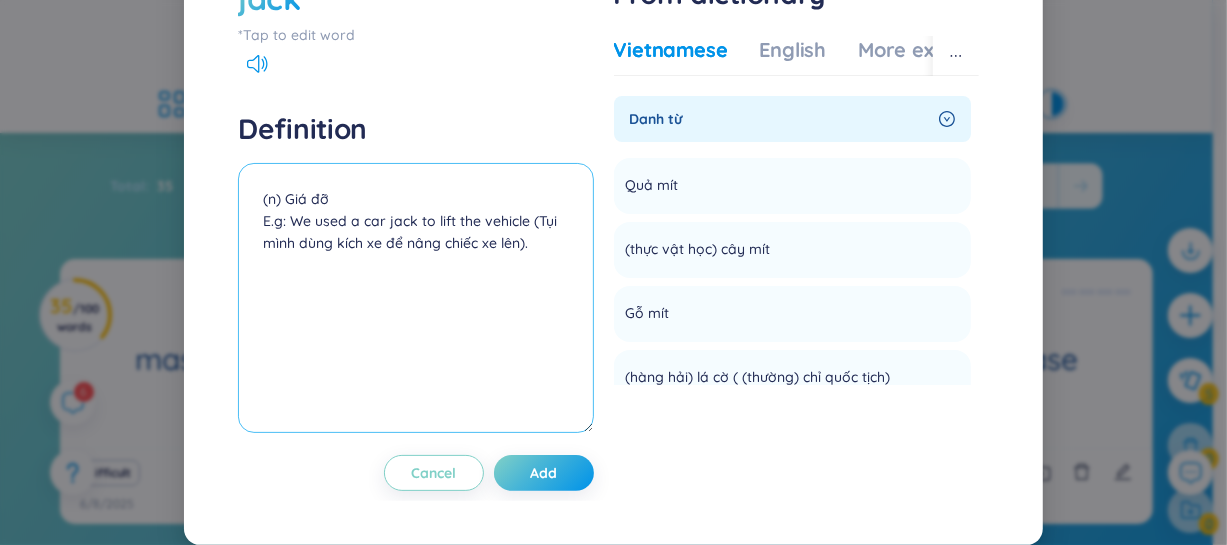 click on "(n) Giá đỡ
E.g: We used a car jack to lift the vehicle (Tụi mình dùng kích xe để nâng chiếc xe lên)." at bounding box center (415, 298) 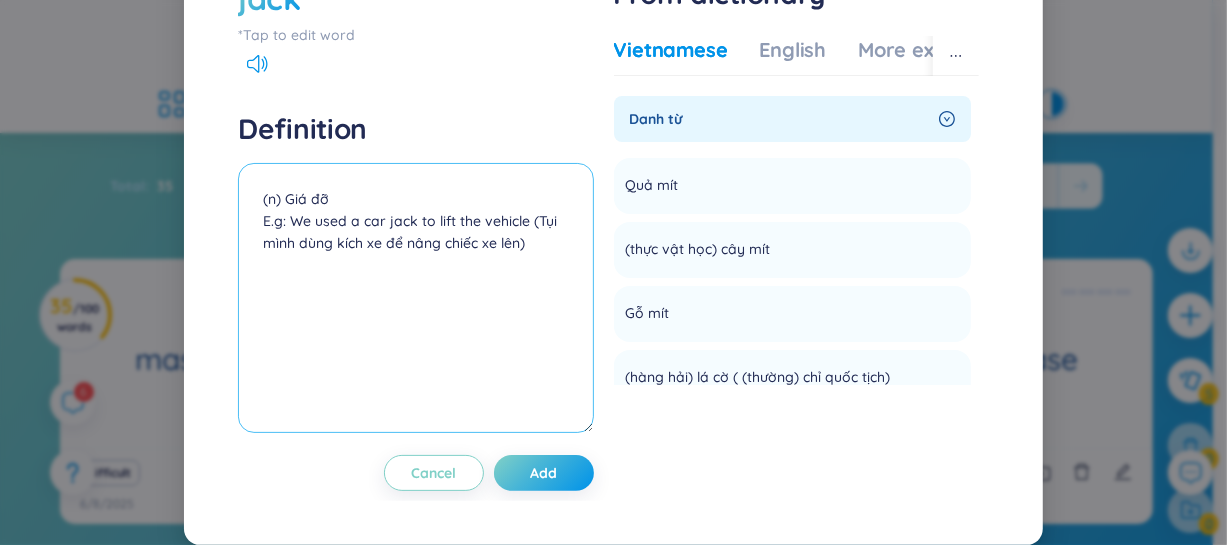 scroll, scrollTop: 78, scrollLeft: 0, axis: vertical 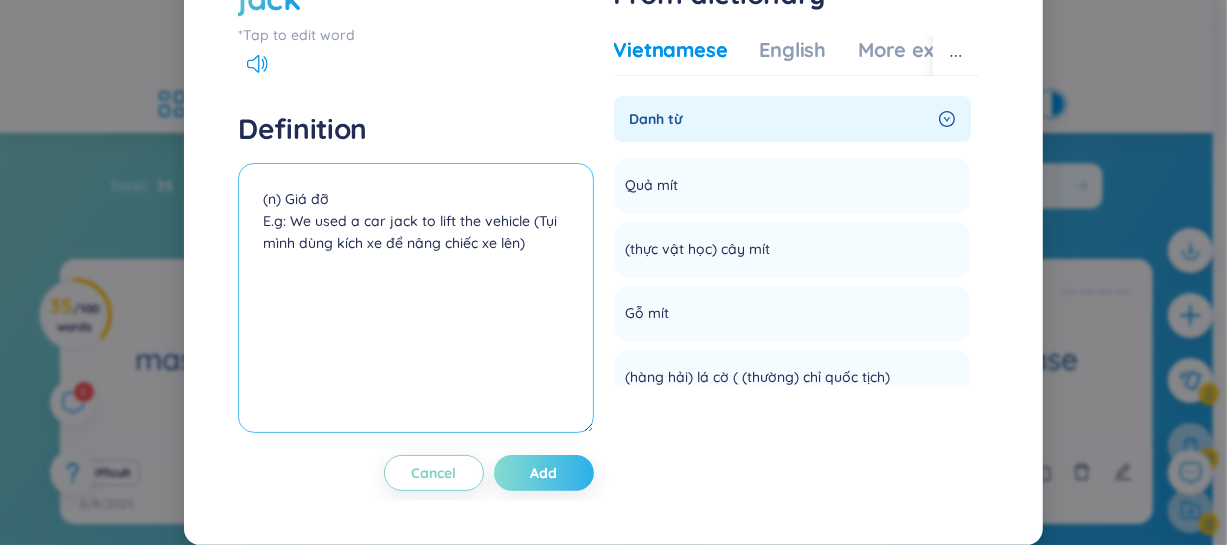 type on "(n) Giá đỡ
E.g: We used a car jack to lift the vehicle (Tụi mình dùng kích xe để nâng chiếc xe lên)" 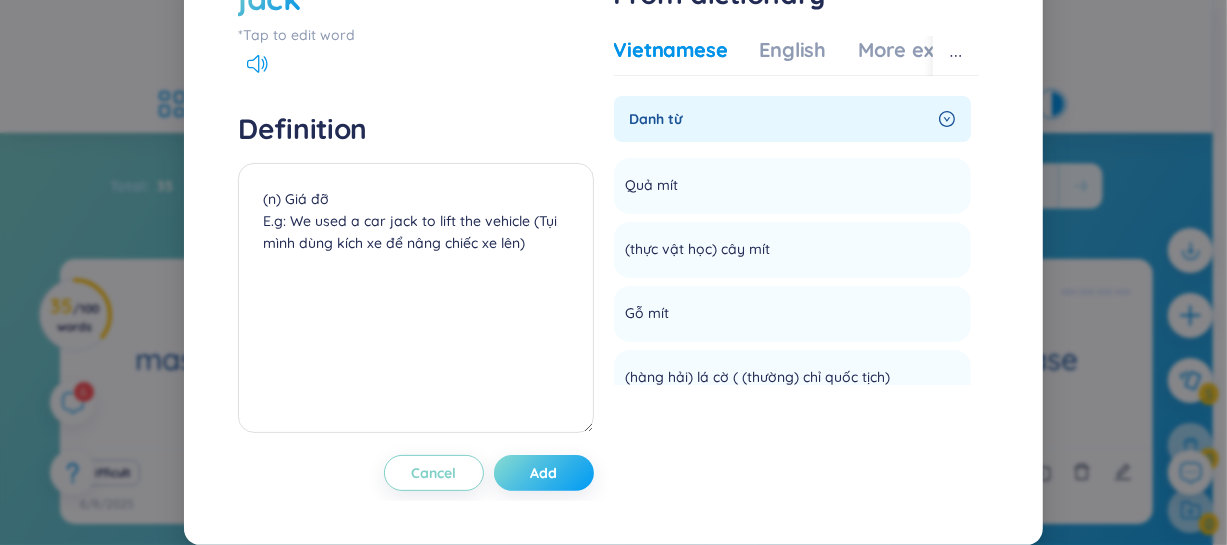click on "Add" at bounding box center [543, 473] 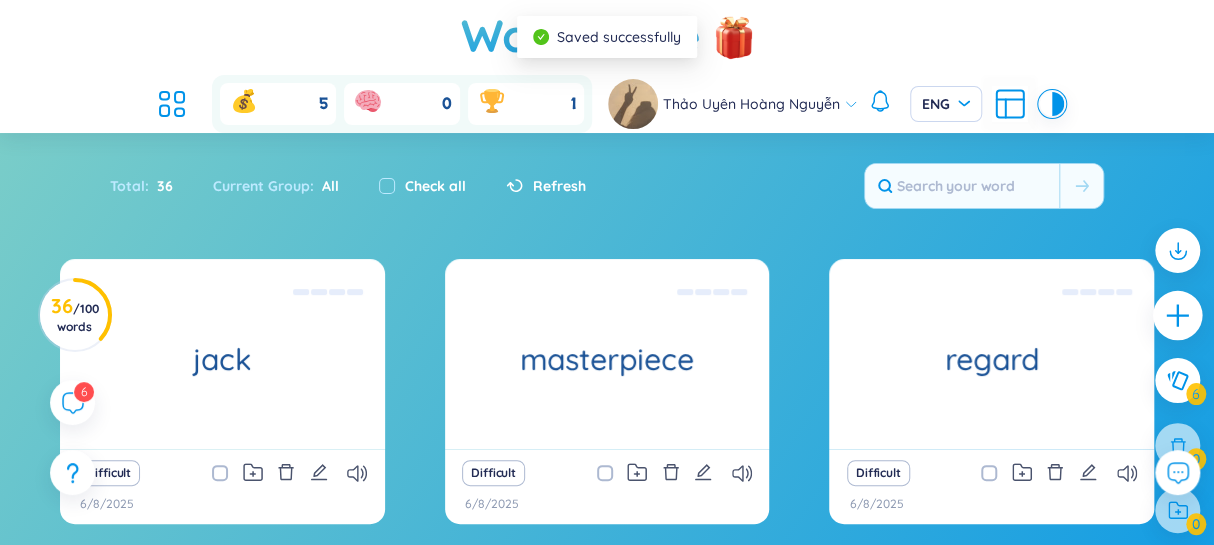 click 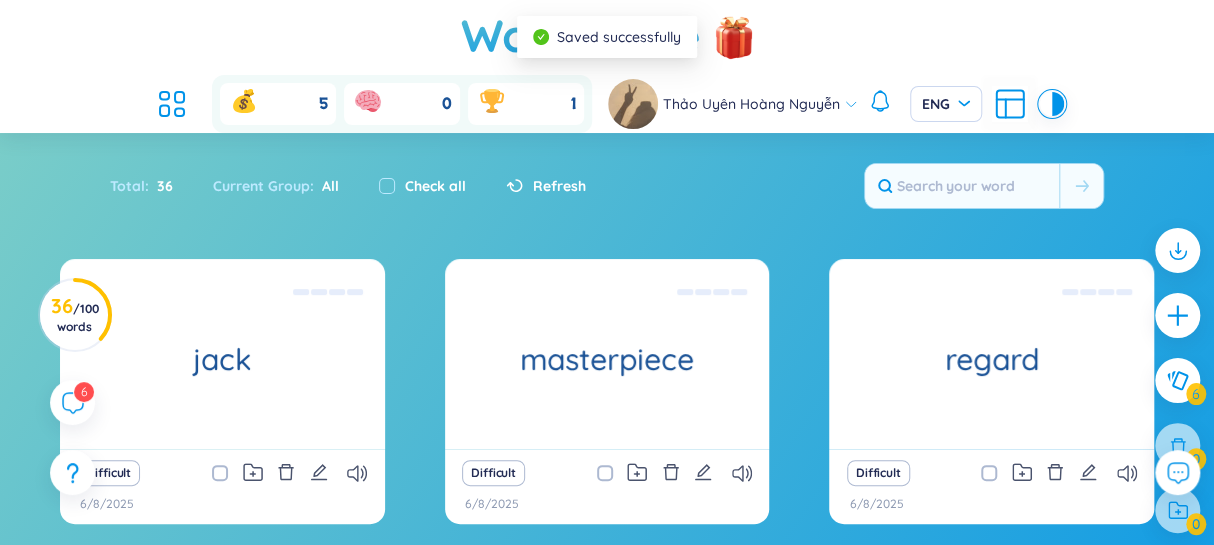 type 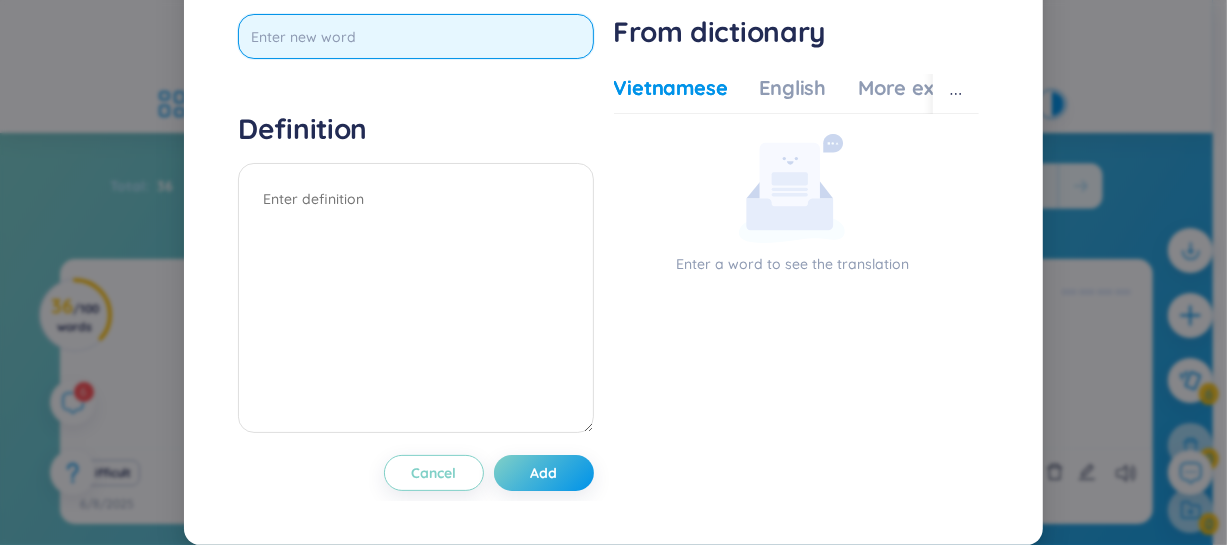click at bounding box center (415, 36) 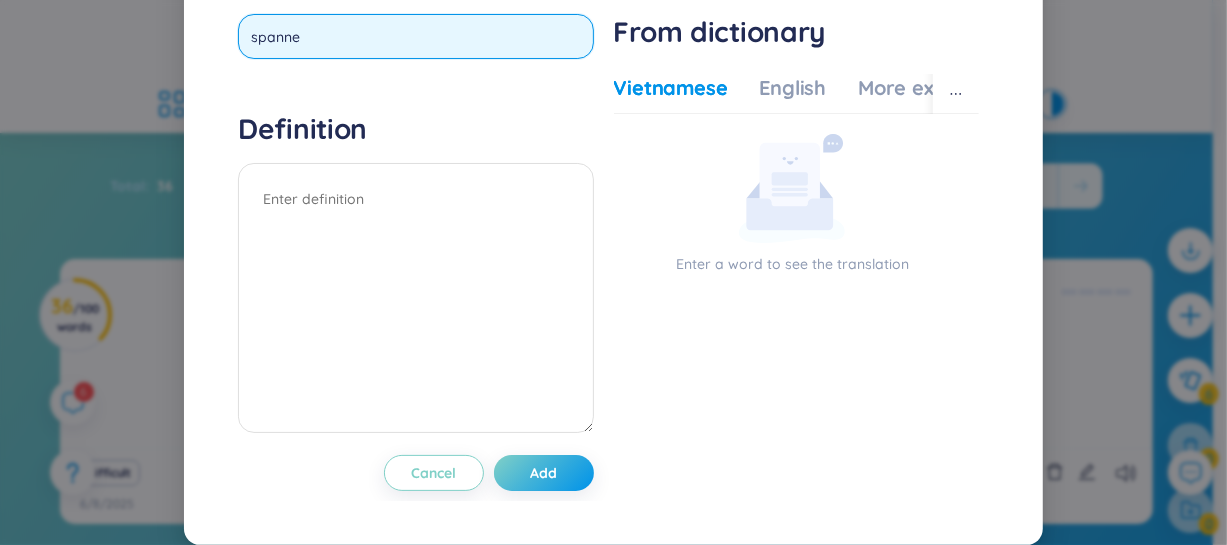 type on "spanner" 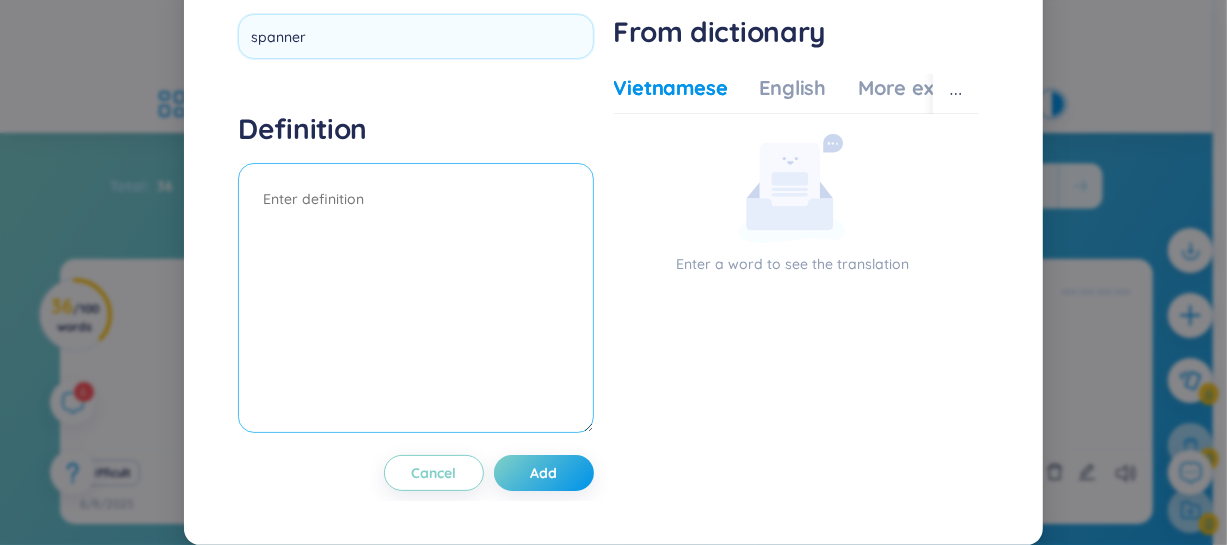 click on "Definition" at bounding box center (415, 275) 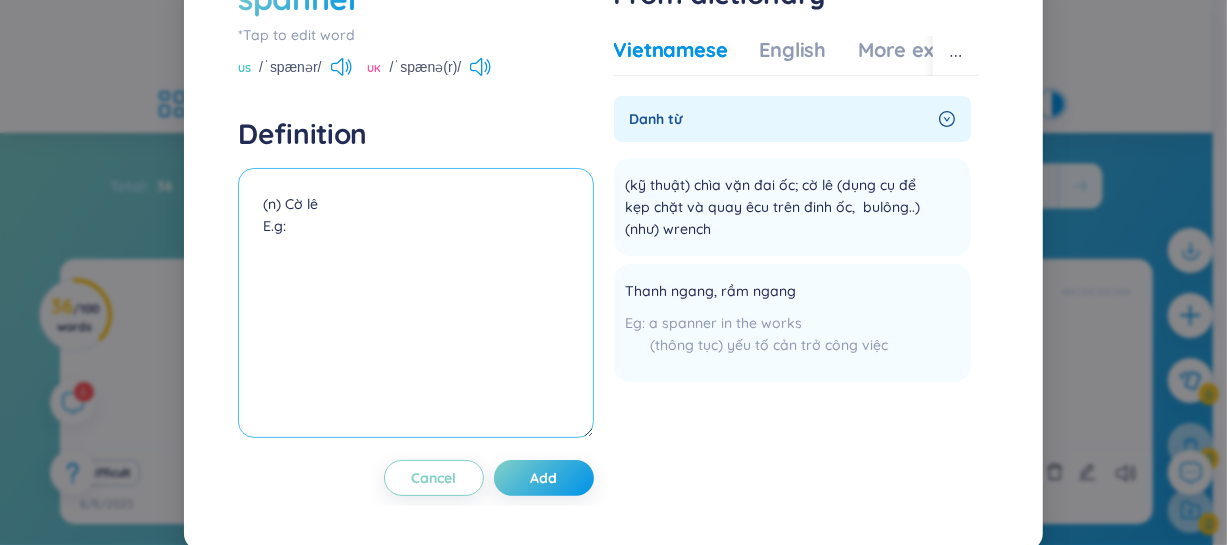 paste on "He fixed the bicycle using a spanner and a screwdriver." 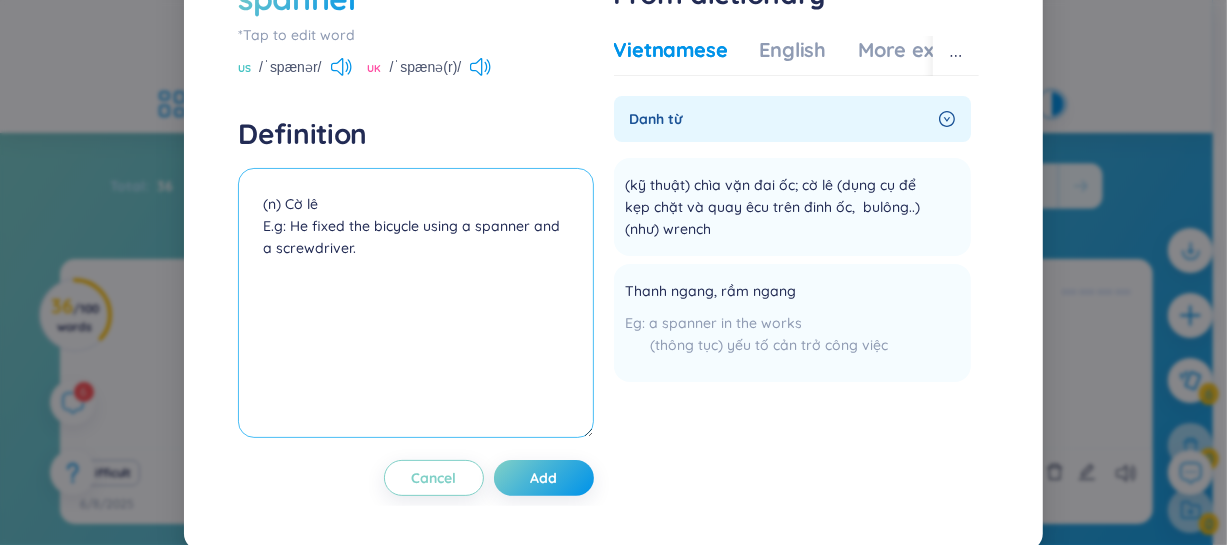 click on "(n) Cờ lê
E.g: He fixed the bicycle using a spanner and a screwdriver." at bounding box center [415, 303] 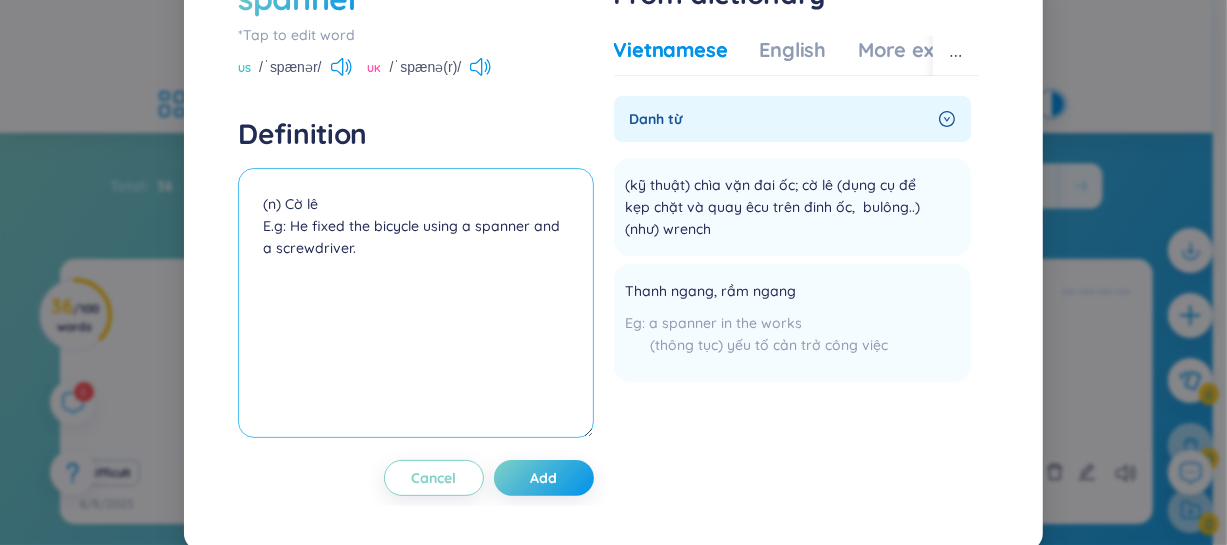 drag, startPoint x: 381, startPoint y: 340, endPoint x: 377, endPoint y: 328, distance: 12.649111 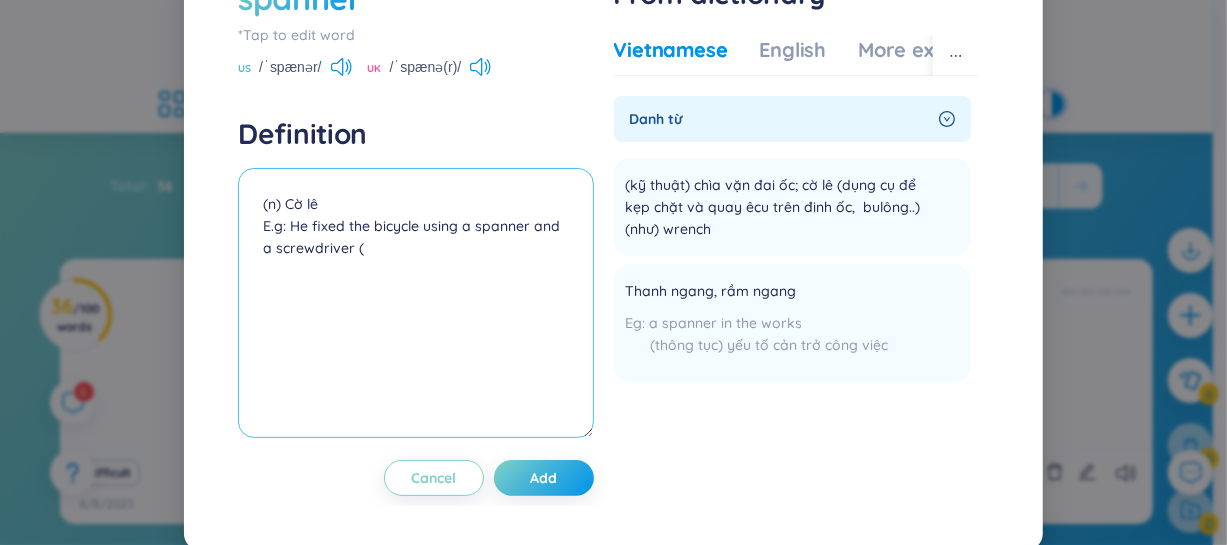 paste on "Anh ấy sửa xe đạp bằng cờ lê và tua vít" 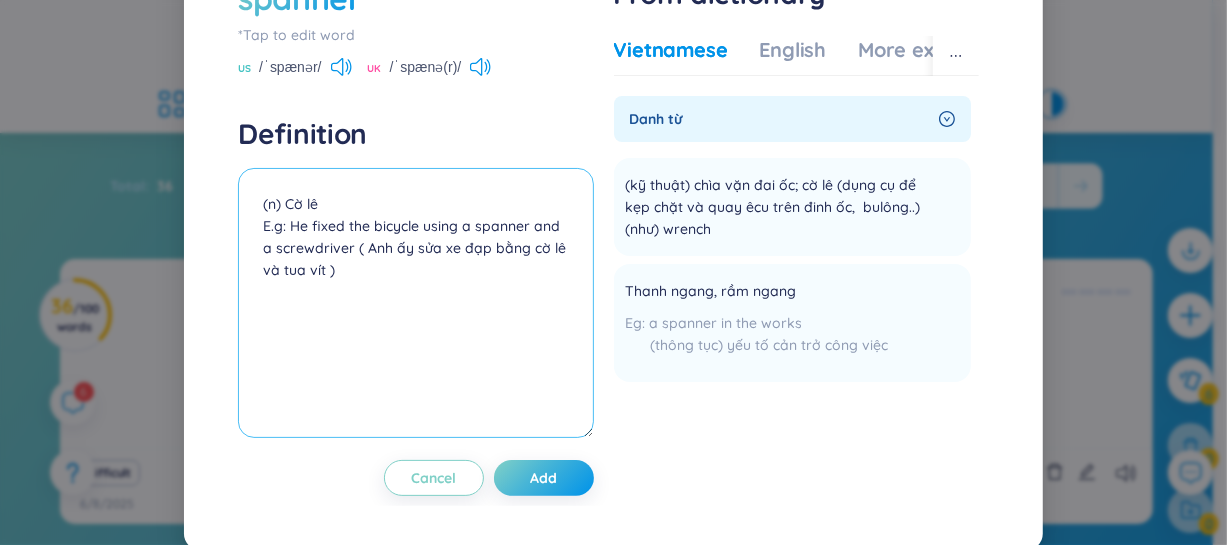 click on "(n) Cờ lê
E.g: He fixed the bicycle using a spanner and a screwdriver ( Anh ấy sửa xe đạp bằng cờ lê và tua vít )" at bounding box center [415, 303] 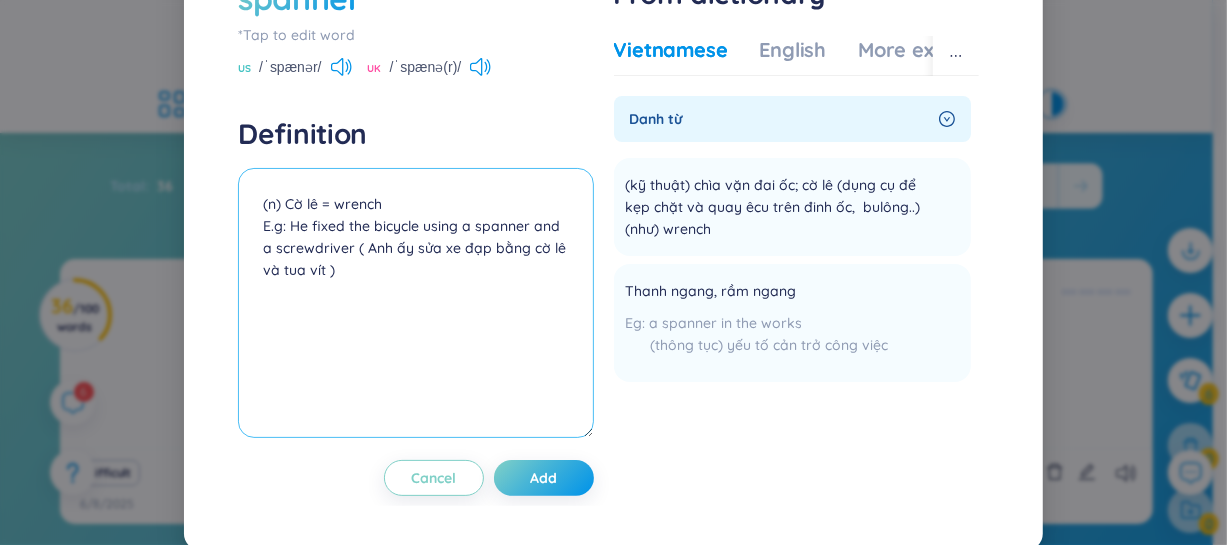 click on "(n) Cờ lê = wrench
E.g: He fixed the bicycle using a spanner and a screwdriver ( Anh ấy sửa xe đạp bằng cờ lê và tua vít )" at bounding box center [415, 303] 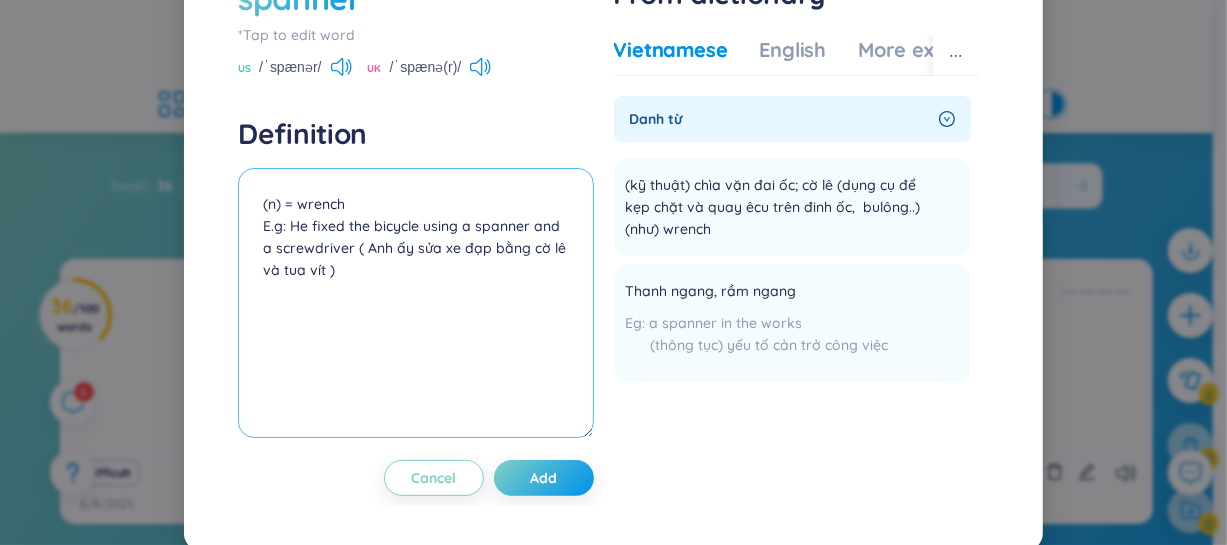 click on "(n) = wrench
E.g: He fixed the bicycle using a spanner and a screwdriver ( Anh ấy sửa xe đạp bằng cờ lê và tua vít )" at bounding box center [415, 303] 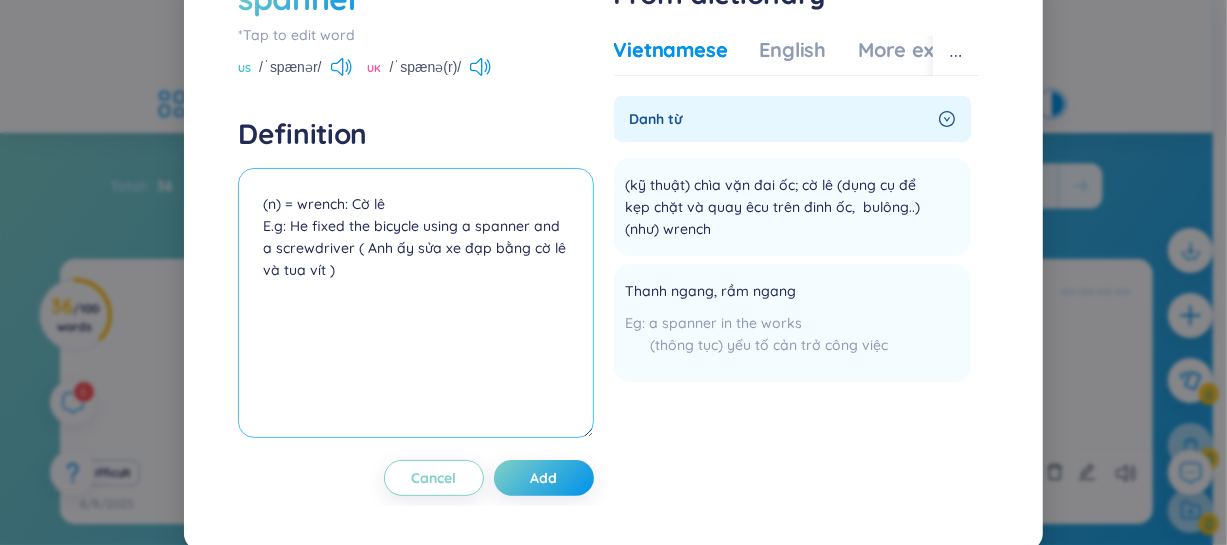 type on "(n) = wrench: Cờ lê
E.g: He fixed the bicycle using a spanner and a screwdriver ( Anh ấy sửa xe đạp bằng cờ lê và tua vít )" 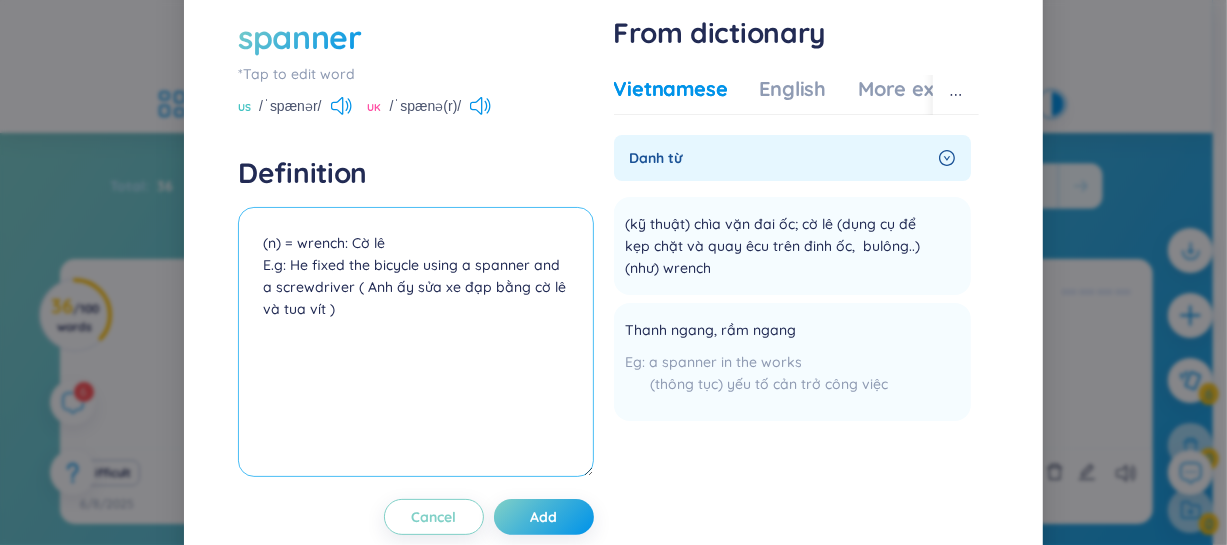 scroll, scrollTop: 83, scrollLeft: 0, axis: vertical 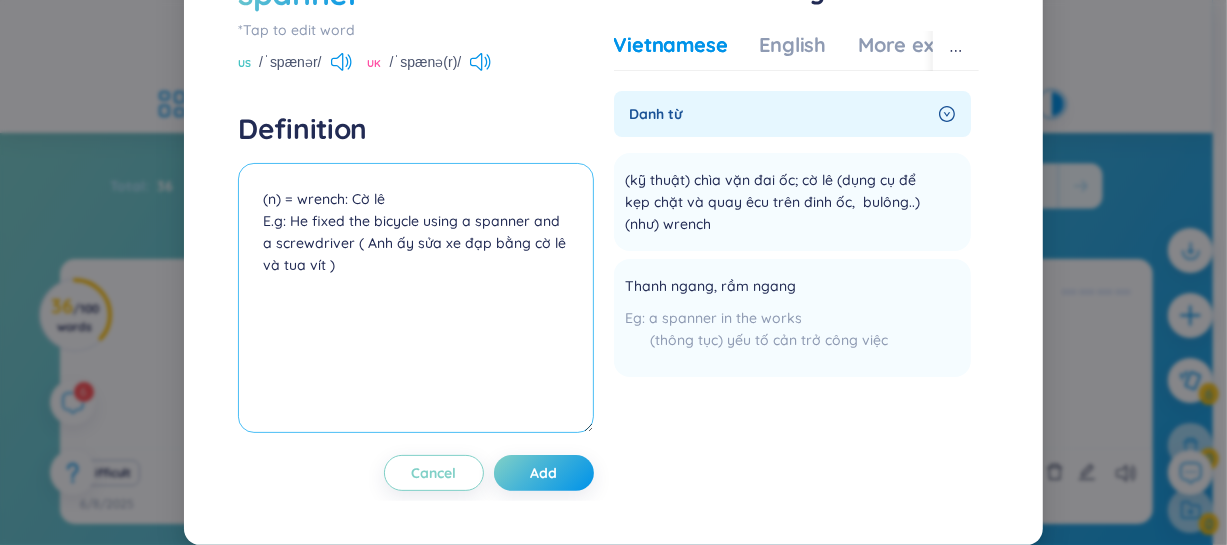 click on "Add" at bounding box center (544, 473) 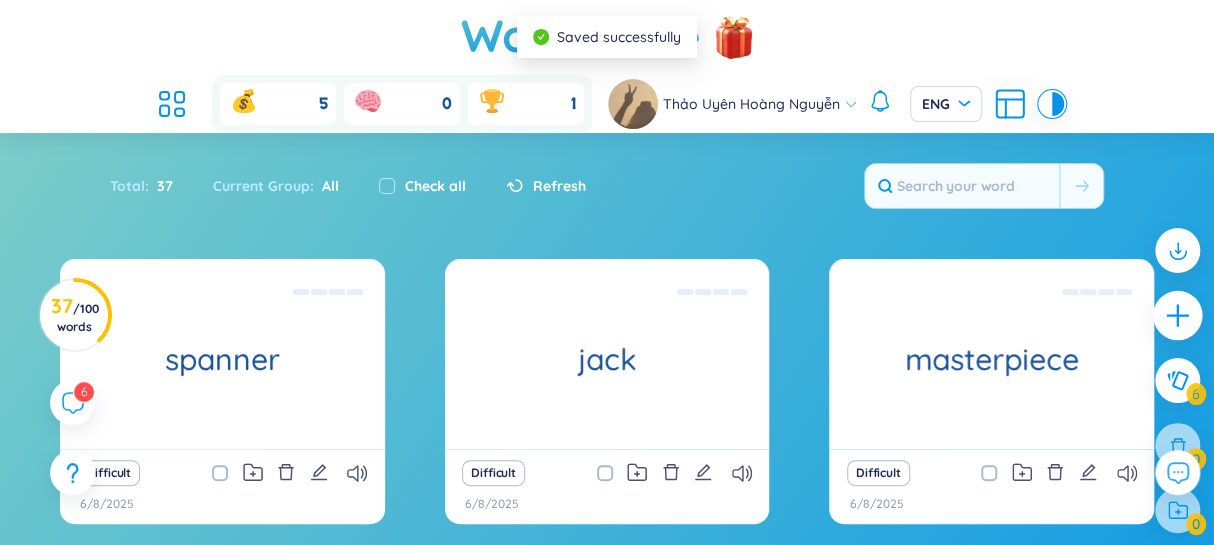 click 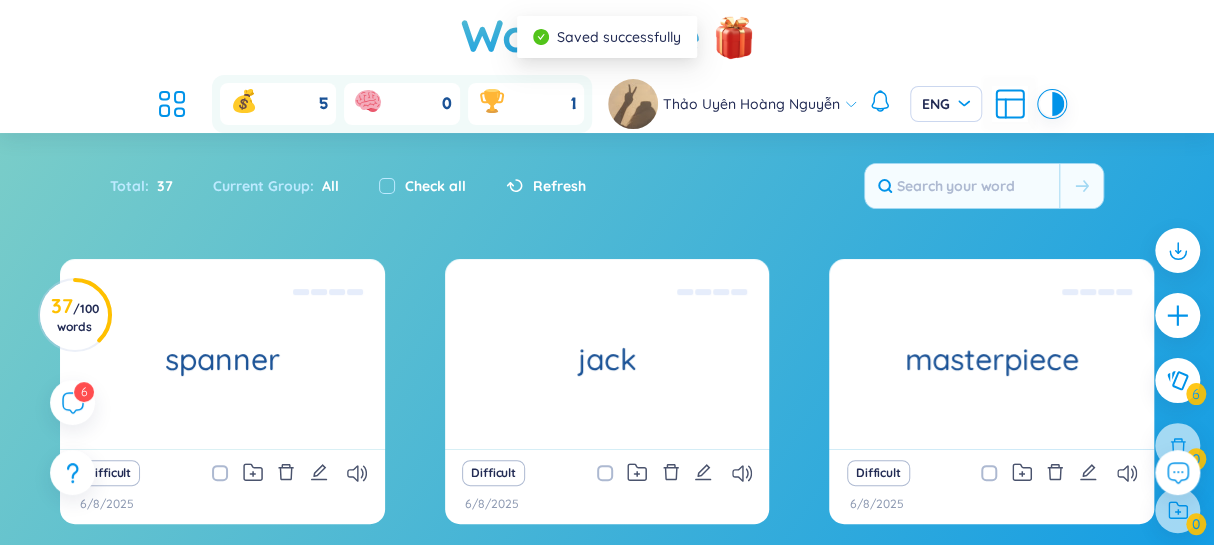 type 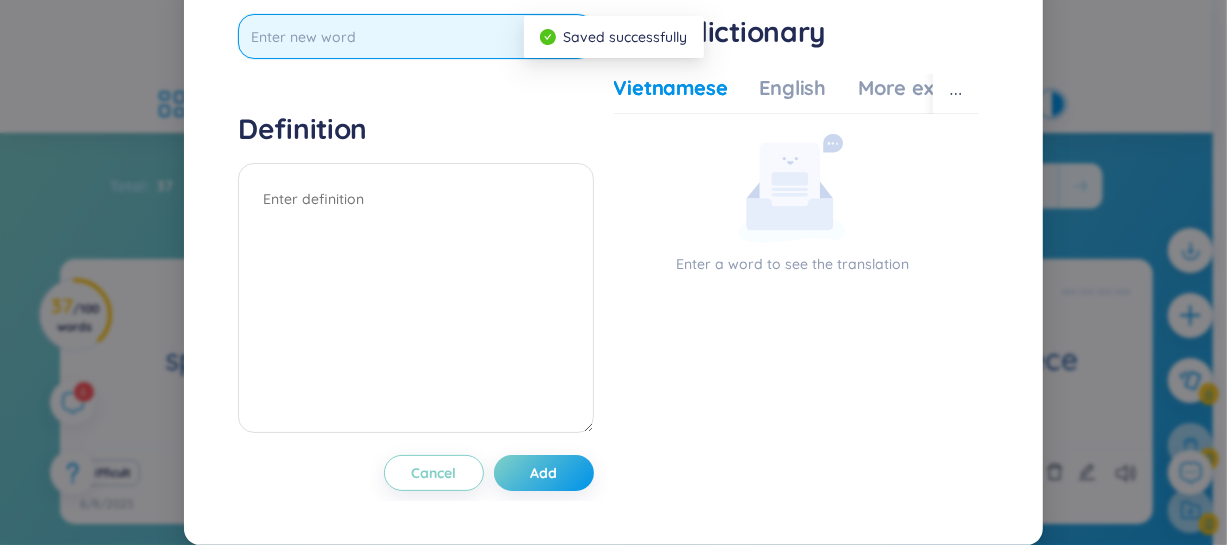 click at bounding box center [415, 36] 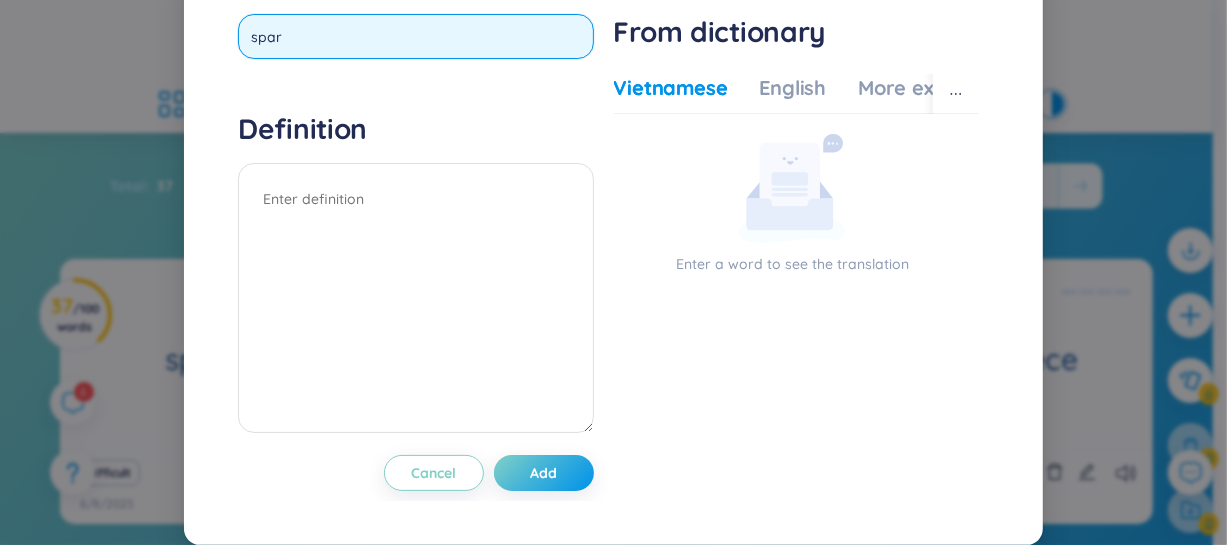 type on "spare" 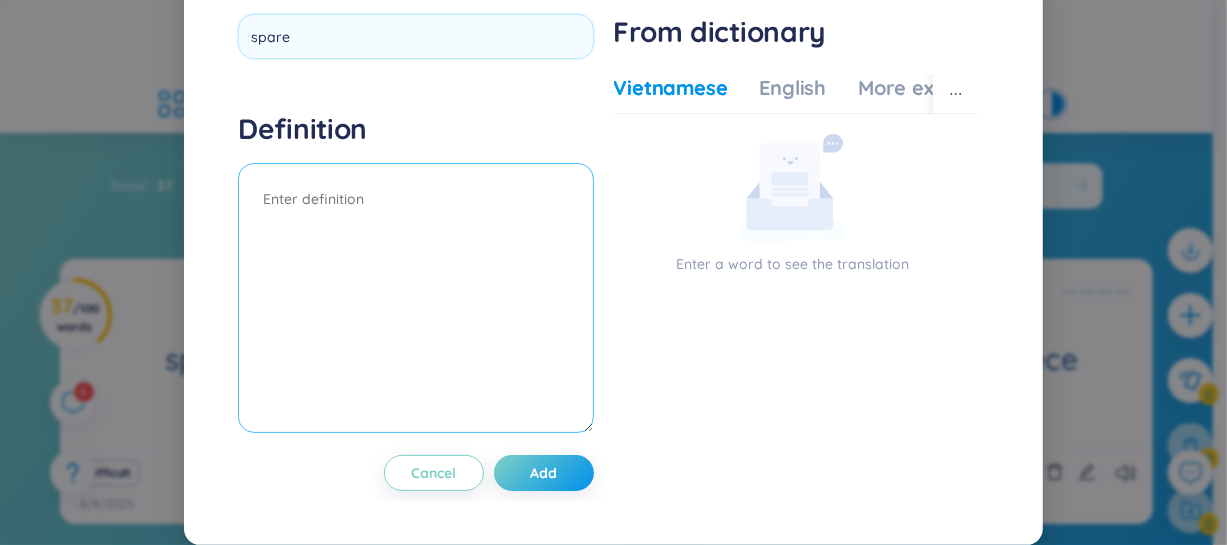 click on "Definition" at bounding box center (415, 275) 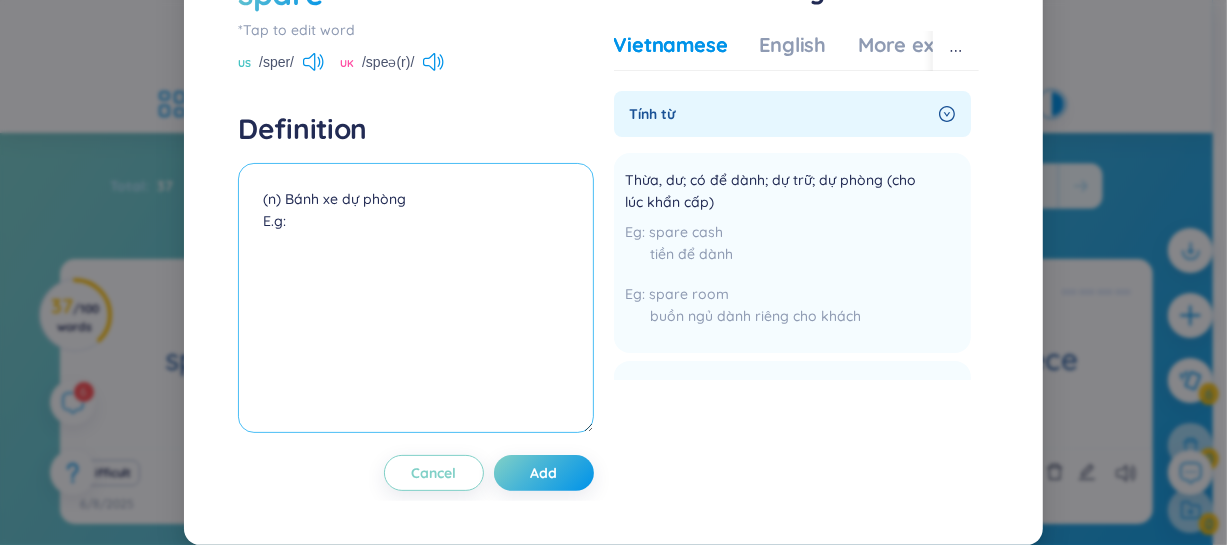 paste on "I had to use the spare after getting a flat tire." 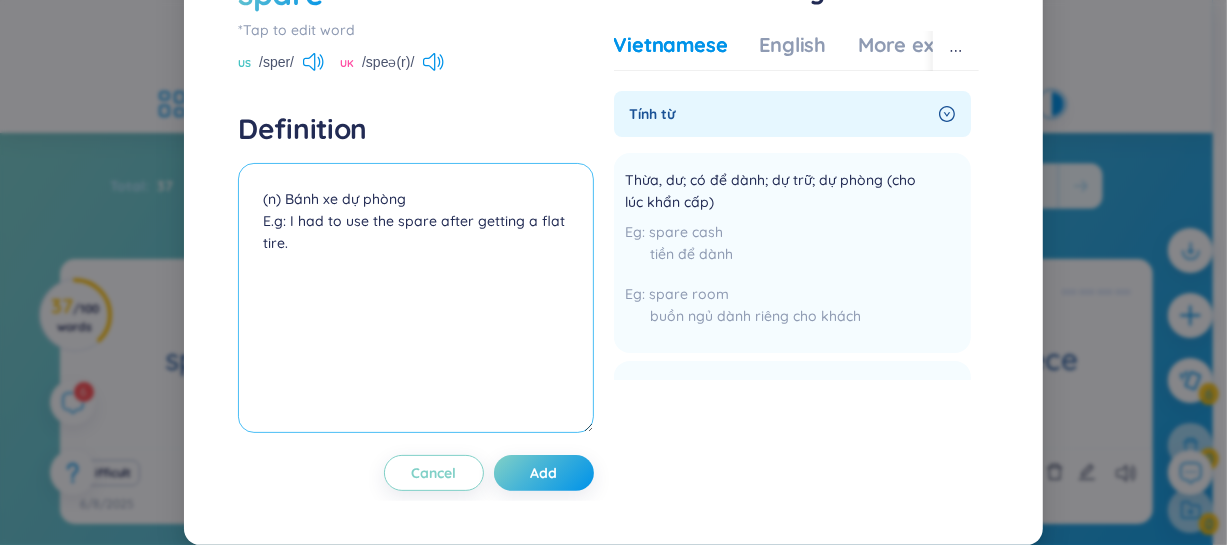 click on "(n) Bánh xe dự phòng
E.g: I had to use the spare after getting a flat tire." at bounding box center [415, 298] 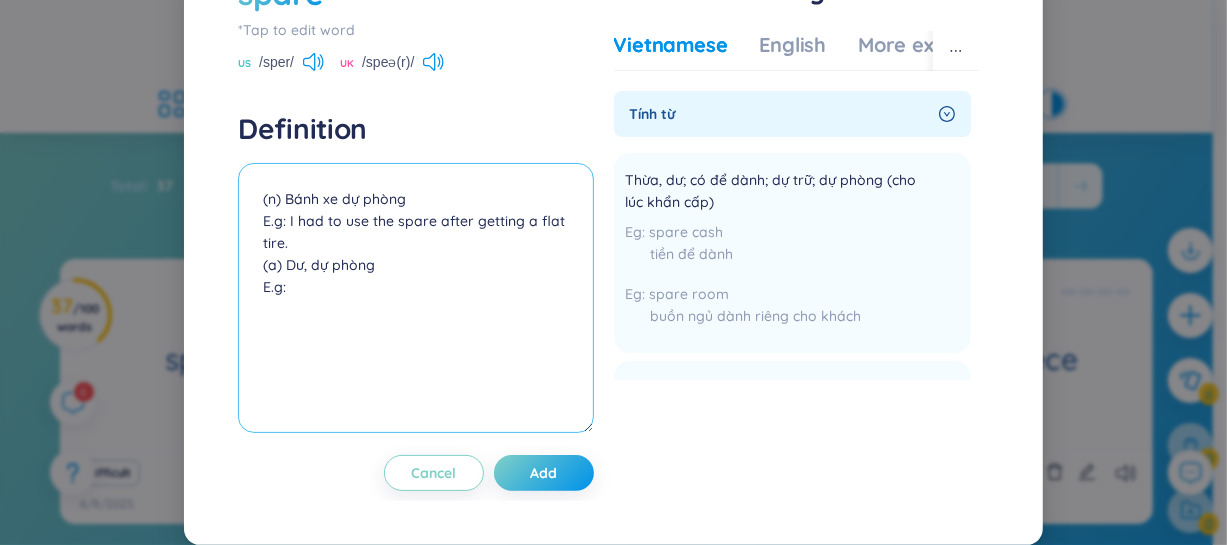 paste on "I always carry a spare key in my bag." 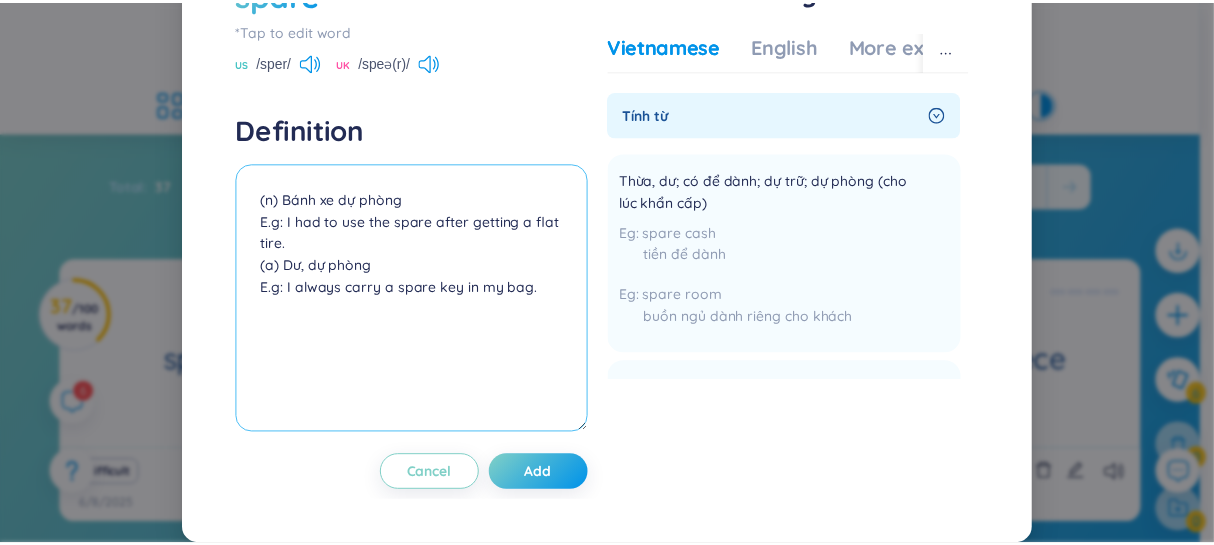 scroll, scrollTop: 83, scrollLeft: 0, axis: vertical 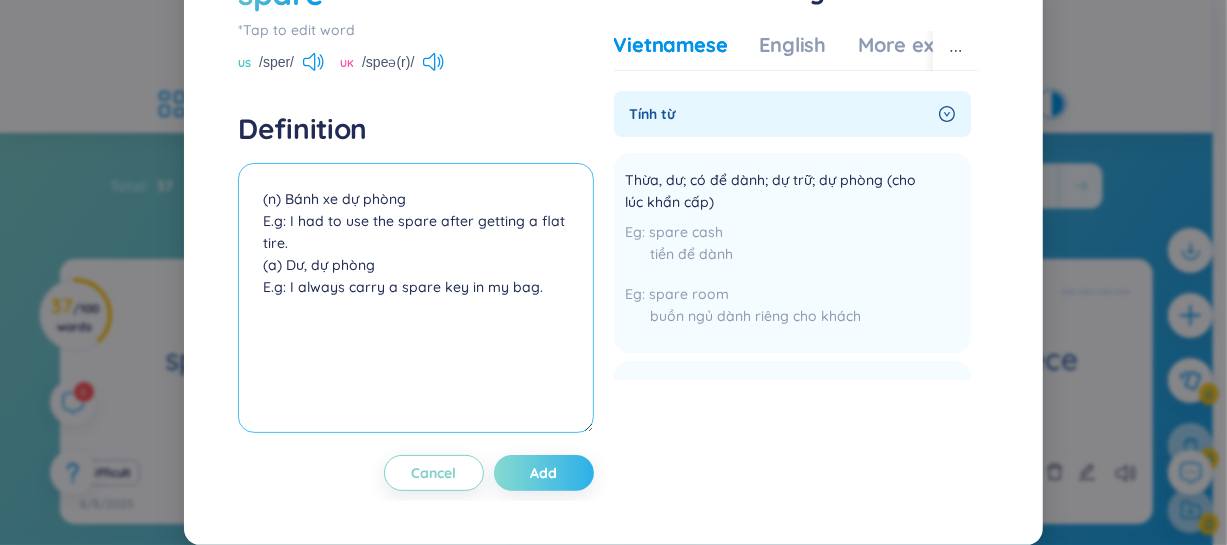 type on "(n) Bánh xe dự phòng
E.g: I had to use the spare after getting a flat tire.
(a) Dư, dự phòng
E.g: I always carry a spare key in my bag." 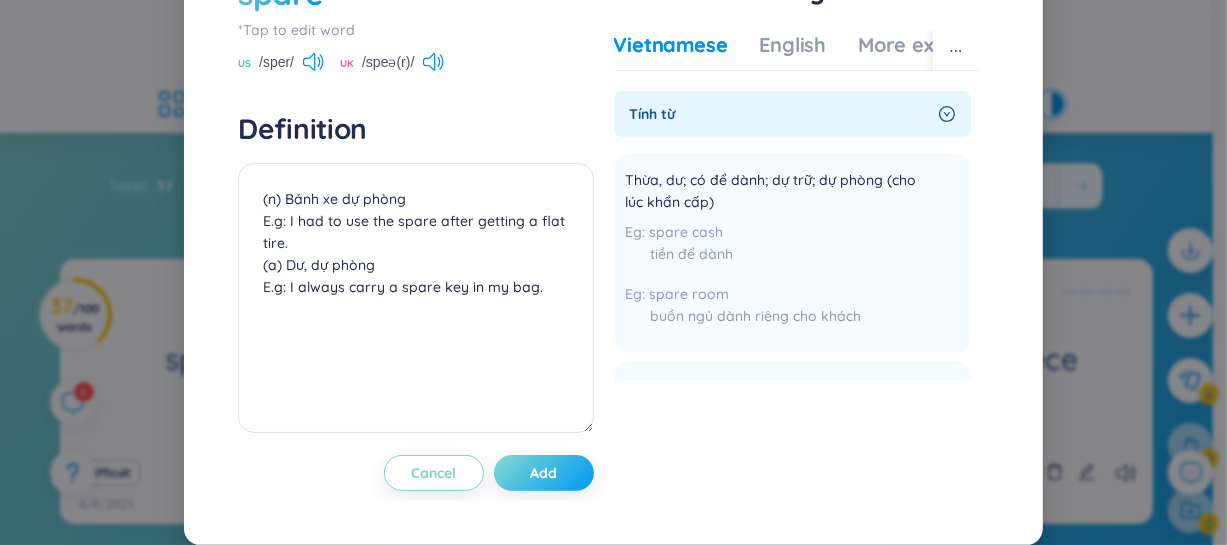 click on "Add" at bounding box center [543, 473] 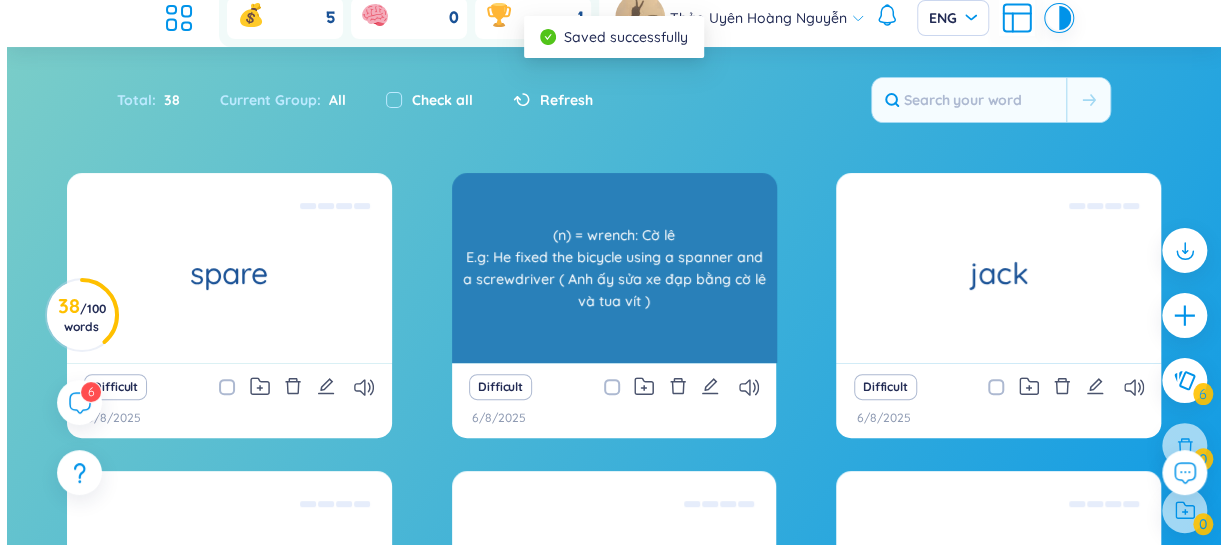 scroll, scrollTop: 181, scrollLeft: 0, axis: vertical 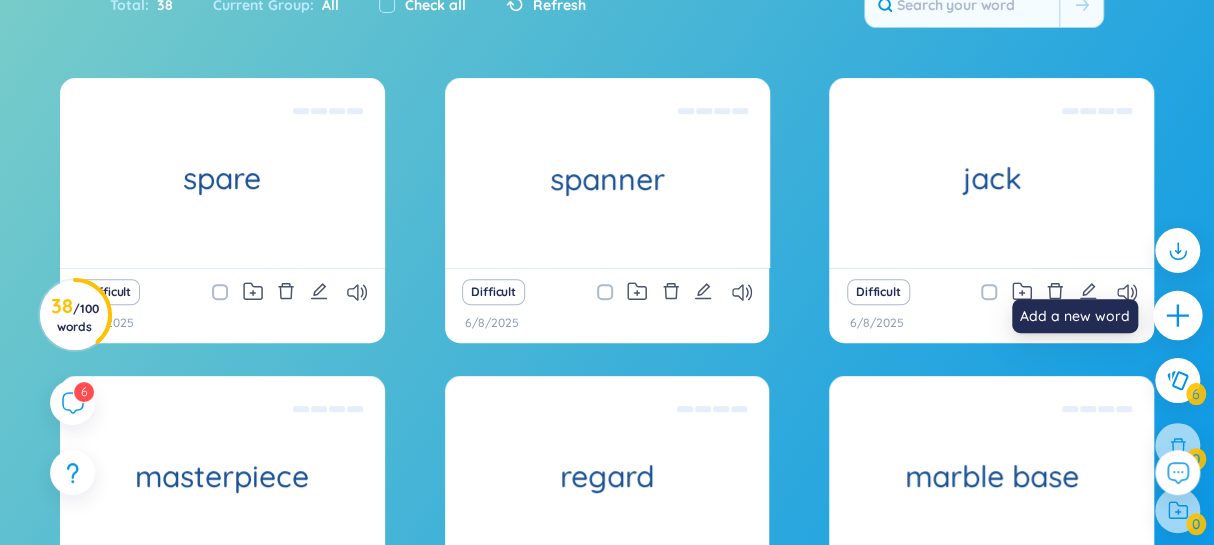 click 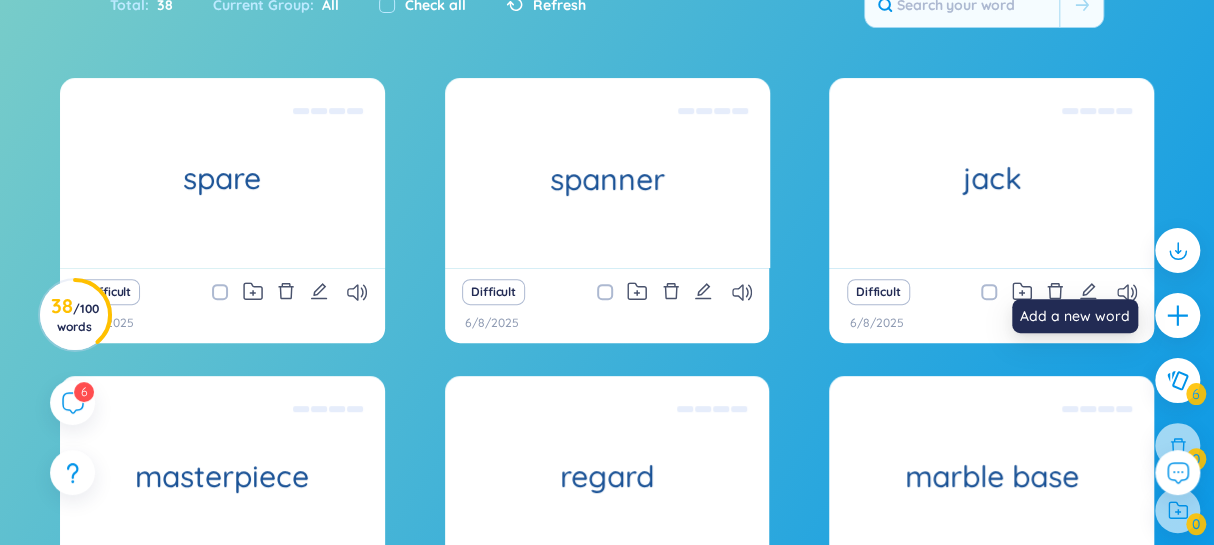 type 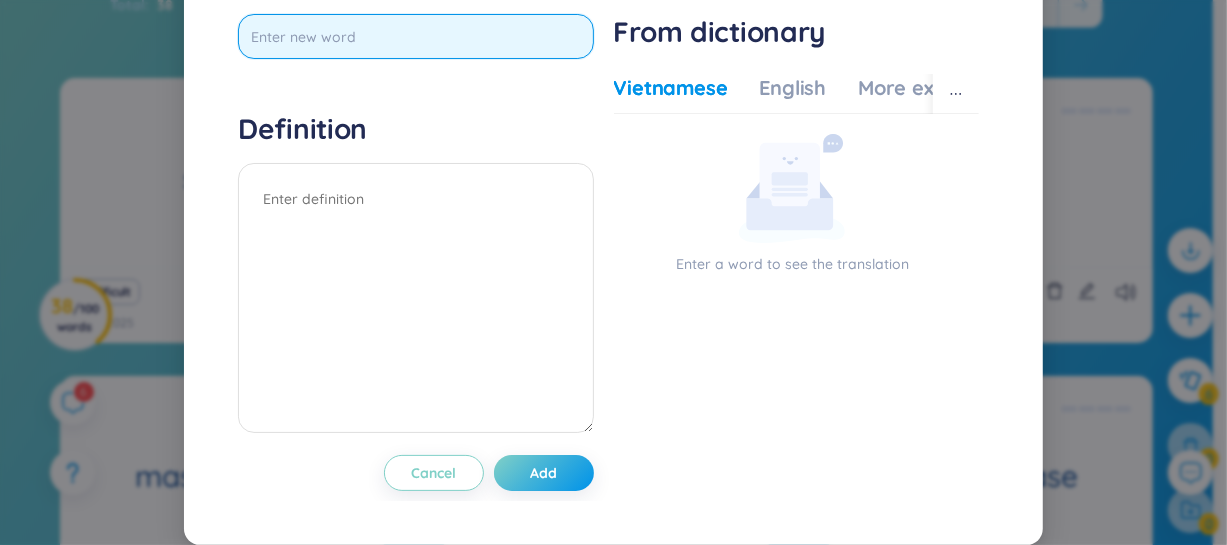 click at bounding box center (415, 36) 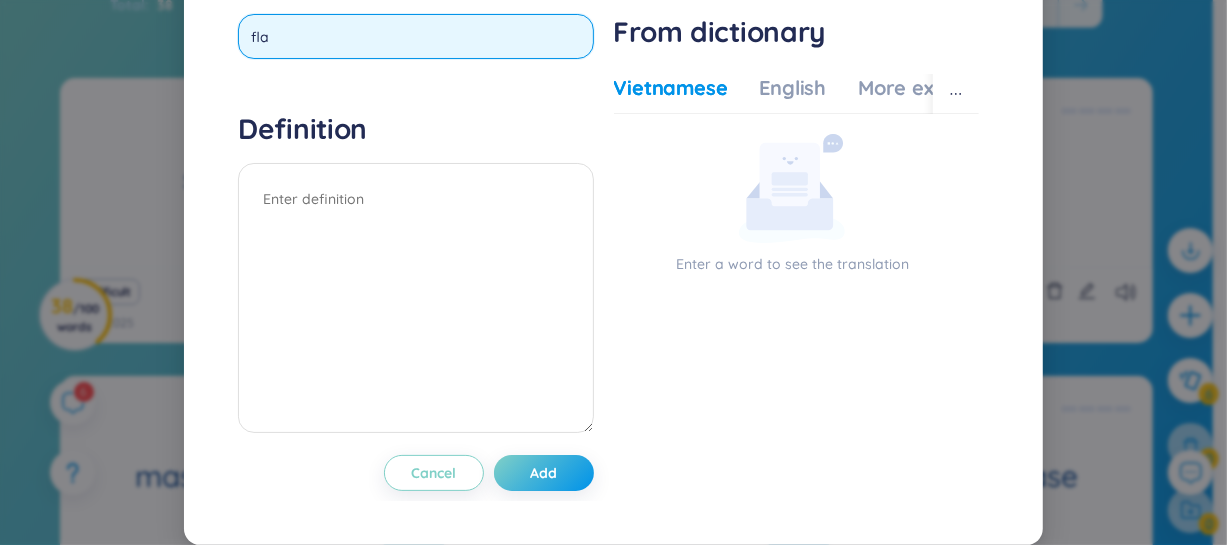 type on "flat" 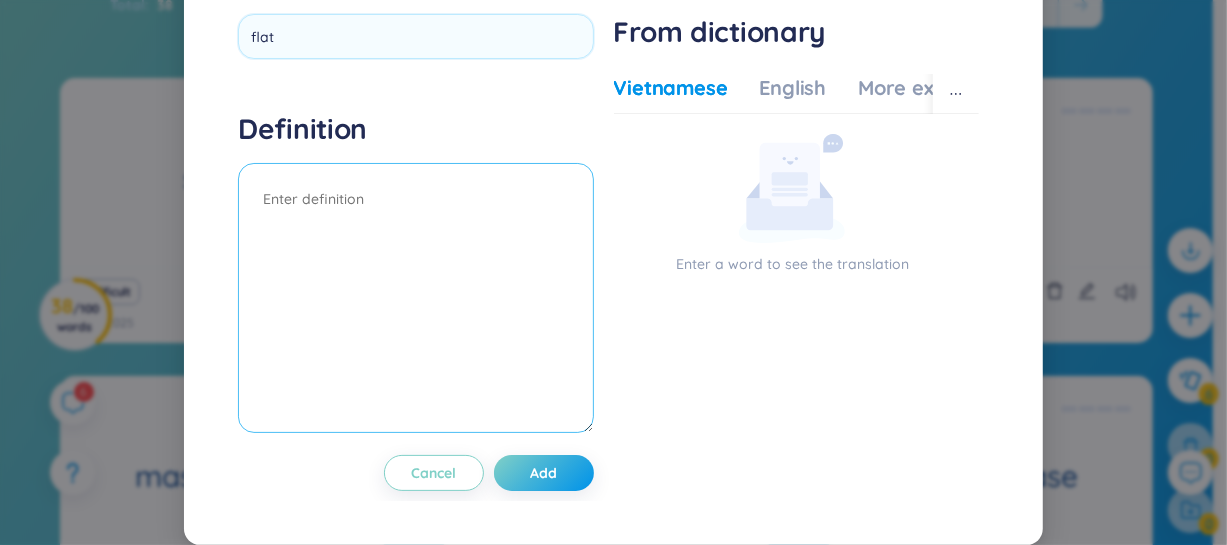 click at bounding box center [415, 298] 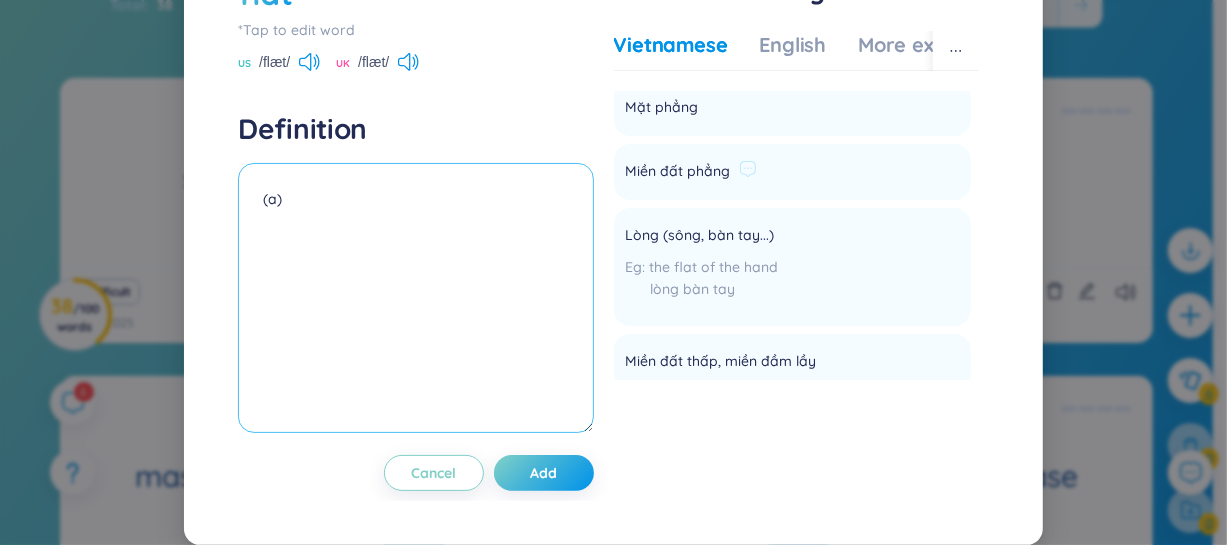 scroll, scrollTop: 424, scrollLeft: 0, axis: vertical 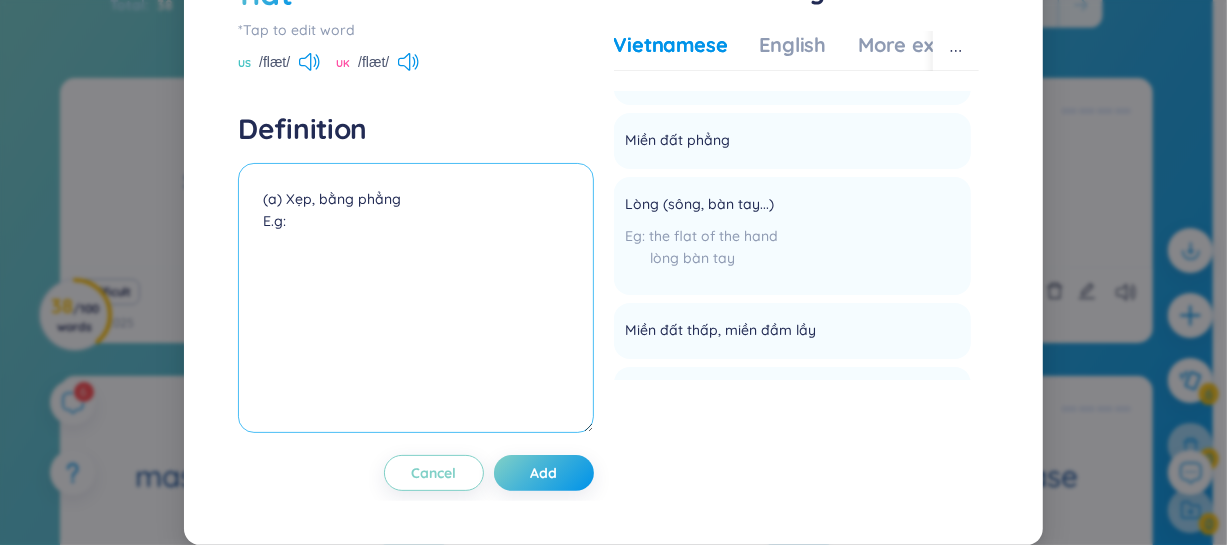 paste on "The road ahead is completely flat." 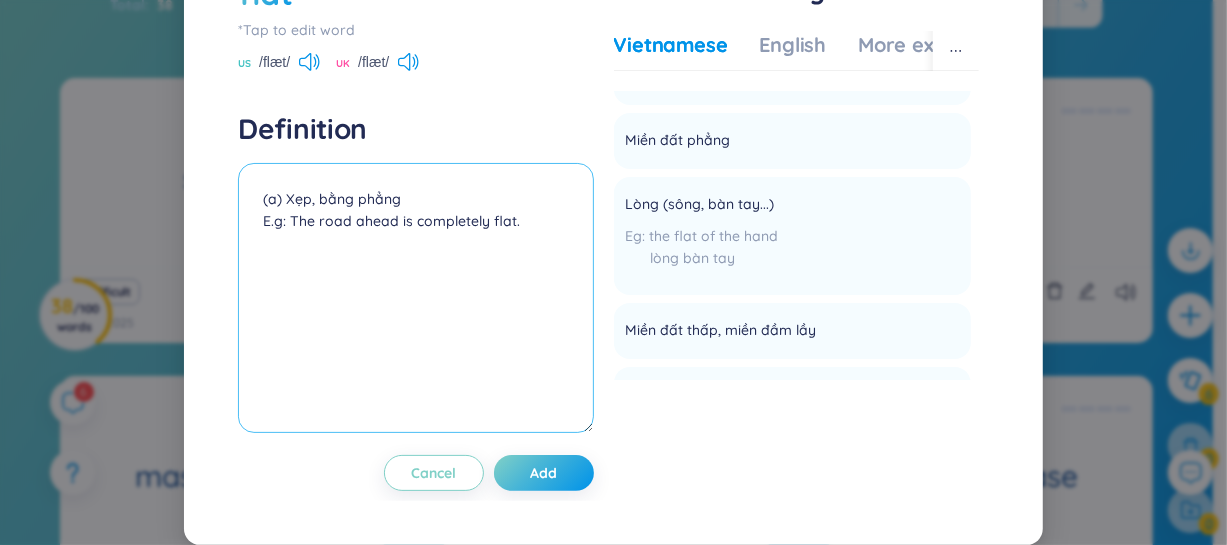 click on "(a) Xẹp, bằng phẳng
E.g: The road ahead is completely flat." at bounding box center (415, 298) 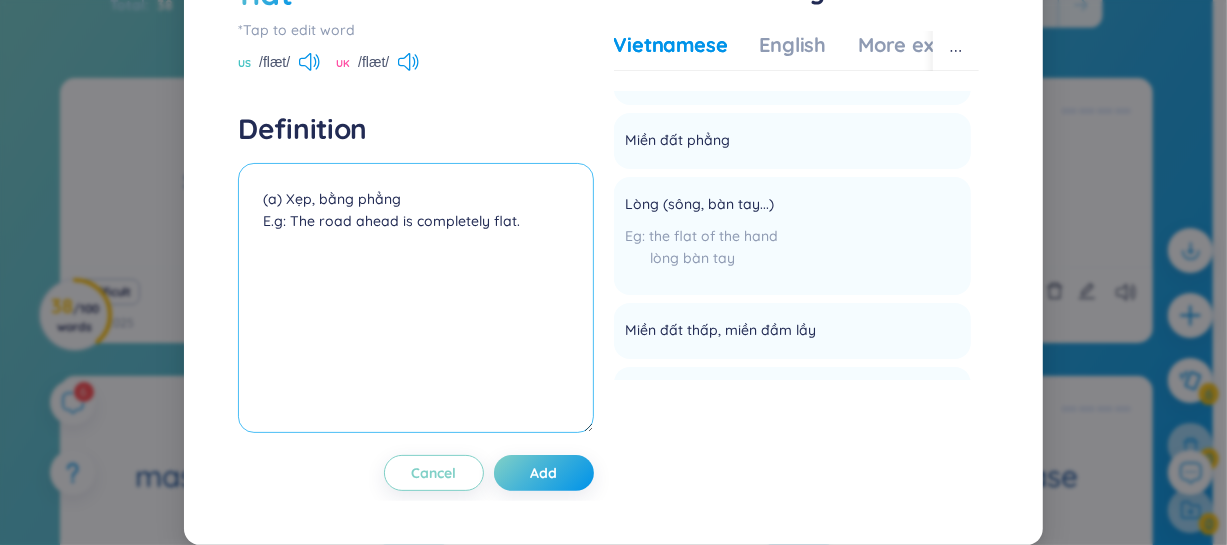 paste on "I couldn’t drive because I had a flat tire." 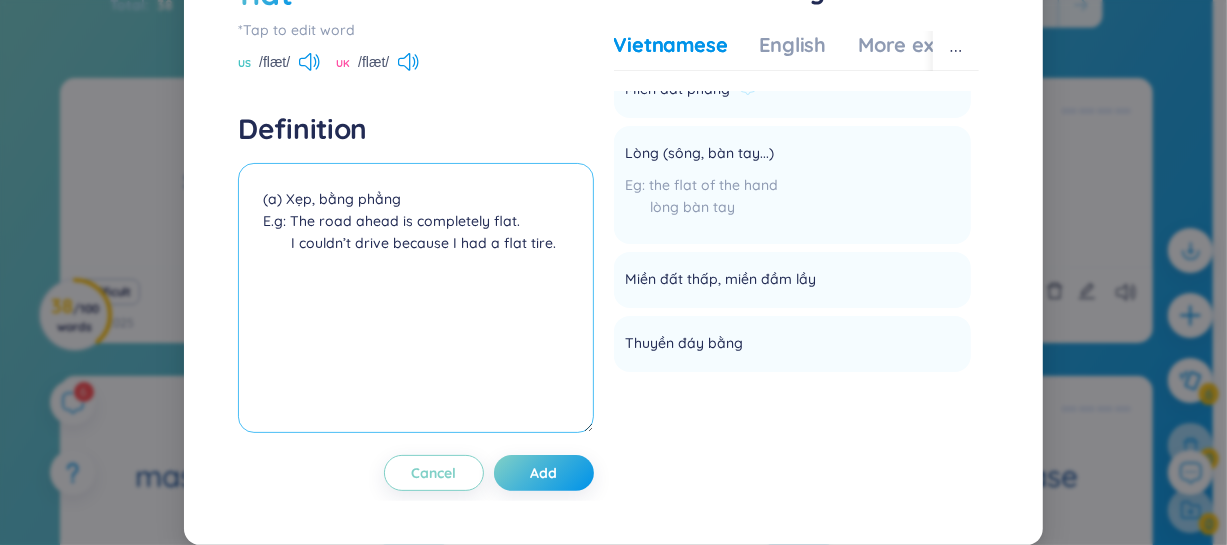scroll, scrollTop: 545, scrollLeft: 0, axis: vertical 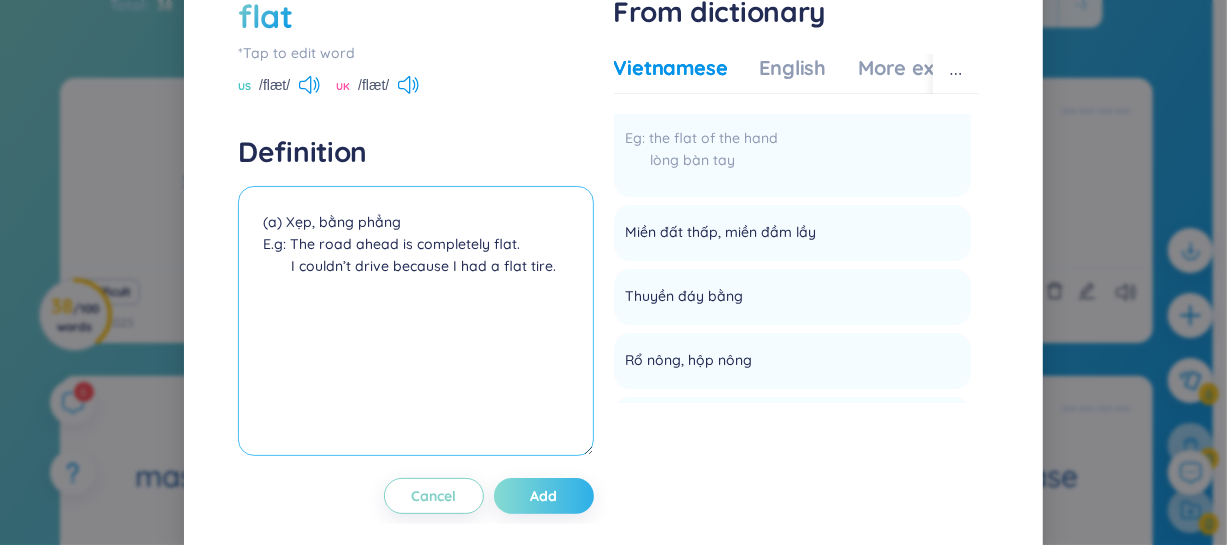 type on "(a) Xẹp, bằng phẳng
E.g: The road ahead is completely flat.
I couldn’t drive because I had a flat tire." 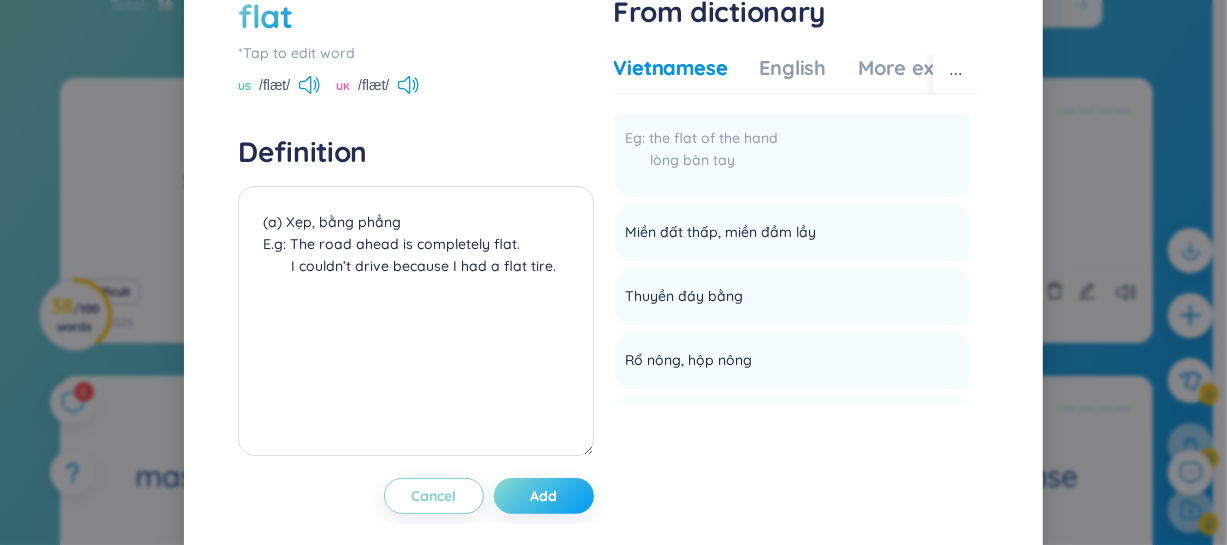 click on "Add" at bounding box center [544, 496] 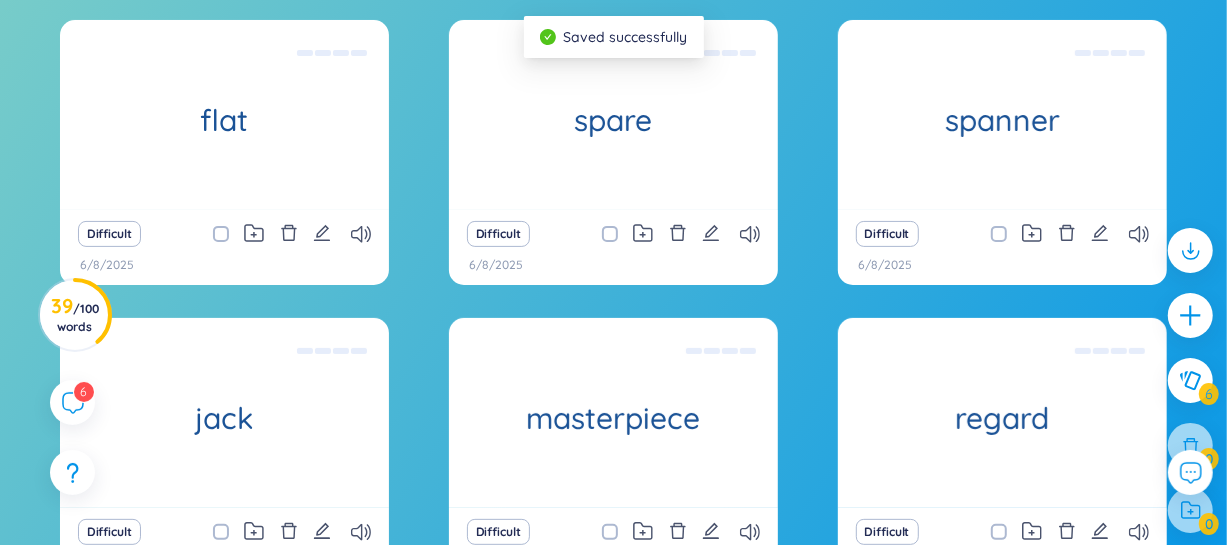 scroll, scrollTop: 0, scrollLeft: 0, axis: both 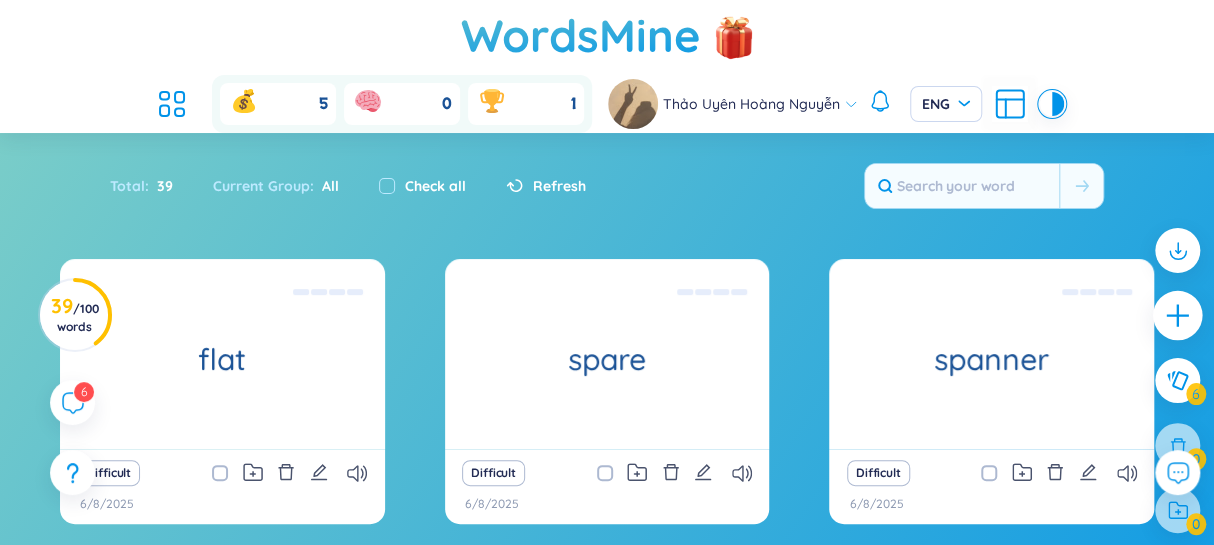 click 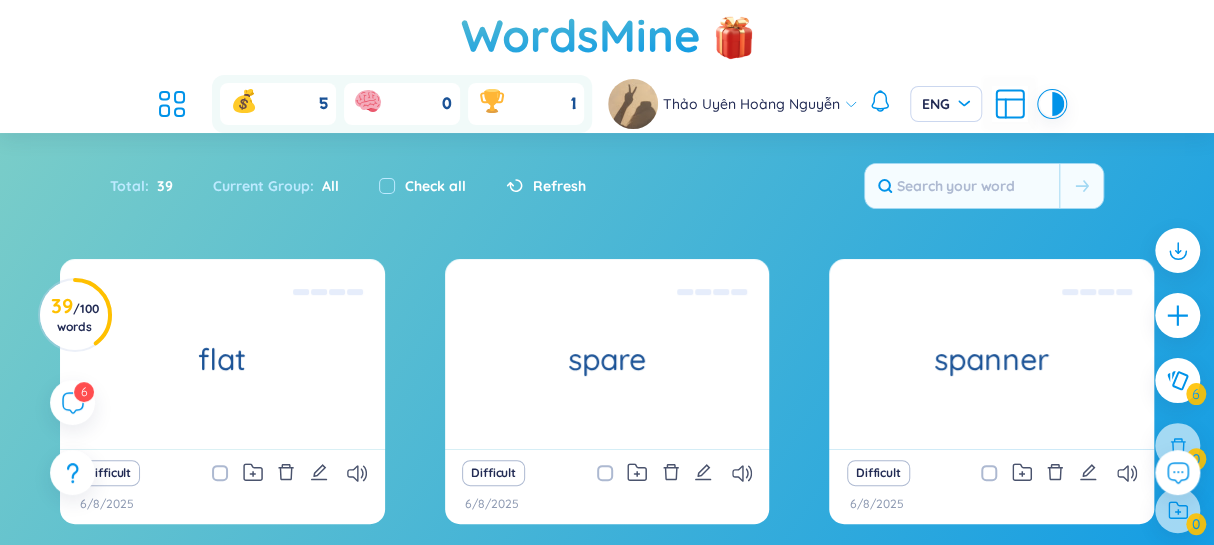 type 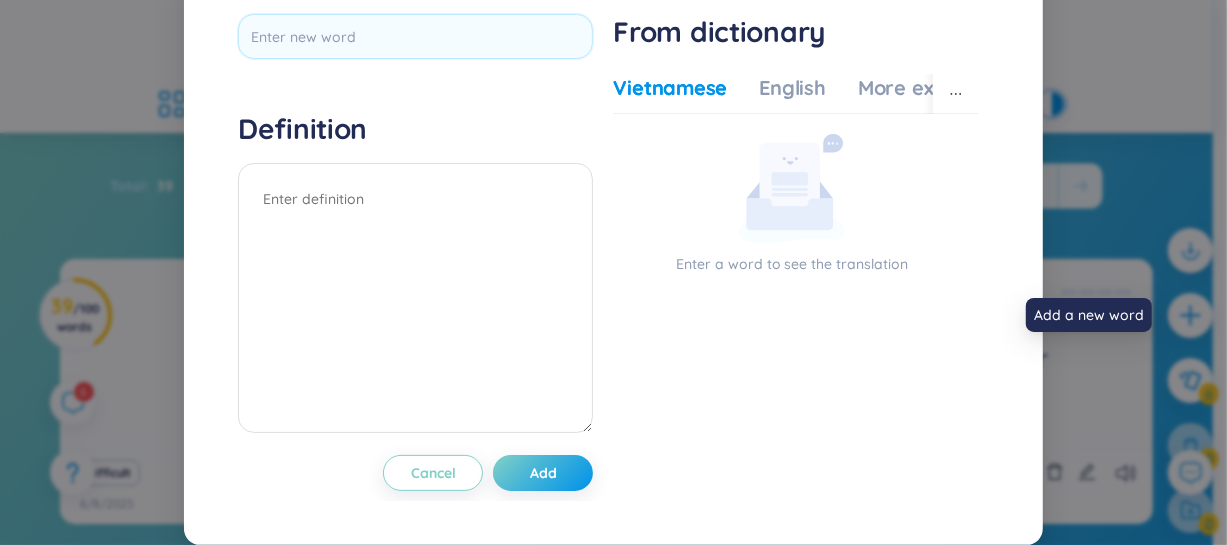scroll, scrollTop: 0, scrollLeft: 0, axis: both 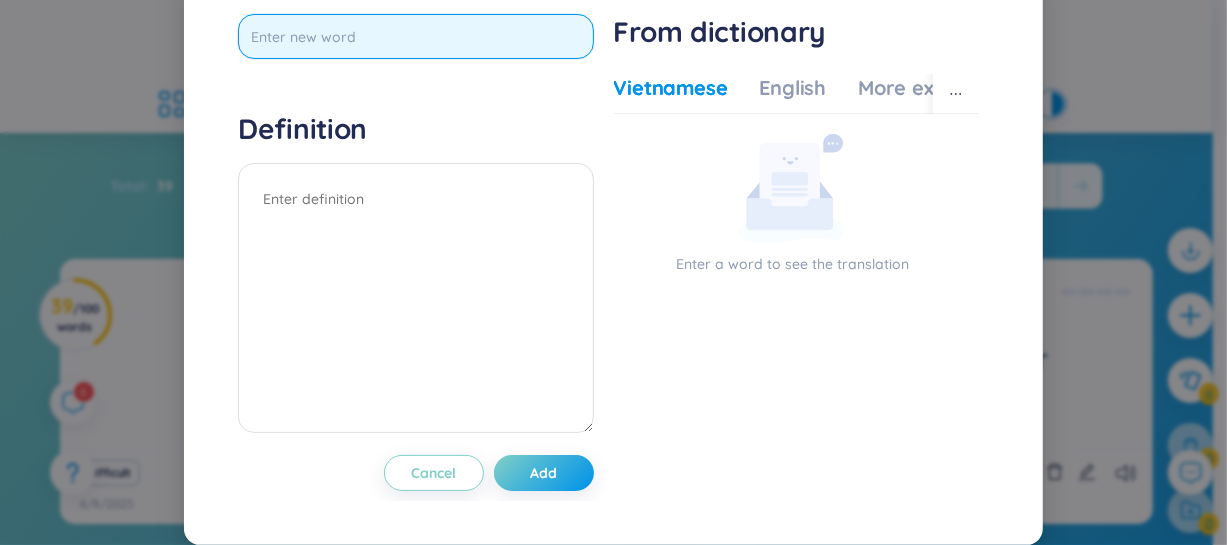 click at bounding box center (415, 36) 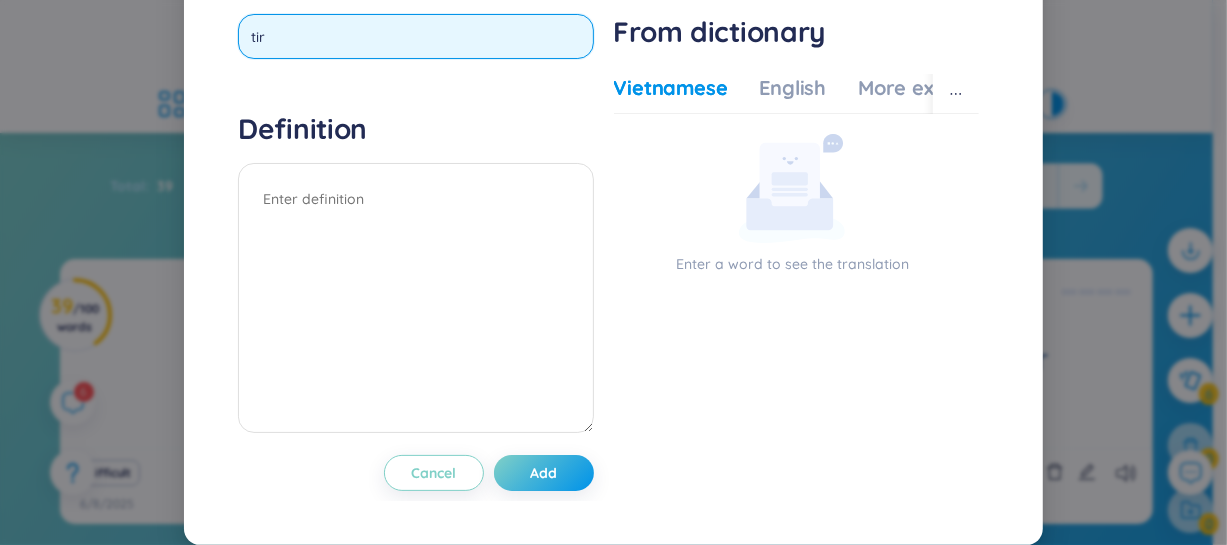 type on "tire" 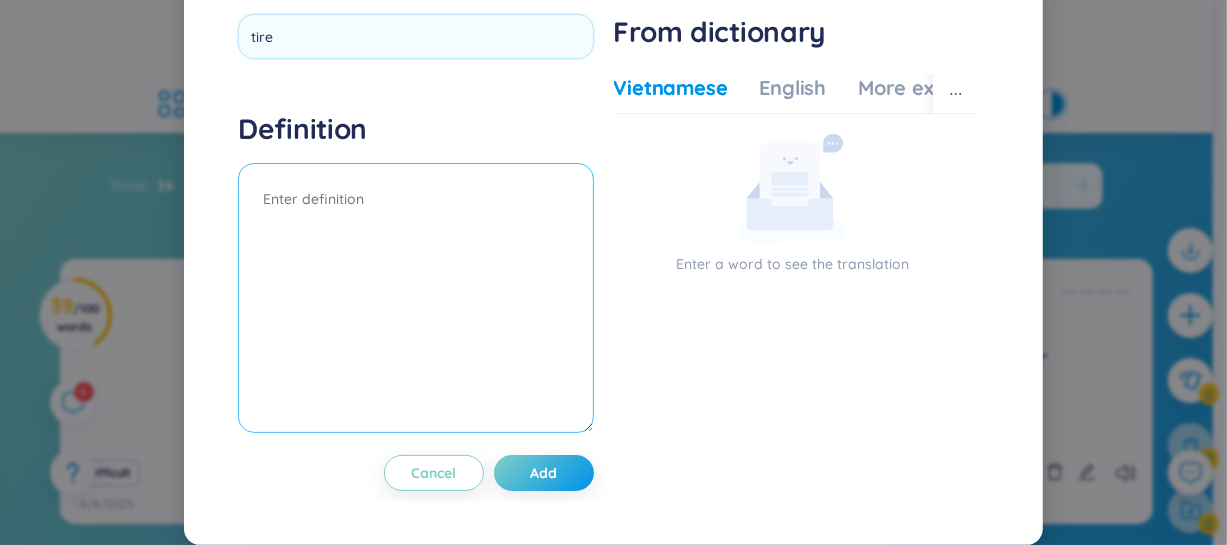 click on "Definition" at bounding box center (415, 275) 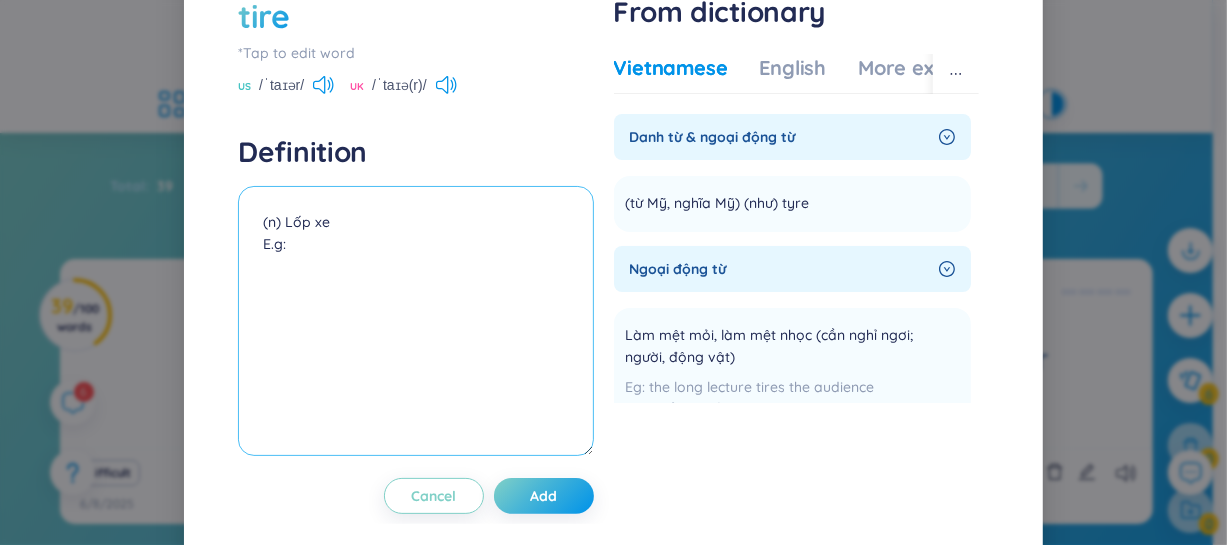 paste on "The tire went flat after hitting a nail." 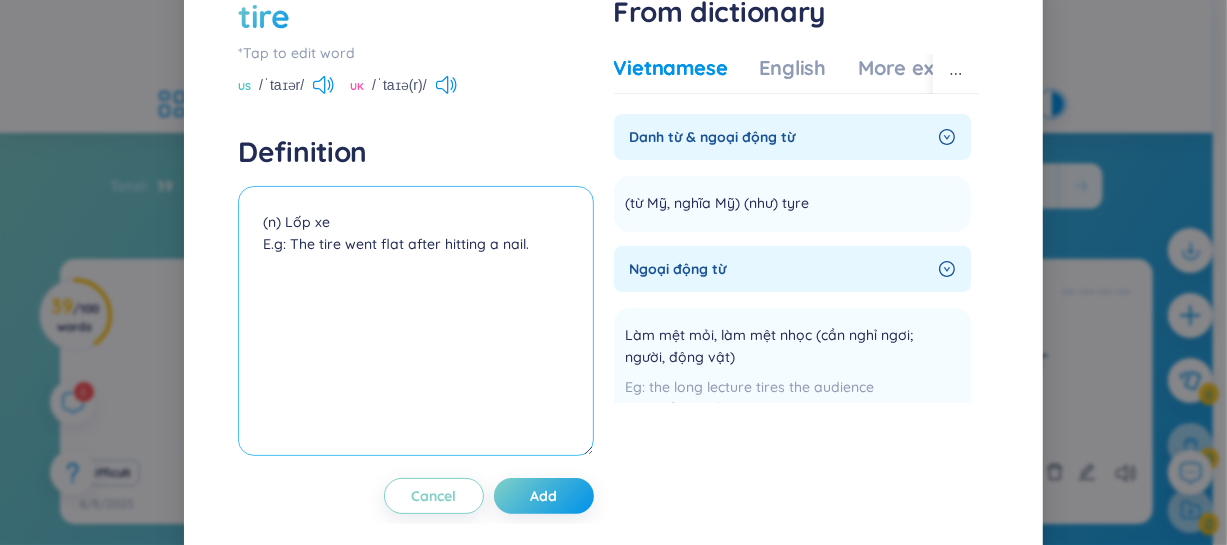 click on "(n) Lốp xe
E.g: The tire went flat after hitting a nail." at bounding box center (415, 321) 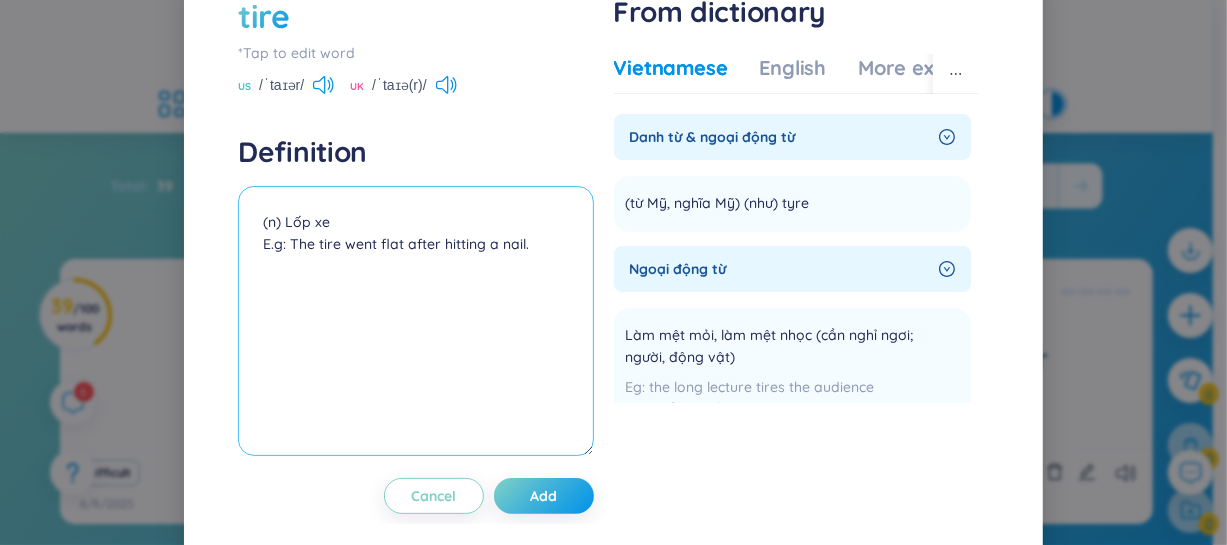 paste on "Lốp bị xì sau khi đụng phải đinh" 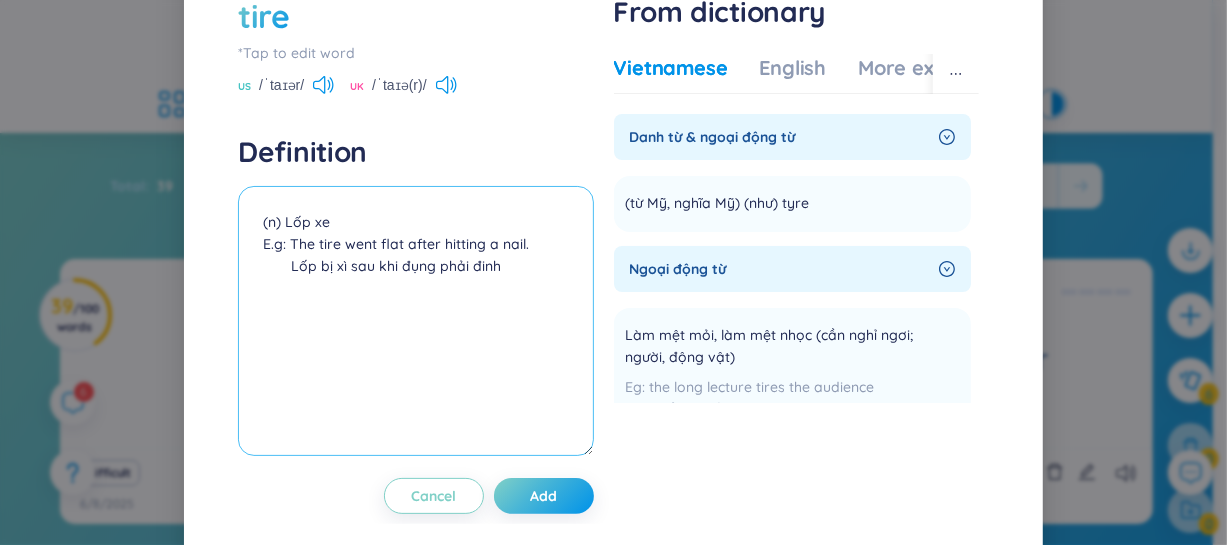 click on "(n) Lốp xe
E.g: The tire went flat after hitting a nail.
Lốp bị xì sau khi đụng phải đinh" at bounding box center (415, 321) 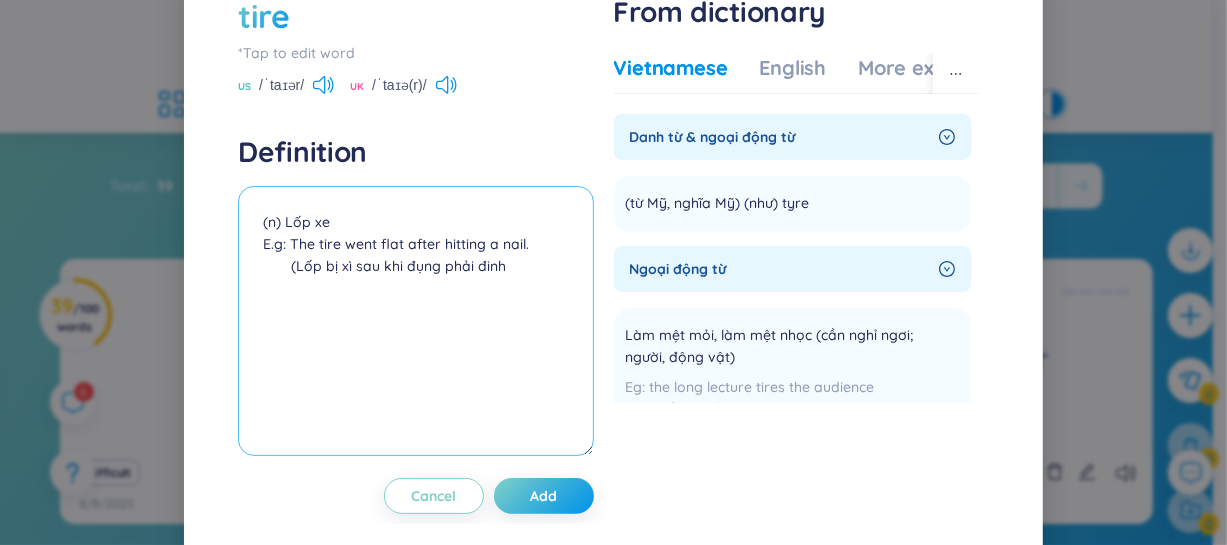 click on "(n) Lốp xe
E.g: The tire went flat after hitting a nail.
(Lốp bị xì sau khi đụng phải đinh" at bounding box center (415, 321) 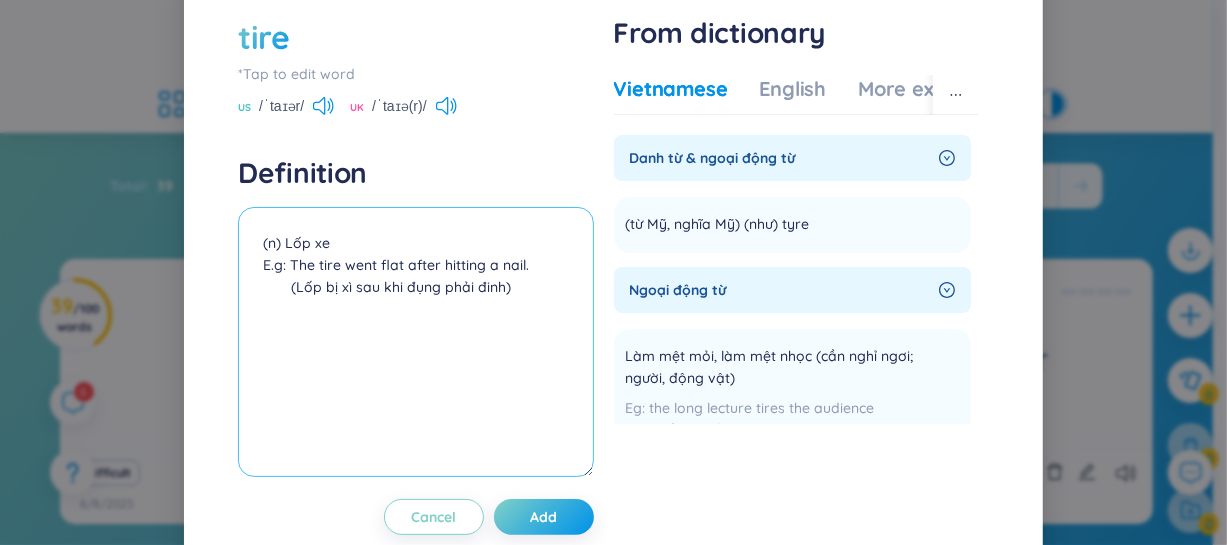 scroll, scrollTop: 83, scrollLeft: 0, axis: vertical 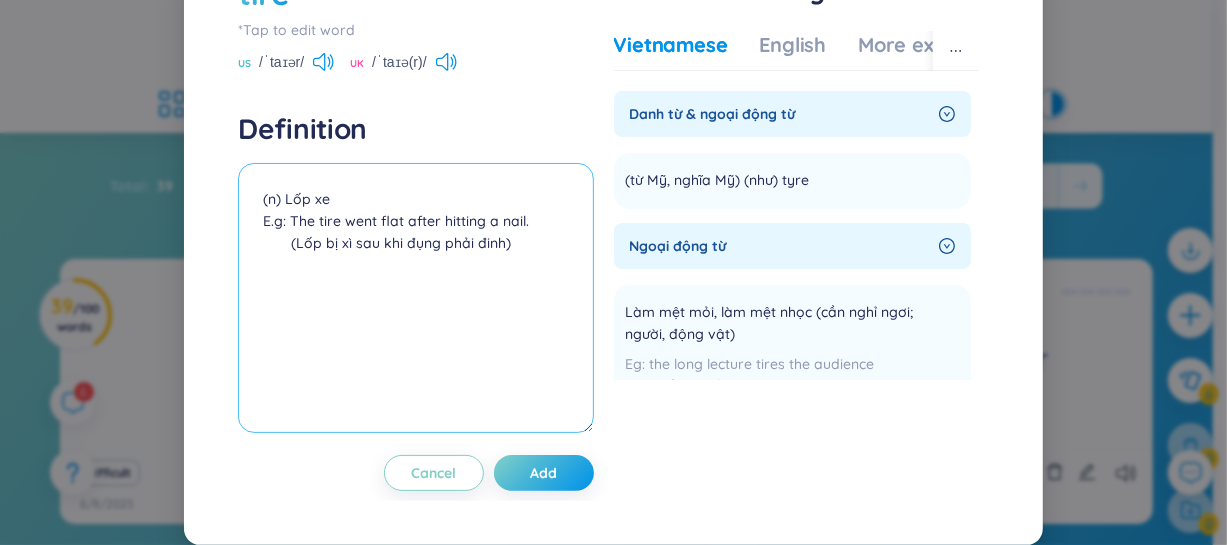 type on "(n) Lốp xe
E.g: The tire went flat after hitting a nail.
(Lốp bị xì sau khi đụng phải đinh)" 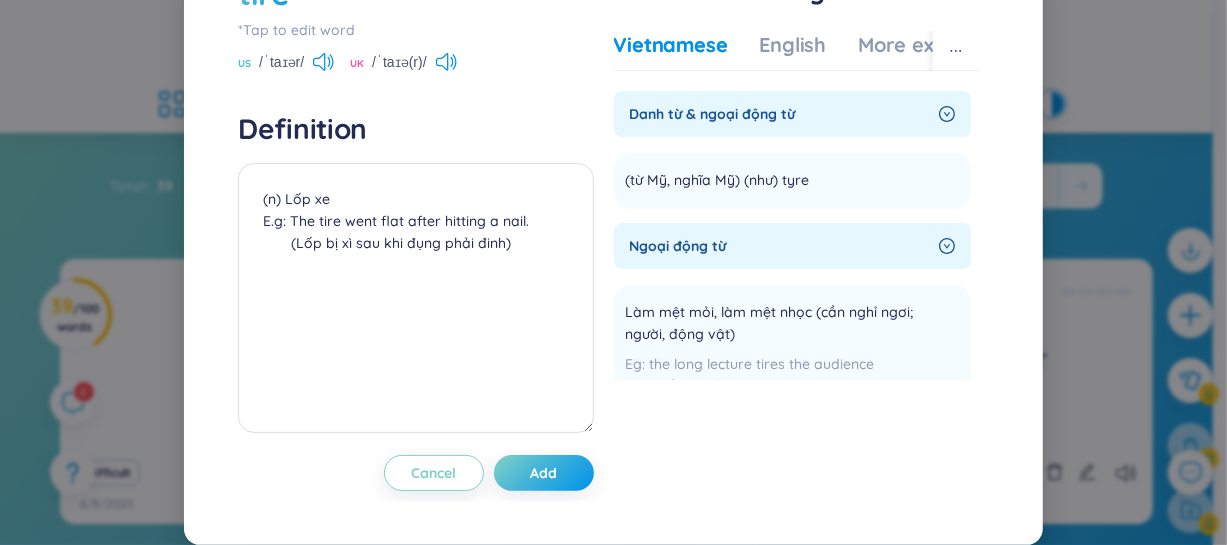 click on "tire *Tap to edit word US /ˈtaɪər/ UK /ˈtaɪə(r)/ Definition (n) Lốp xe
E.g: The tire went flat after hitting a nail.
(Lốp bị xì sau khi đụng phải đinh) Cancel Add" at bounding box center [415, 231] 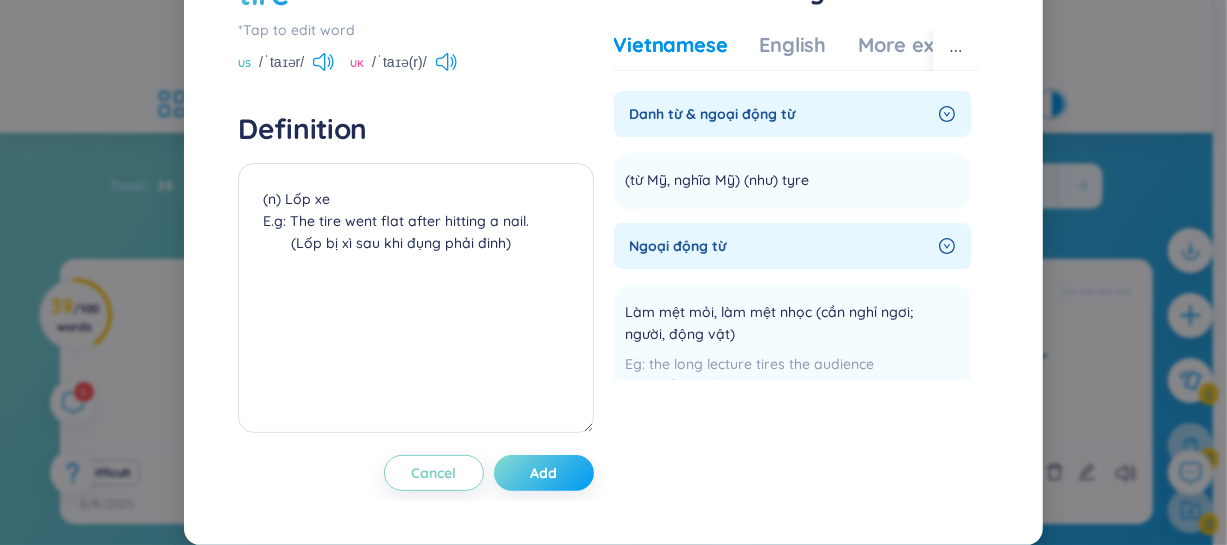 click on "Add" at bounding box center [544, 473] 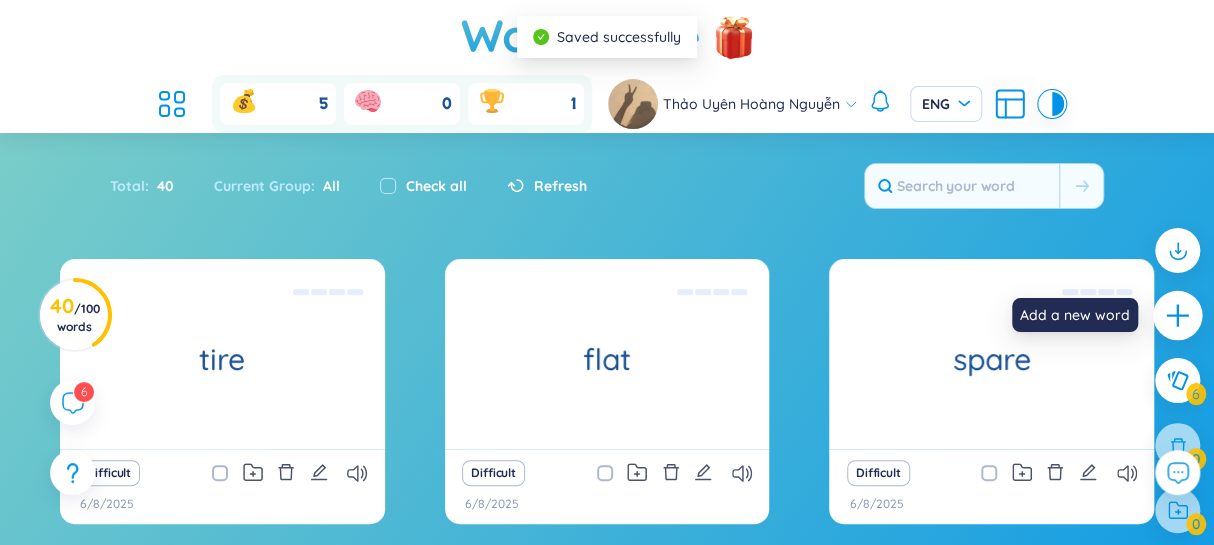 click 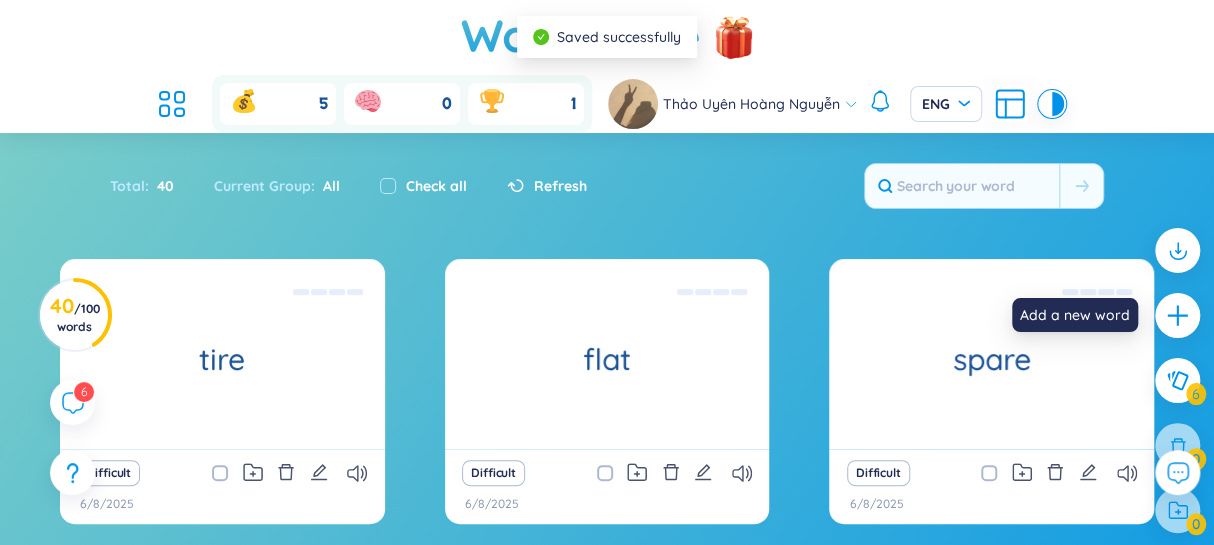 type 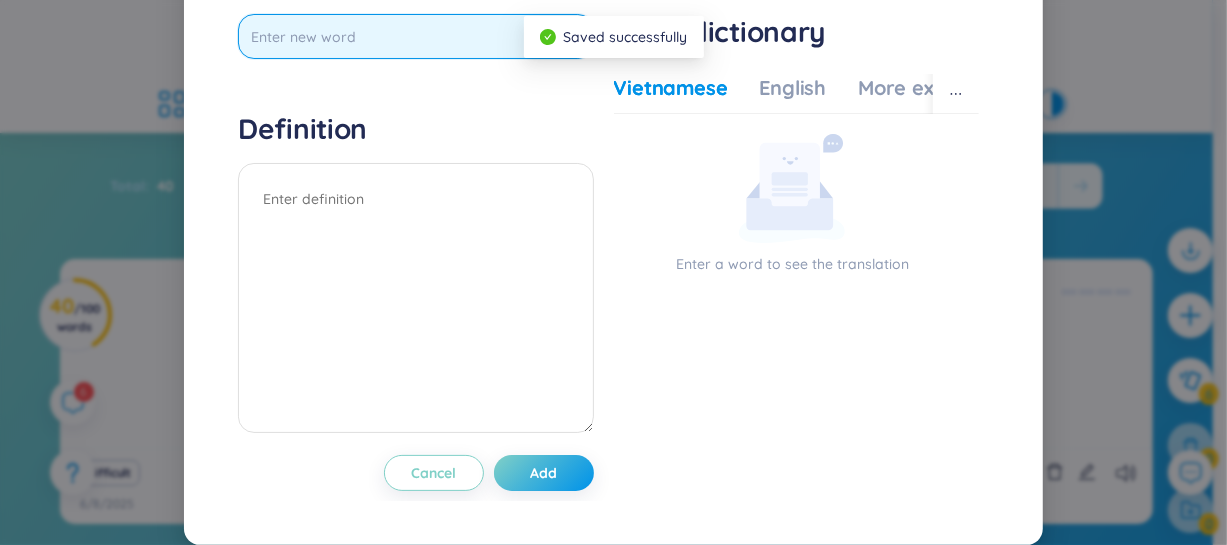 click at bounding box center (415, 36) 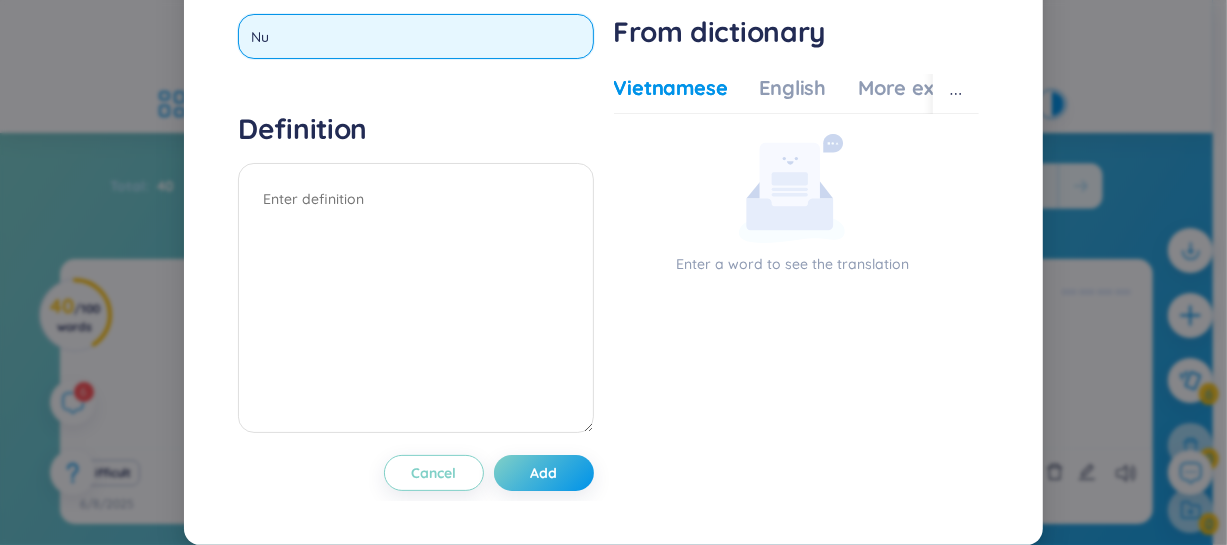 type on "Nut" 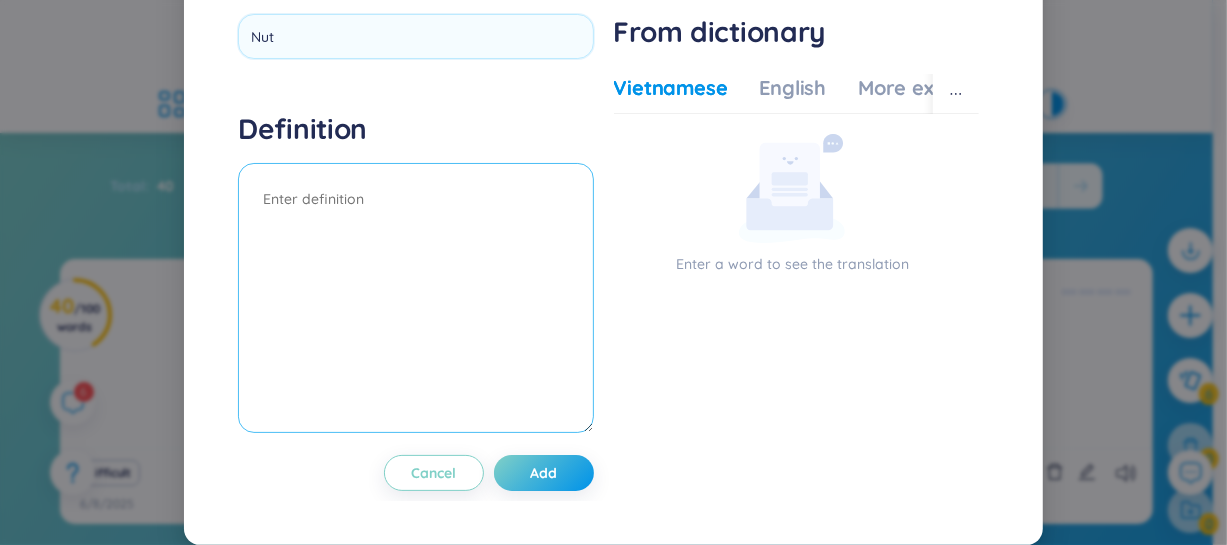 click on "Definition" at bounding box center [415, 275] 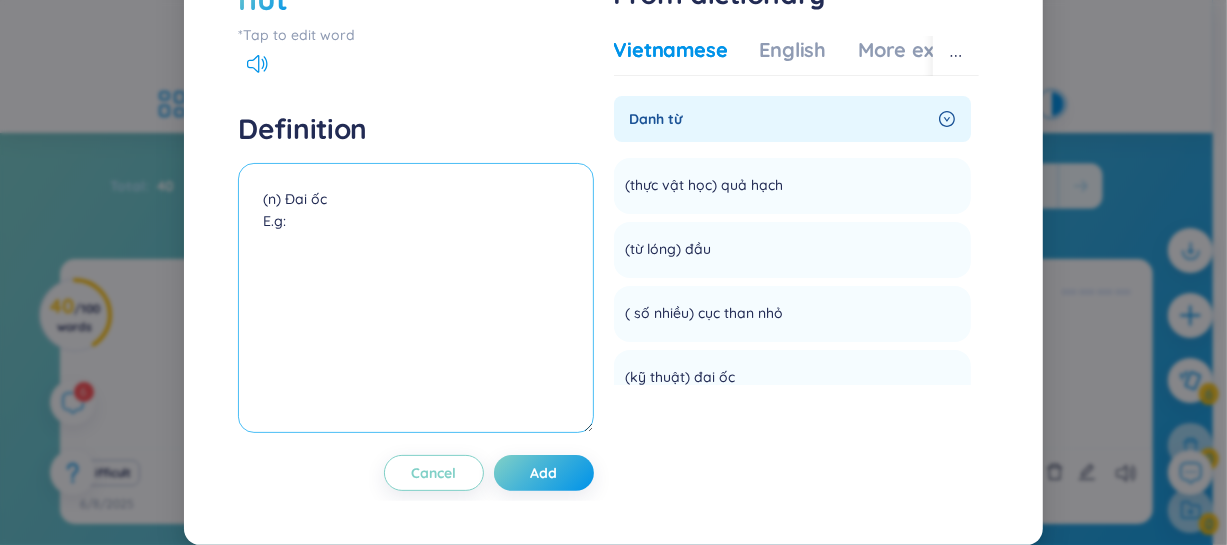 paste on "You need both a bolt and a nut to hold the pieces together." 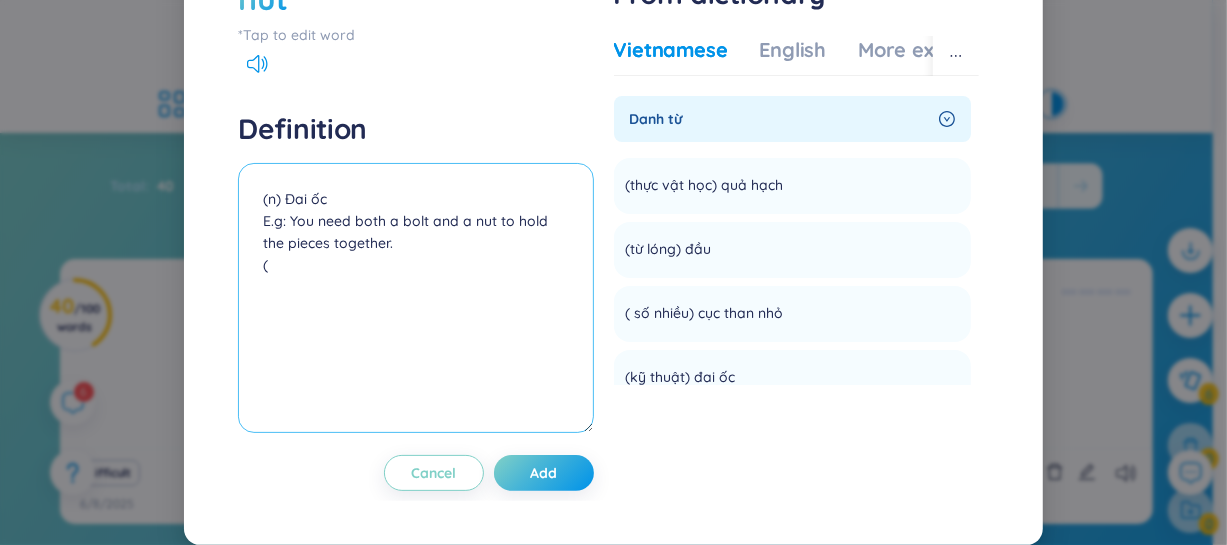 paste on "Cần cả bu-lông và đai ốc để giữ các bộ phận lại với nhau" 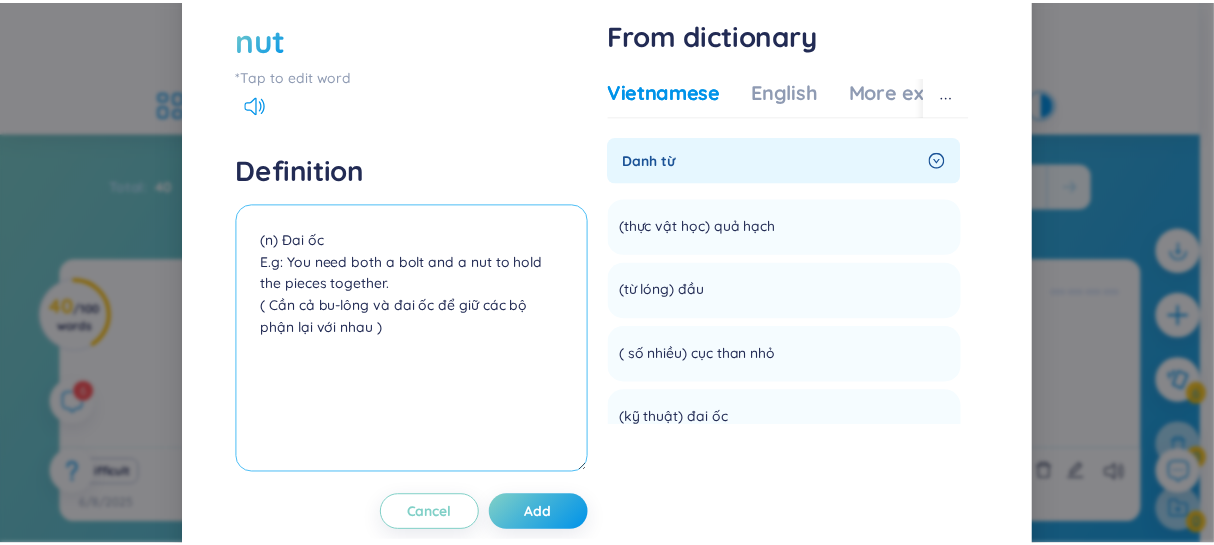 scroll, scrollTop: 78, scrollLeft: 0, axis: vertical 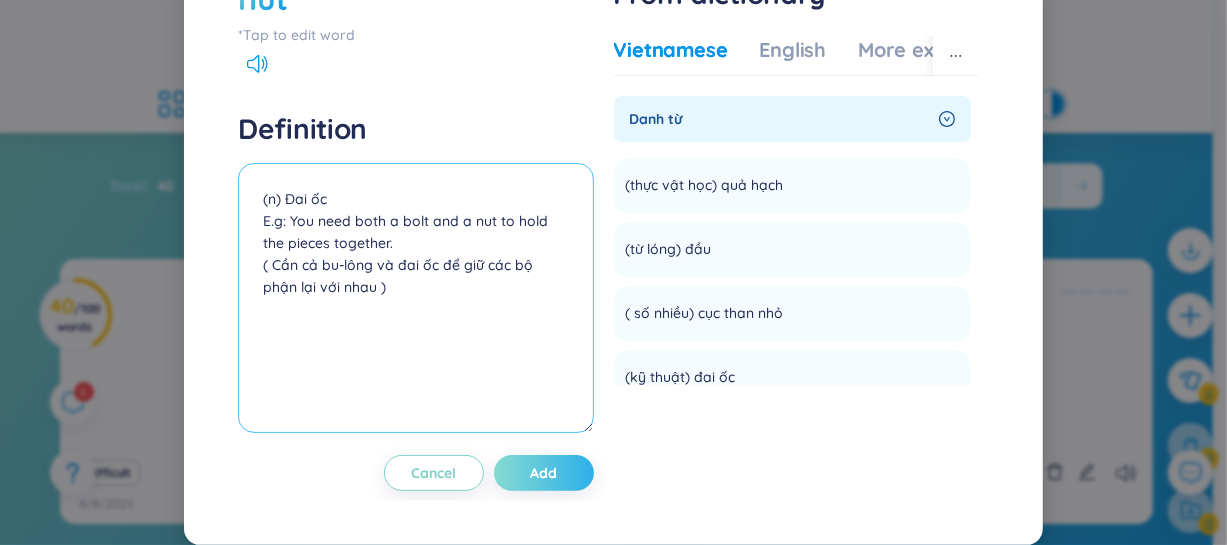 type on "(n) Đai ốc
E.g: You need both a bolt and a nut to hold the pieces together.
( Cần cả bu-lông và đai ốc để giữ các bộ phận lại với nhau )" 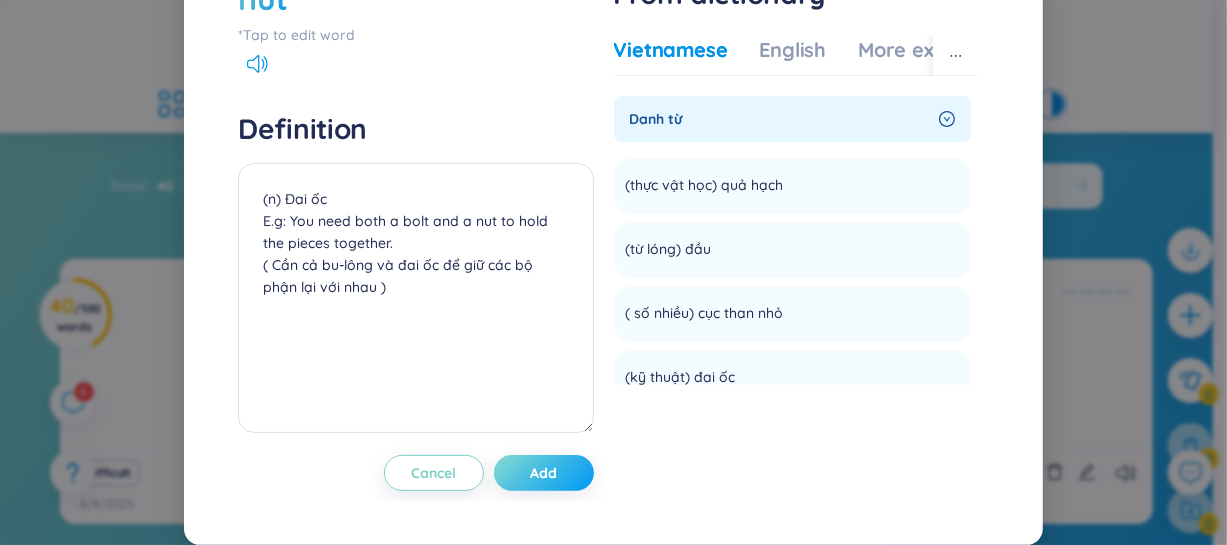 click on "Add" at bounding box center [544, 473] 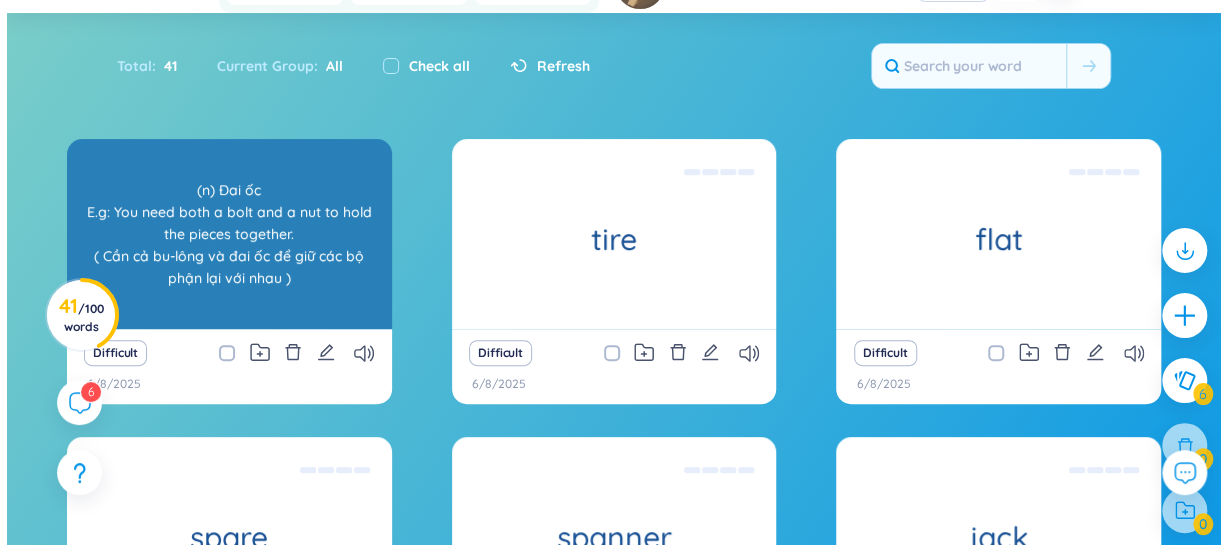 scroll, scrollTop: 120, scrollLeft: 0, axis: vertical 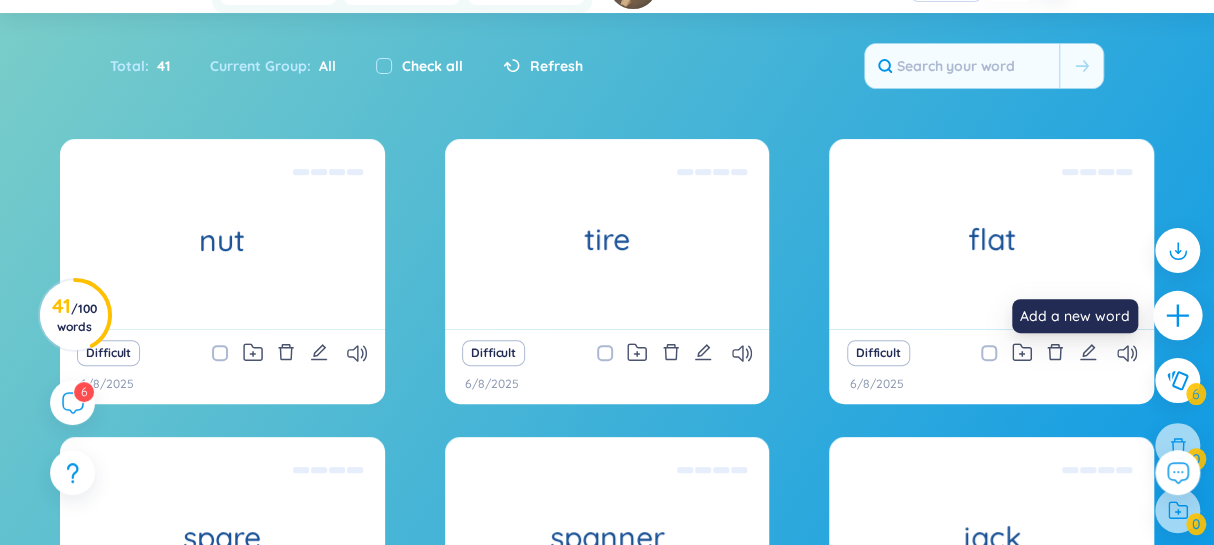 click at bounding box center [1178, 316] 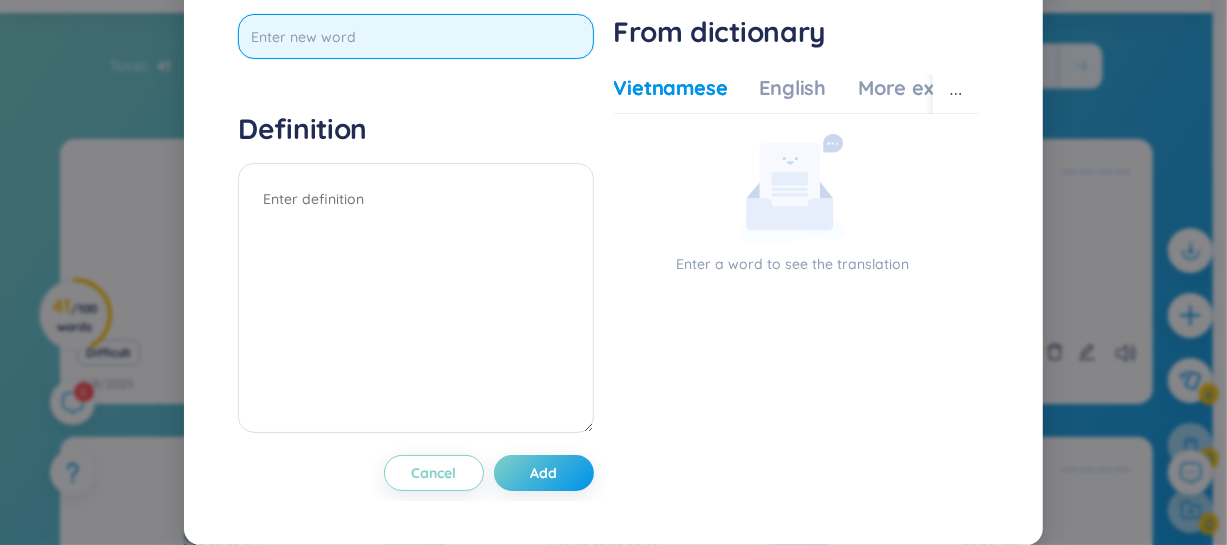 click at bounding box center (415, 36) 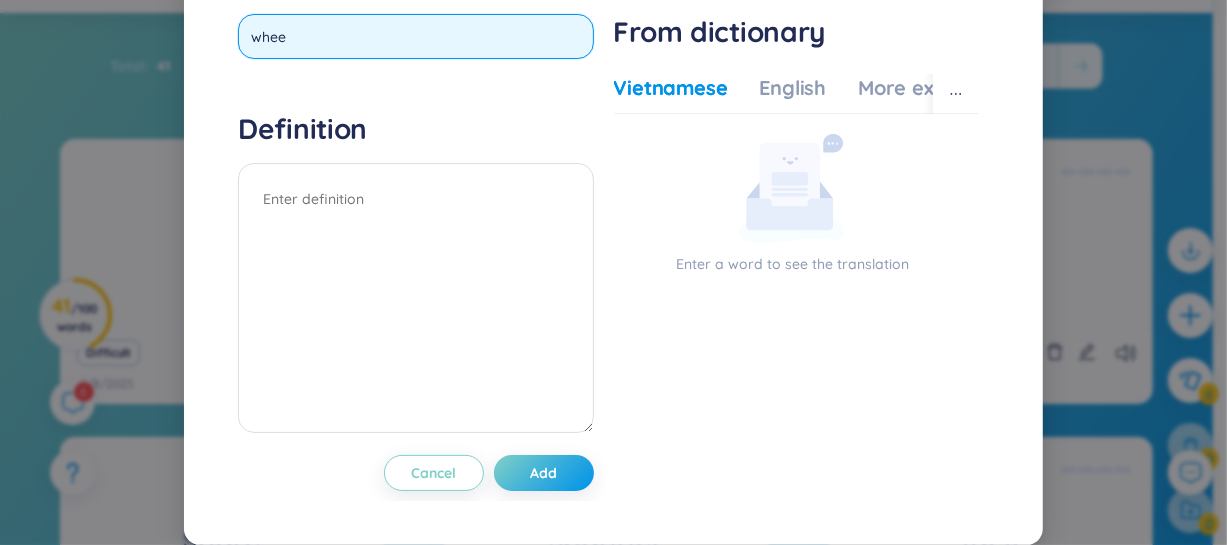 type on "wheel" 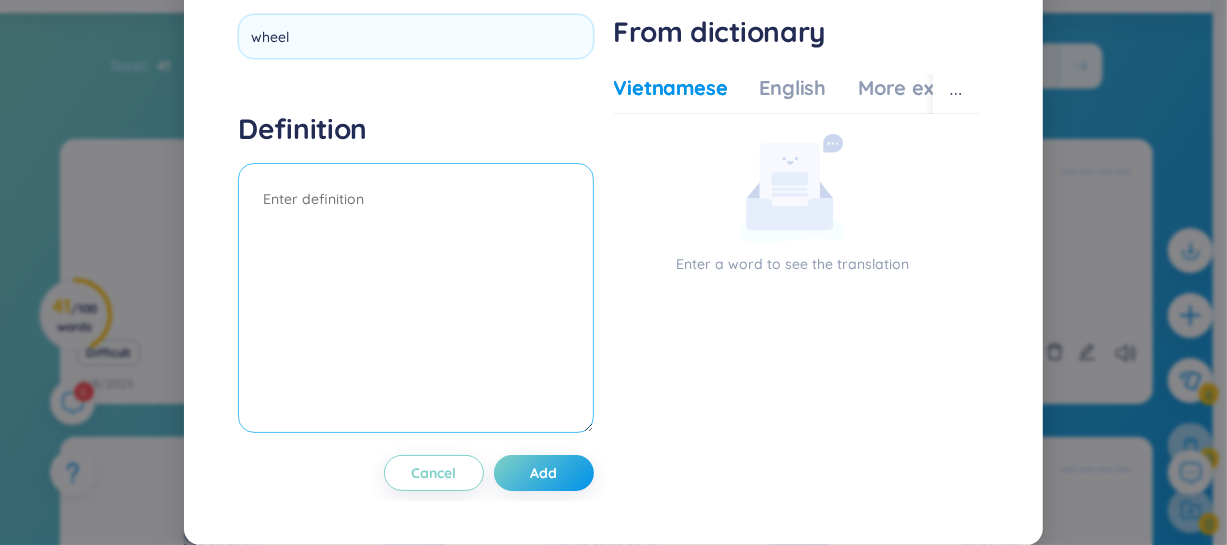 click at bounding box center [415, 298] 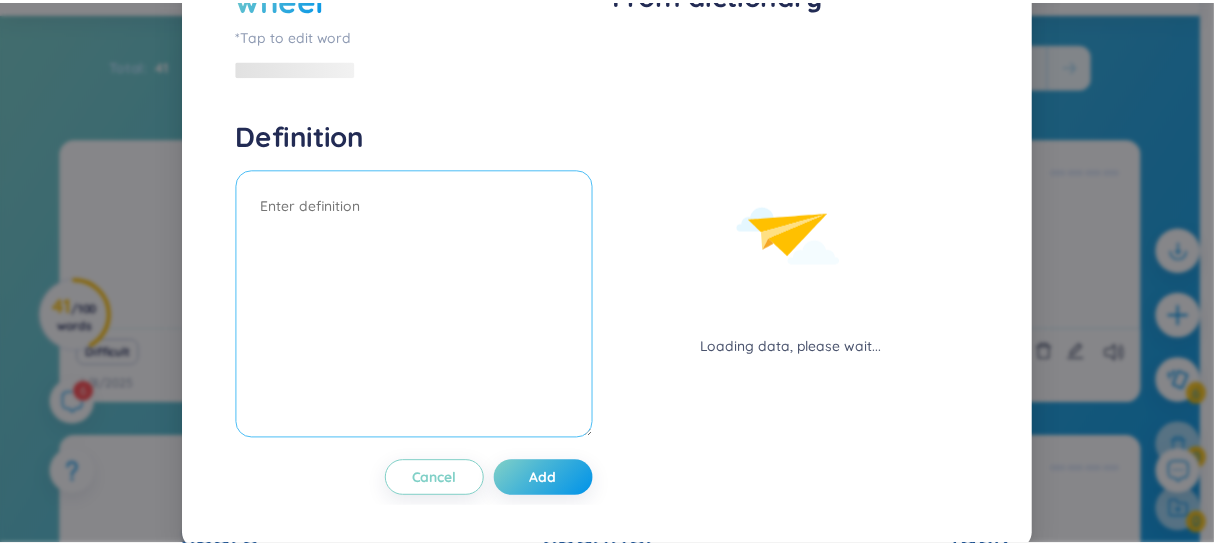 scroll, scrollTop: 60, scrollLeft: 0, axis: vertical 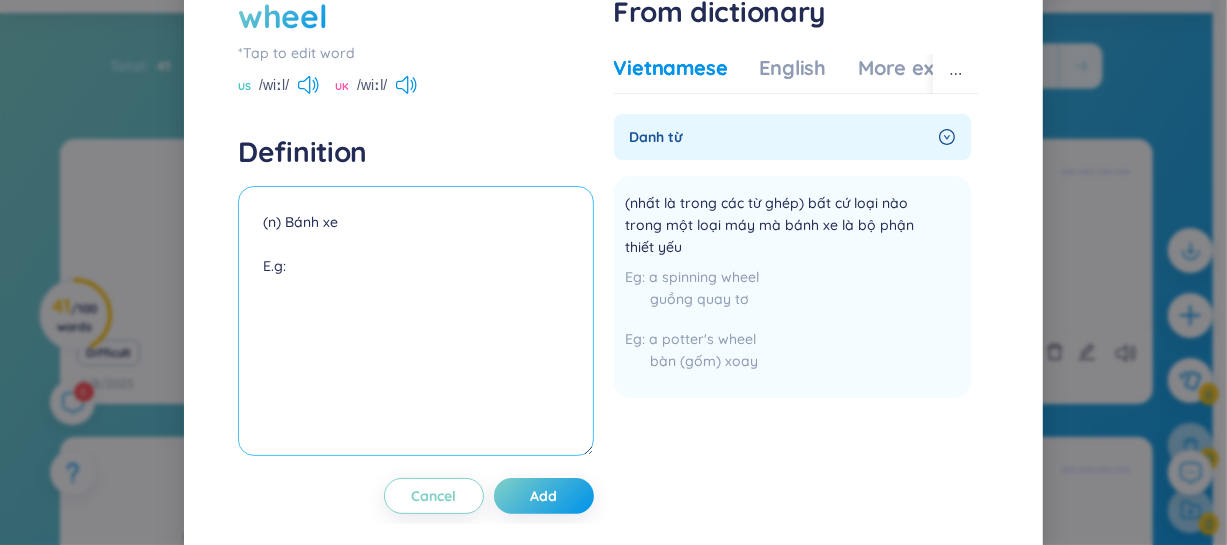 click on "(n) Bánh xe
E.g:" at bounding box center [415, 321] 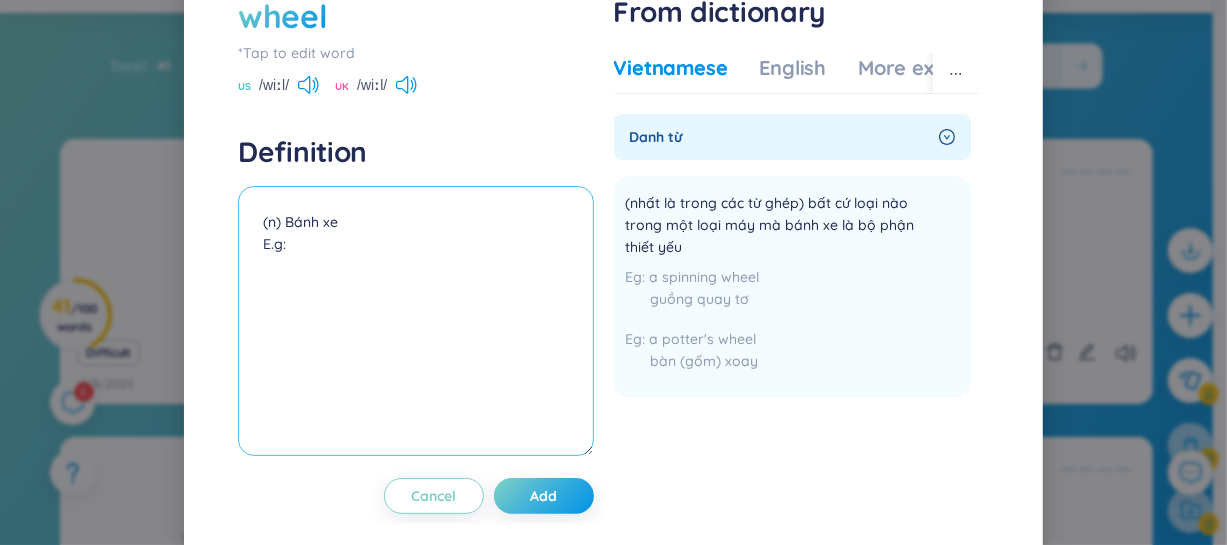 click on "(n) Bánh xe
E.g:" at bounding box center (415, 321) 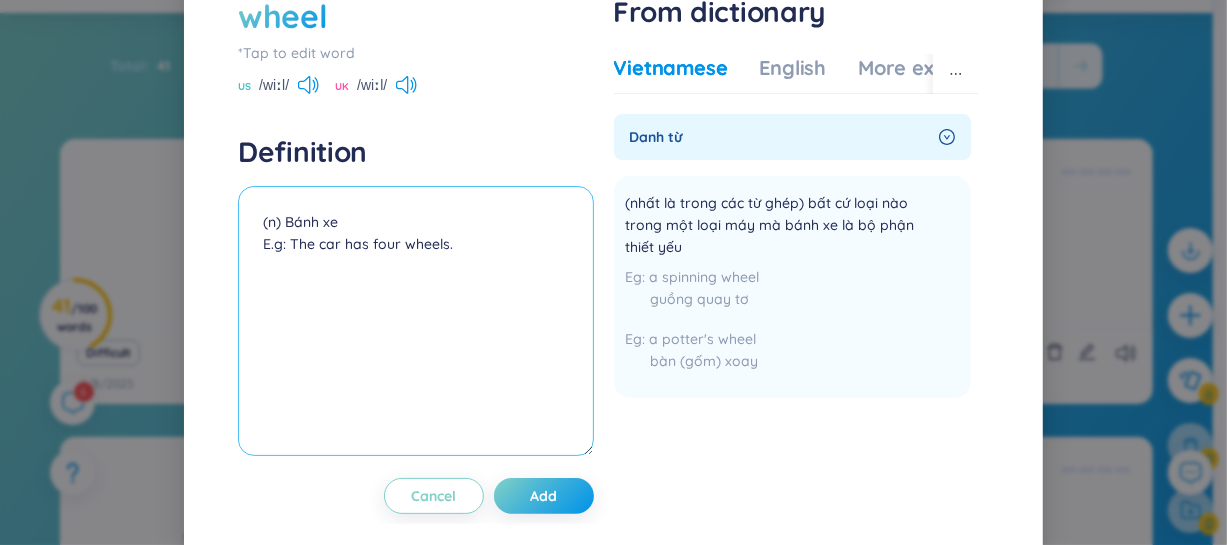 type on "(n) Bánh xe
E.g: The car has four wheels." 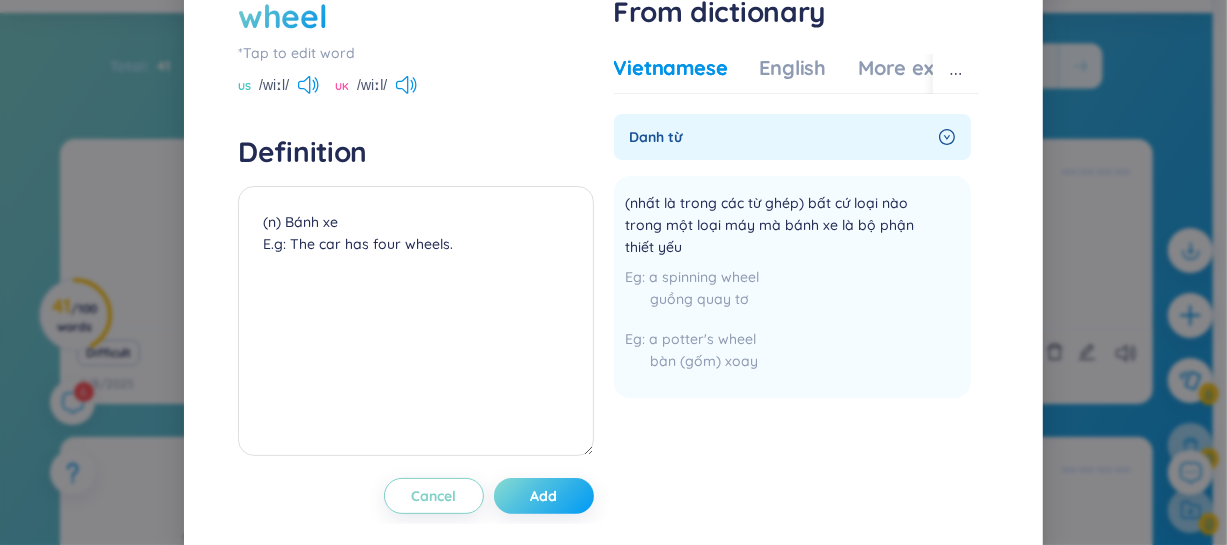 click on "Add" at bounding box center (544, 496) 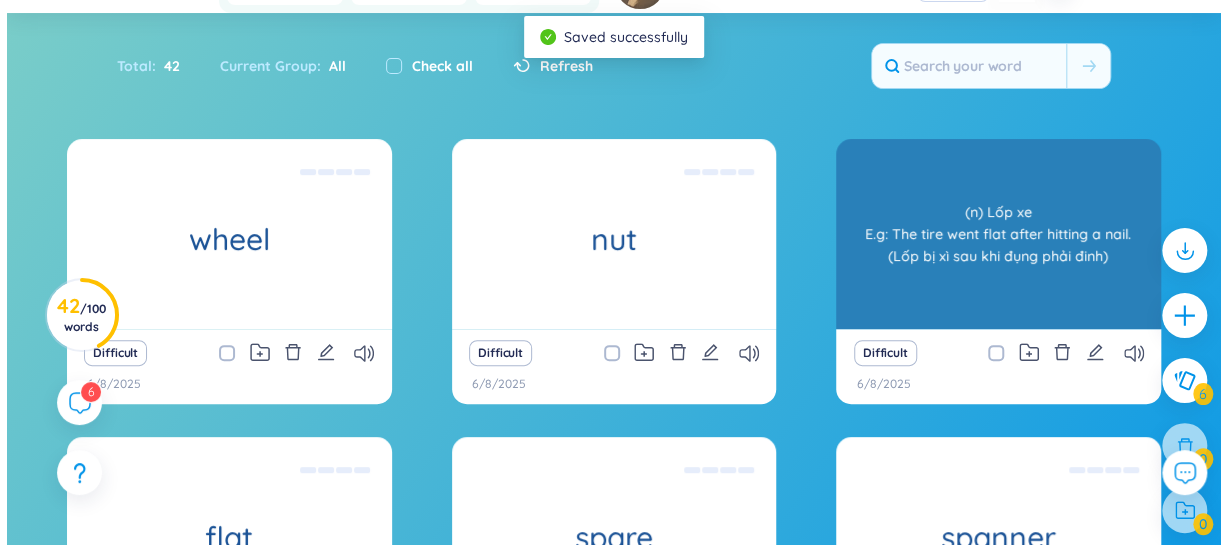 scroll, scrollTop: 0, scrollLeft: 0, axis: both 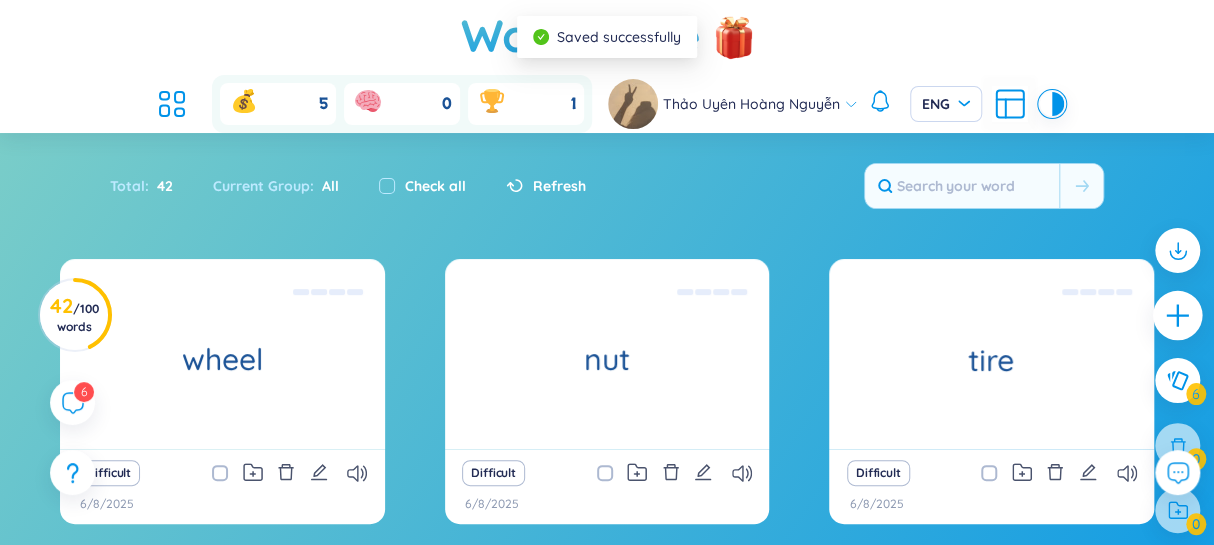 click 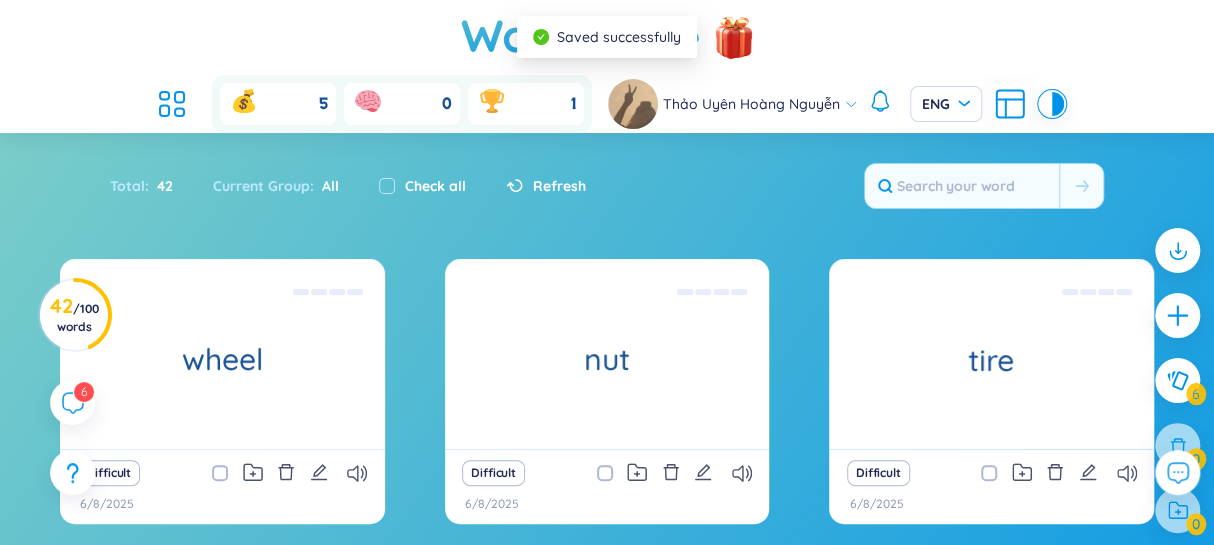 type 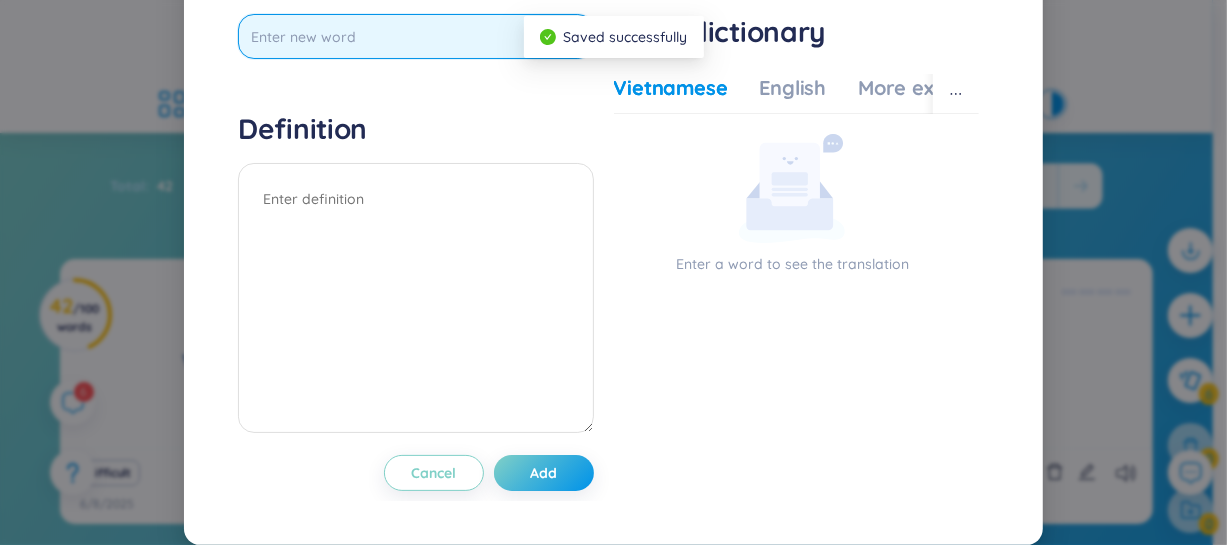 click at bounding box center [415, 36] 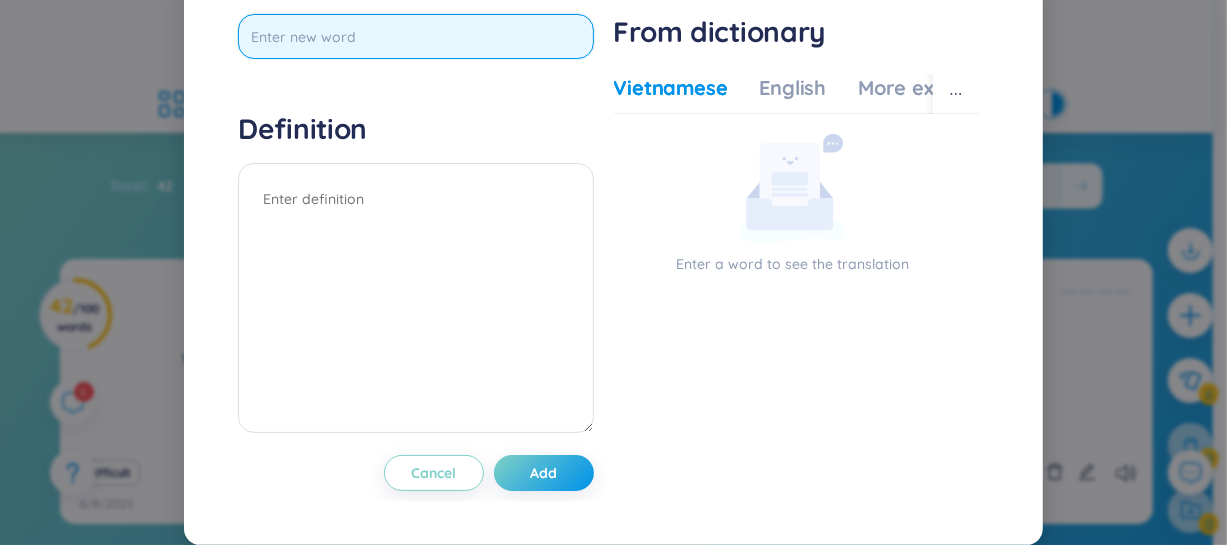 paste on "steering wheel" 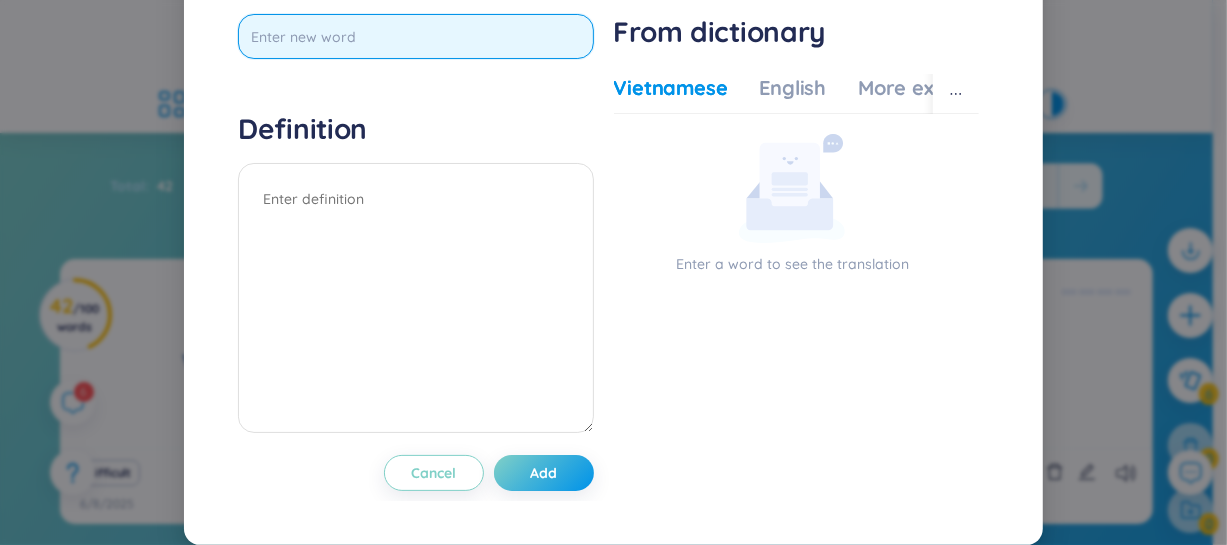 type on "steering wheel" 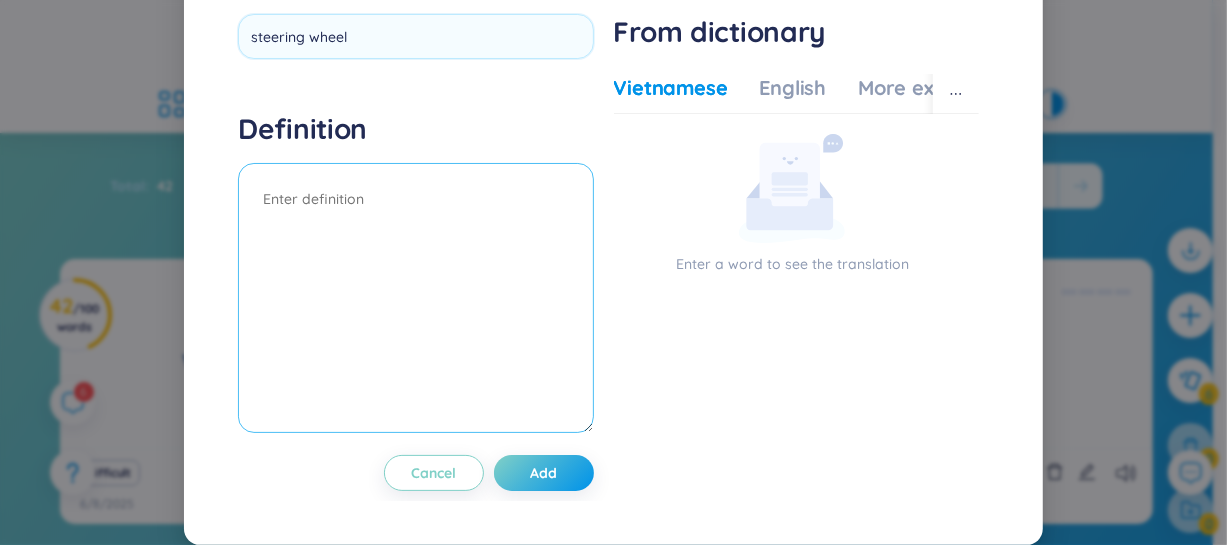click at bounding box center (415, 298) 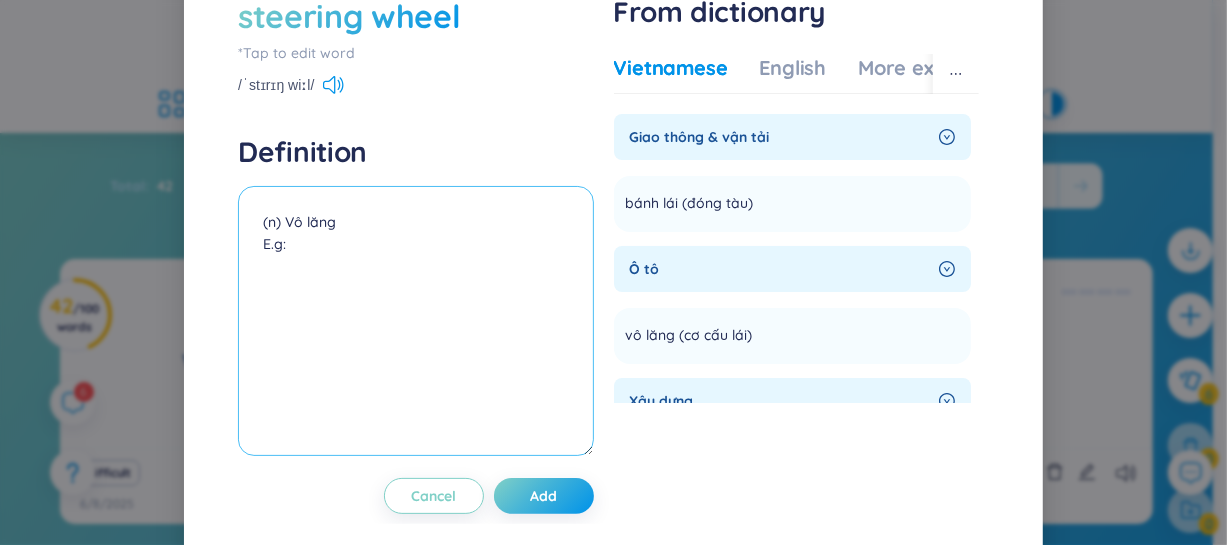 paste on "She turned the steering wheel sharply to the left." 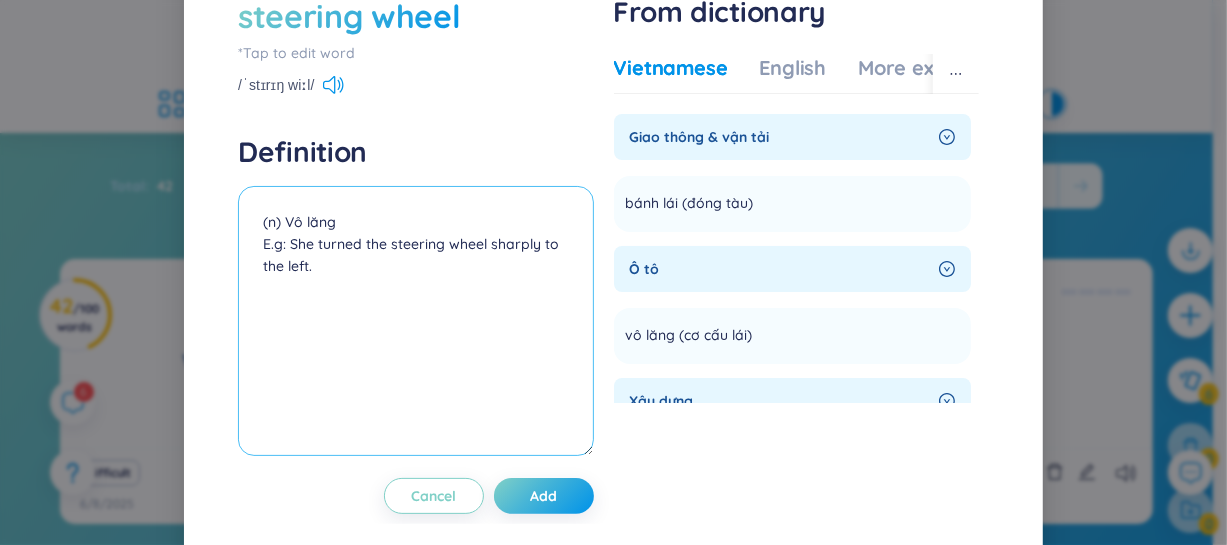 click on "(n) Vô lăng
E.g: She turned the steering wheel sharply to the left." at bounding box center [415, 321] 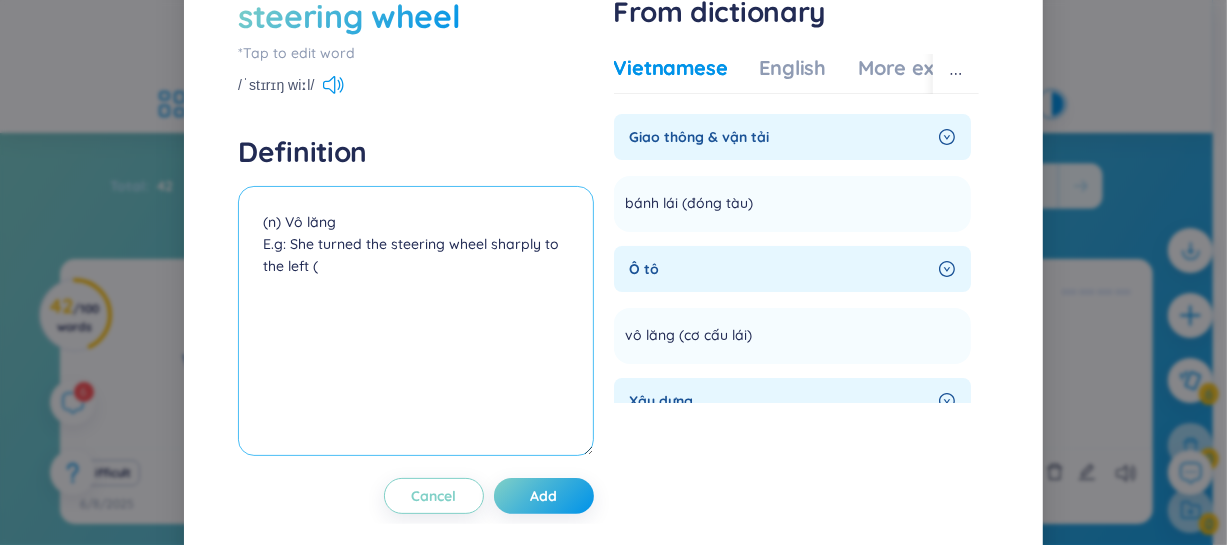 paste on "Cô ấy quay mạnh vô-lăng sang trái." 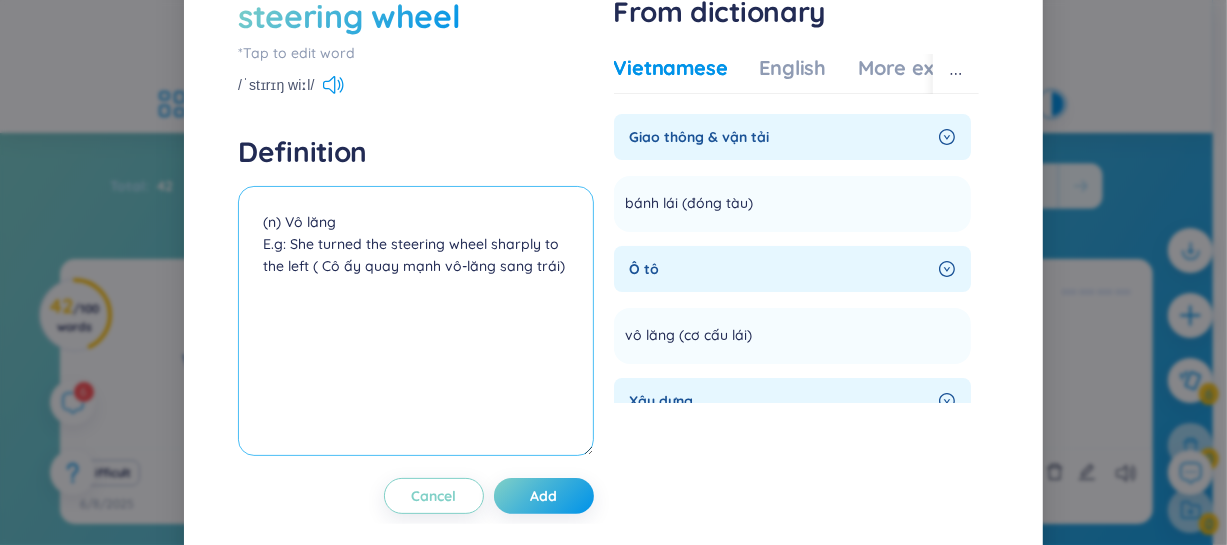 click on "(n) Vô lăng
E.g: She turned the steering wheel sharply to the left ( Cô ấy quay mạnh vô-lăng sang trái)" at bounding box center [415, 321] 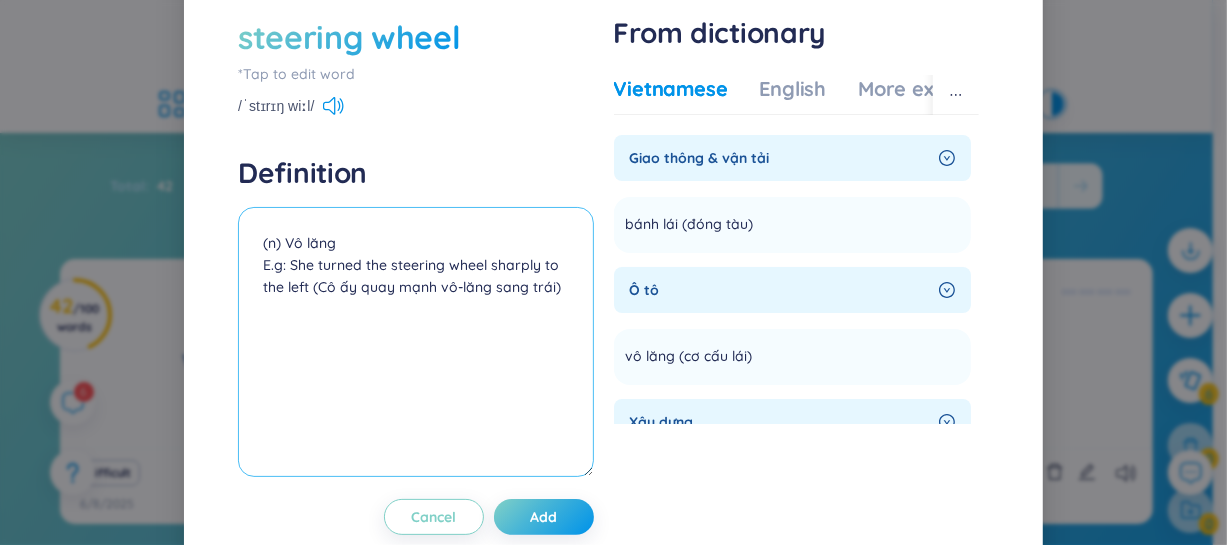 scroll, scrollTop: 60, scrollLeft: 0, axis: vertical 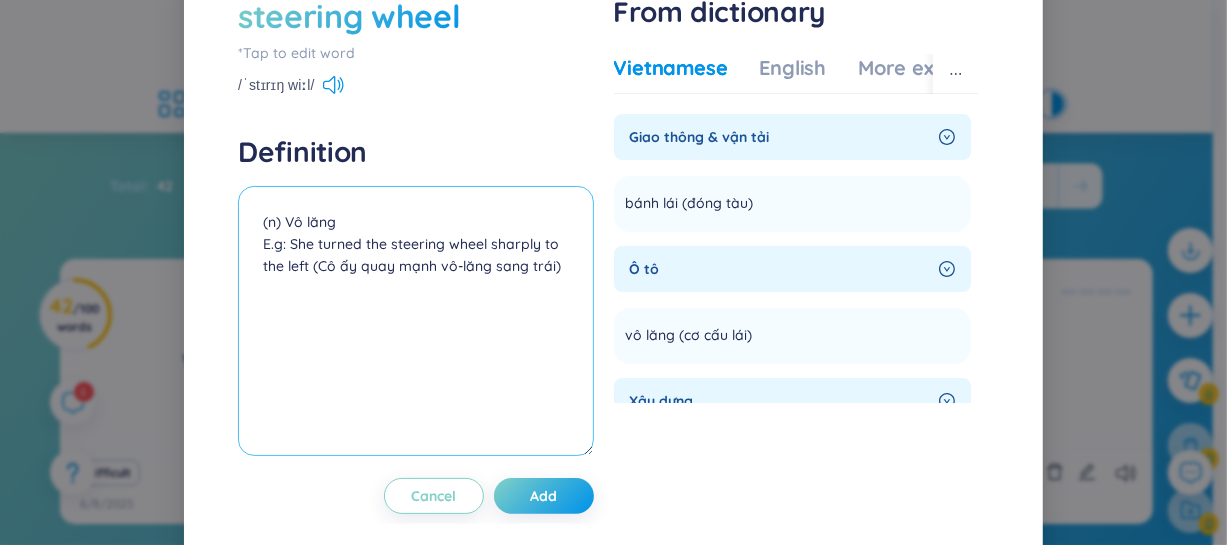click on "(n) Vô lăng
E.g: She turned the steering wheel sharply to the left (Cô ấy quay mạnh vô-lăng sang trái)" at bounding box center (415, 321) 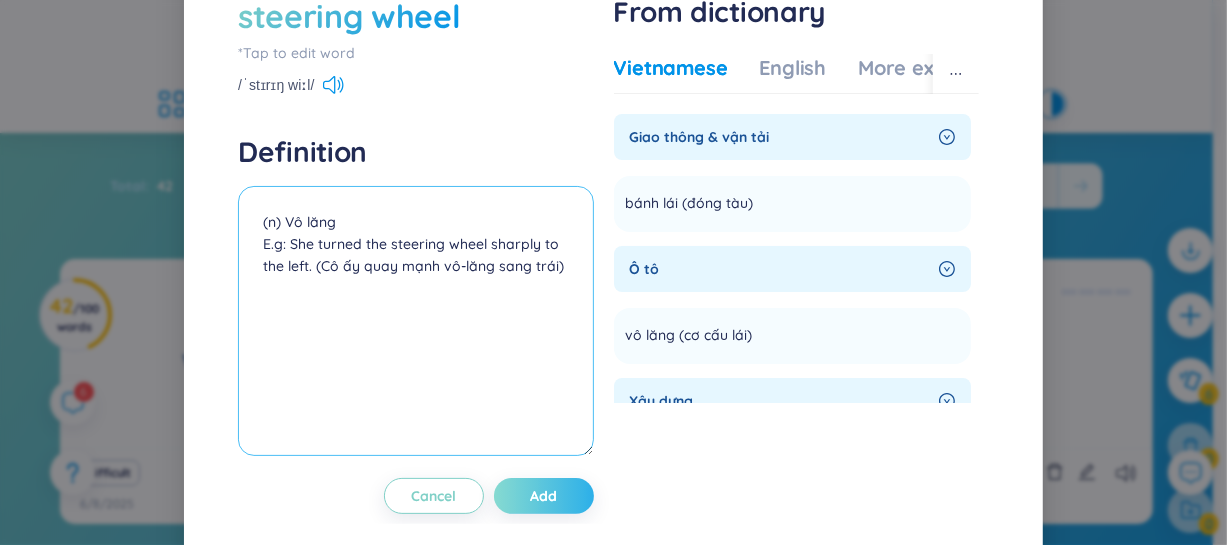 type on "(n) Vô lăng
E.g: She turned the steering wheel sharply to the left. (Cô ấy quay mạnh vô-lăng sang trái)" 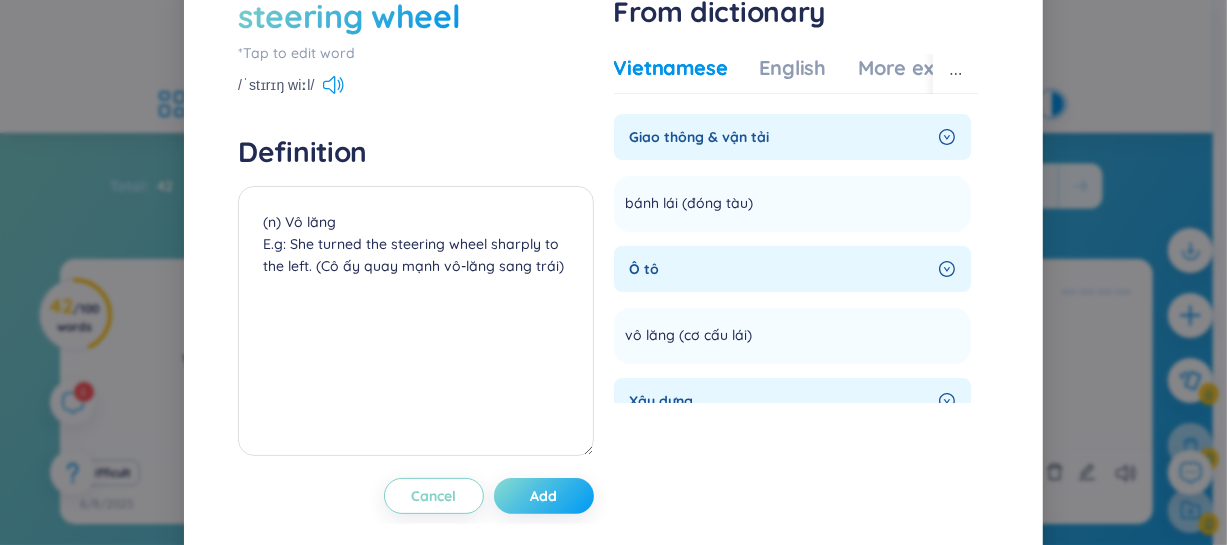 click on "Add" at bounding box center (544, 496) 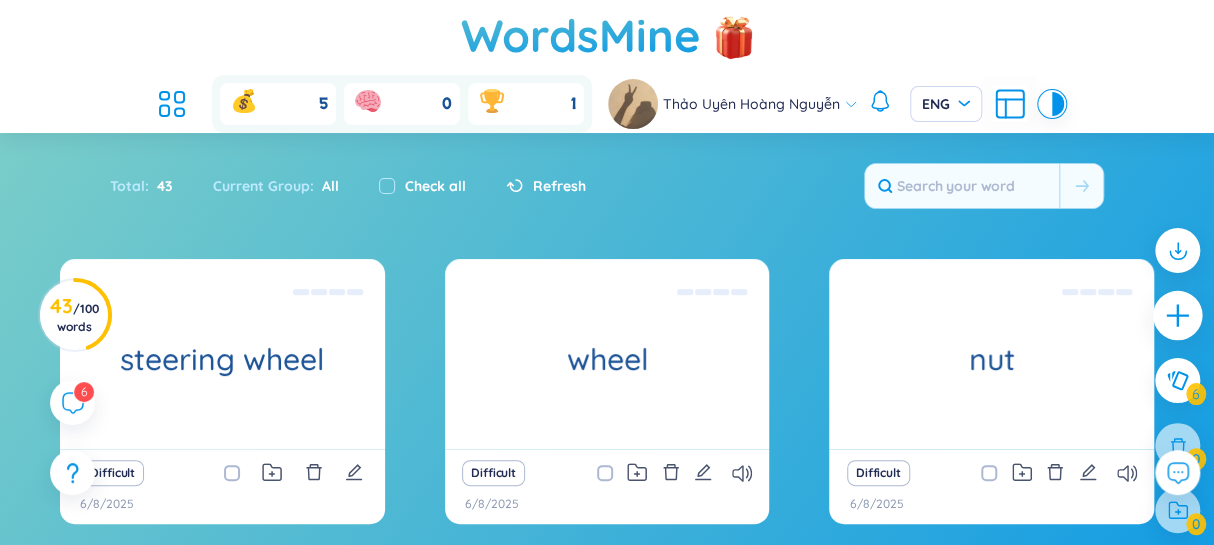 click at bounding box center [1178, 316] 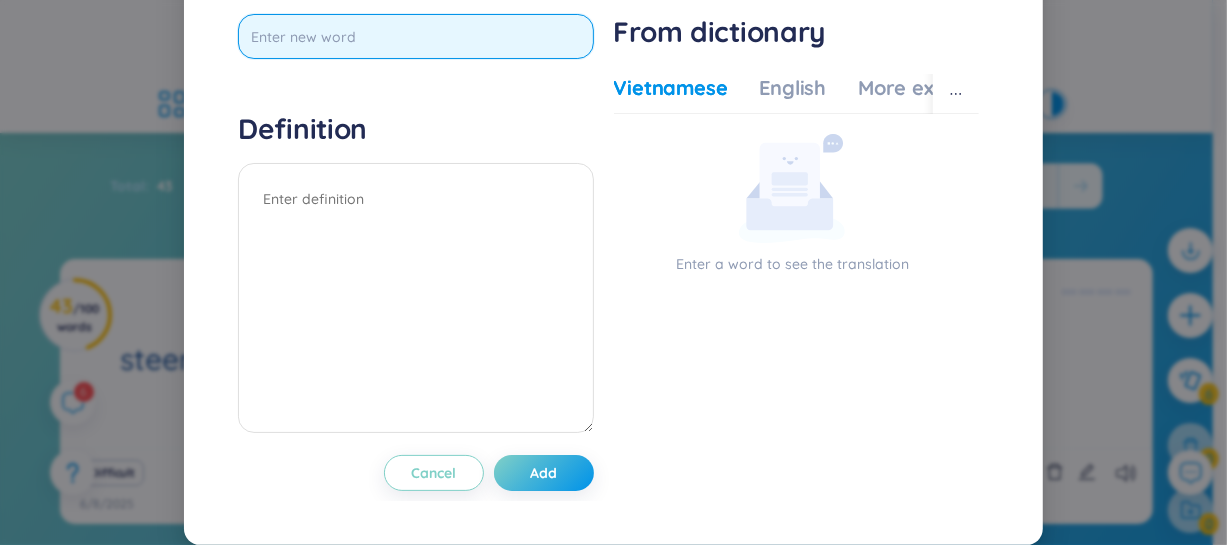 click at bounding box center [415, 36] 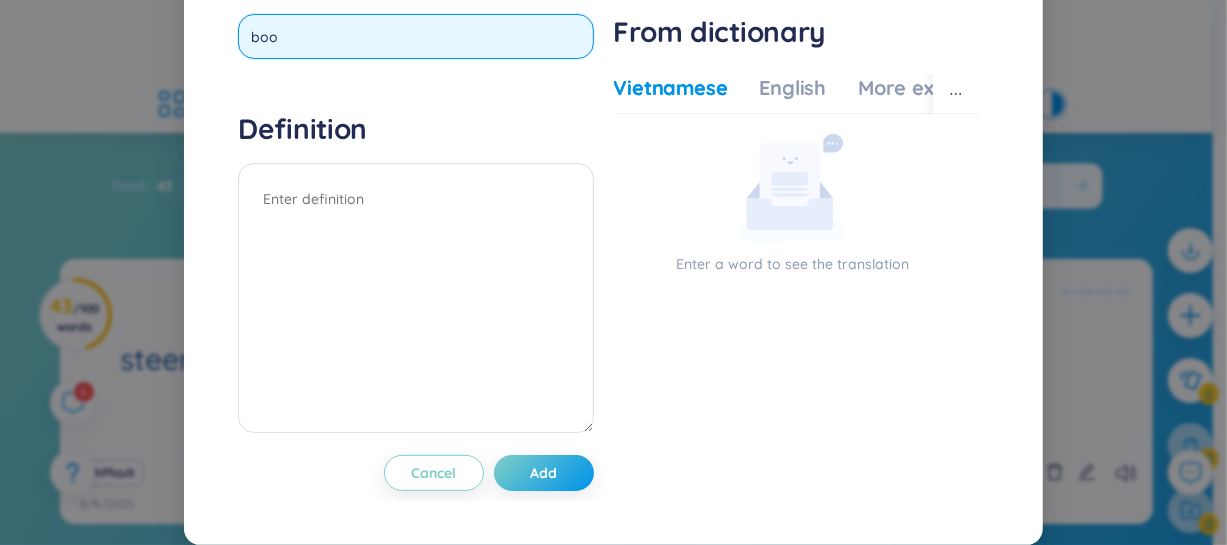 type on "boot" 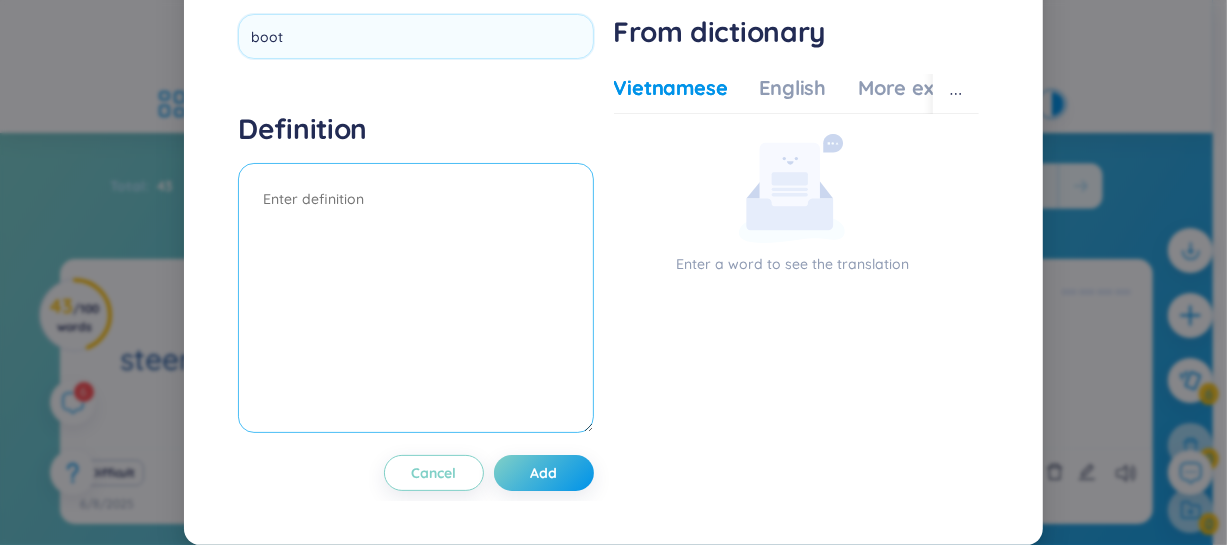 click on "Definition" at bounding box center (415, 275) 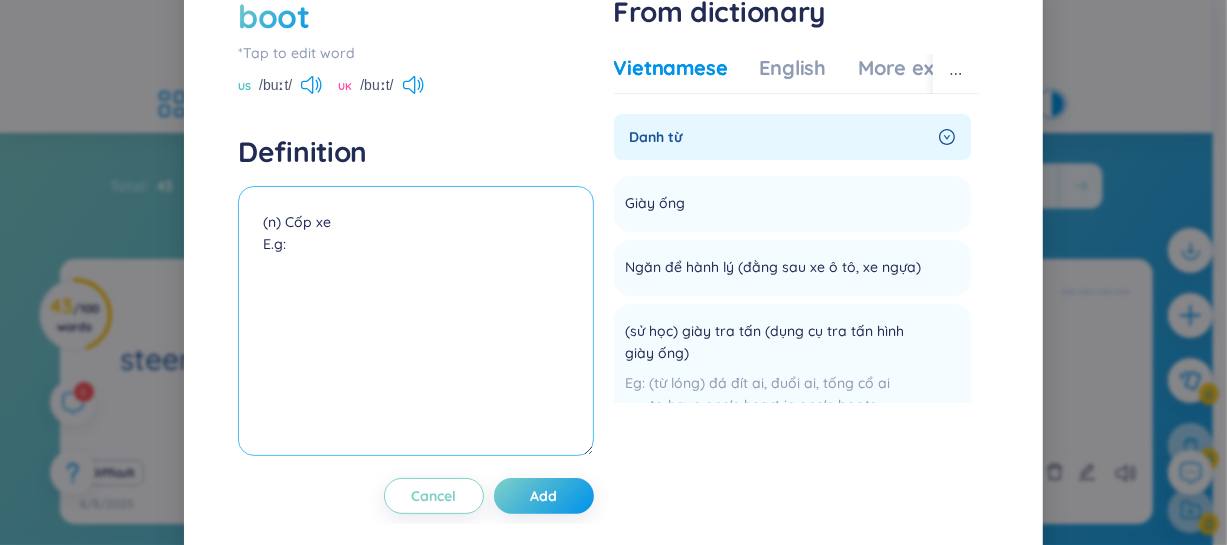 paste on "She opened the boot to get the spare tire." 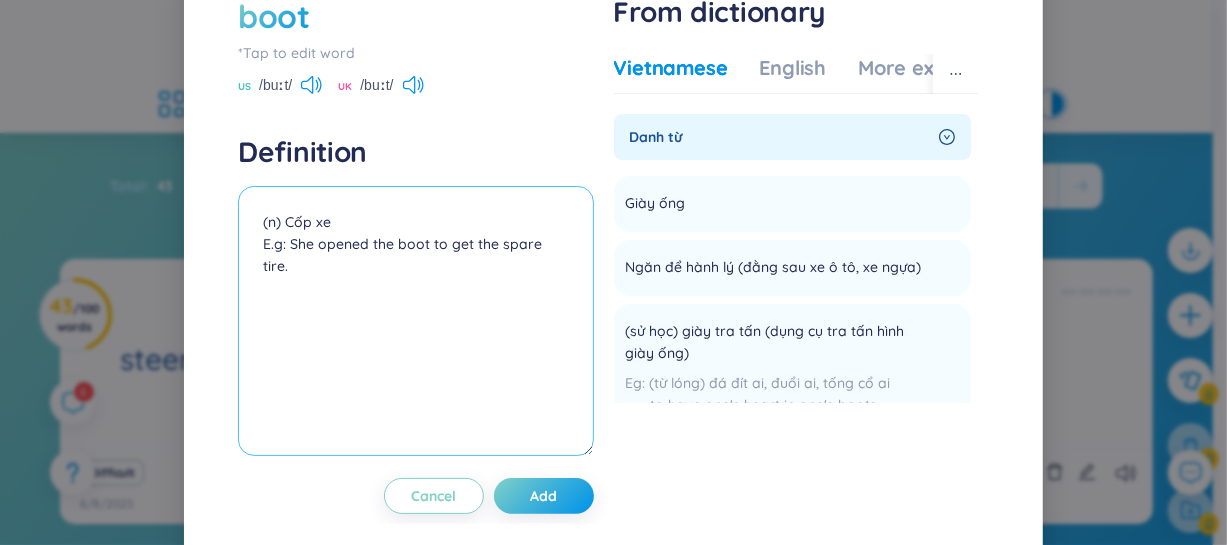 click on "(n) Cốp xe
E.g: She opened the boot to get the spare tire." at bounding box center [415, 321] 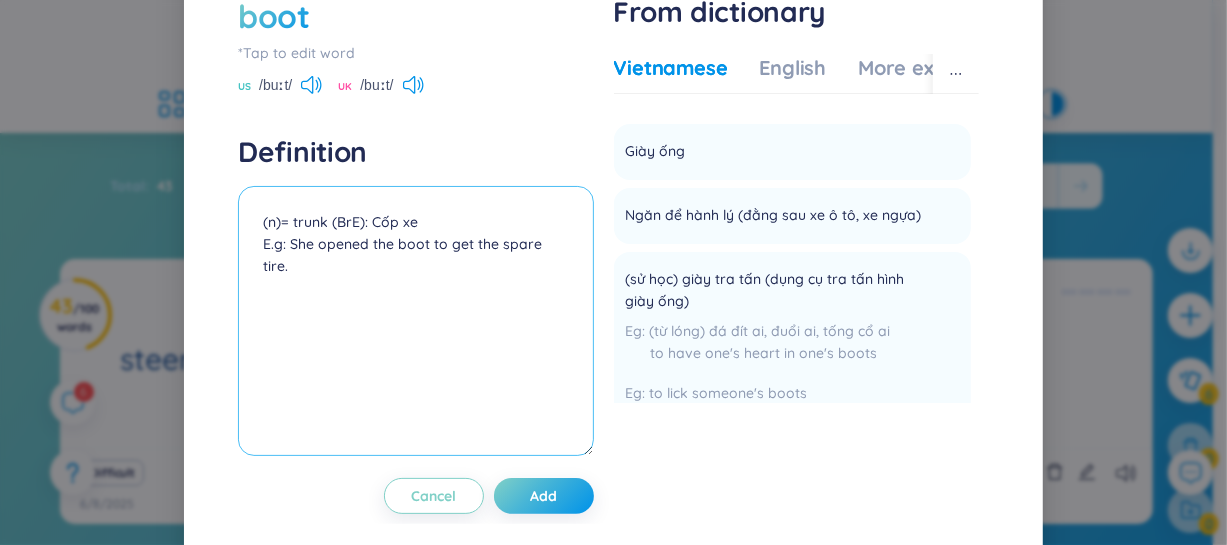 scroll, scrollTop: 120, scrollLeft: 0, axis: vertical 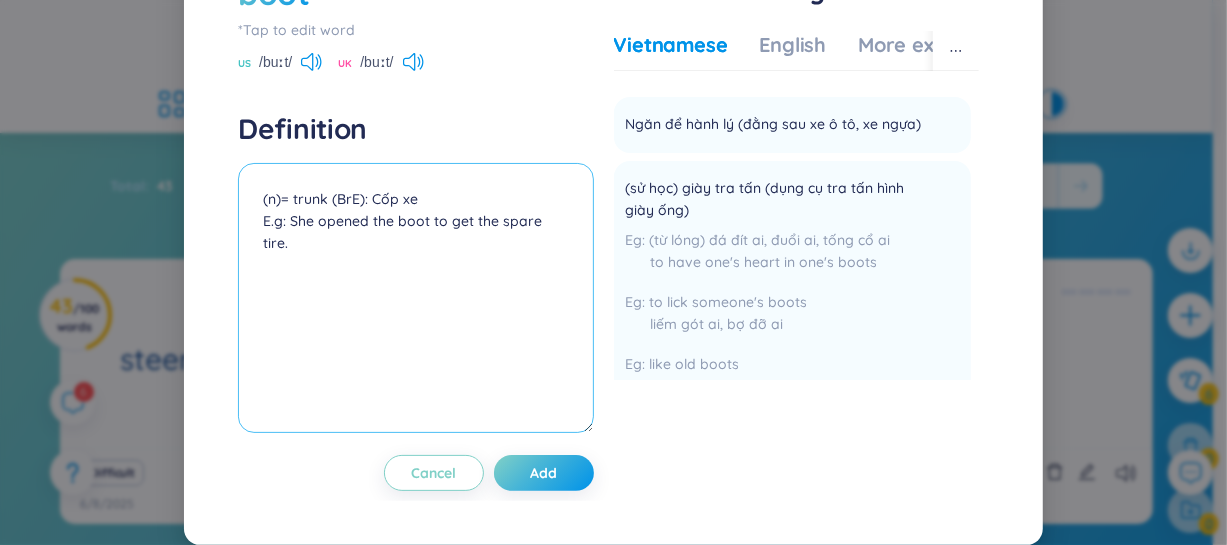 drag, startPoint x: 532, startPoint y: 480, endPoint x: 439, endPoint y: 424, distance: 108.55874 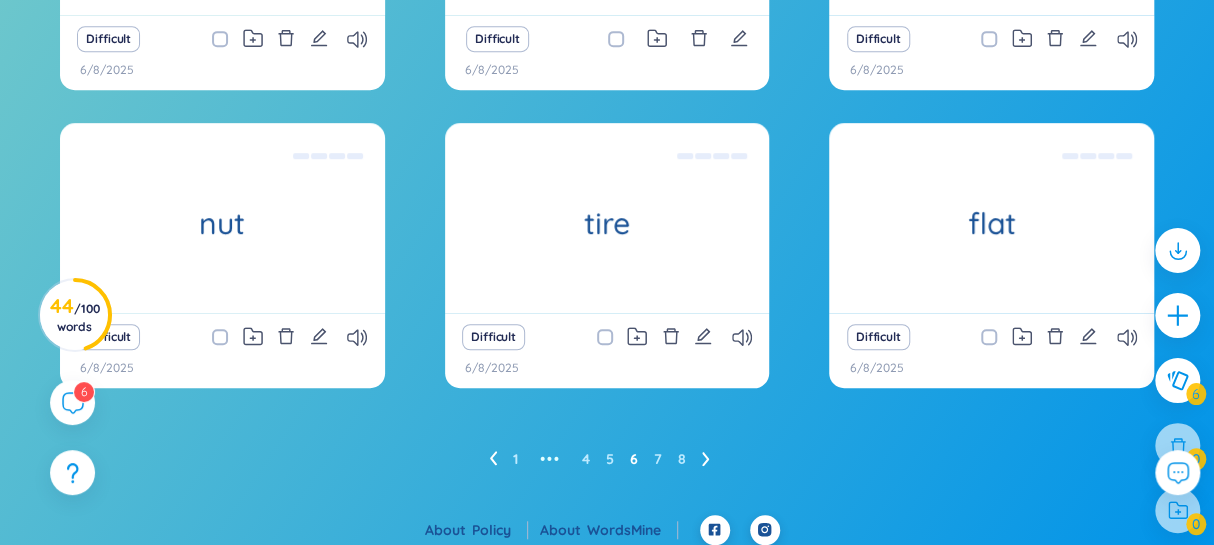 scroll, scrollTop: 444, scrollLeft: 0, axis: vertical 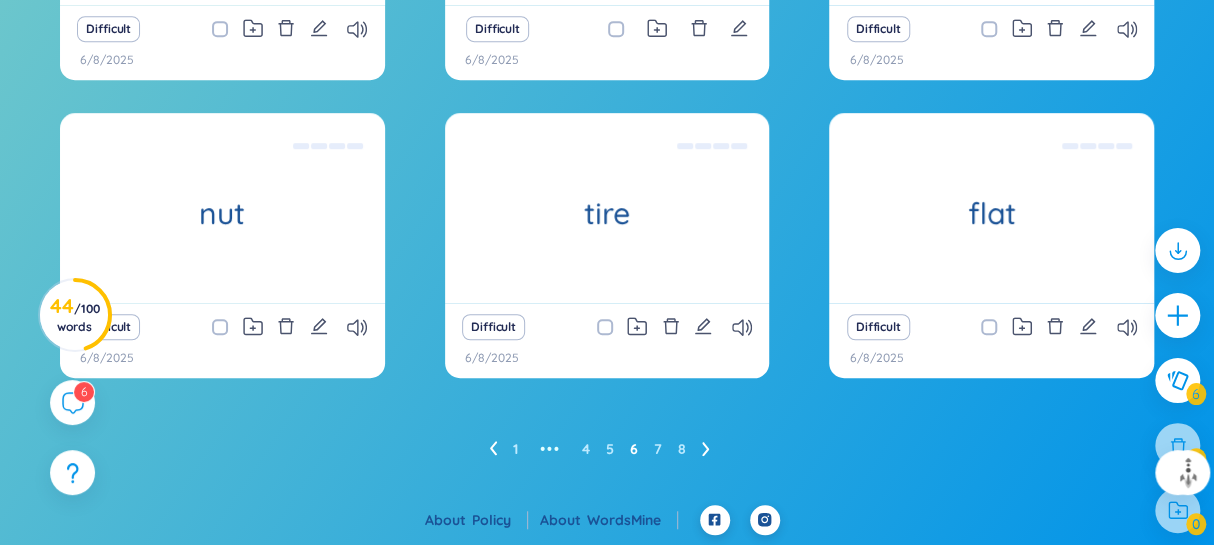 click 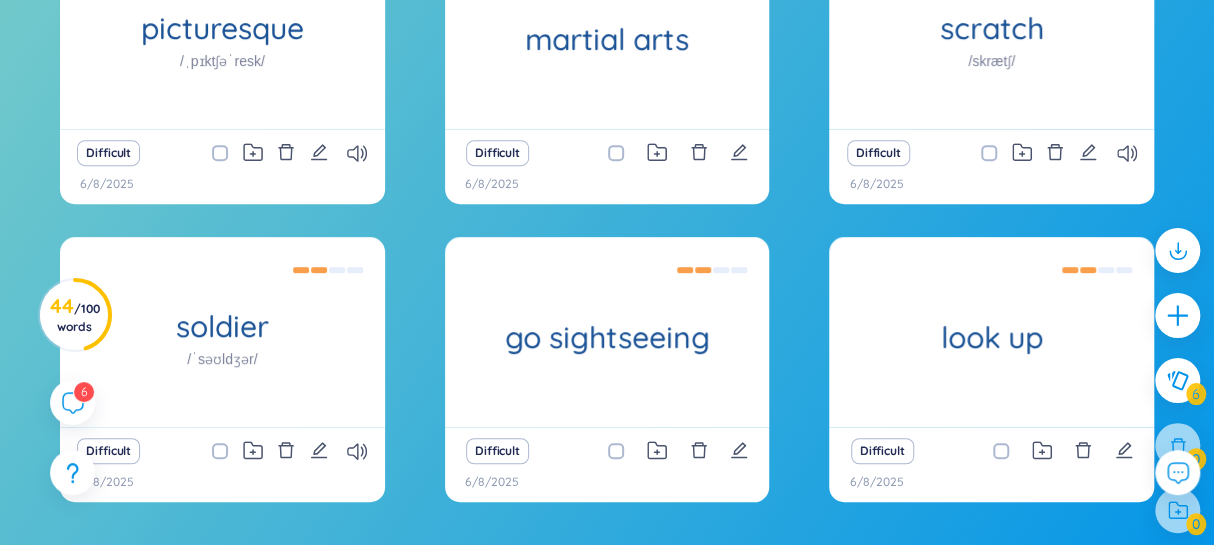 scroll, scrollTop: 444, scrollLeft: 0, axis: vertical 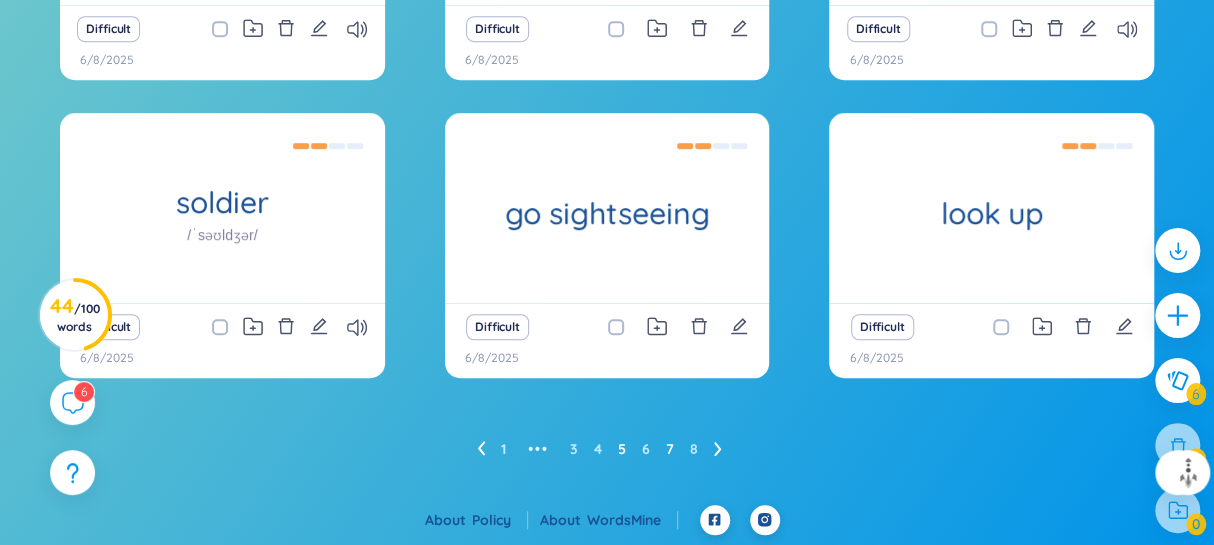 click on "7" at bounding box center [670, 449] 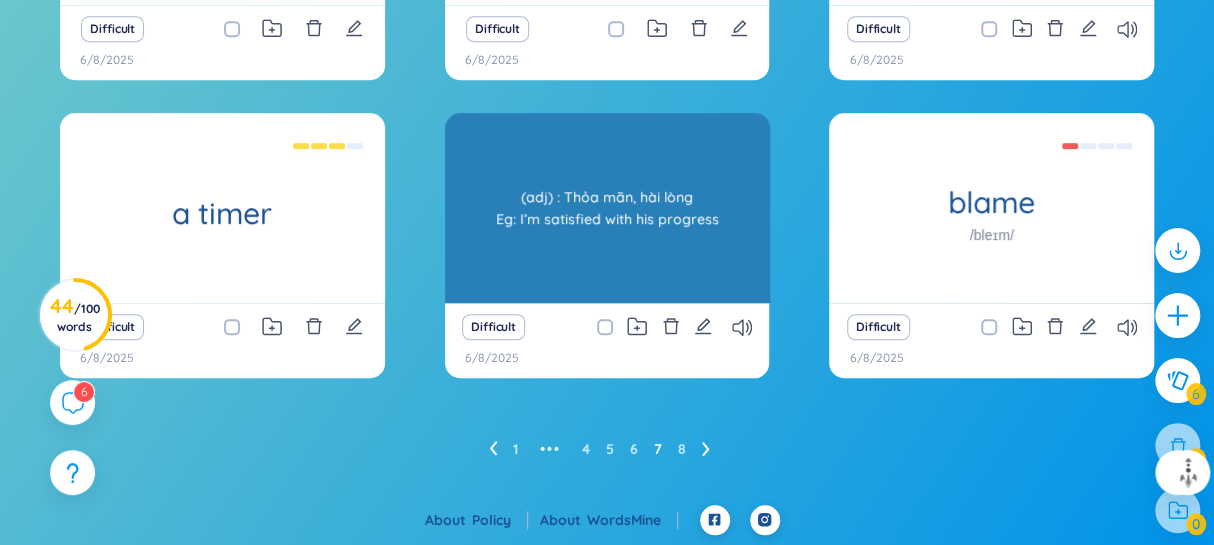 scroll, scrollTop: 412, scrollLeft: 0, axis: vertical 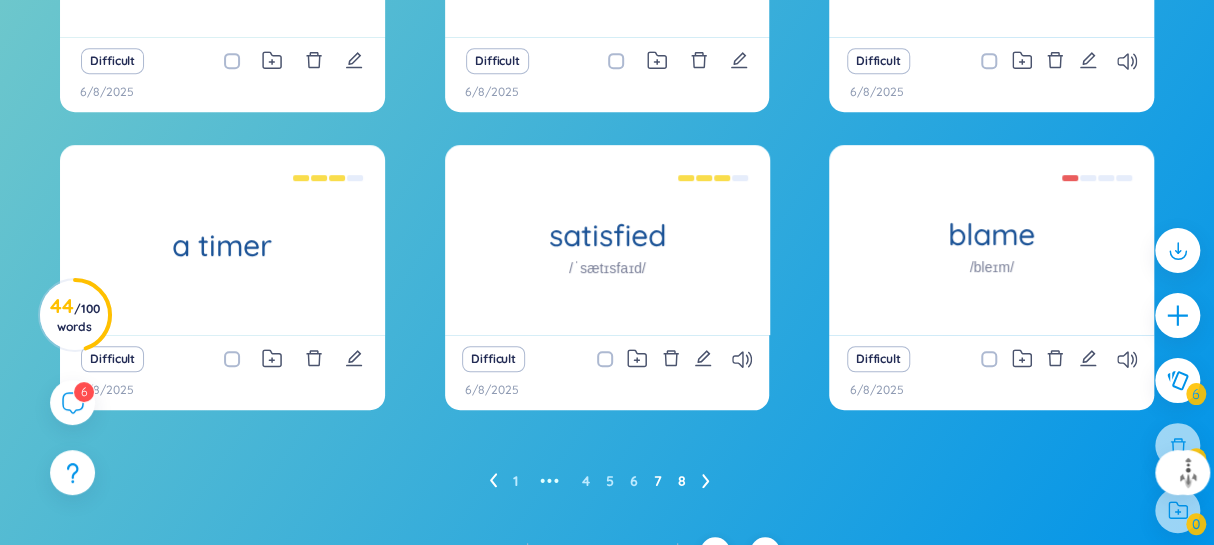 click on "8" at bounding box center (682, 481) 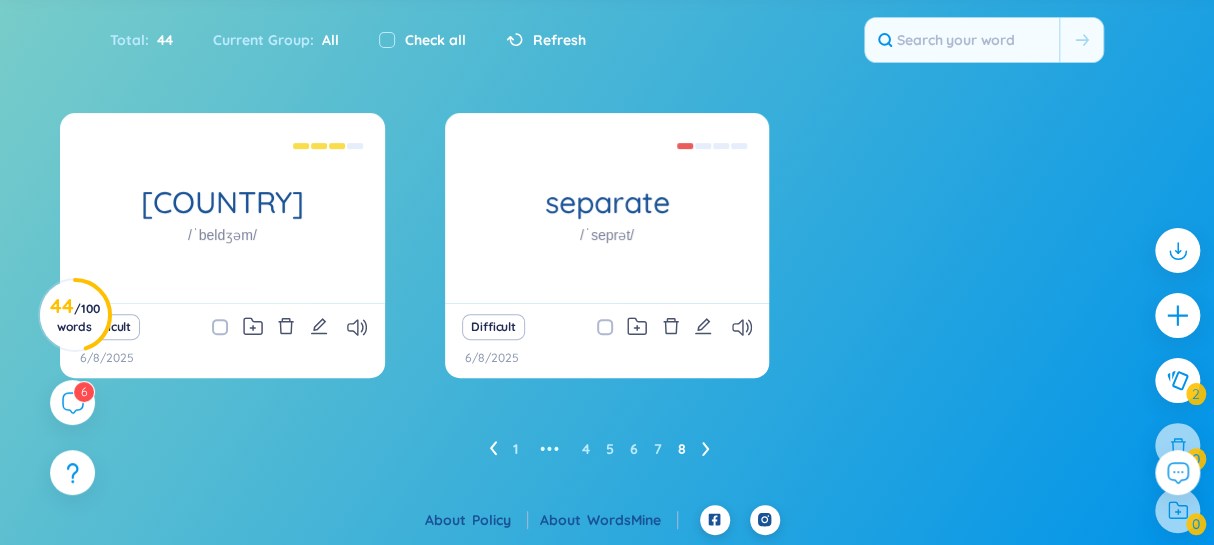 scroll, scrollTop: 115, scrollLeft: 0, axis: vertical 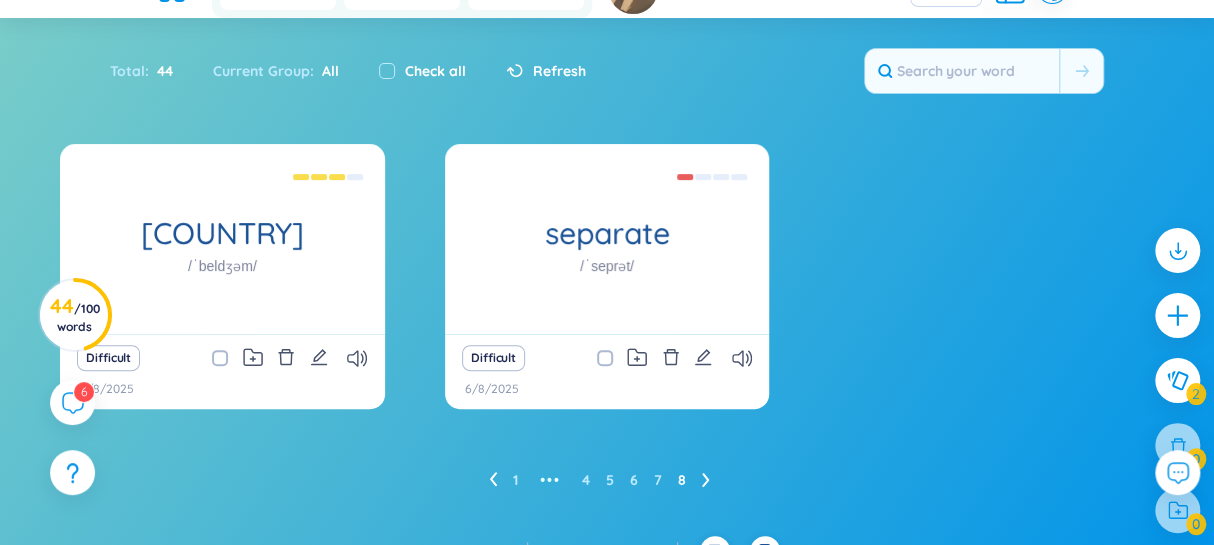 click 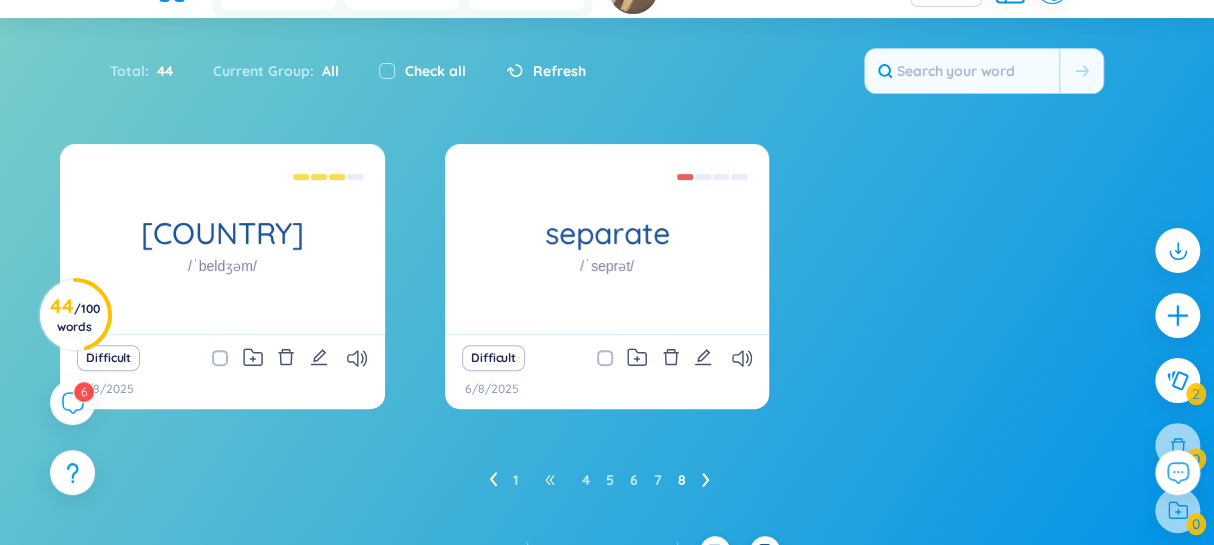 click on "•••" at bounding box center (550, 480) 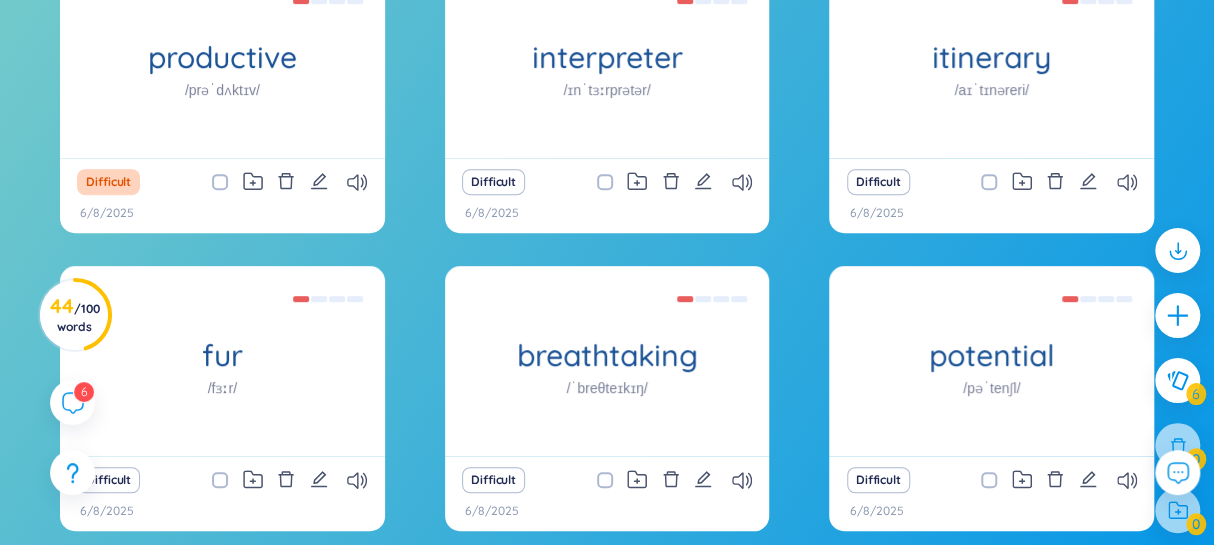scroll, scrollTop: 351, scrollLeft: 0, axis: vertical 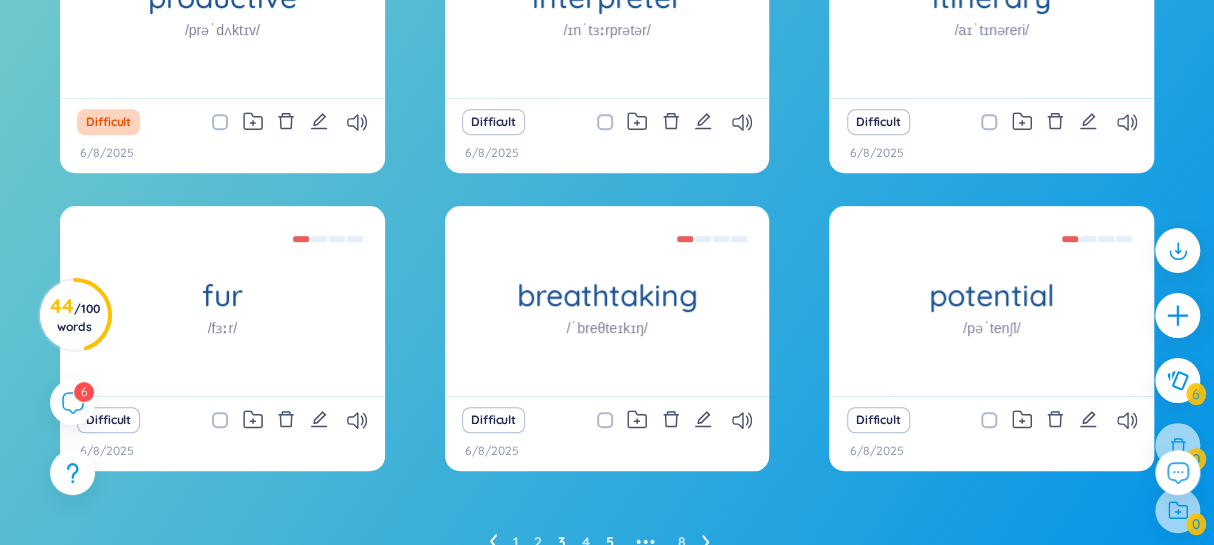 click on "5" at bounding box center [610, 542] 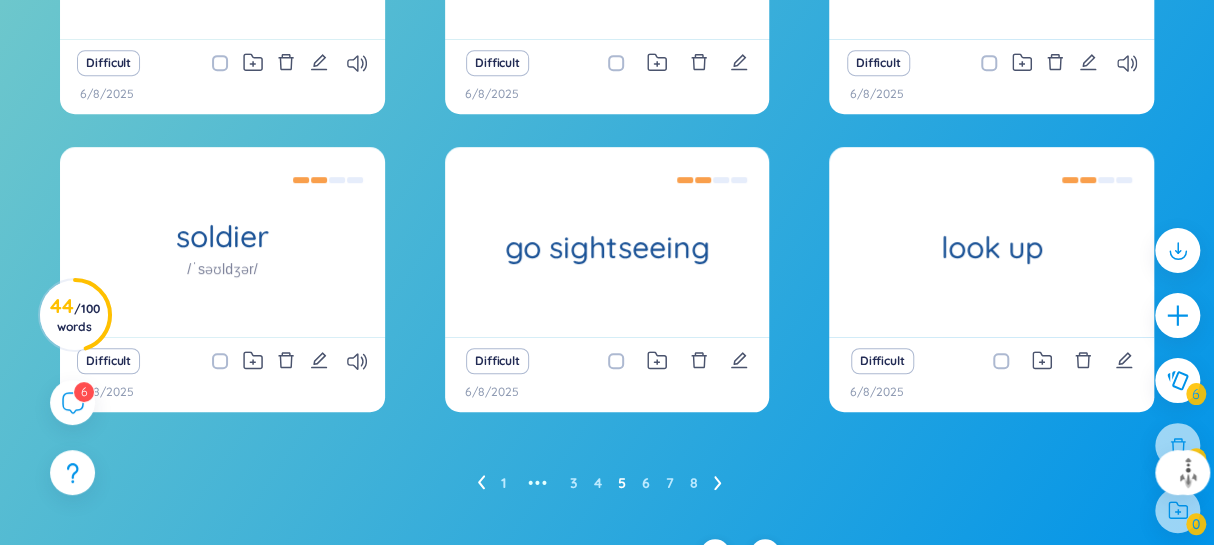 scroll, scrollTop: 412, scrollLeft: 0, axis: vertical 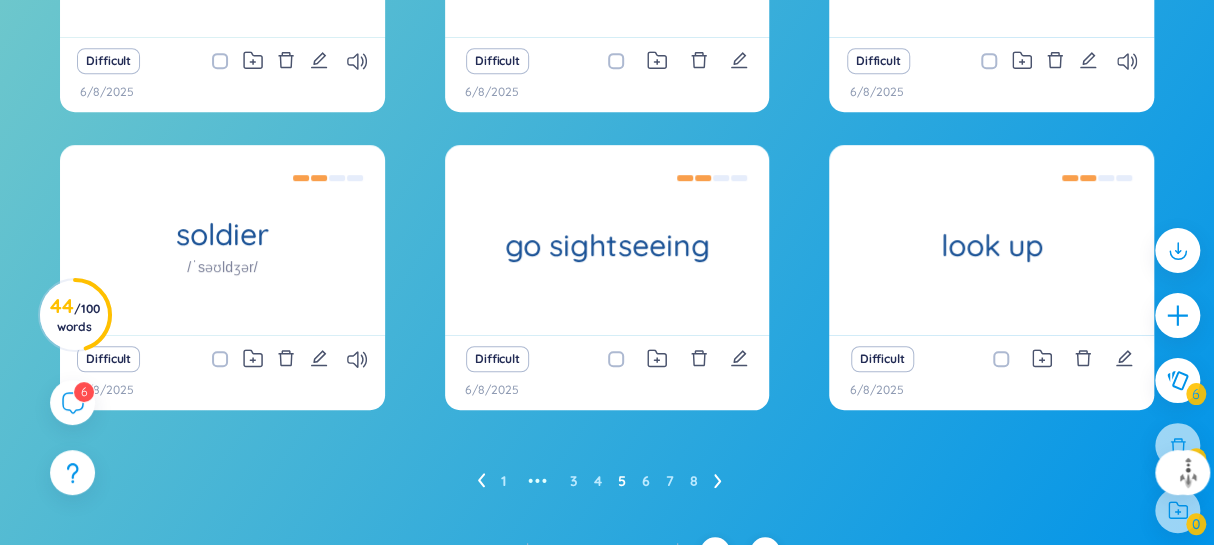 click on "1 ••• 3 4 5 6 7 8" at bounding box center (607, 481) 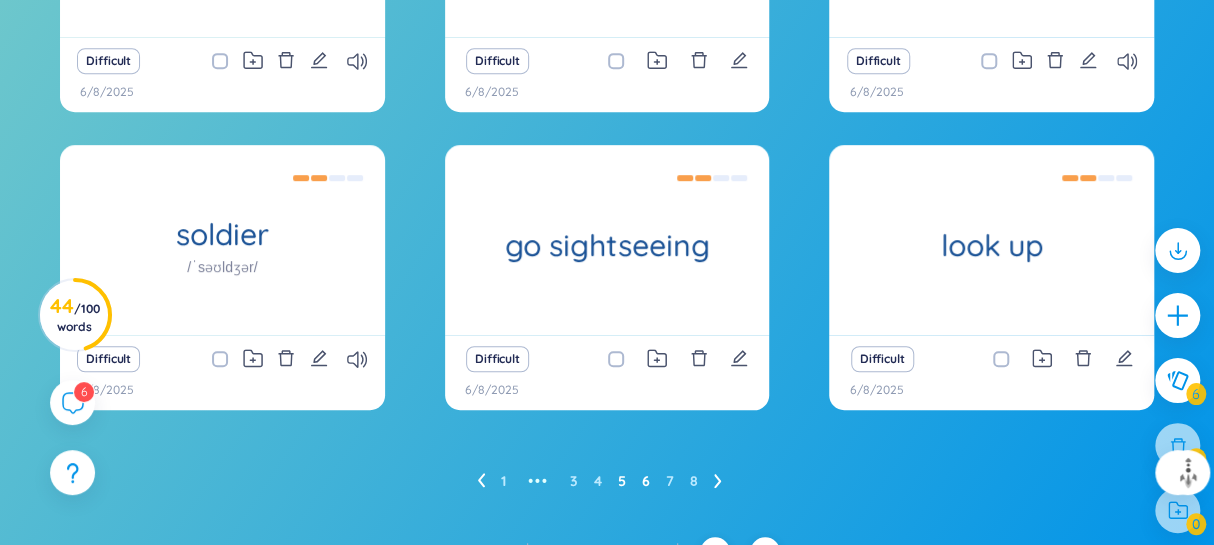 click on "6" at bounding box center [646, 481] 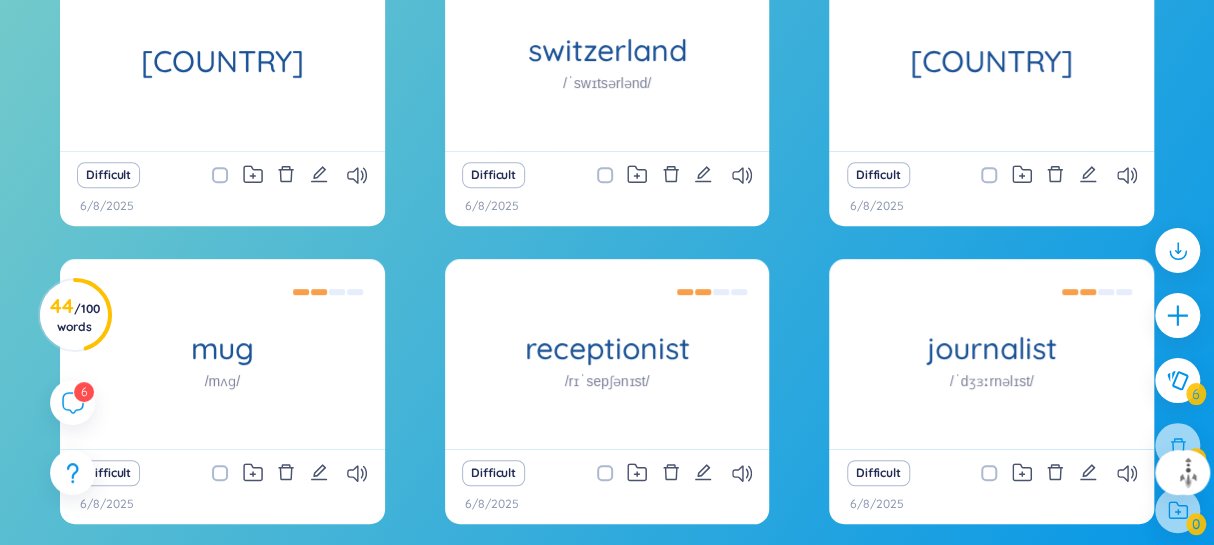 scroll, scrollTop: 444, scrollLeft: 0, axis: vertical 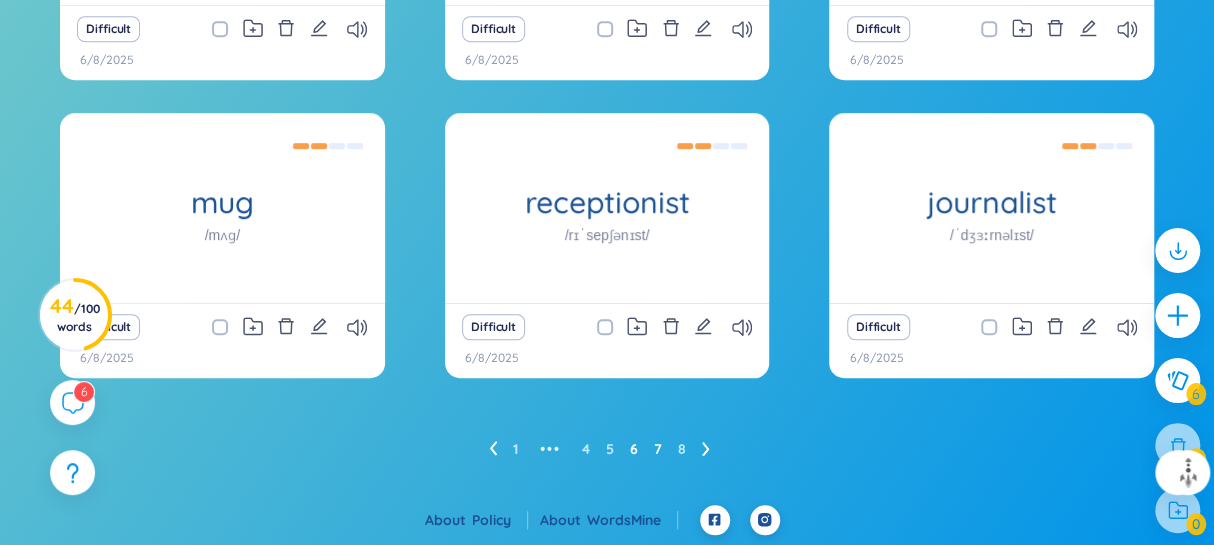 click on "7" at bounding box center [658, 449] 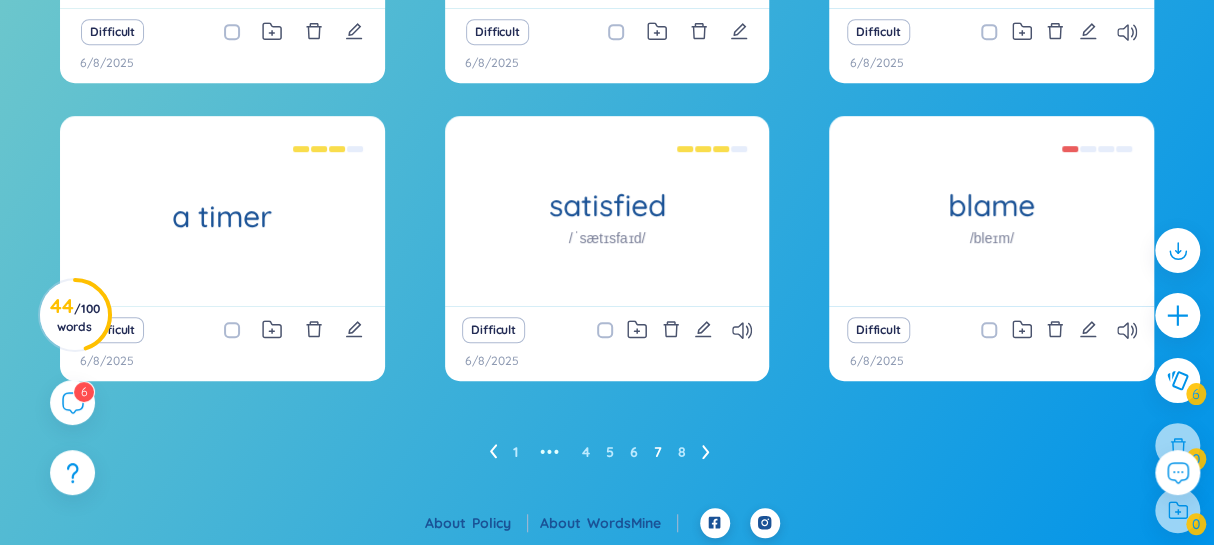scroll, scrollTop: 444, scrollLeft: 0, axis: vertical 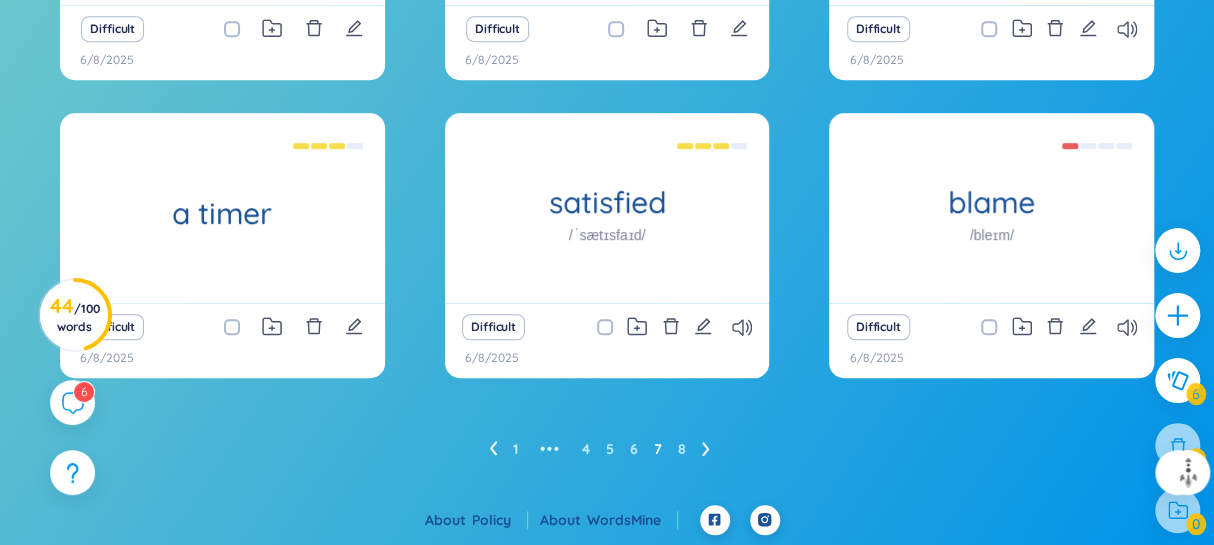 click on "1 ••• 4 5 6 7 8" at bounding box center (607, 449) 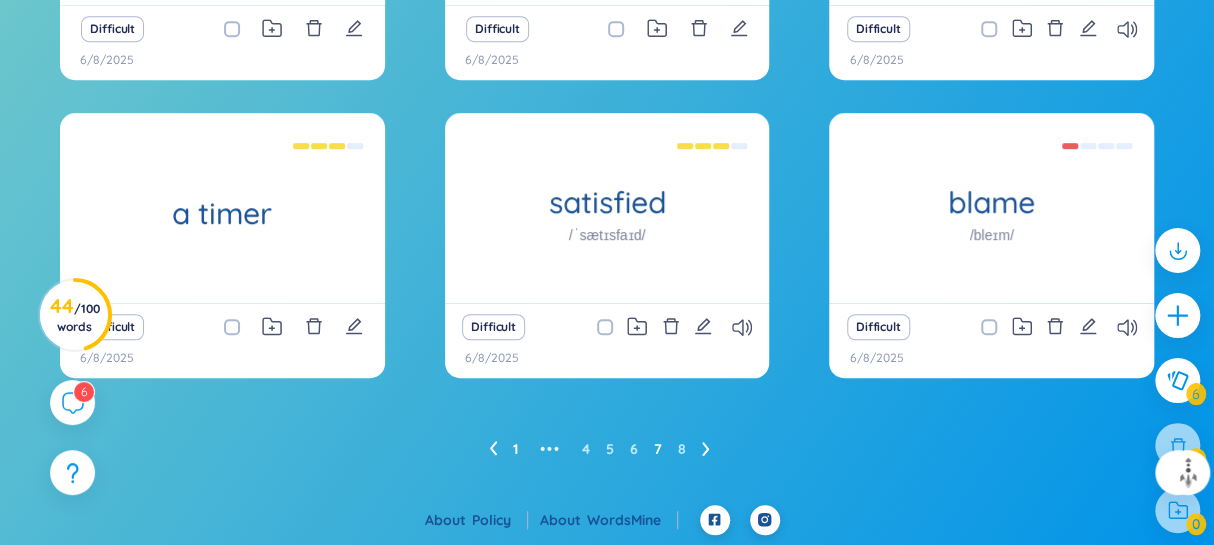 click on "1" at bounding box center (515, 449) 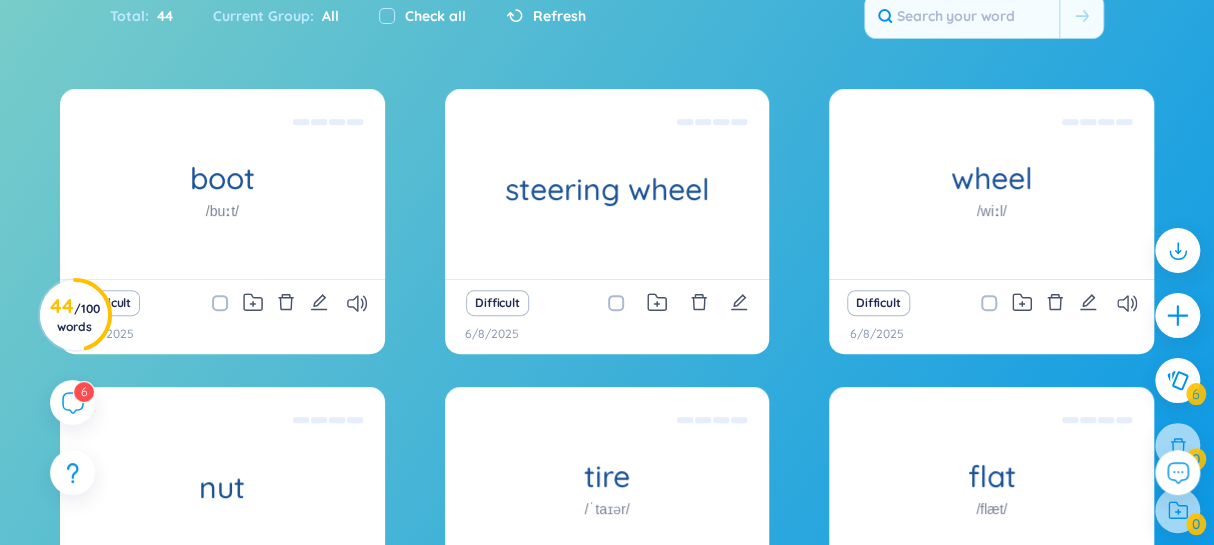 scroll, scrollTop: 351, scrollLeft: 0, axis: vertical 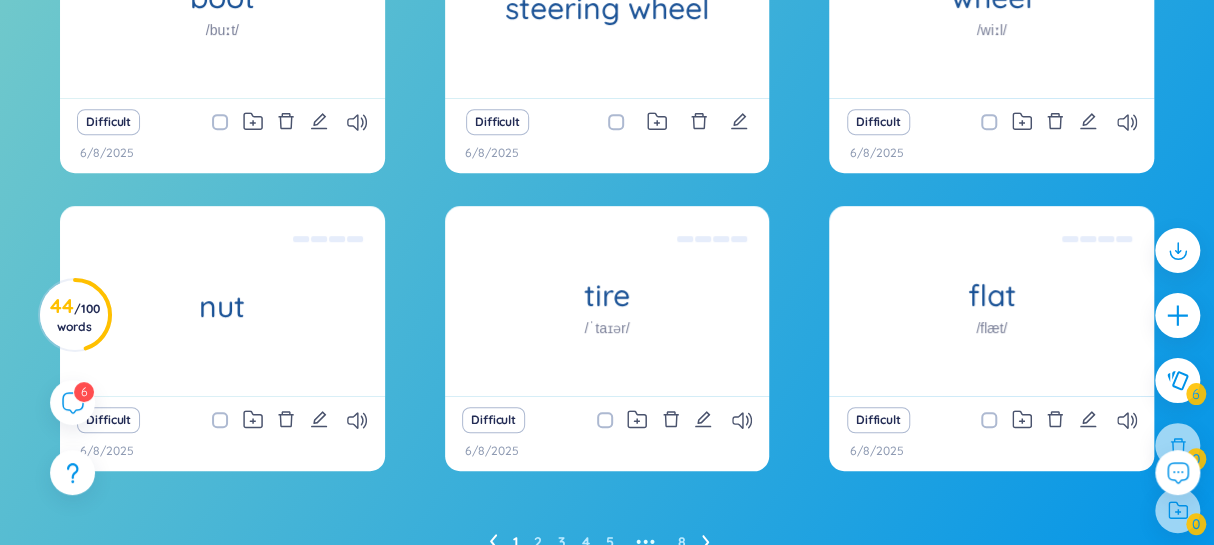 click on "1 2 3 4 5 ••• 8" at bounding box center (607, 542) 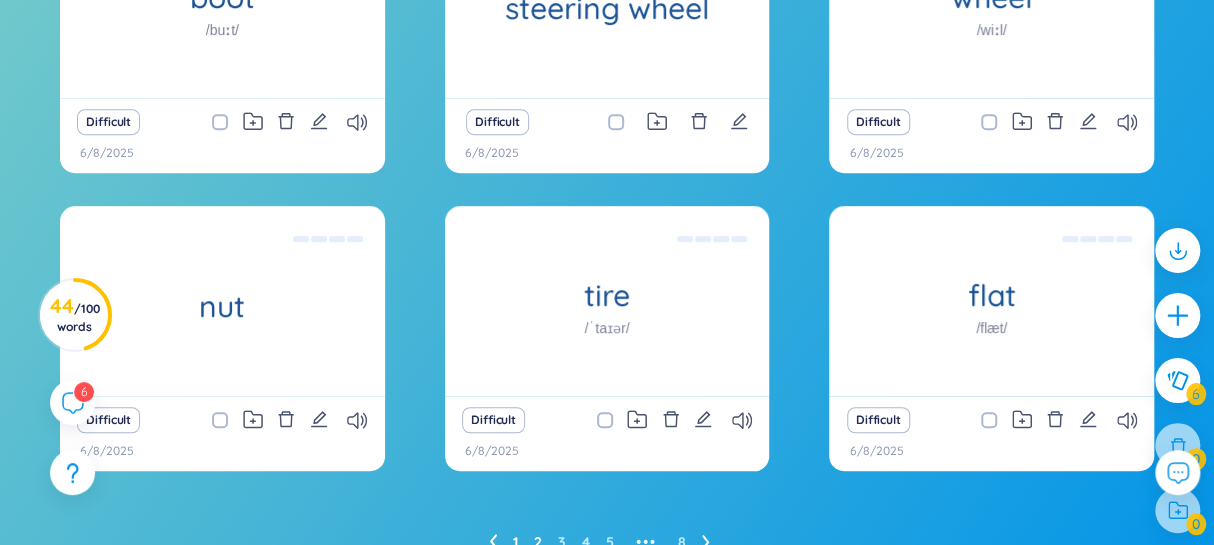 click on "2" at bounding box center [538, 542] 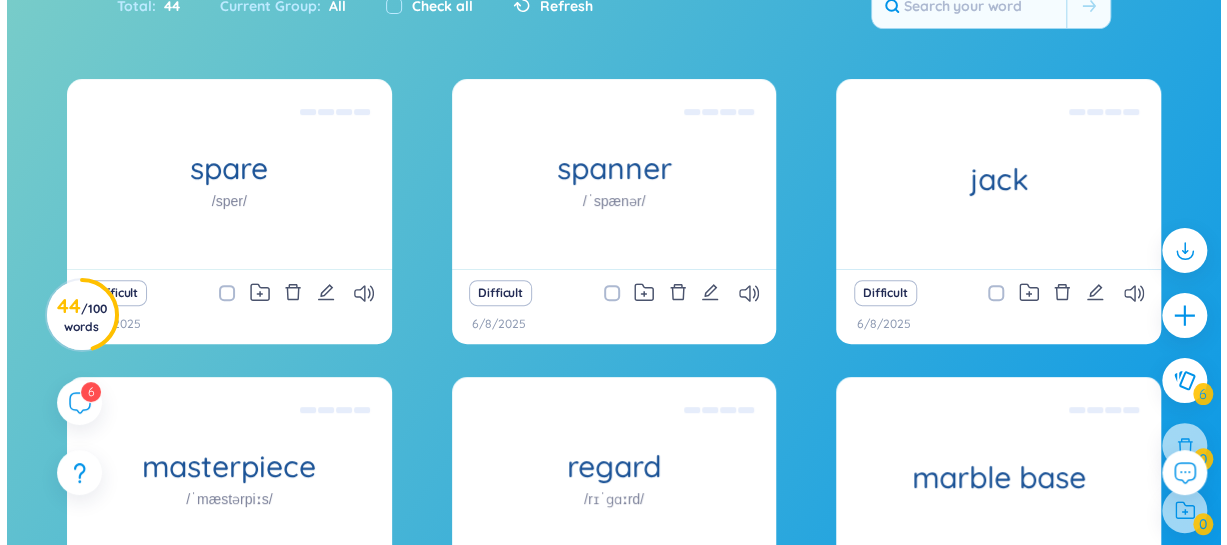 scroll, scrollTop: 170, scrollLeft: 0, axis: vertical 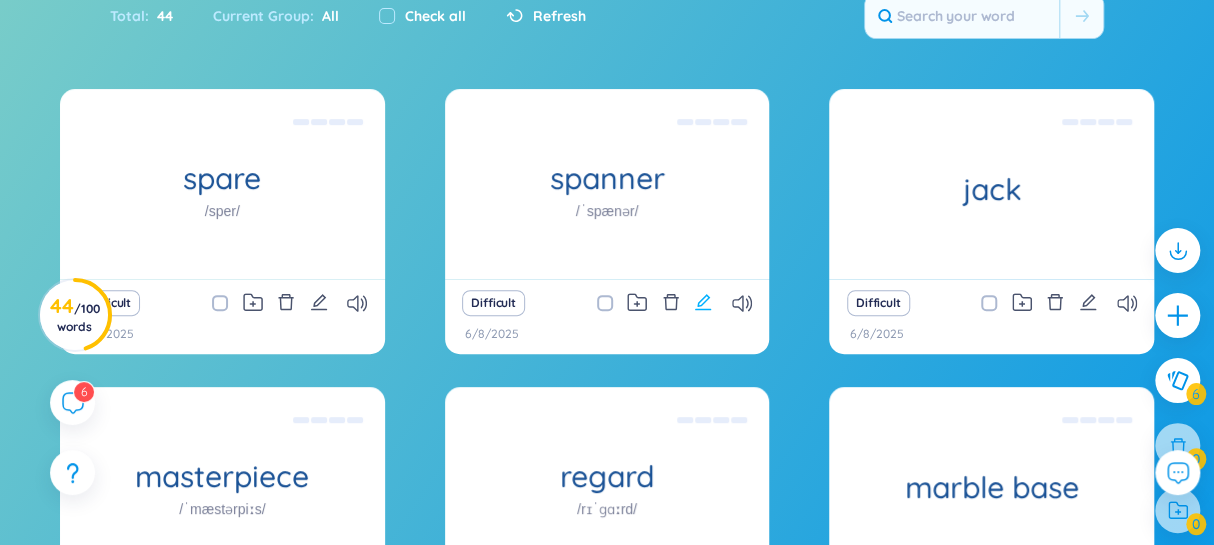 click 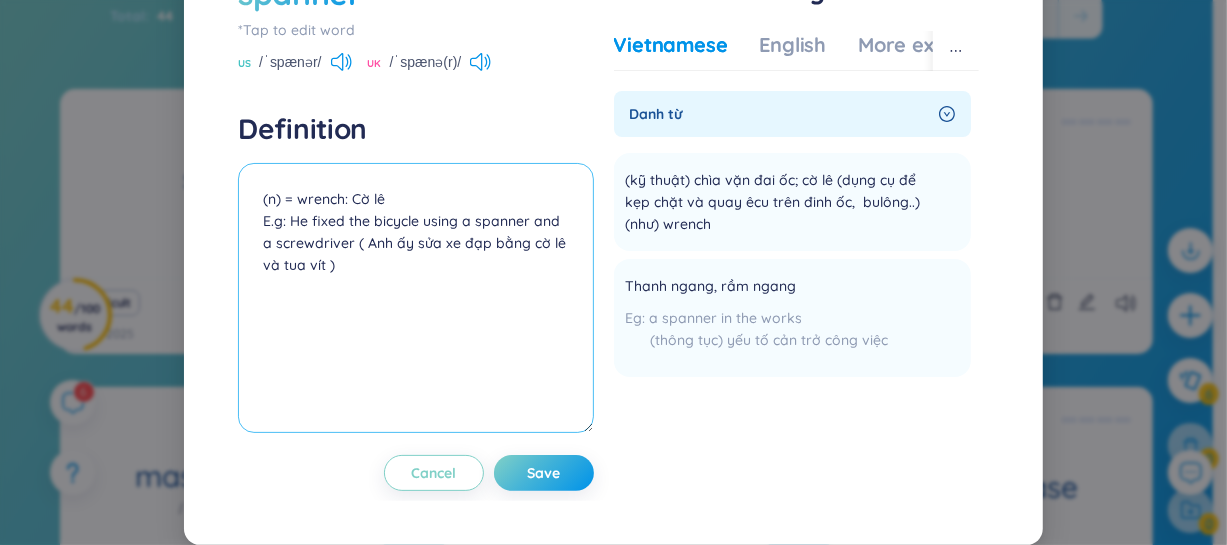 click on "(n) = wrench: Cờ lê
E.g: He fixed the bicycle using a spanner and a screwdriver ( Anh ấy sửa xe đạp bằng cờ lê và tua vít )" at bounding box center (415, 298) 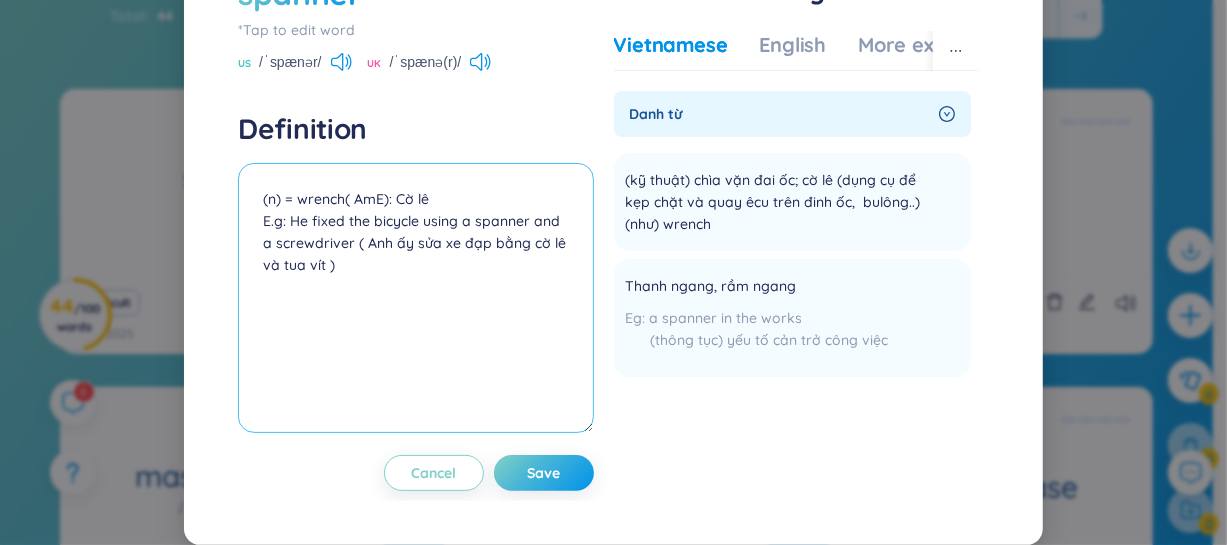 click on "(n) = wrench( AmE): Cờ lê
E.g: He fixed the bicycle using a spanner and a screwdriver ( Anh ấy sửa xe đạp bằng cờ lê và tua vít )" at bounding box center (415, 298) 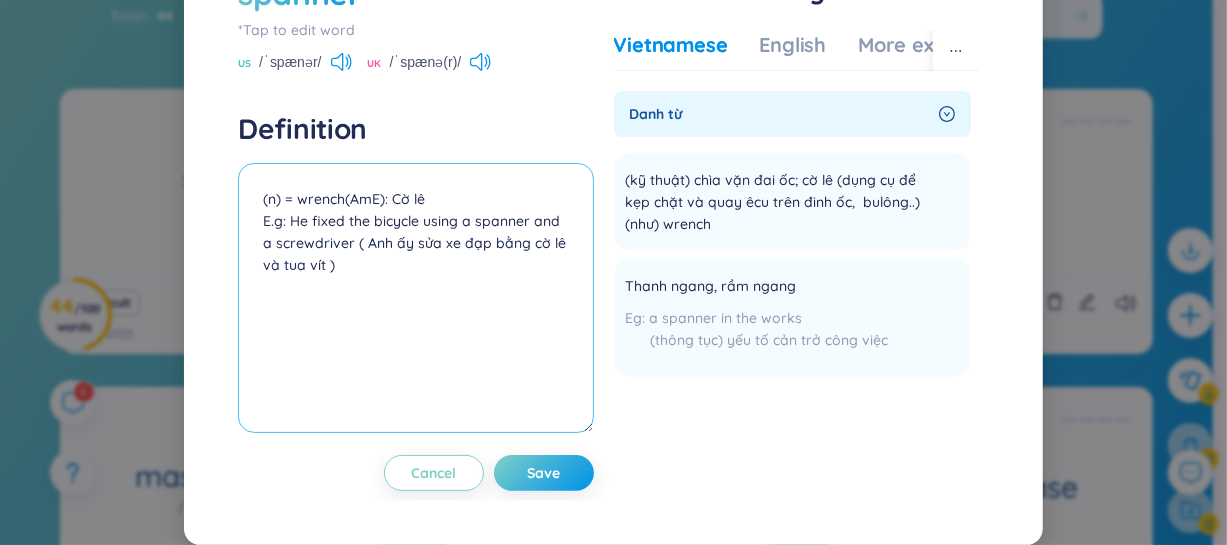 click on "(n) = wrench(AmE): Cờ lê
E.g: He fixed the bicycle using a spanner and a screwdriver ( Anh ấy sửa xe đạp bằng cờ lê và tua vít )" at bounding box center (415, 298) 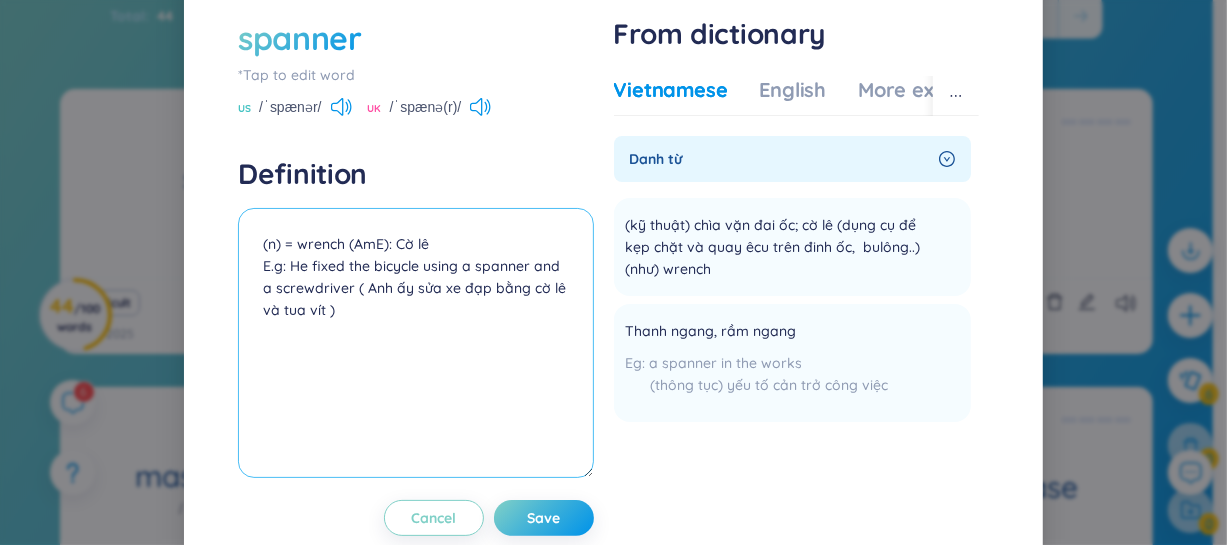 scroll, scrollTop: 83, scrollLeft: 0, axis: vertical 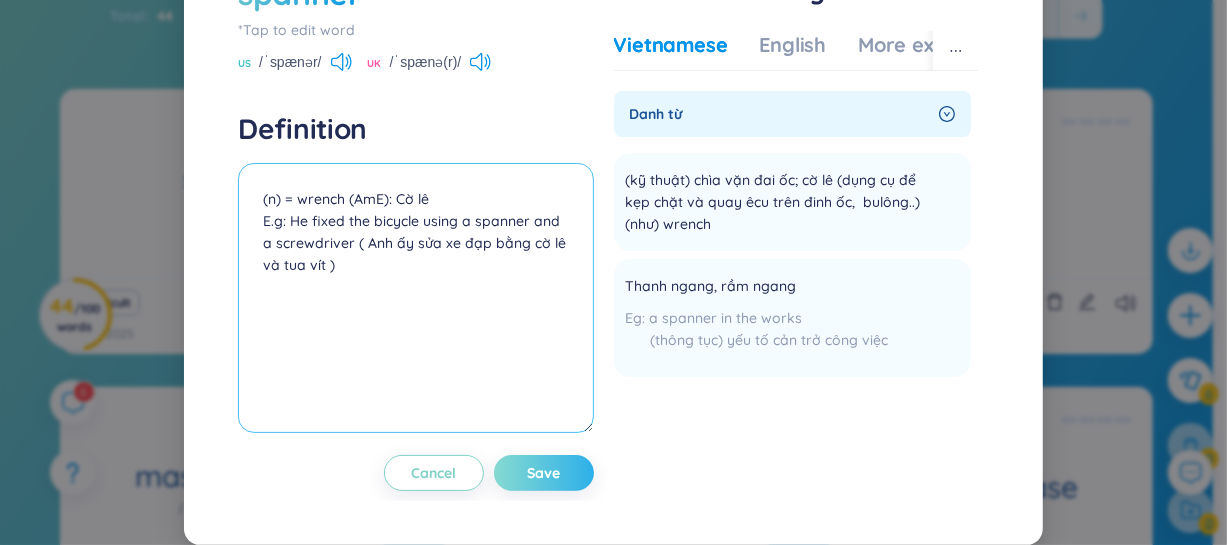 type on "(n) = wrench (AmE): Cờ lê
E.g: He fixed the bicycle using a spanner and a screwdriver ( Anh ấy sửa xe đạp bằng cờ lê và tua vít )" 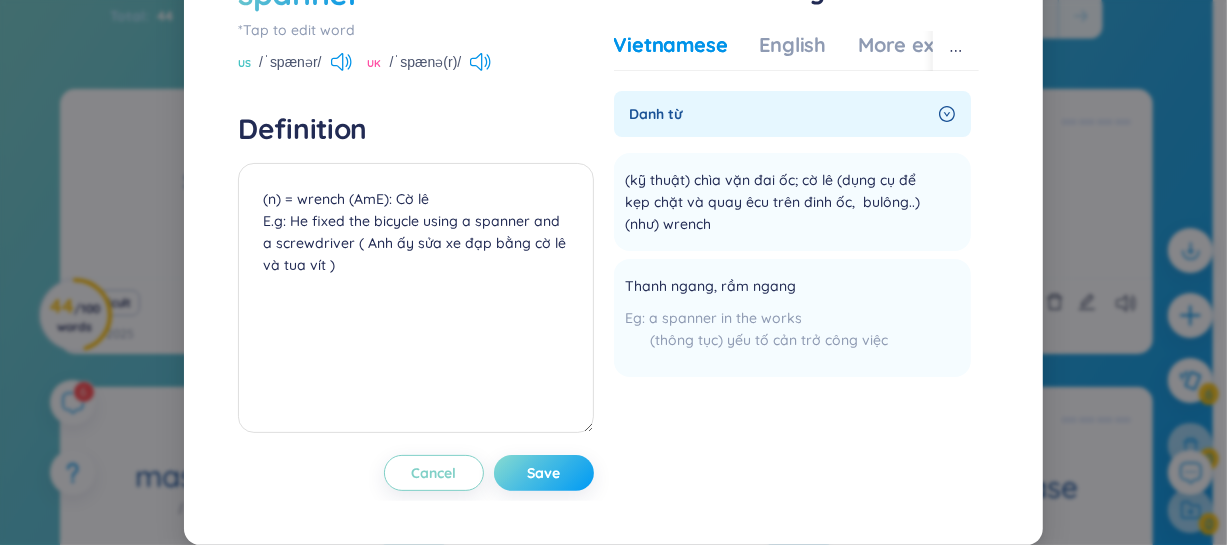 click on "Save" at bounding box center [544, 473] 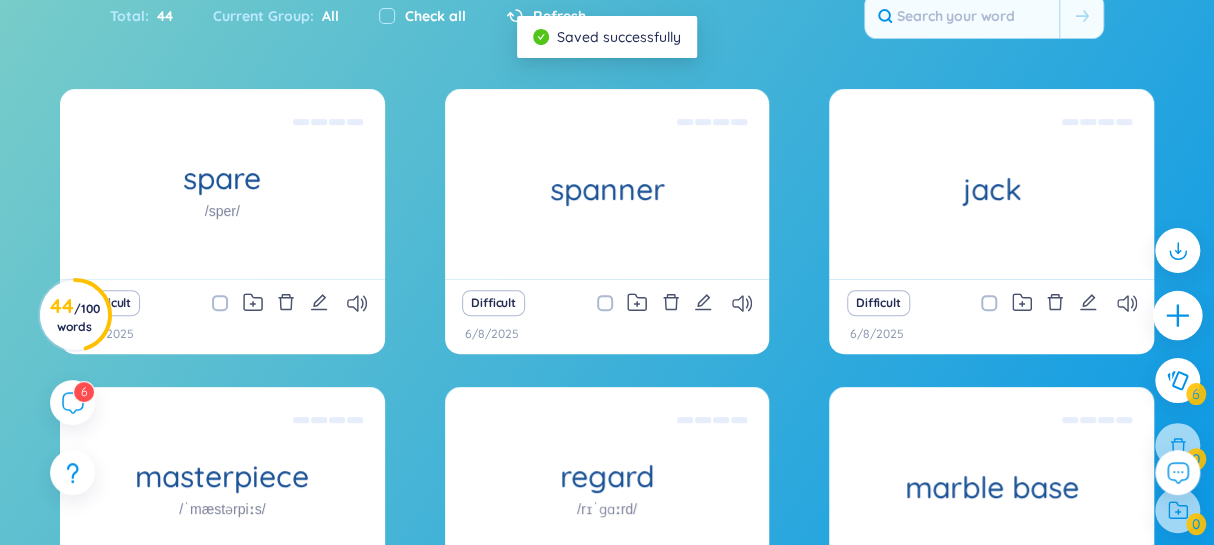 click at bounding box center (1178, 316) 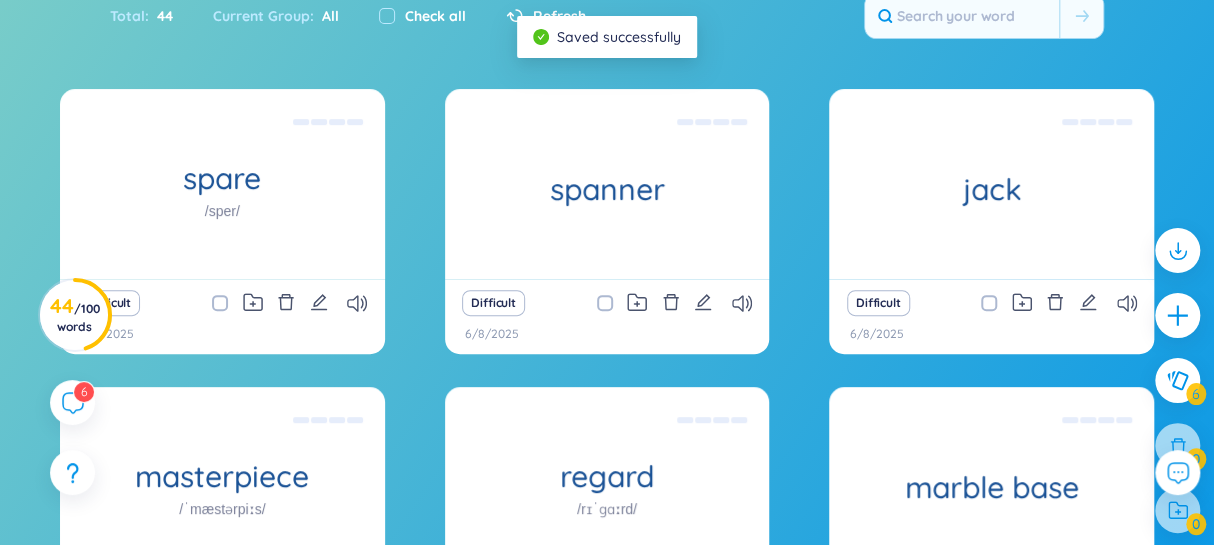type 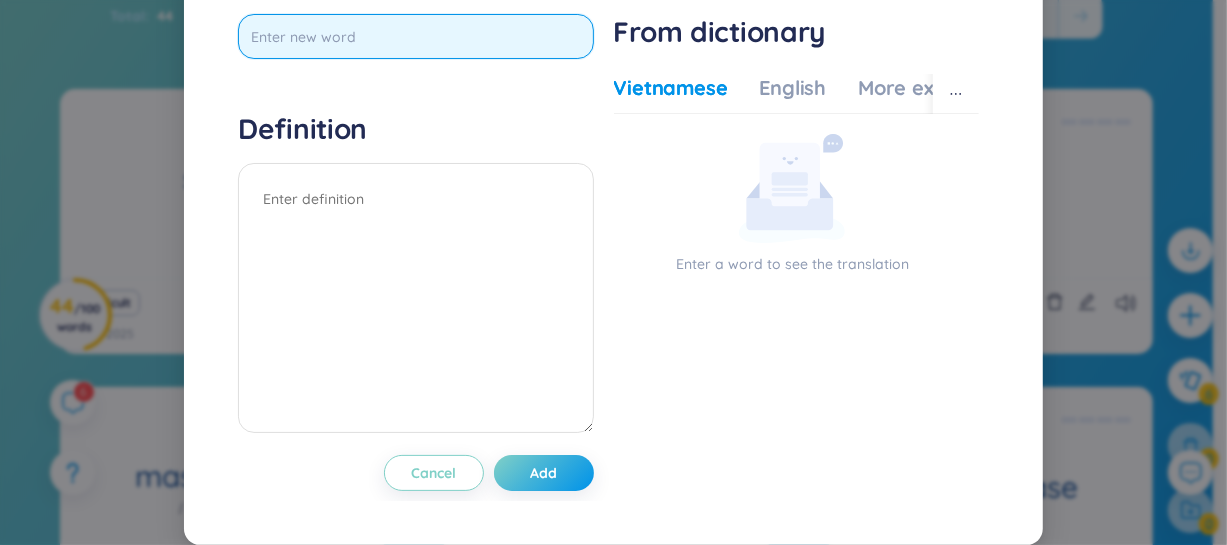 click at bounding box center (415, 36) 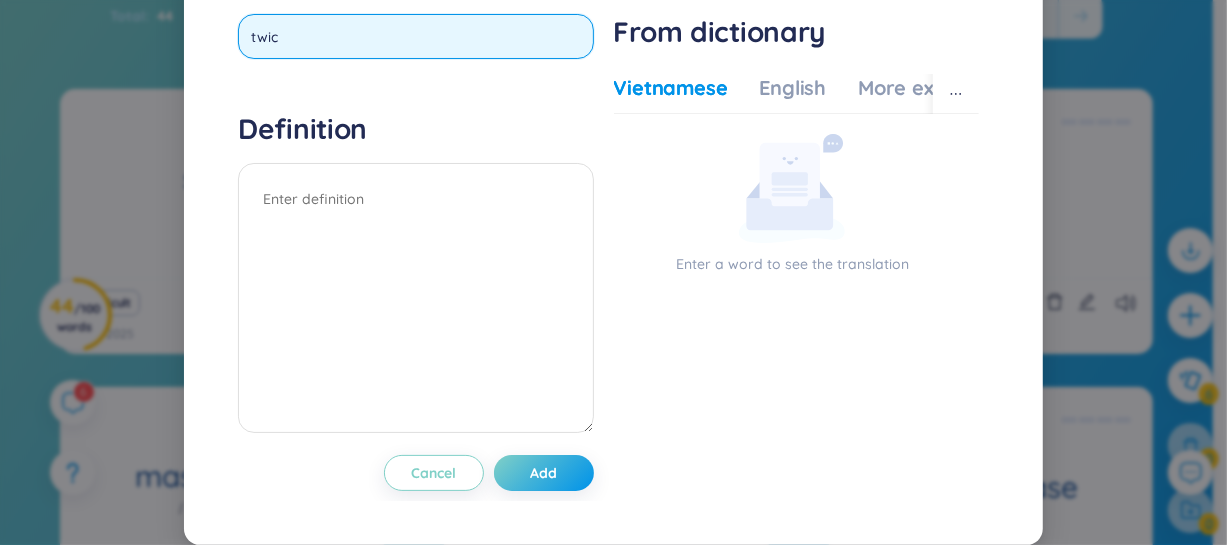 type on "twice" 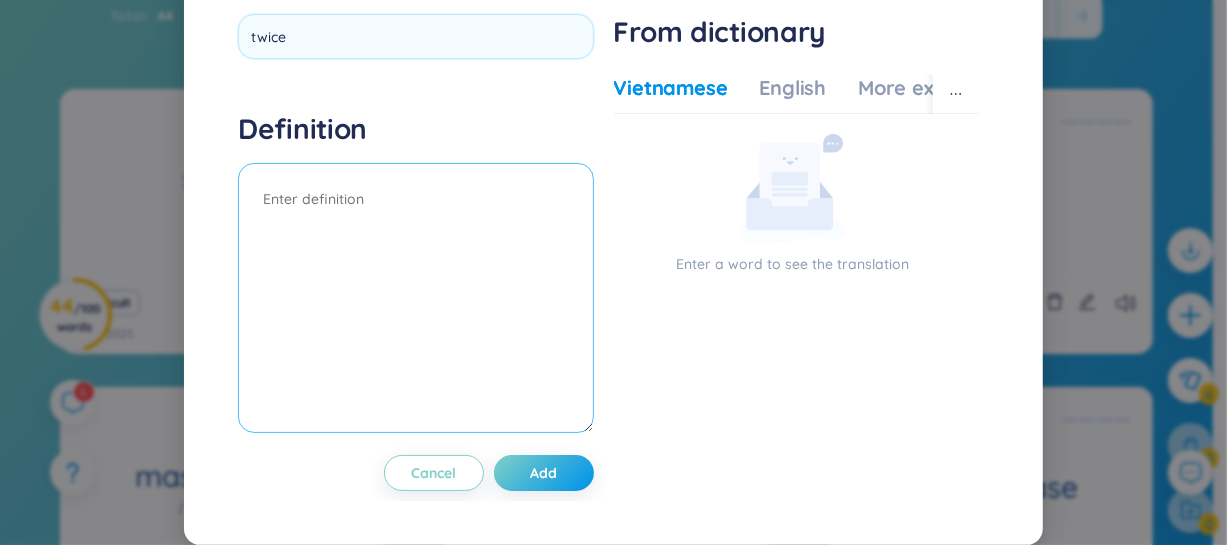 click at bounding box center (415, 298) 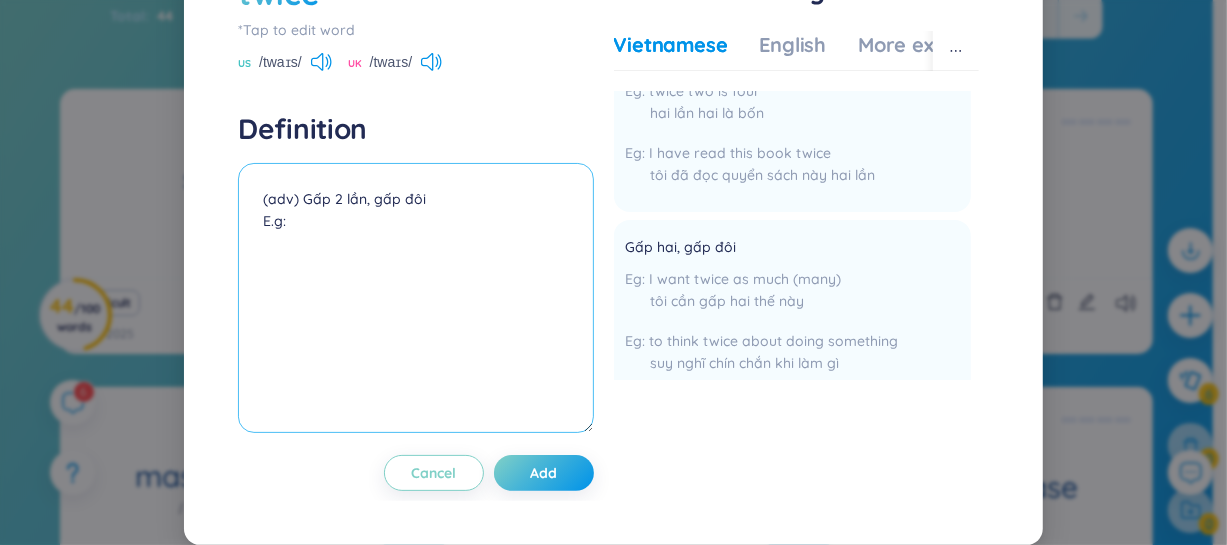 scroll, scrollTop: 120, scrollLeft: 0, axis: vertical 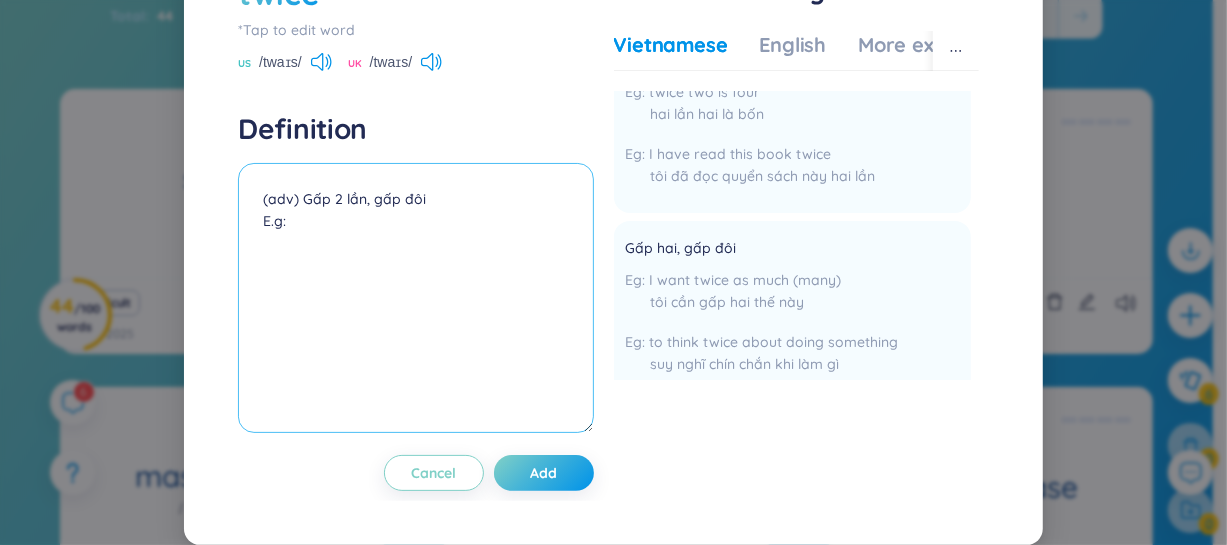 paste on "This box is twice the size of that one" 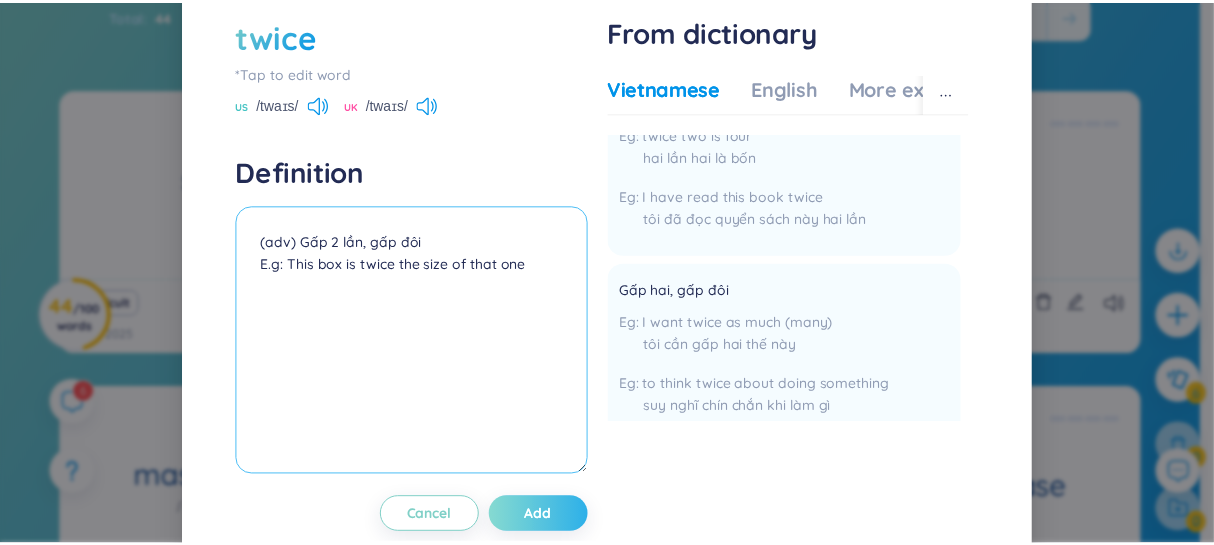 scroll, scrollTop: 83, scrollLeft: 0, axis: vertical 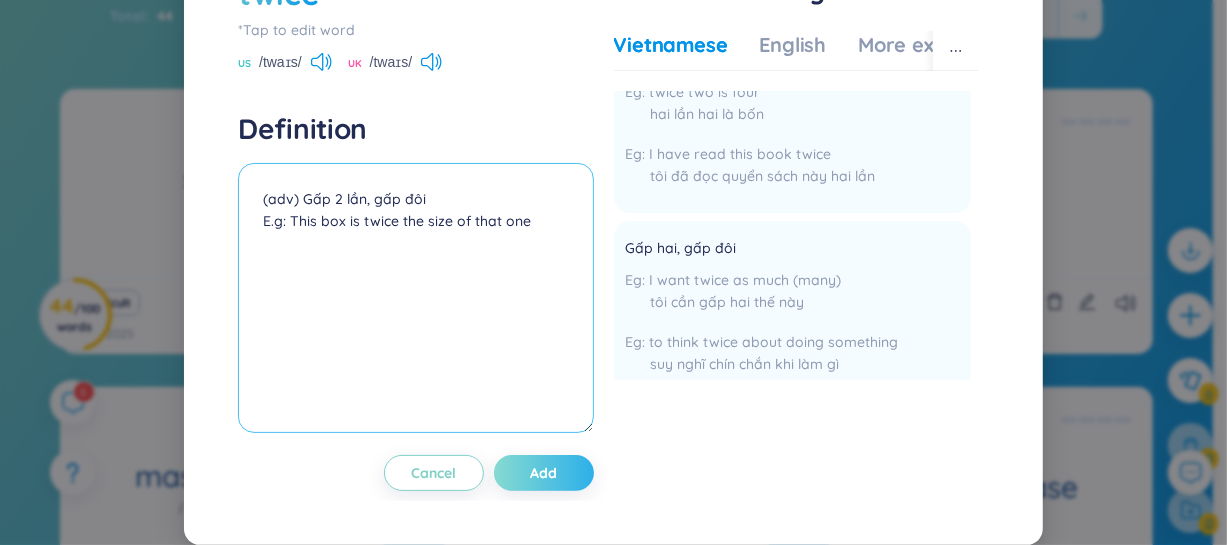 type on "(adv) Gấp 2 lần, gấp đôi
E.g: This box is twice the size of that one" 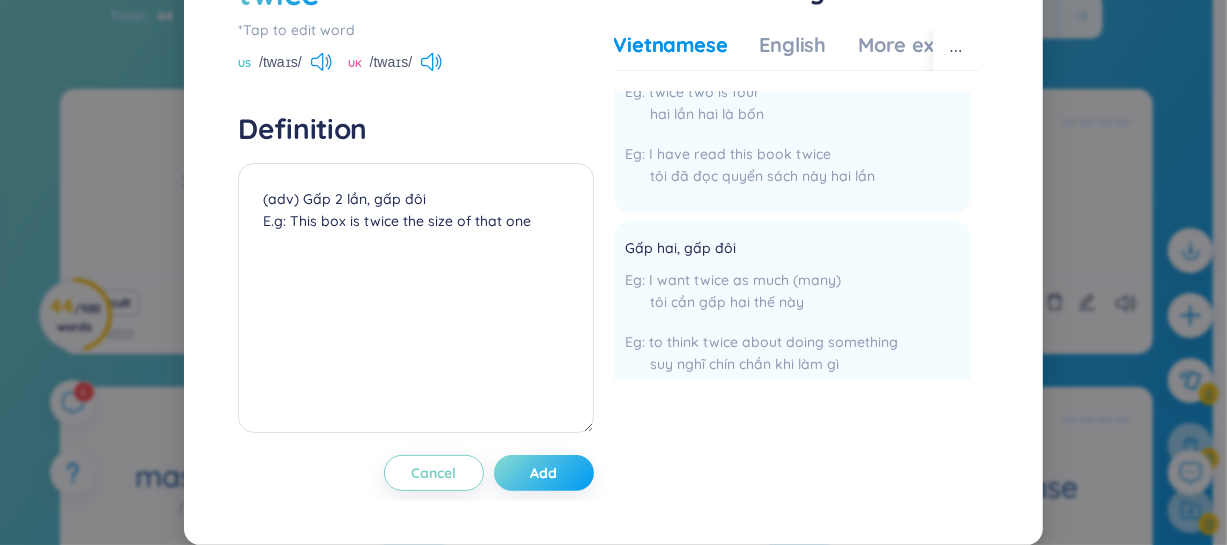 click on "Add" at bounding box center [543, 473] 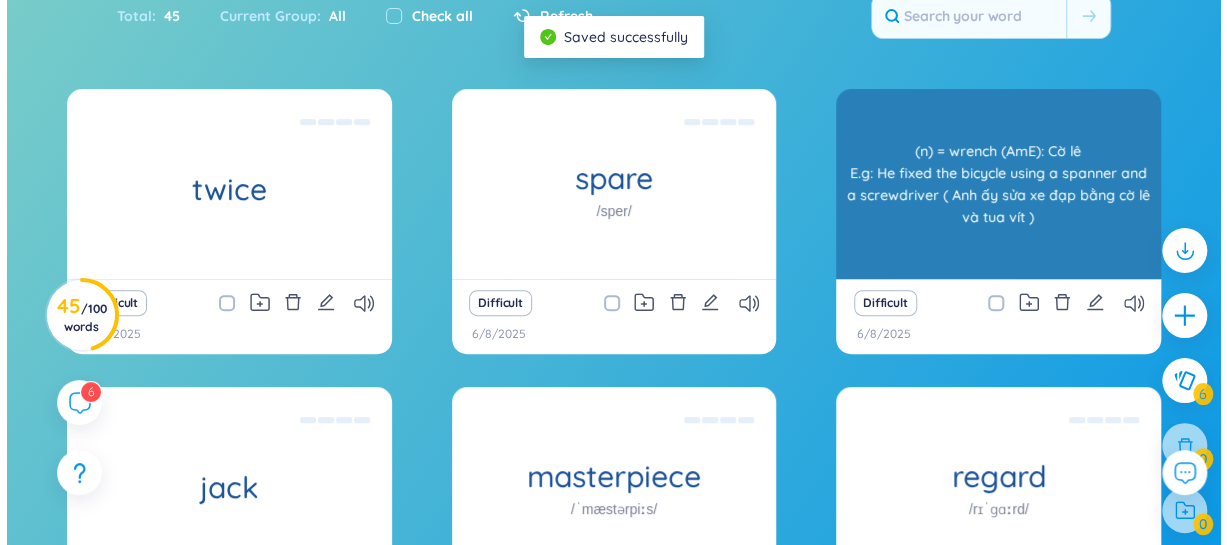 scroll, scrollTop: 0, scrollLeft: 0, axis: both 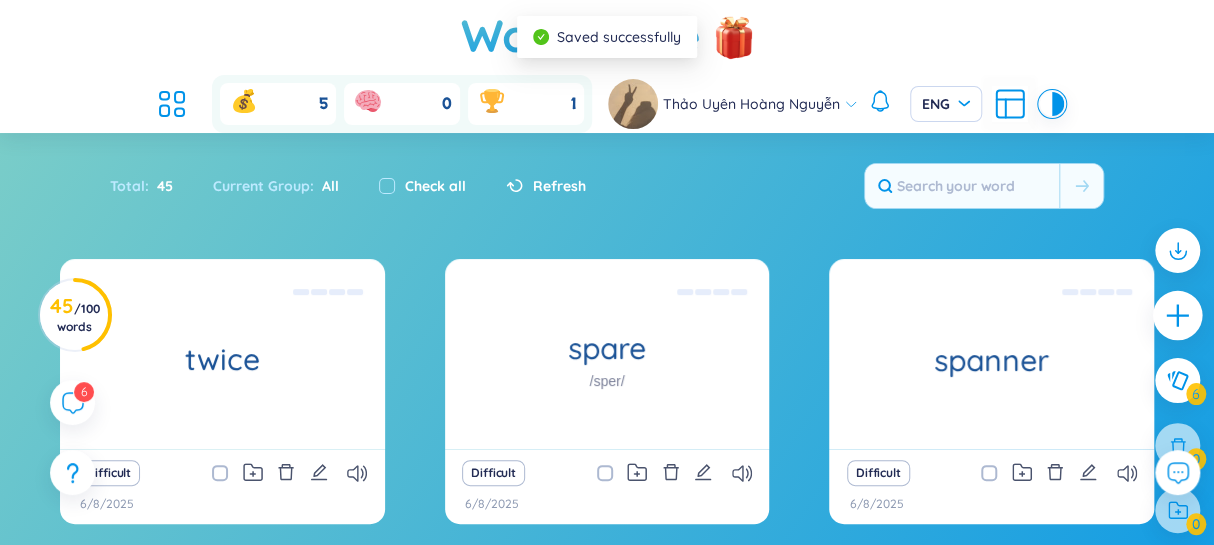 click 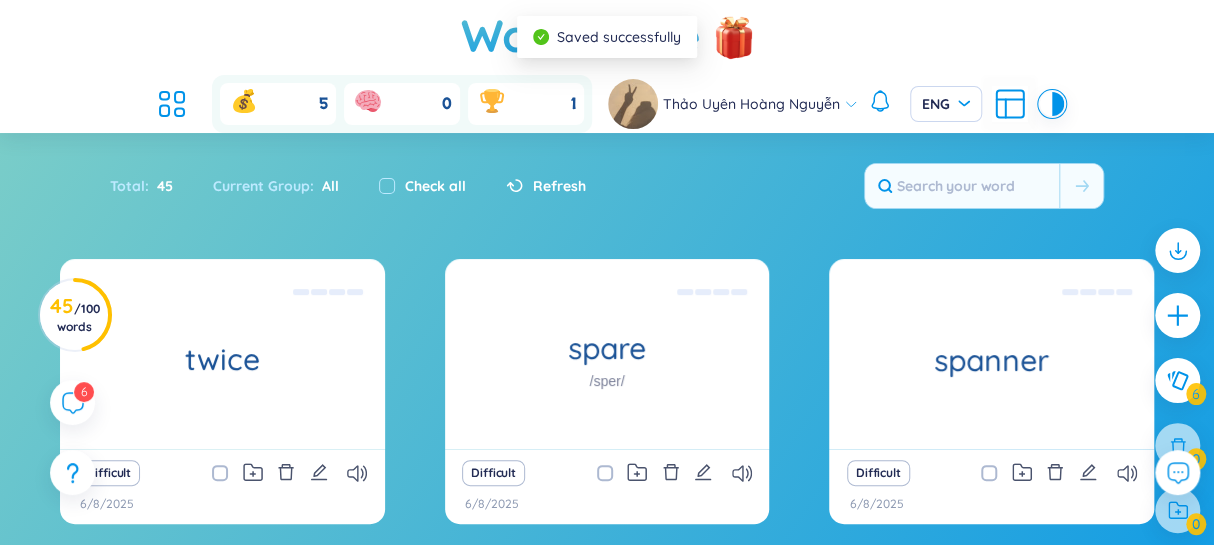 type 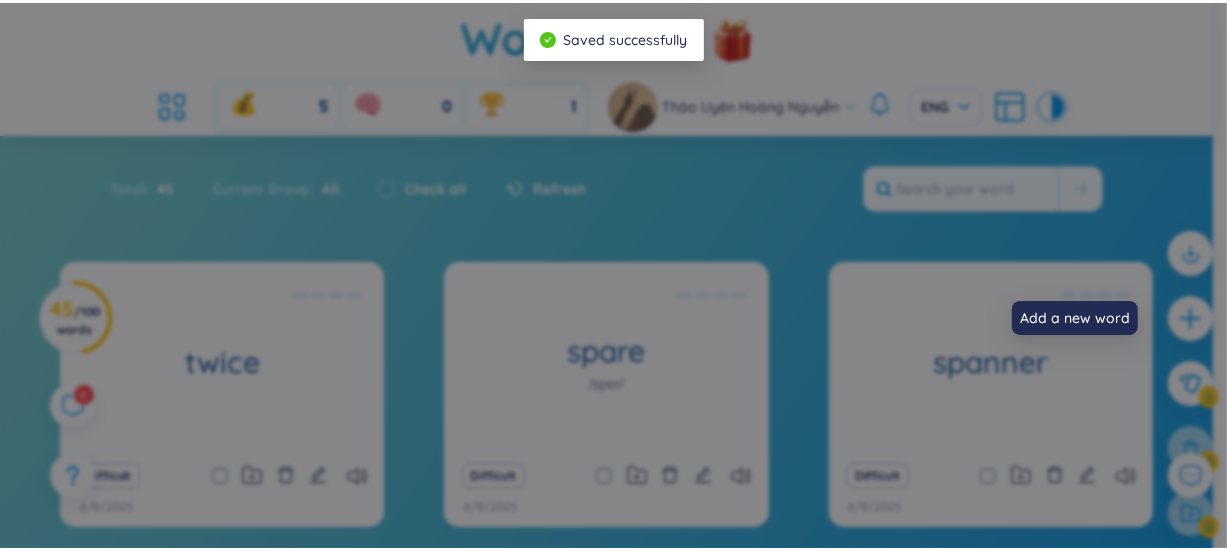 scroll, scrollTop: 0, scrollLeft: 0, axis: both 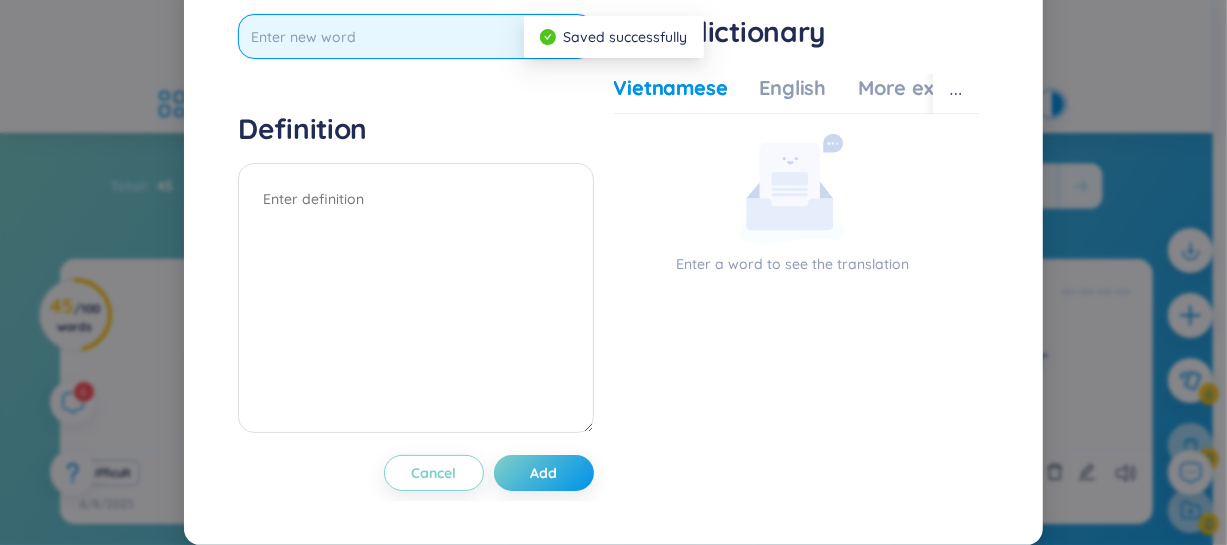 click at bounding box center [415, 36] 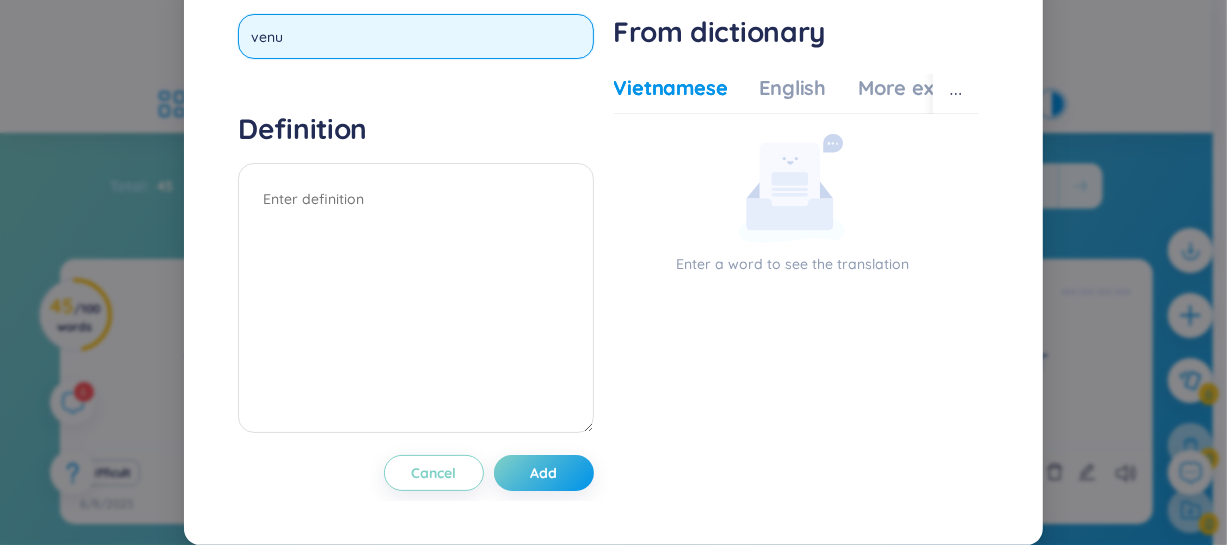 type on "venue" 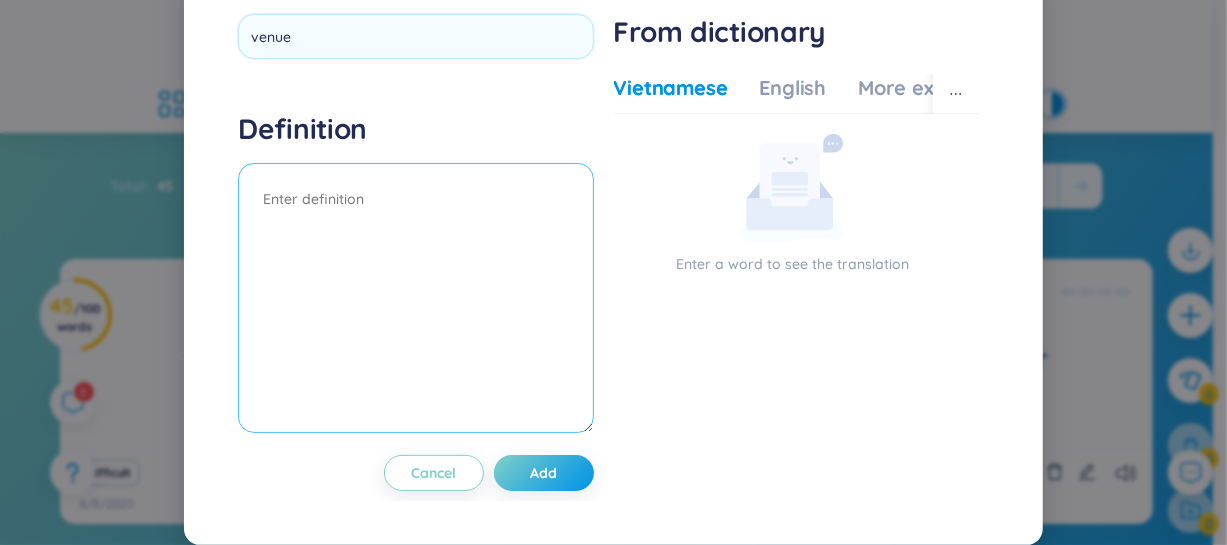 click on "Definition" at bounding box center (415, 275) 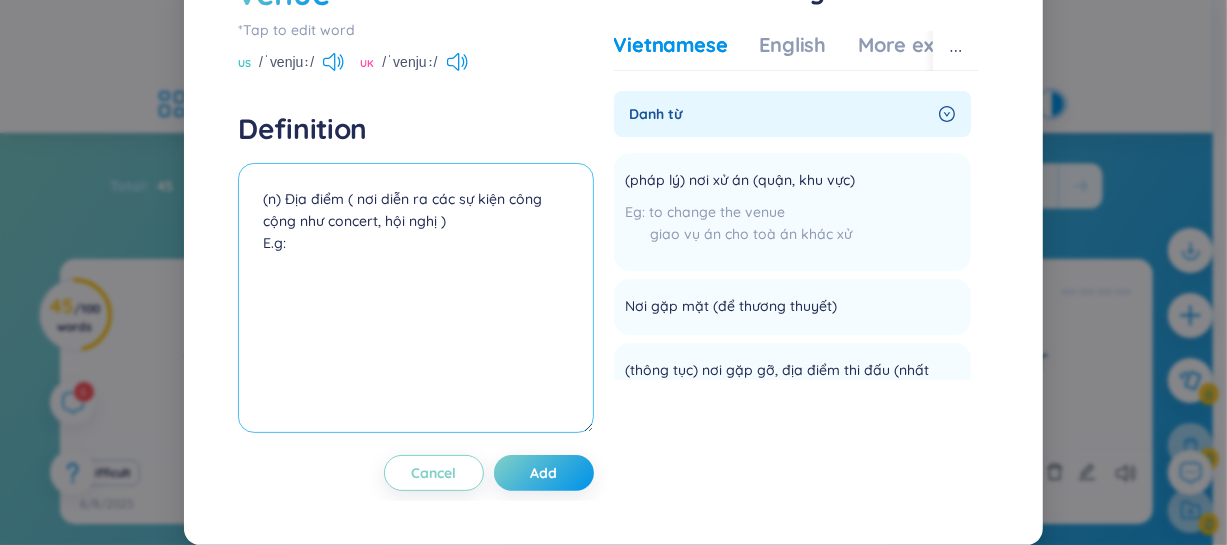 click on "(n) Địa điểm ( nơi diễn ra các sự kiện công cộng như concert, hội nghị )
E.g:" at bounding box center (415, 298) 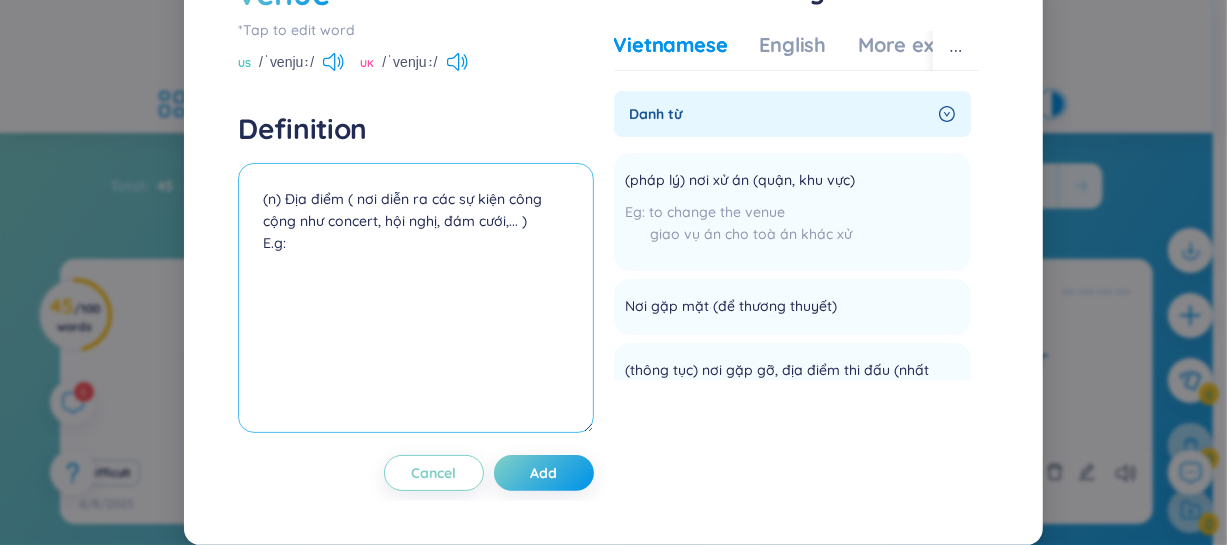 click on "(n) Địa điểm ( nơi diễn ra các sự kiện công cộng như concert, hội nghị, đám cưới,... )
E.g:" at bounding box center (415, 298) 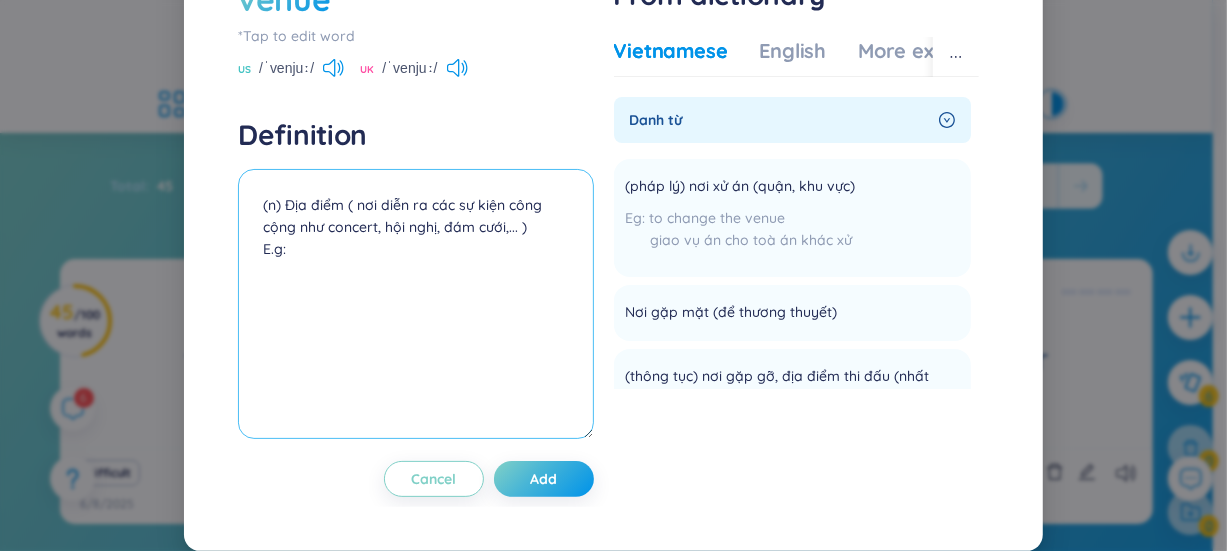 paste on "The concert will take place at a new venue downtown." 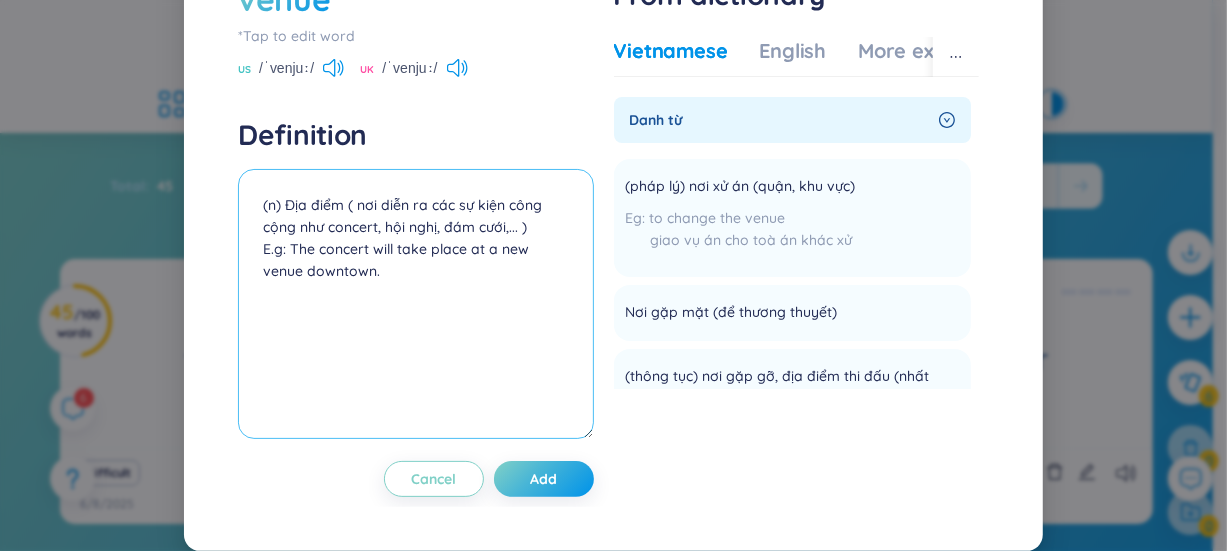 click on "(n) Địa điểm ( nơi diễn ra các sự kiện công cộng như concert, hội nghị, đám cưới,... )
E.g: The concert will take place at a new venue downtown." at bounding box center [415, 304] 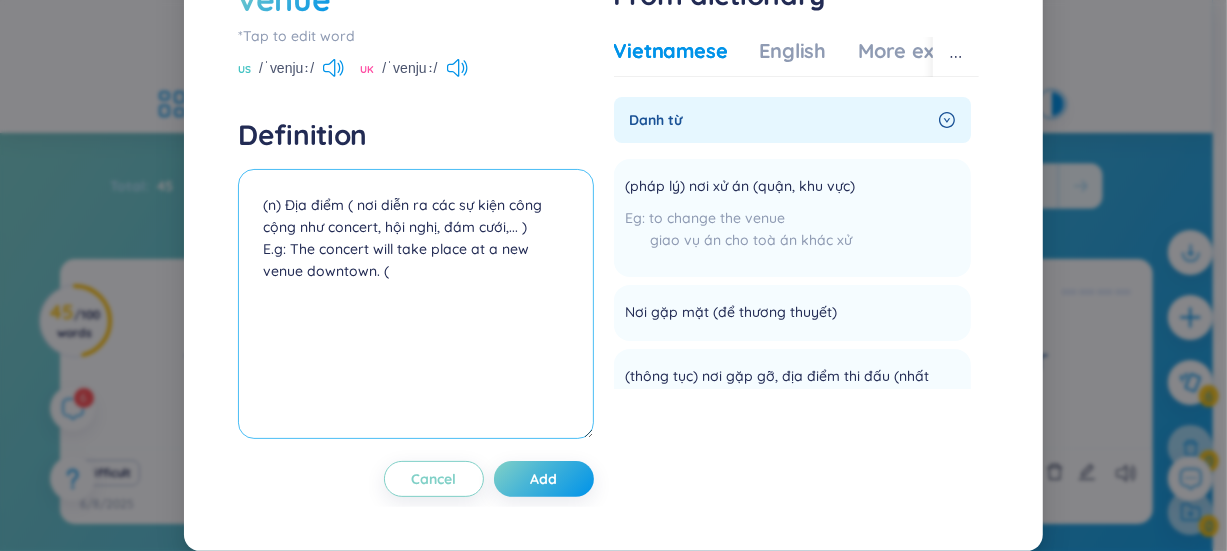paste on "Buổi concert sẽ diễn ra ở một địa điểm mới trong trung tâm thành phố." 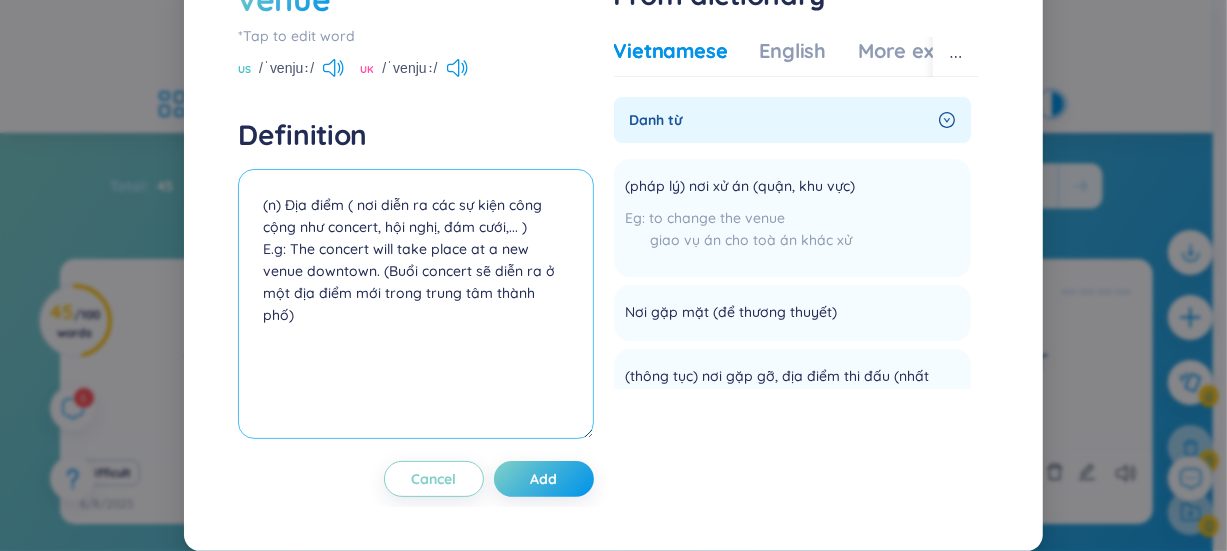 paste on "We need to book the wedding venue in advance" 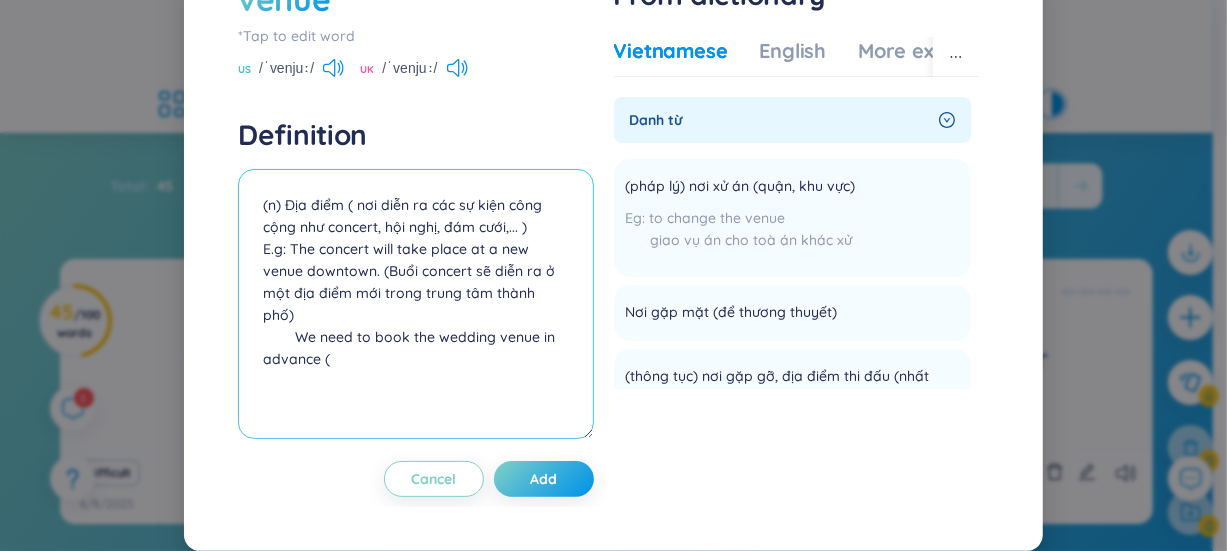 paste on "Tụi mình cần đặt trước địa điểm tổ chức đám cưới." 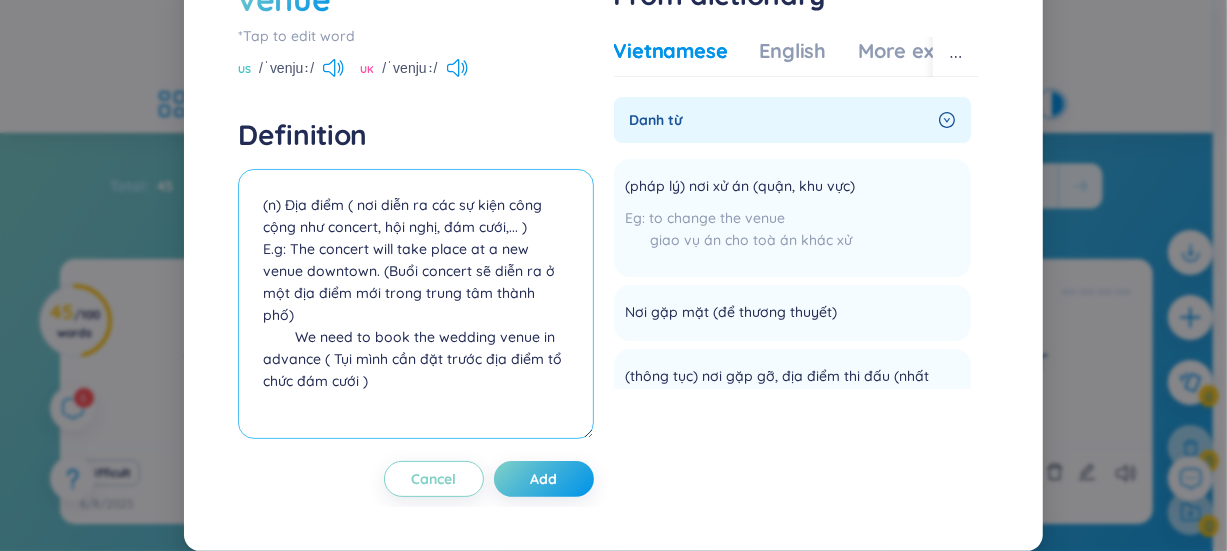 click on "(n) Địa điểm ( nơi diễn ra các sự kiện công cộng như concert, hội nghị, đám cưới,... )
E.g: The concert will take place at a new venue downtown. (Buổi concert sẽ diễn ra ở một địa điểm mới trong trung tâm thành phố)
We need to book the wedding venue in advance ( Tụi mình cần đặt trước địa điểm tổ chức đám cưới )" at bounding box center (415, 304) 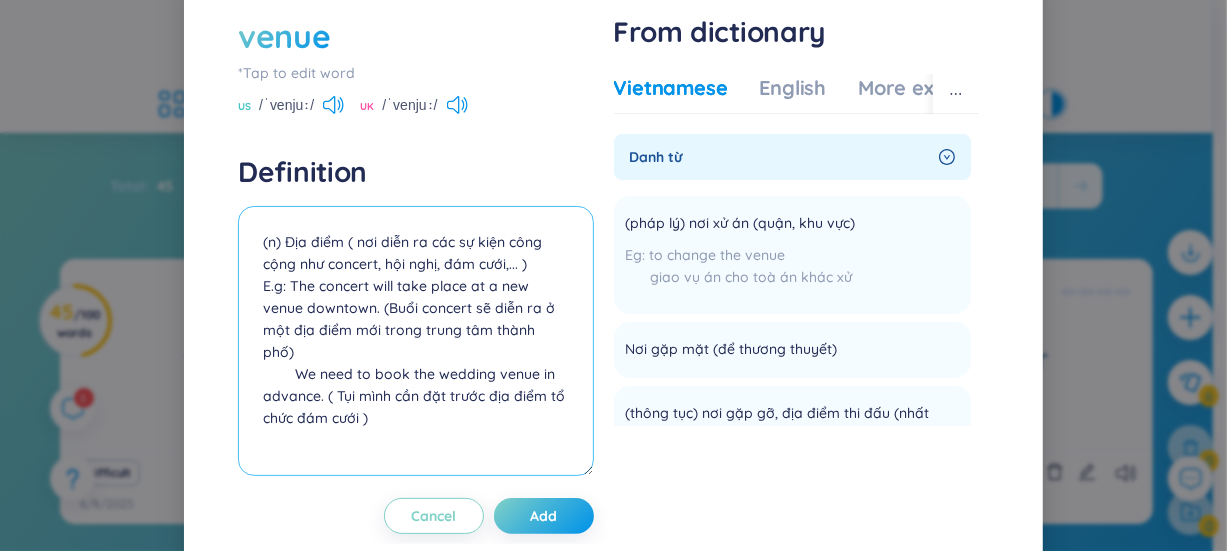 scroll, scrollTop: 77, scrollLeft: 0, axis: vertical 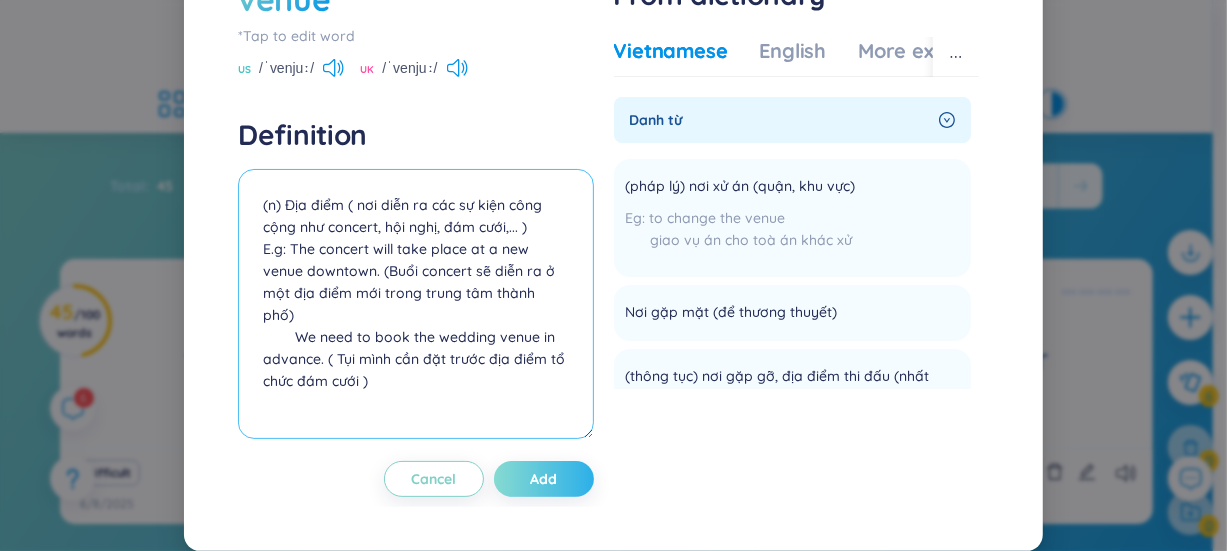 type on "(n) Địa điểm ( nơi diễn ra các sự kiện công cộng như concert, hội nghị, đám cưới,... )
E.g: The concert will take place at a new venue downtown. (Buổi concert sẽ diễn ra ở một địa điểm mới trong trung tâm thành phố)
We need to book the wedding venue in advance. ( Tụi mình cần đặt trước địa điểm tổ chức đám cưới )" 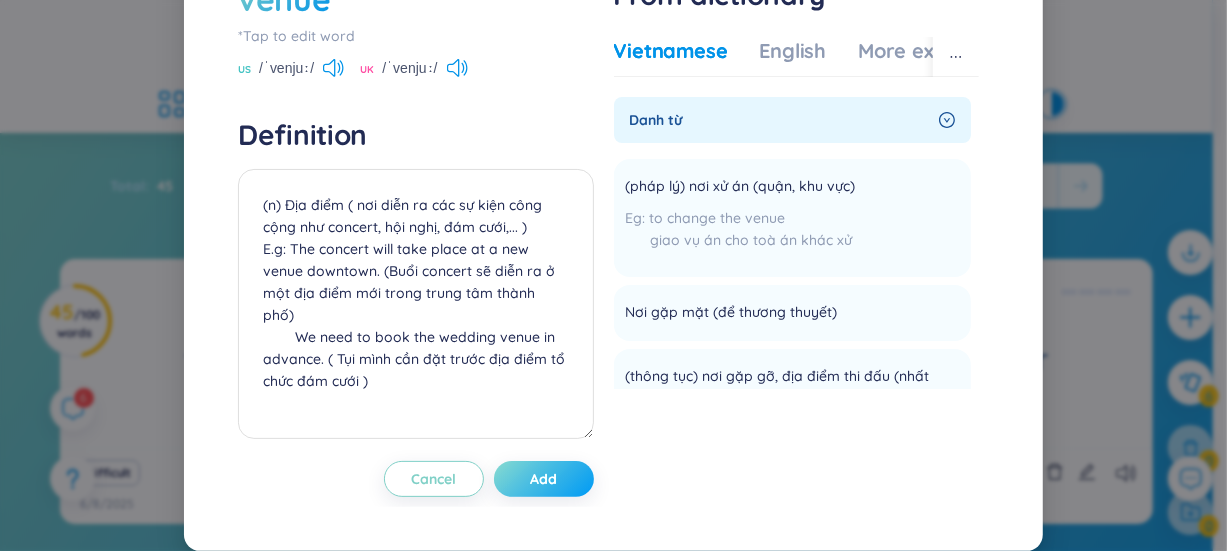 click on "Add" at bounding box center [544, 479] 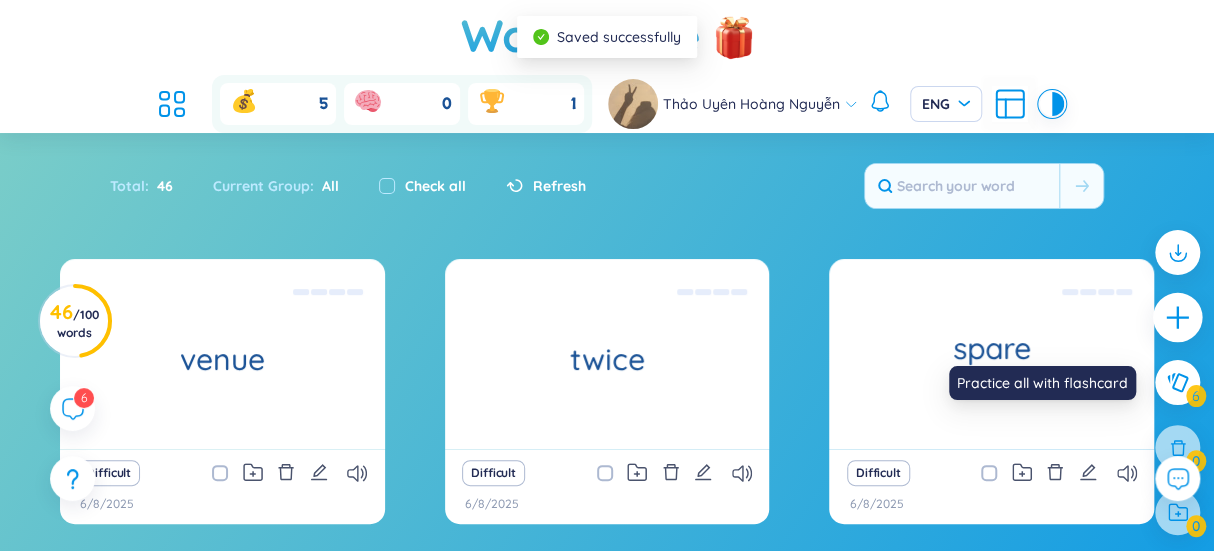 click 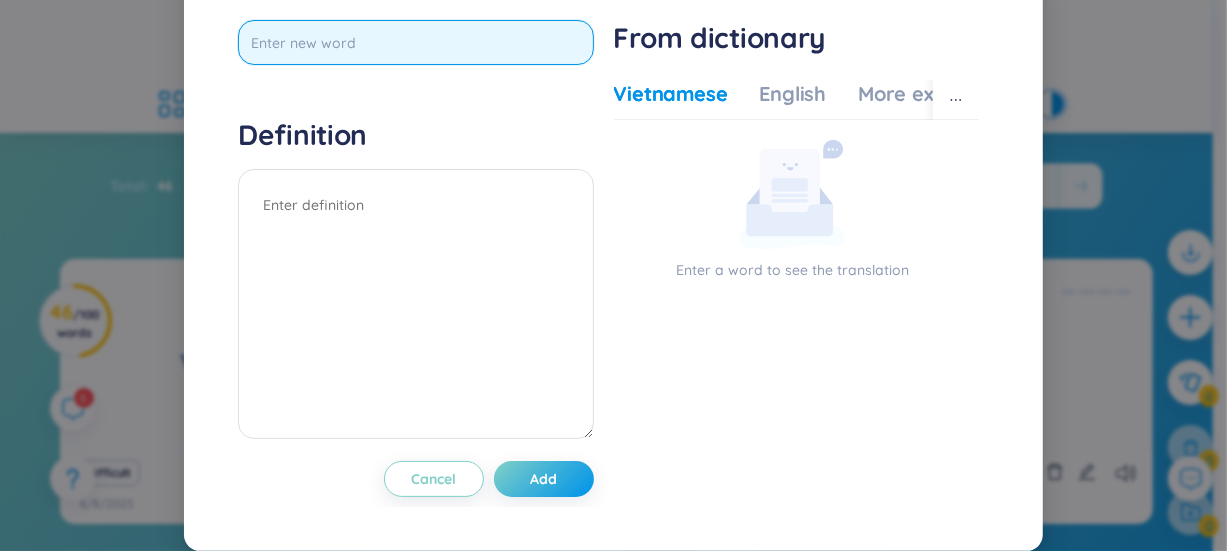 click at bounding box center (415, 42) 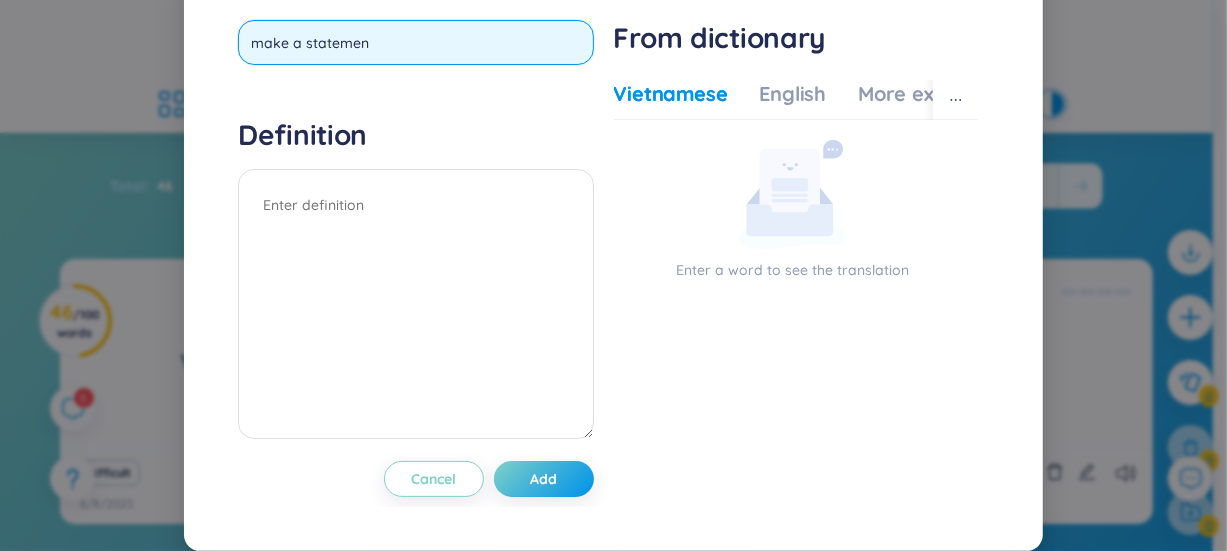type on "make a statement" 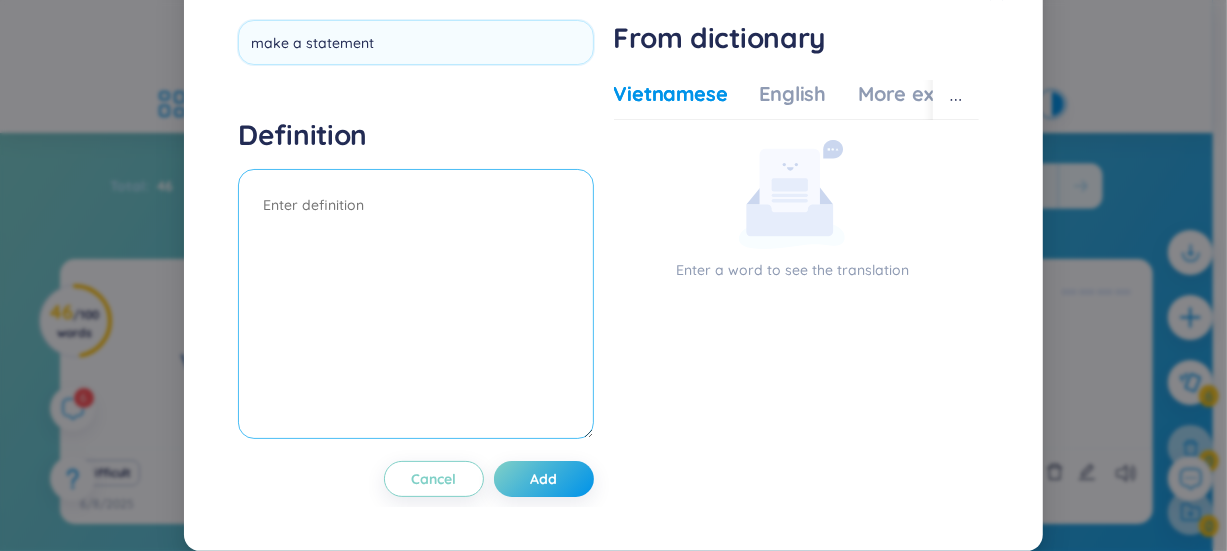 click on "Definition" at bounding box center [415, 281] 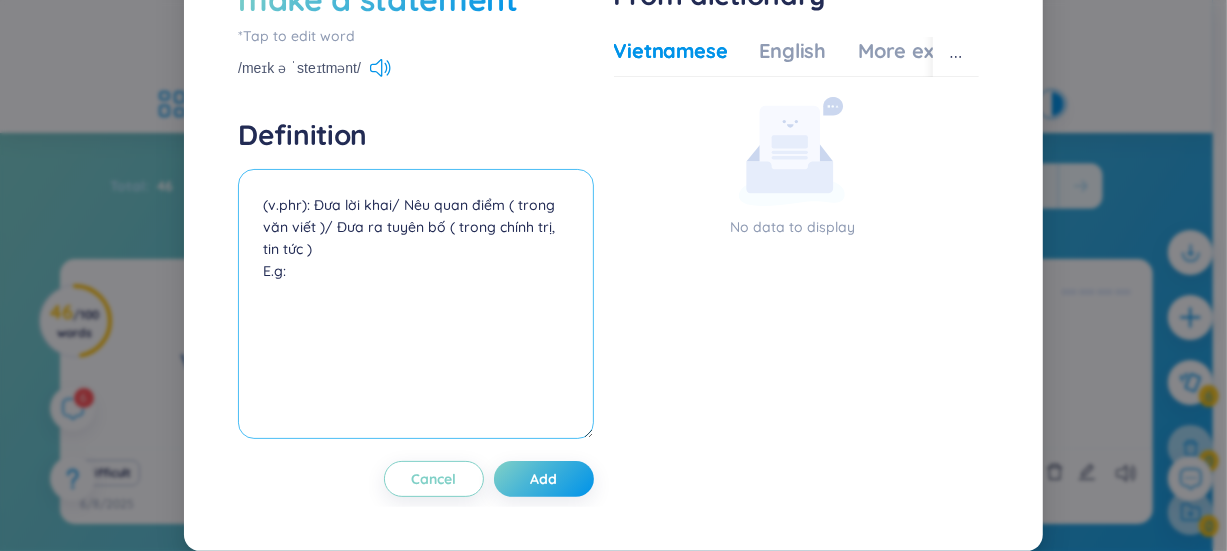 paste on "He refused to make a statement without a lawyer" 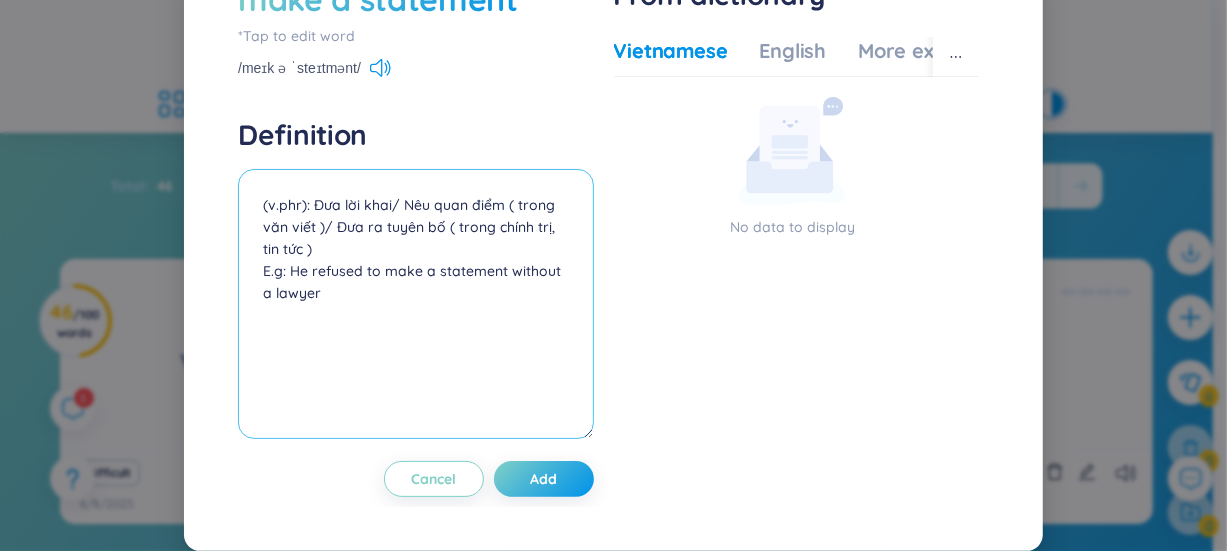 click on "(v.phr): Đưa lời khai/ Nêu quan điểm ( trong văn viết )/ Đưa ra tuyên bố ( trong chính trị, tin tức )
E.g: He refused to make a statement without a lawyer" at bounding box center (415, 304) 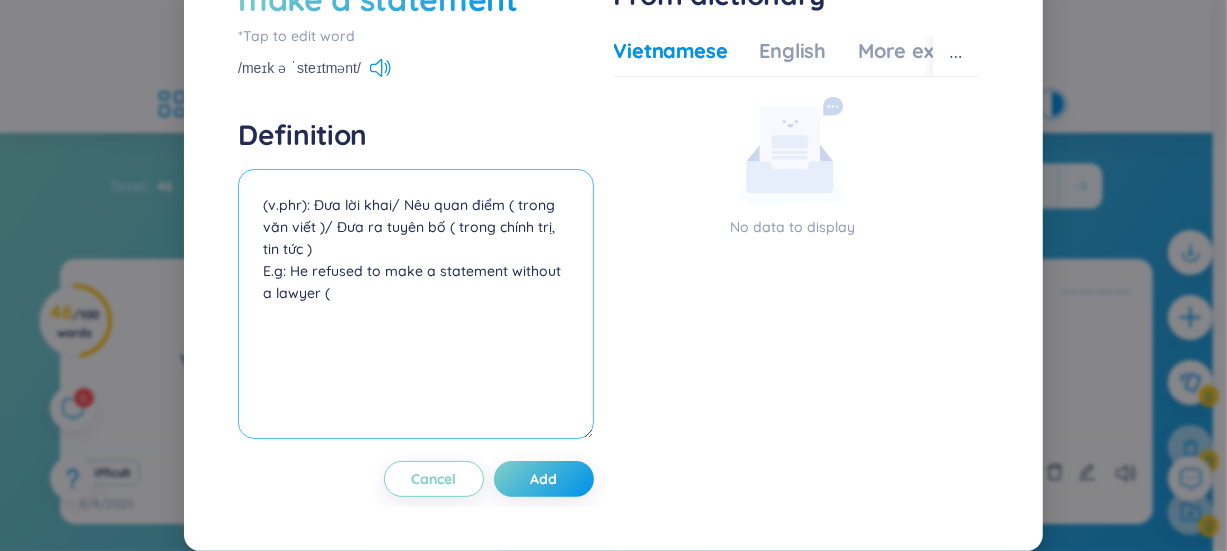 paste on "Anh ta từ chối đưa lời khai nếu không có luật sư." 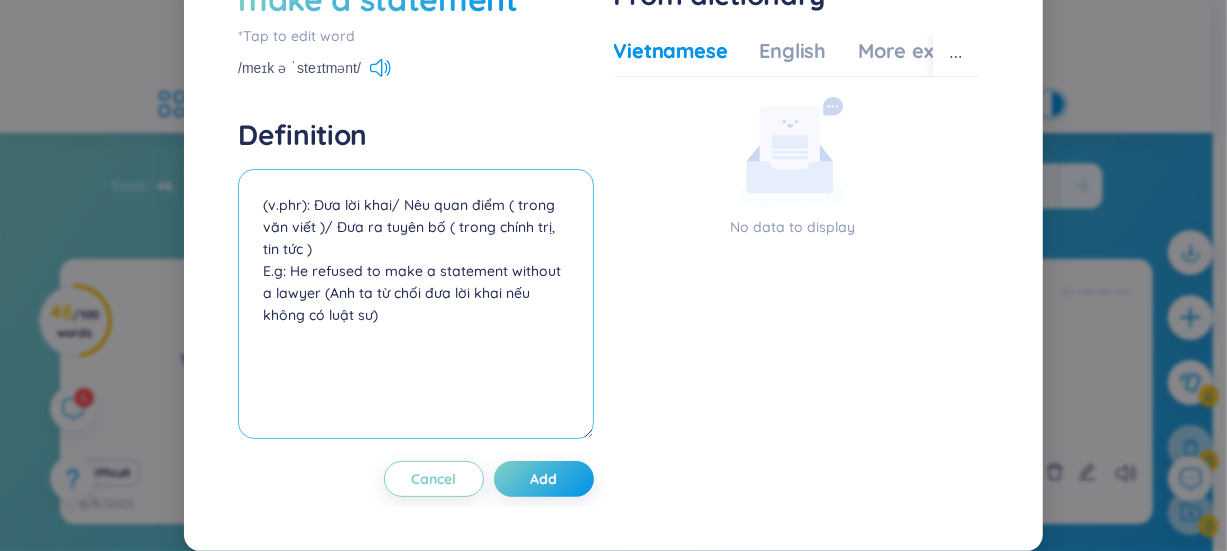 drag, startPoint x: 314, startPoint y: 367, endPoint x: 334, endPoint y: 365, distance: 20.09975 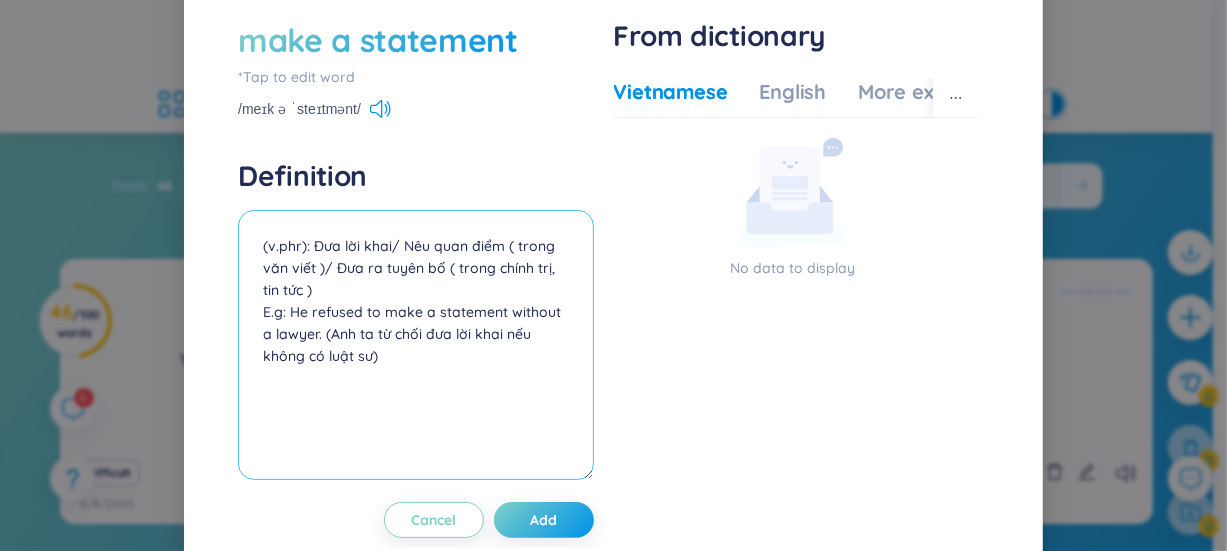 scroll, scrollTop: 77, scrollLeft: 0, axis: vertical 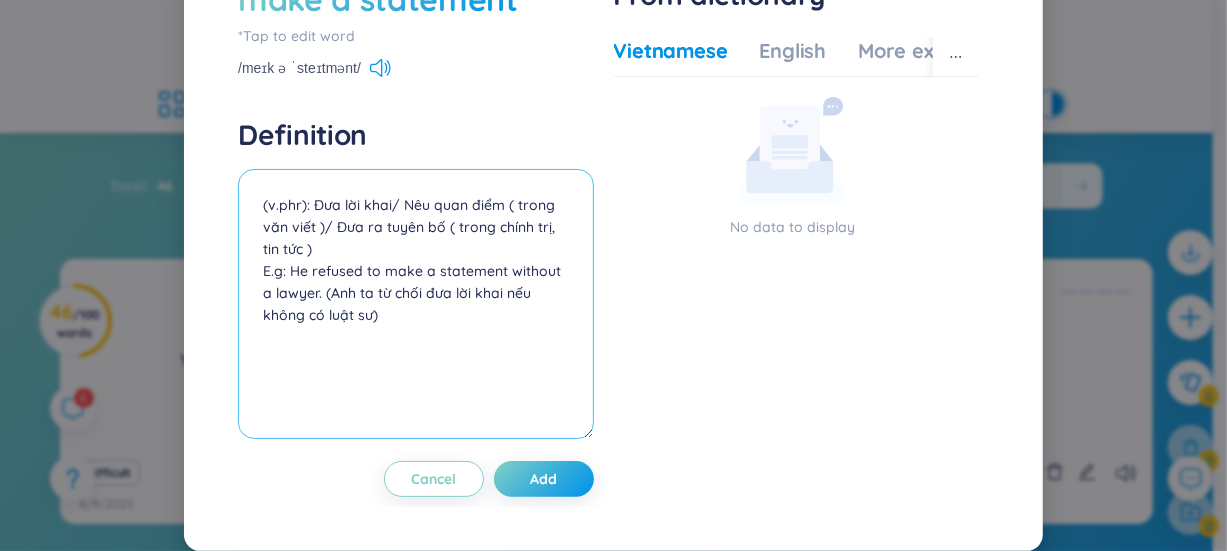 click on "(v.phr): Đưa lời khai/ Nêu quan điểm ( trong văn viết )/ Đưa ra tuyên bố ( trong chính trị, tin tức )
E.g: He refused to make a statement without a lawyer. (Anh ta từ chối đưa lời khai nếu không có luật sư)" at bounding box center (415, 304) 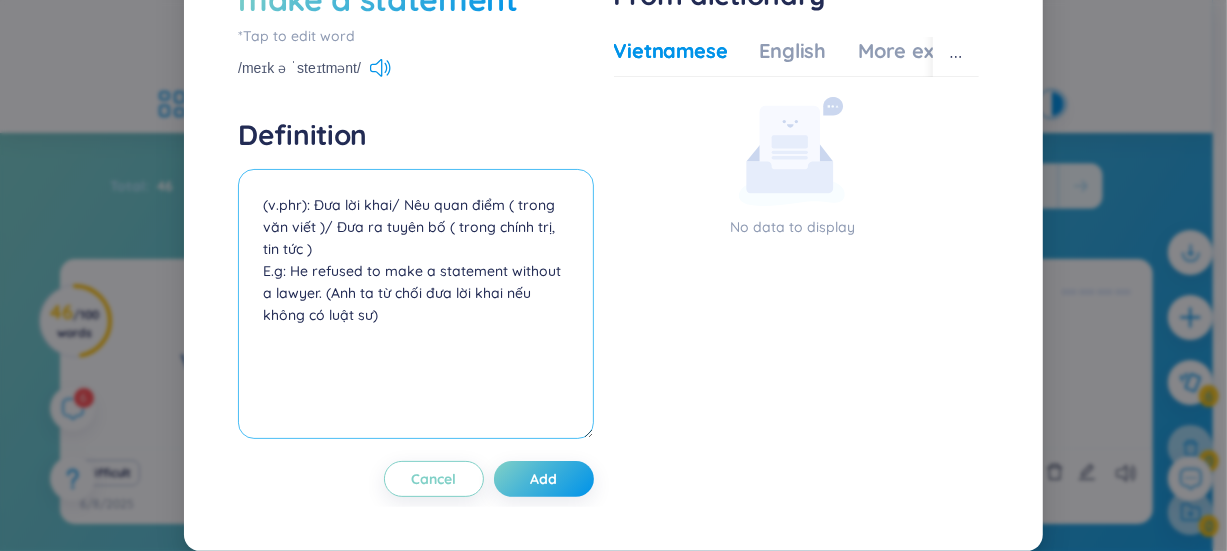 paste on "In the introduction, you need to make a clear statement of your opinion." 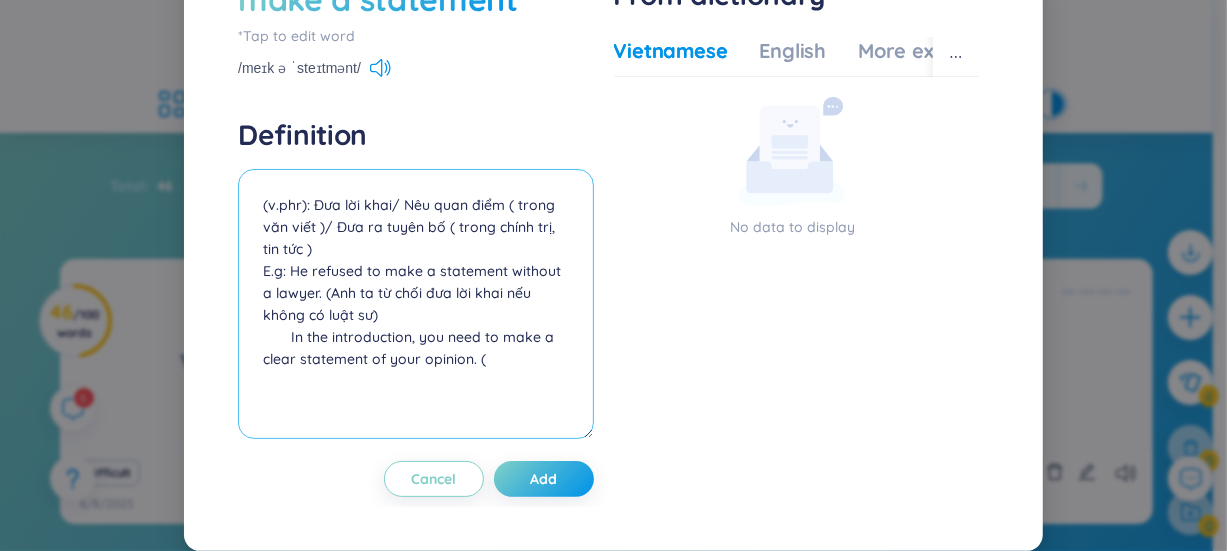 paste on "Trong phần mở bài, bạn cần nêu rõ quan điểm của mình" 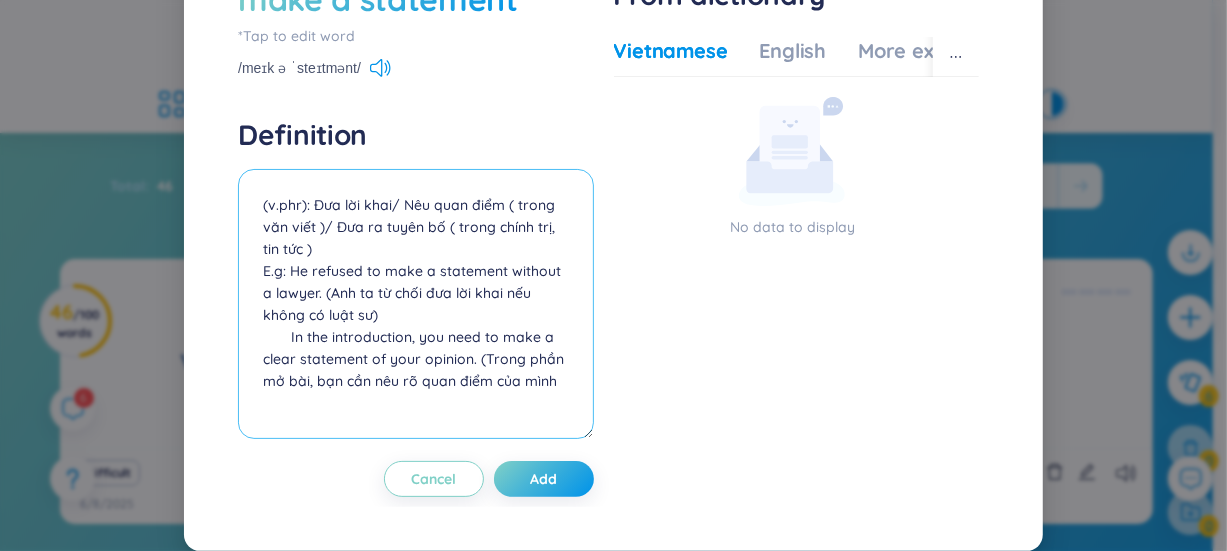 click on "(v.phr): Đưa lời khai/ Nêu quan điểm ( trong văn viết )/ Đưa ra tuyên bố ( trong chính trị, tin tức )
E.g: He refused to make a statement without a lawyer. (Anh ta từ chối đưa lời khai nếu không có luật sư)
In the introduction, you need to make a clear statement of your opinion. (Trong phần mở bài, bạn cần nêu rõ quan điểm của mình" at bounding box center (415, 304) 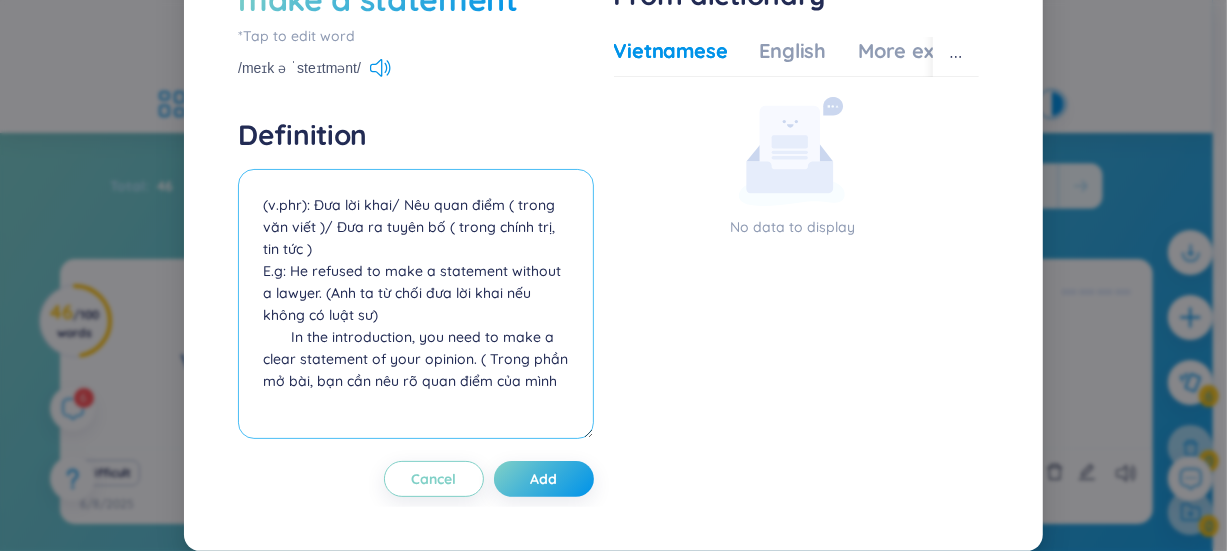 click on "(v.phr): Đưa lời khai/ Nêu quan điểm ( trong văn viết )/ Đưa ra tuyên bố ( trong chính trị, tin tức )
E.g: He refused to make a statement without a lawyer. (Anh ta từ chối đưa lời khai nếu không có luật sư)
In the introduction, you need to make a clear statement of your opinion. ( Trong phần mở bài, bạn cần nêu rõ quan điểm của mình" at bounding box center (415, 304) 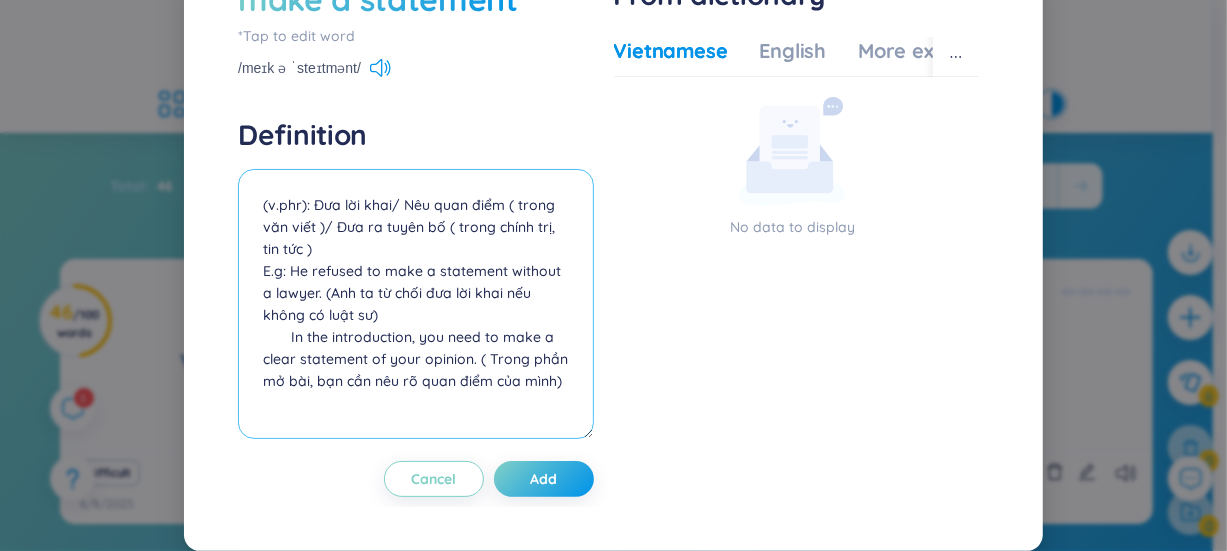 click on "(v.phr): Đưa lời khai/ Nêu quan điểm ( trong văn viết )/ Đưa ra tuyên bố ( trong chính trị, tin tức )
E.g: He refused to make a statement without a lawyer. (Anh ta từ chối đưa lời khai nếu không có luật sư)
In the introduction, you need to make a clear statement of your opinion. ( Trong phần mở bài, bạn cần nêu rõ quan điểm của mình)" at bounding box center (415, 304) 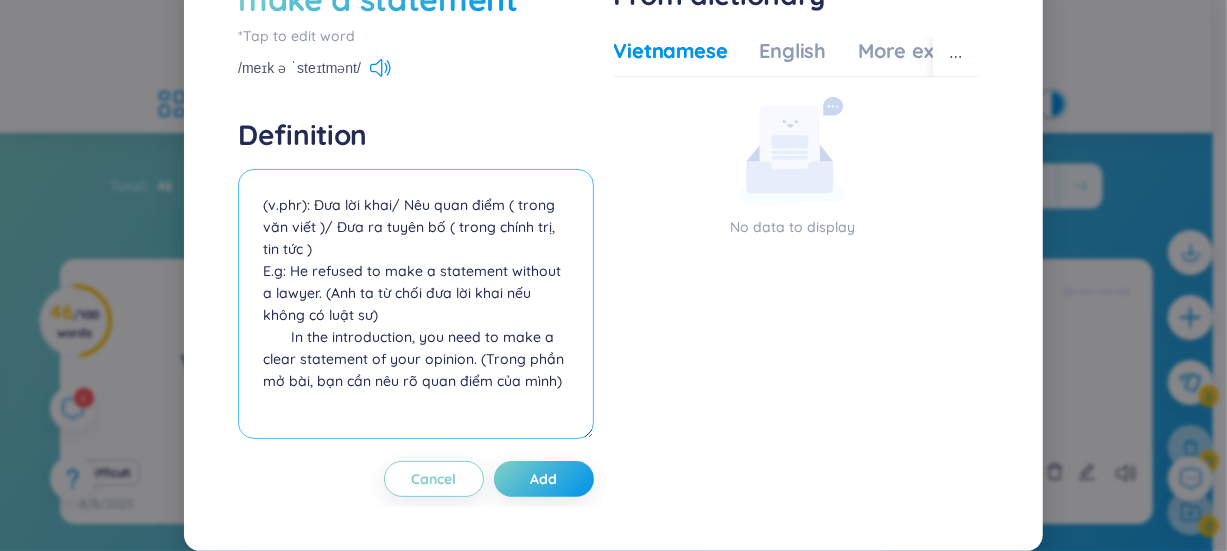 drag, startPoint x: 551, startPoint y: 377, endPoint x: 563, endPoint y: 381, distance: 12.649111 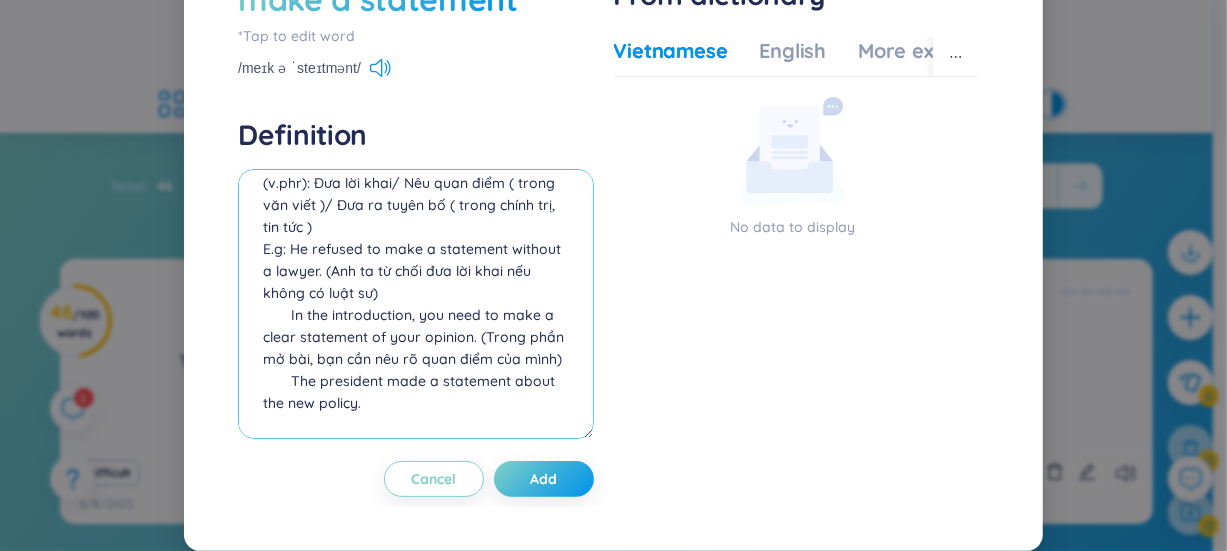 scroll, scrollTop: 43, scrollLeft: 0, axis: vertical 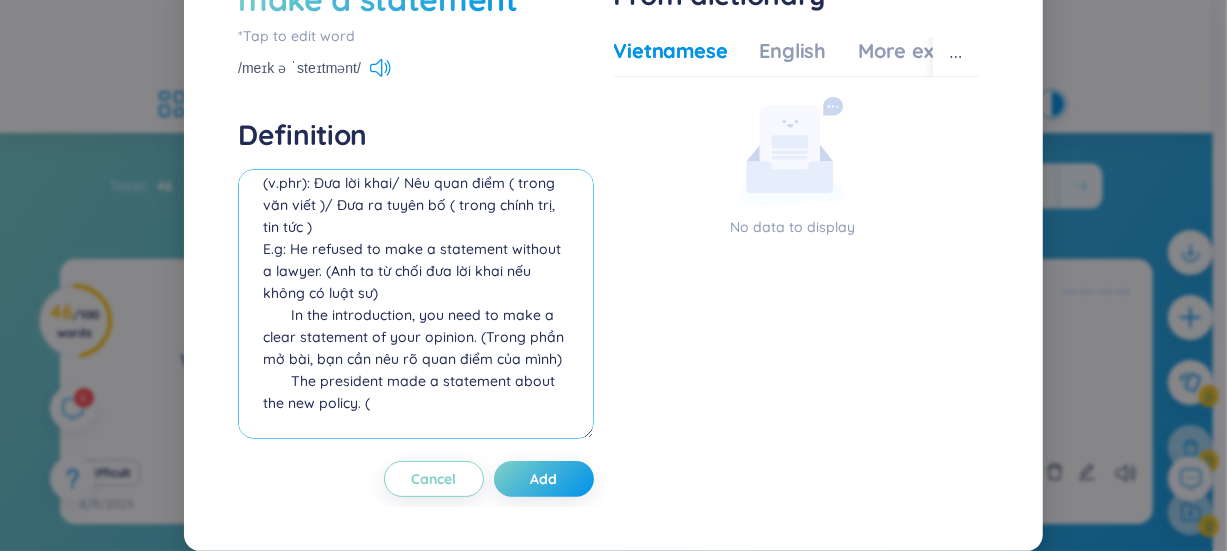 paste on "Tổng thống đã tuyên bố về chính sách mới" 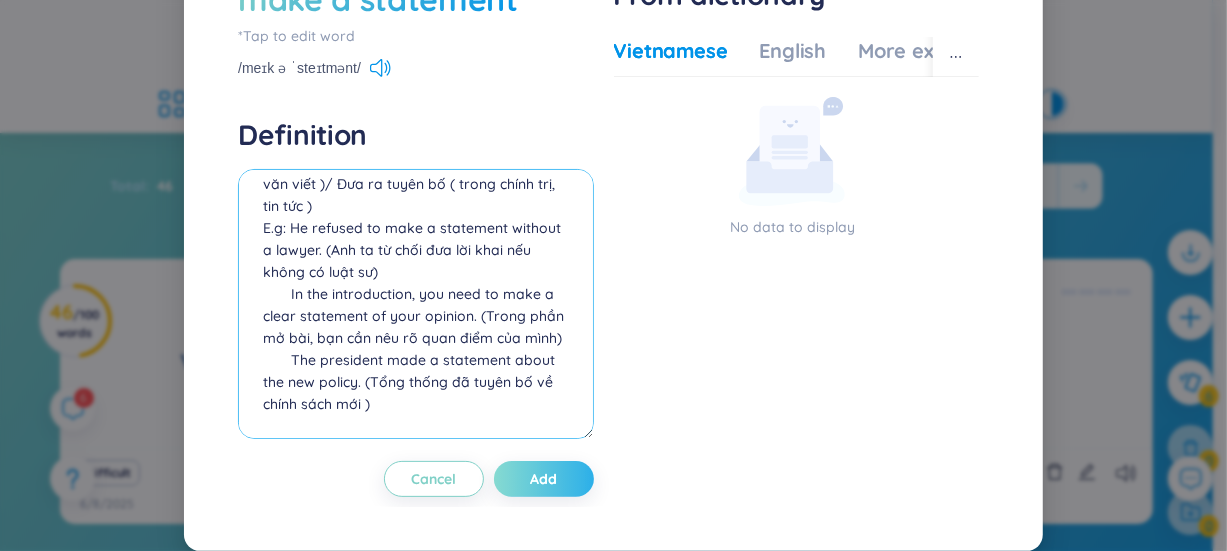 type on "(v.phr): Đưa lời khai/ Nêu quan điểm ( trong văn viết )/ Đưa ra tuyên bố ( trong chính trị, tin tức )
E.g: He refused to make a statement without a lawyer. (Anh ta từ chối đưa lời khai nếu không có luật sư)
In the introduction, you need to make a clear statement of your opinion. (Trong phần mở bài, bạn cần nêu rõ quan điểm của mình)
The president made a statement about the new policy. (Tổng thống đã tuyên bố về chính sách mới )" 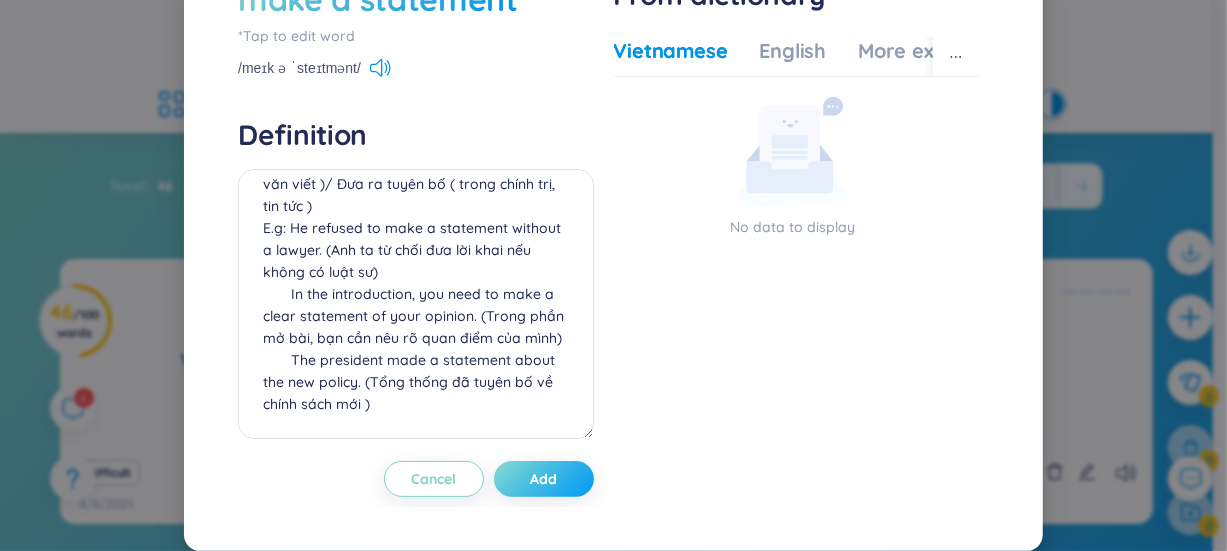 click on "Add" at bounding box center (544, 479) 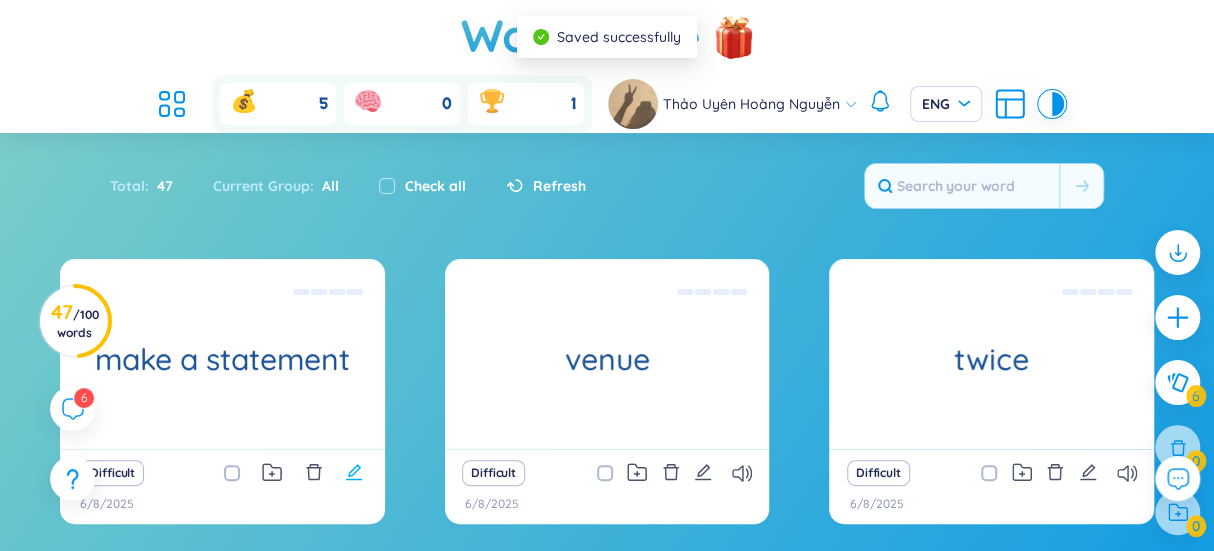 click 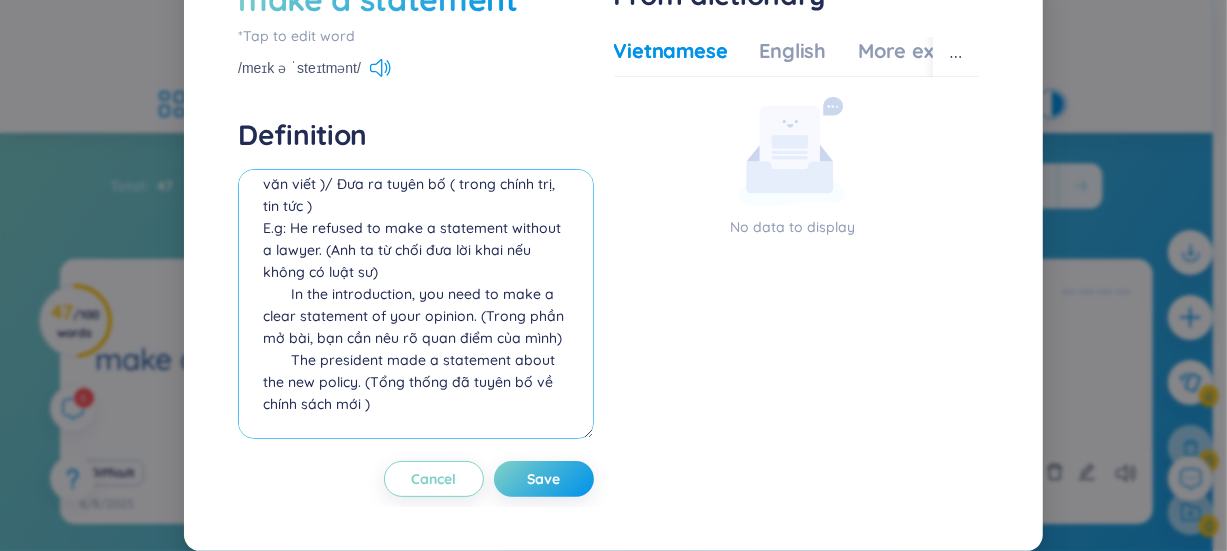 scroll, scrollTop: 65, scrollLeft: 0, axis: vertical 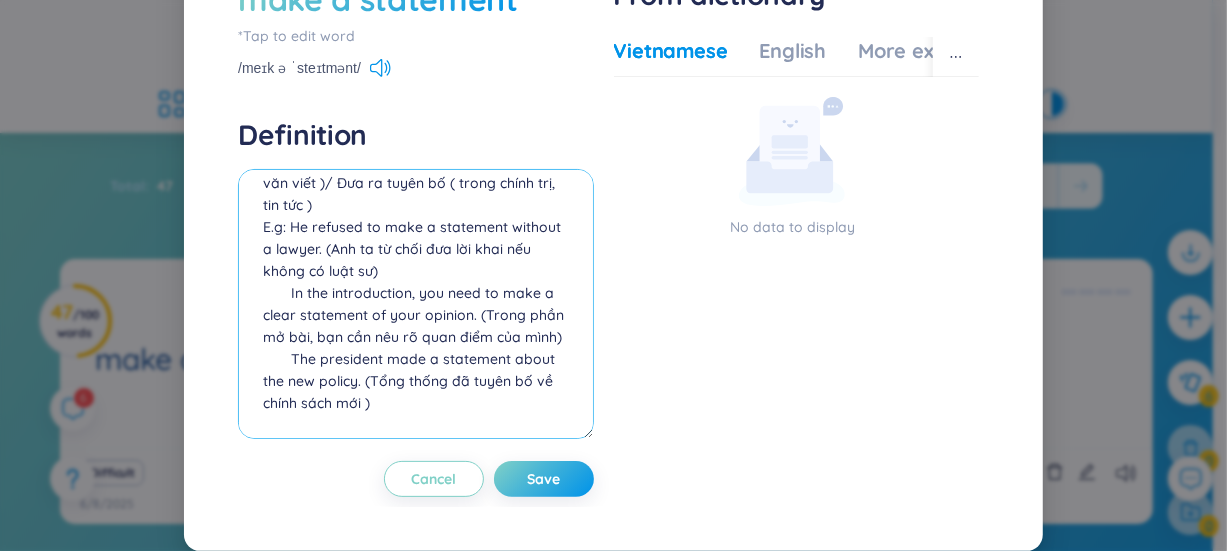 click on "(v.phr): Đưa lời khai/ Nêu quan điểm ( trong văn viết )/ Đưa ra tuyên bố ( trong chính trị, tin tức )
E.g: He refused to make a statement without a lawyer. (Anh ta từ chối đưa lời khai nếu không có luật sư)
In the introduction, you need to make a clear statement of your opinion. (Trong phần mở bài, bạn cần nêu rõ quan điểm của mình)
The president made a statement about the new policy. (Tổng thống đã tuyên bố về chính sách mới )" at bounding box center [415, 304] 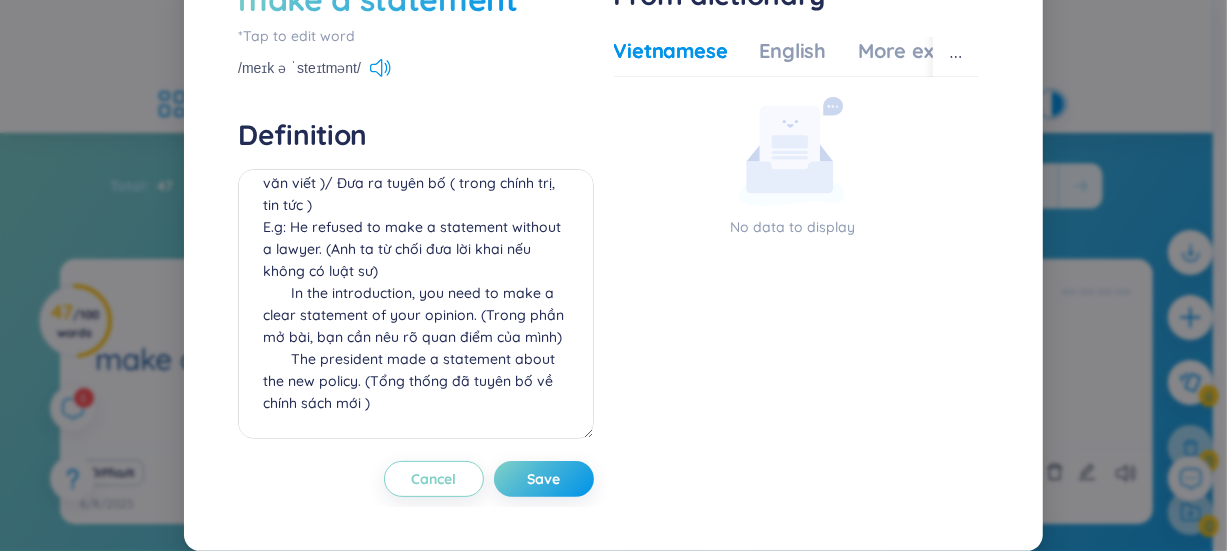 click on "No data to display" at bounding box center (796, 243) 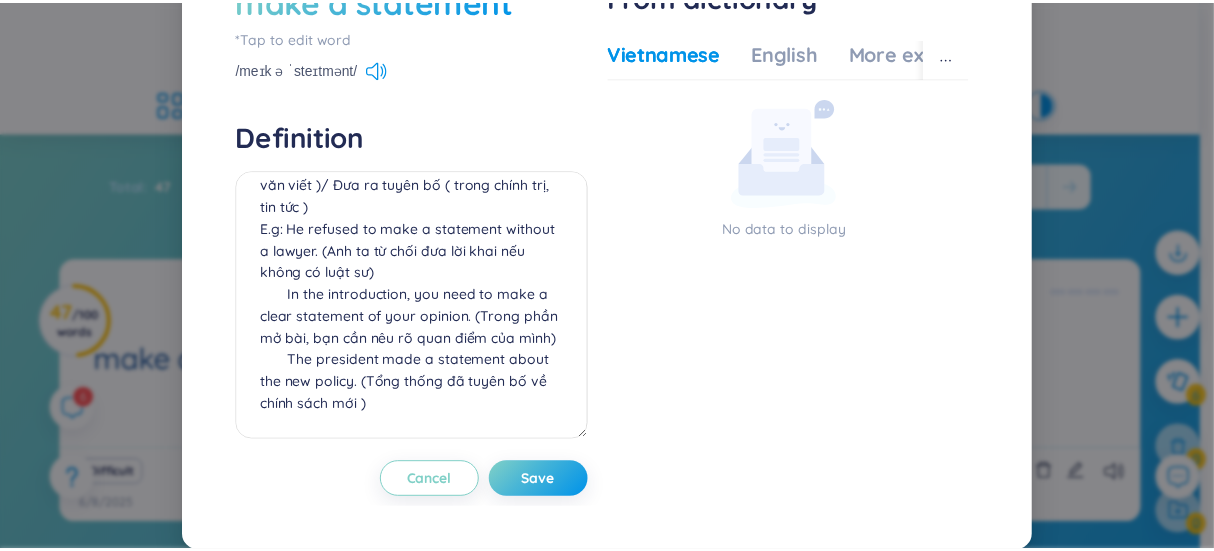 scroll, scrollTop: 77, scrollLeft: 0, axis: vertical 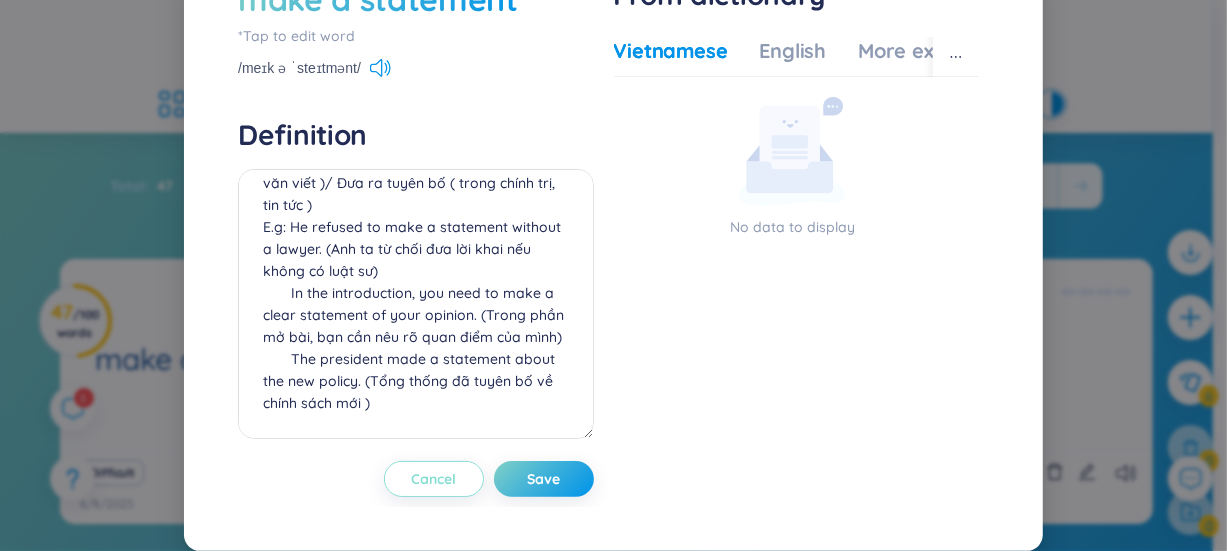 click on "Cancel" at bounding box center (433, 479) 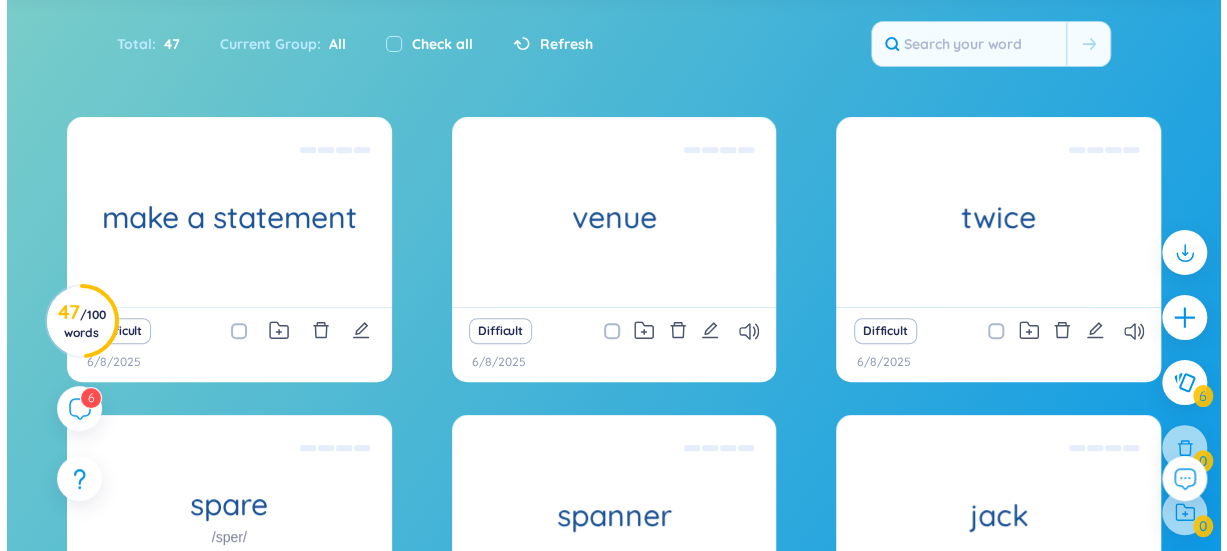 scroll, scrollTop: 121, scrollLeft: 0, axis: vertical 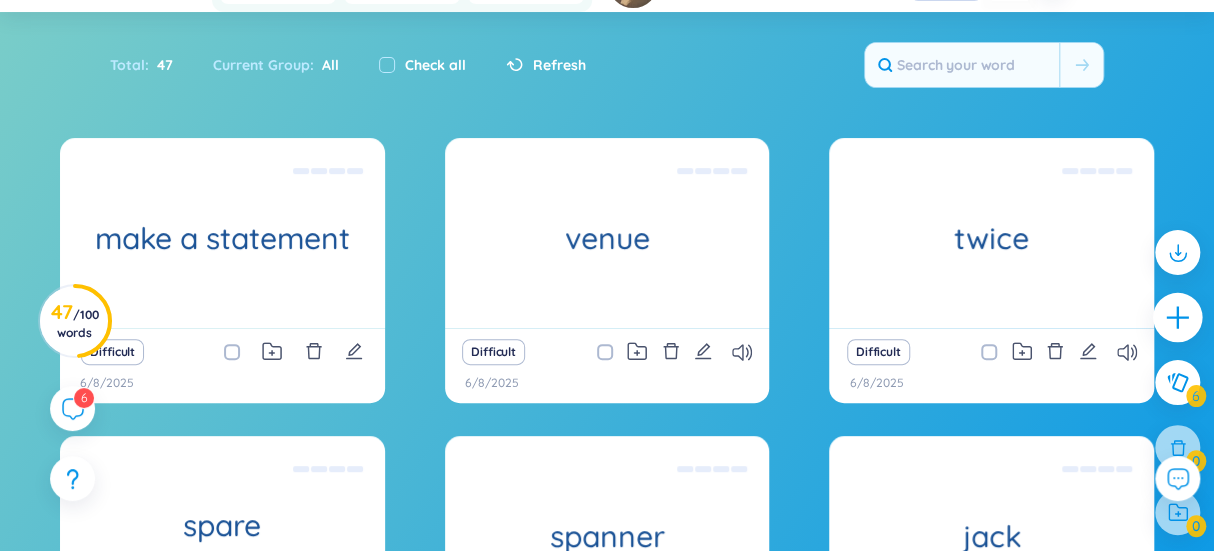 click 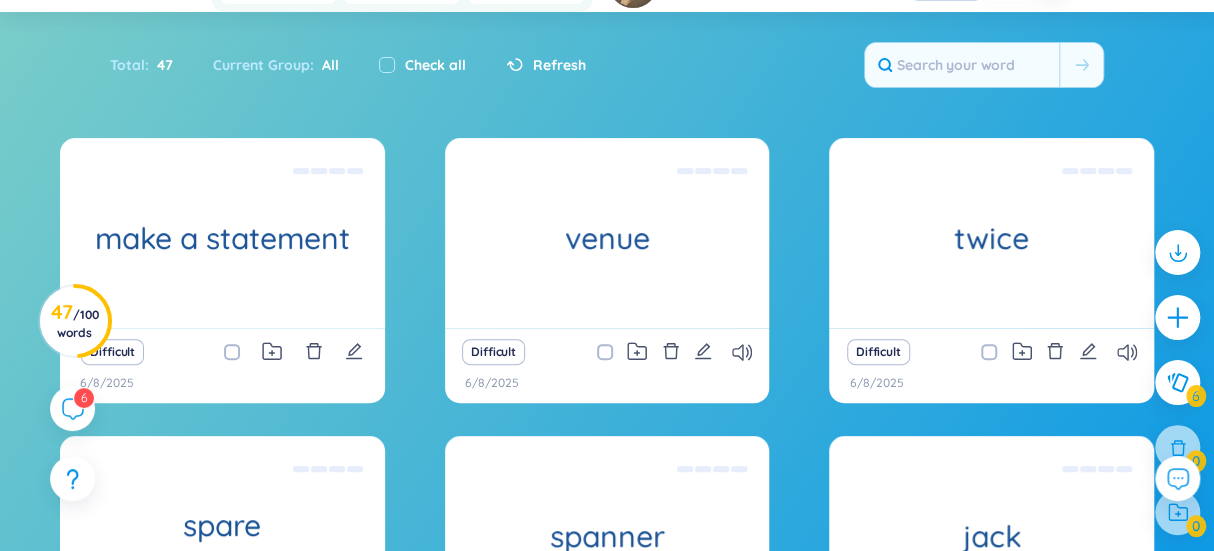 type 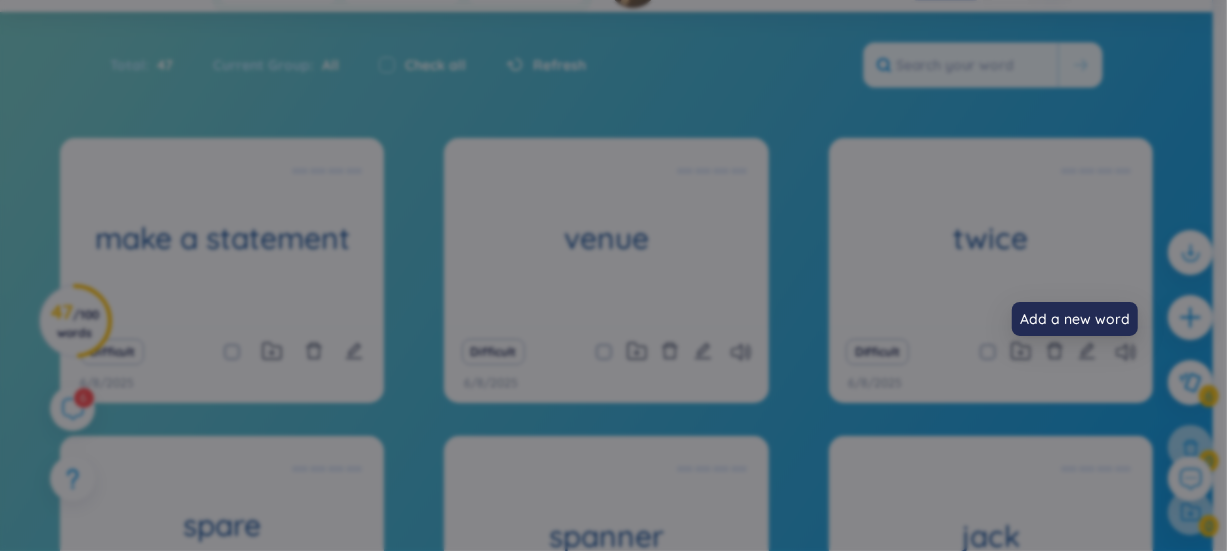 scroll, scrollTop: 0, scrollLeft: 0, axis: both 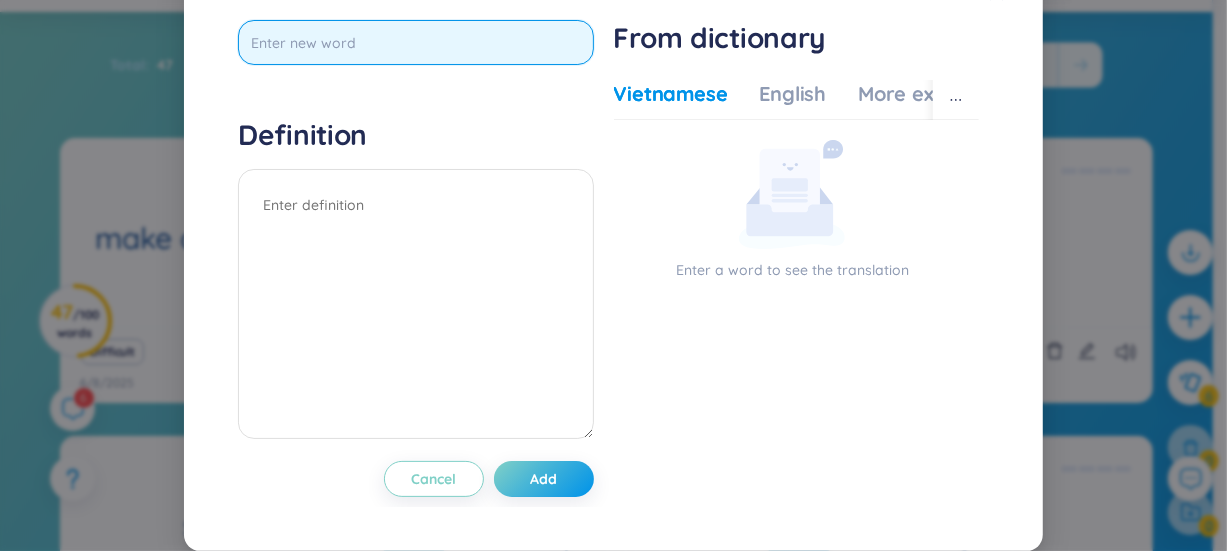 click at bounding box center [415, 42] 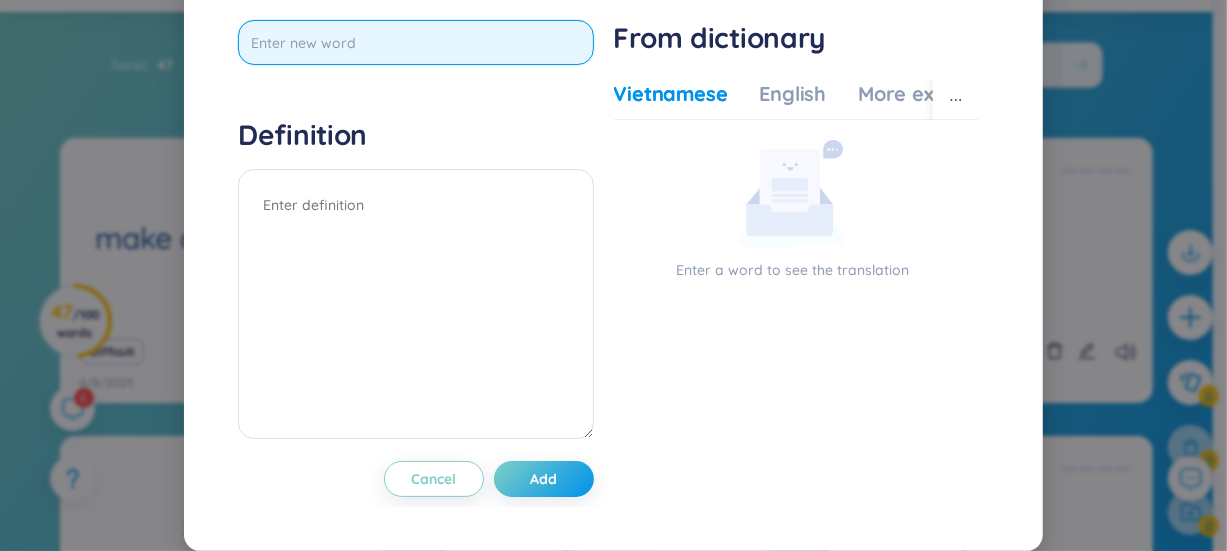 paste on "class monitor" 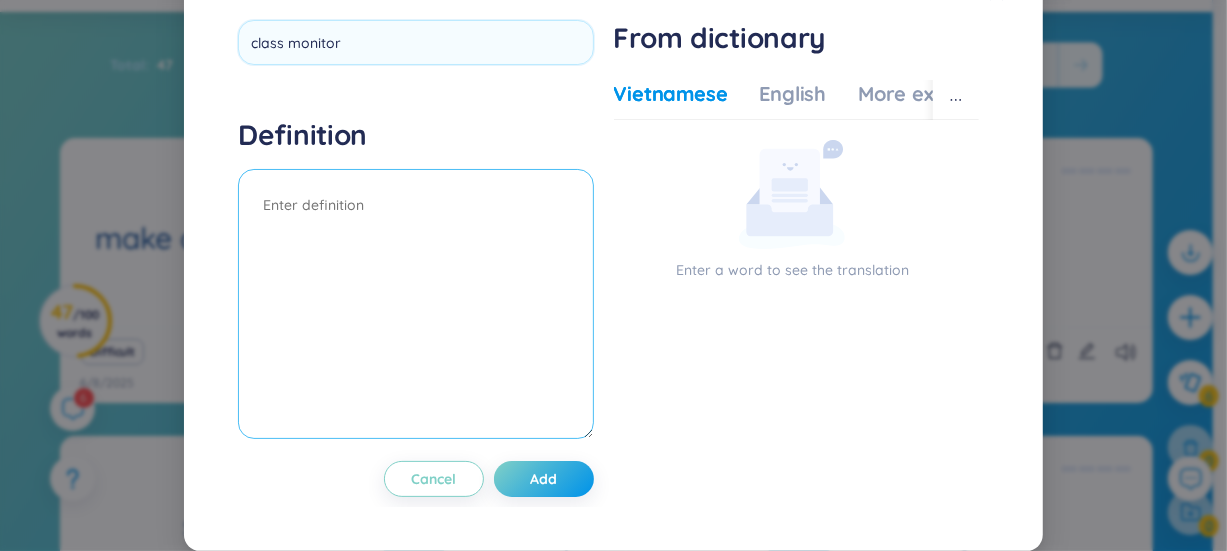 click on "Definition" at bounding box center [415, 281] 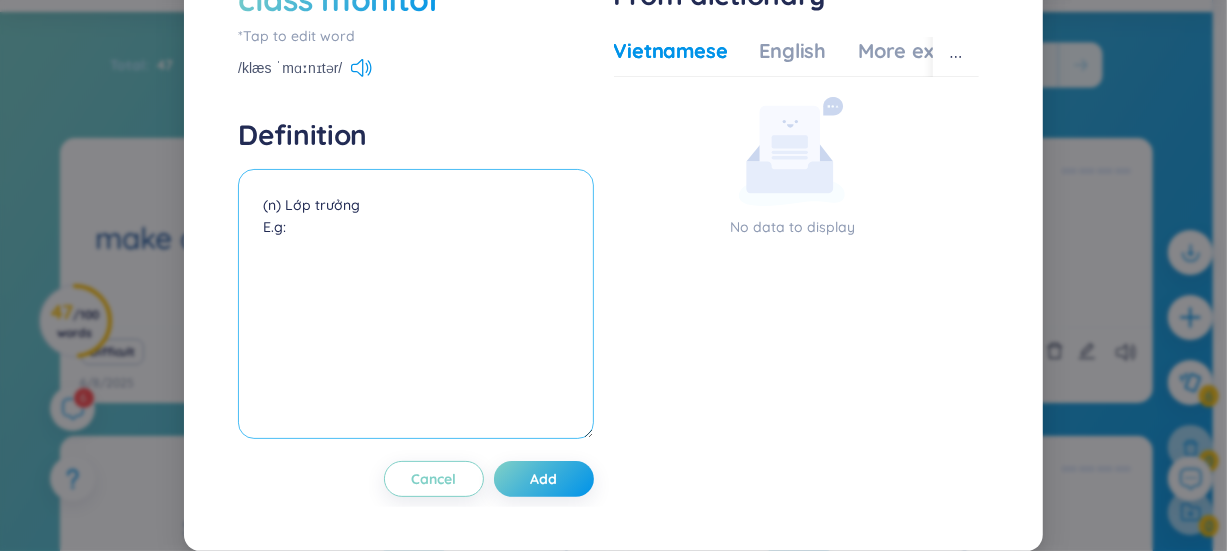 paste on "He was chosen to be the class monitor" 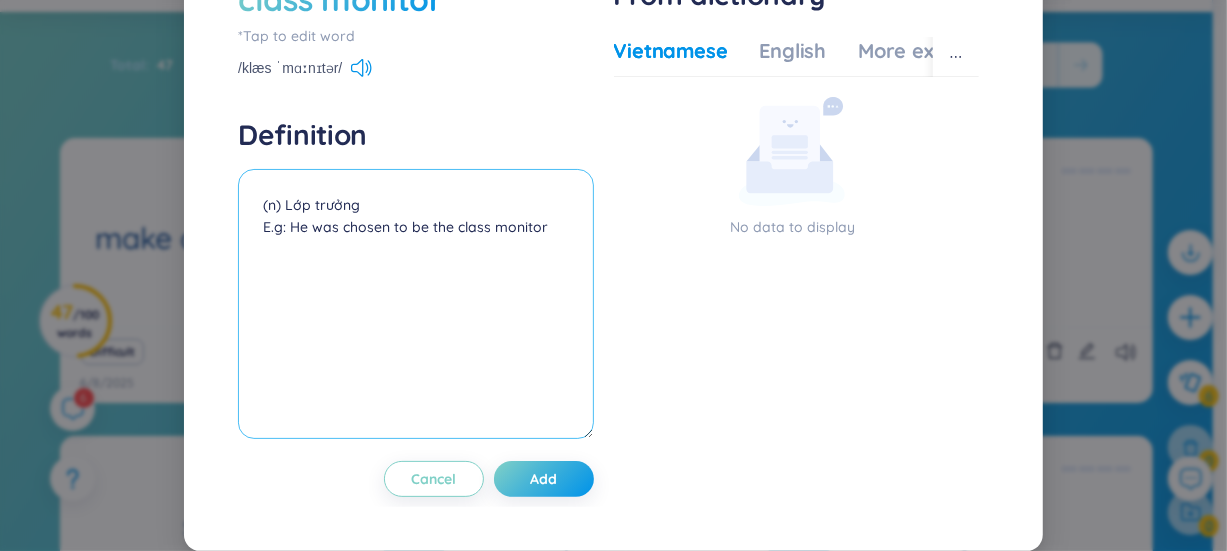 click on "(n) Lớp trưởng
E.g: He was chosen to be the class monitor" at bounding box center [415, 304] 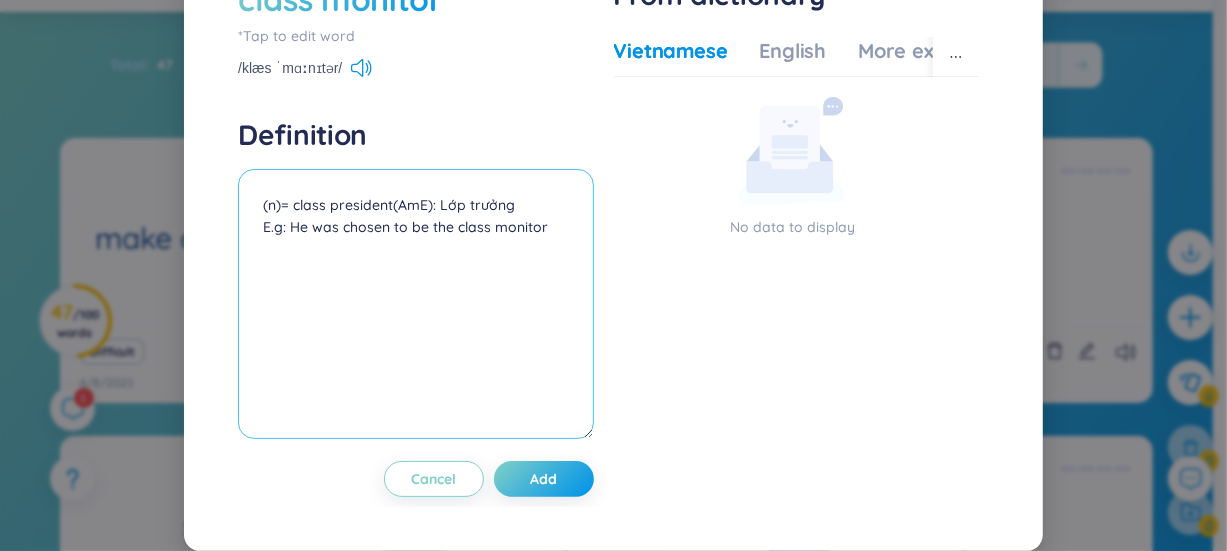 click on "(n)= class president(AmE): Lớp trưởng
E.g: He was chosen to be the class monitor" at bounding box center [415, 304] 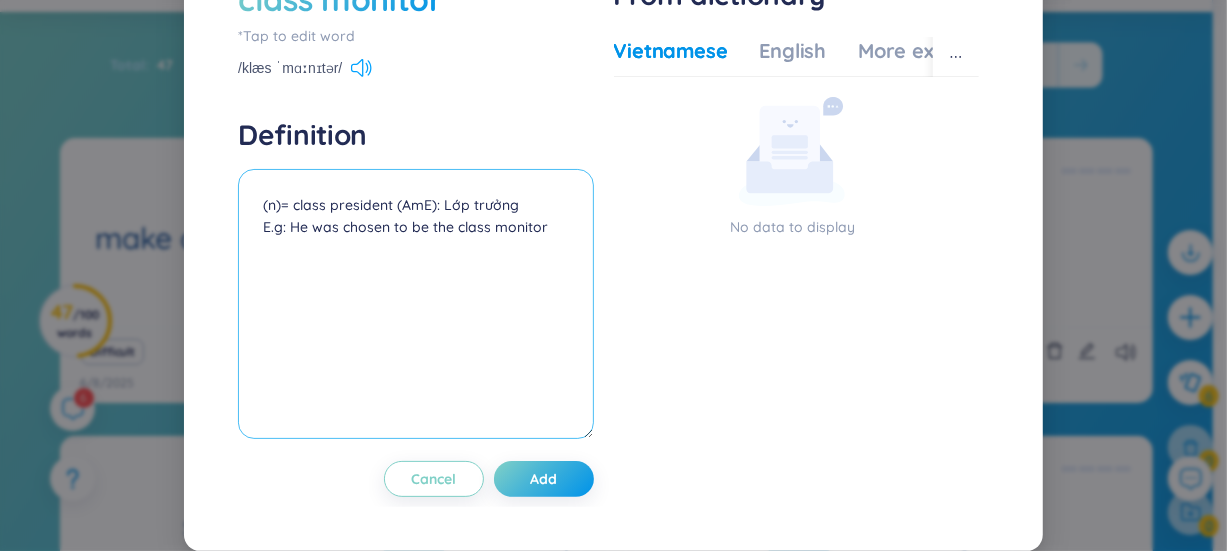 type on "(n)= class president (AmE): Lớp trưởng
E.g: He was chosen to be the class monitor" 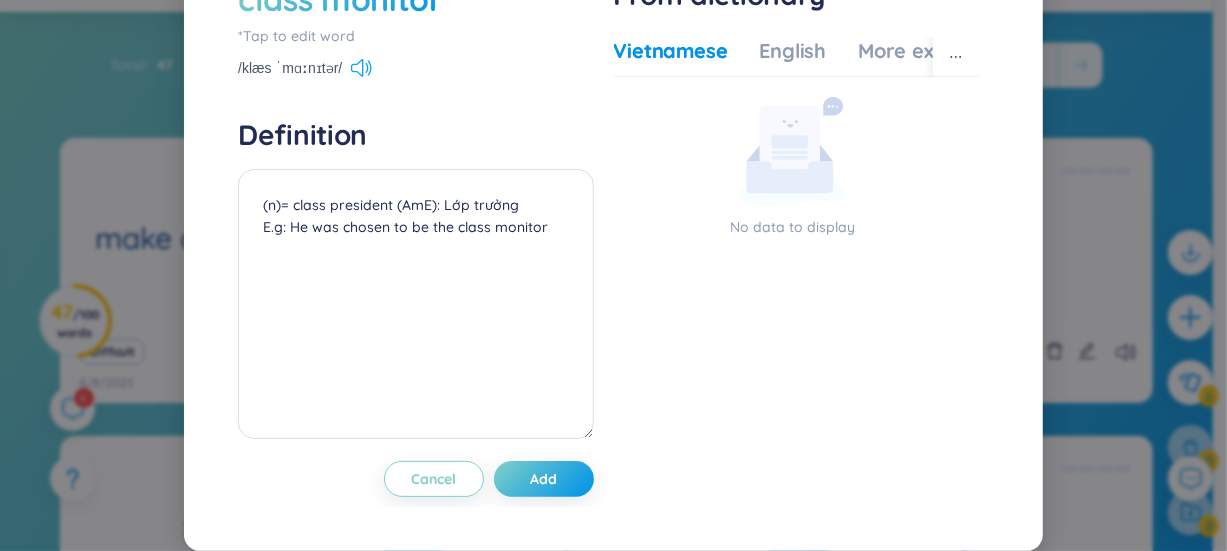 click 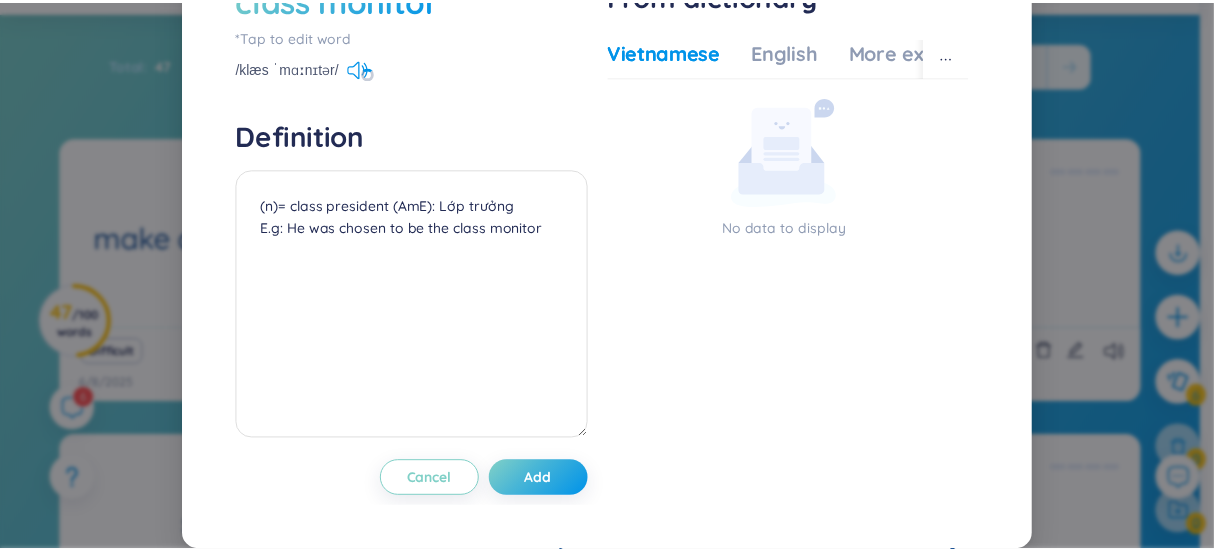 scroll, scrollTop: 60, scrollLeft: 0, axis: vertical 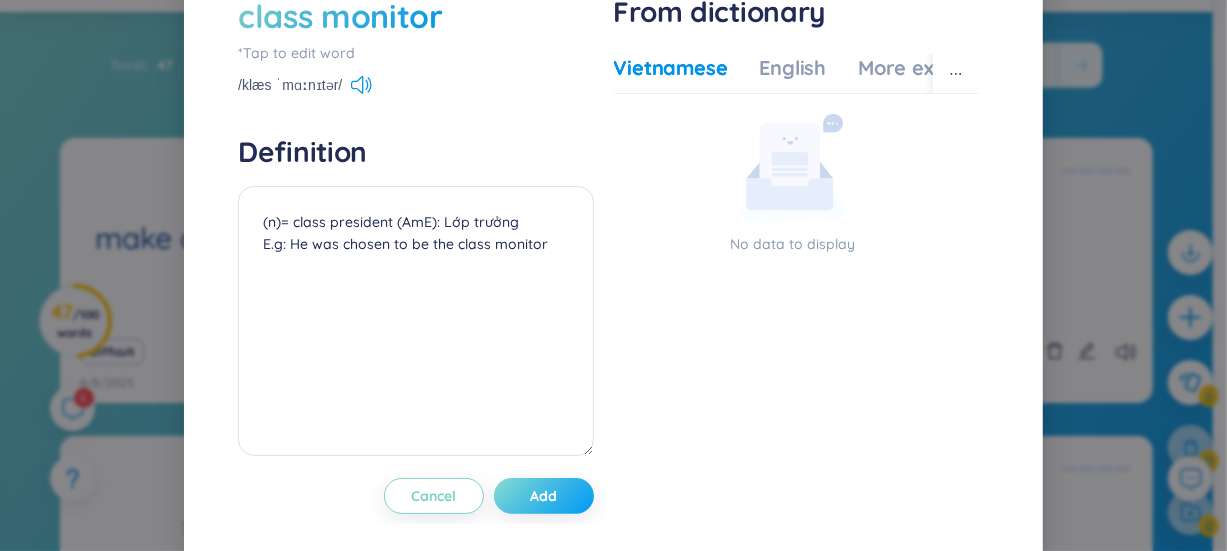 click on "Add" at bounding box center (544, 496) 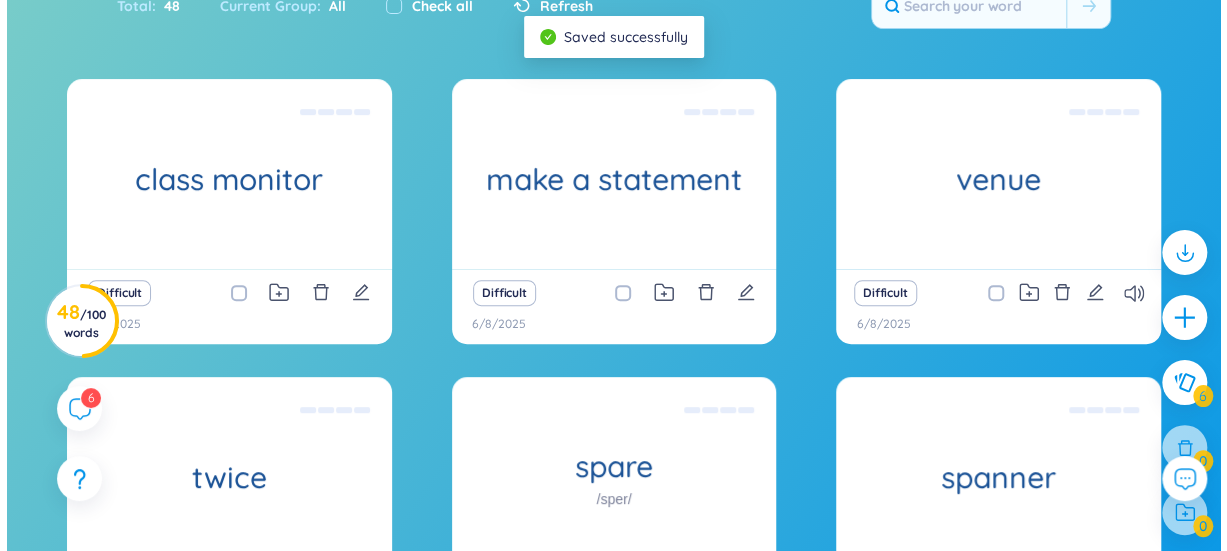 scroll, scrollTop: 181, scrollLeft: 0, axis: vertical 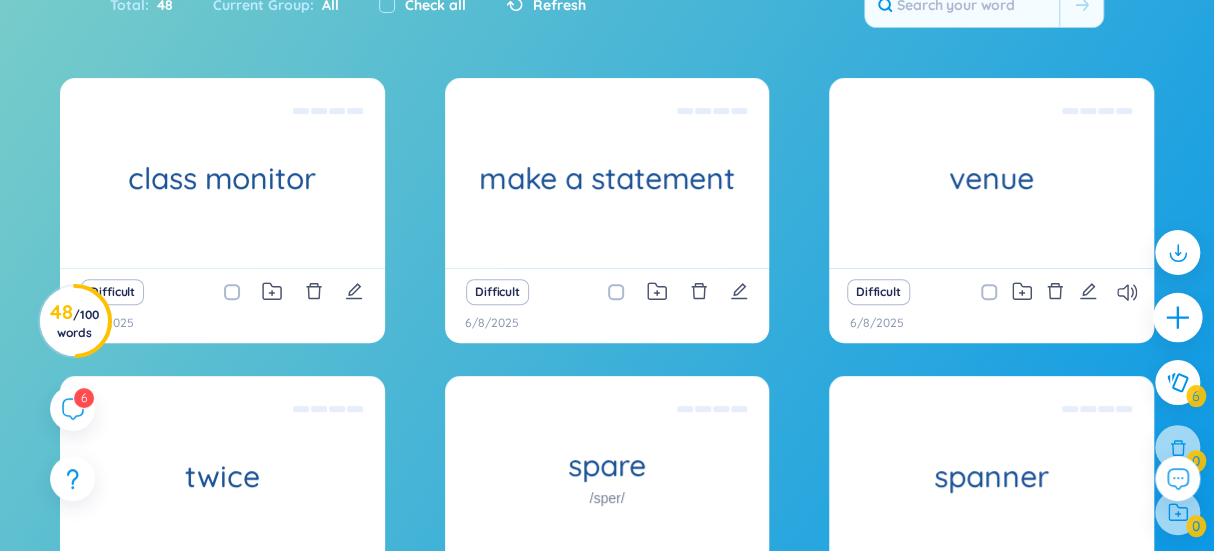 click 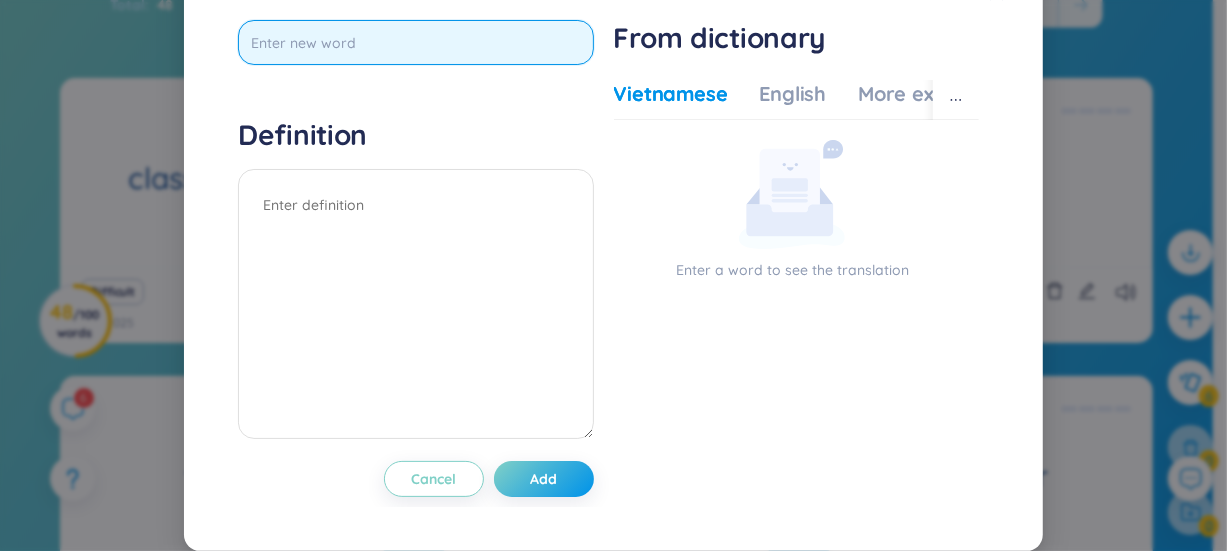 click at bounding box center [415, 42] 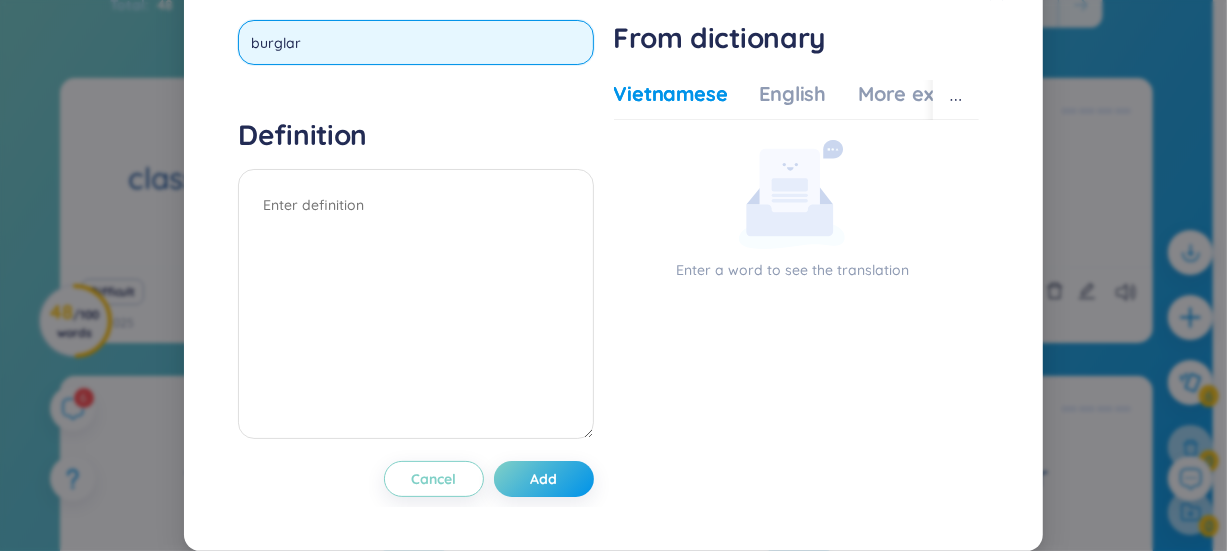 type on "burglary" 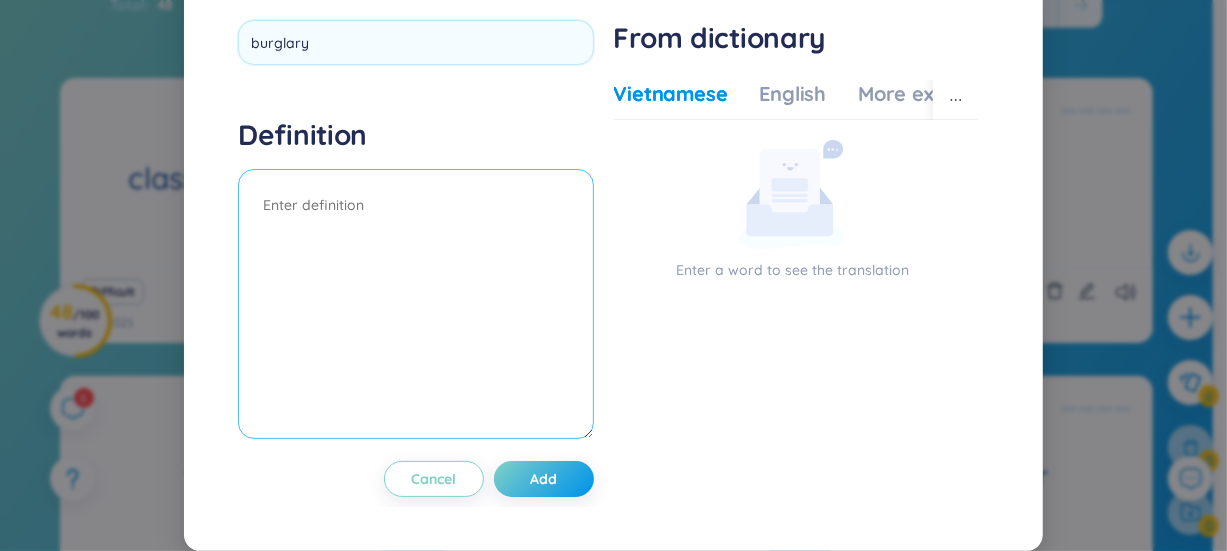 click at bounding box center [415, 304] 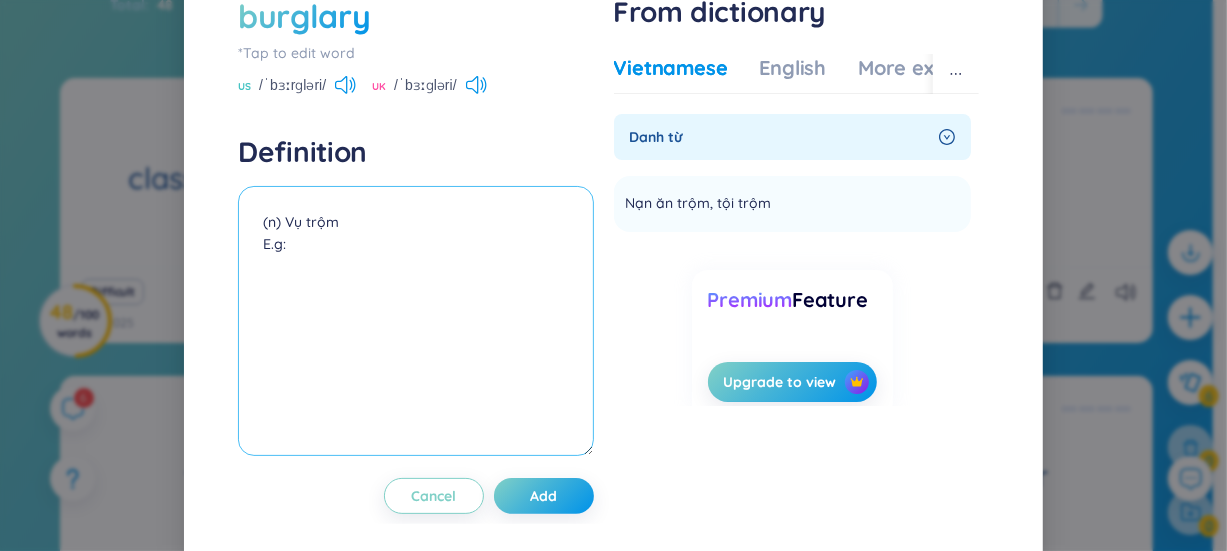 click on "(n) Vụ trộm
E.g:" at bounding box center [415, 321] 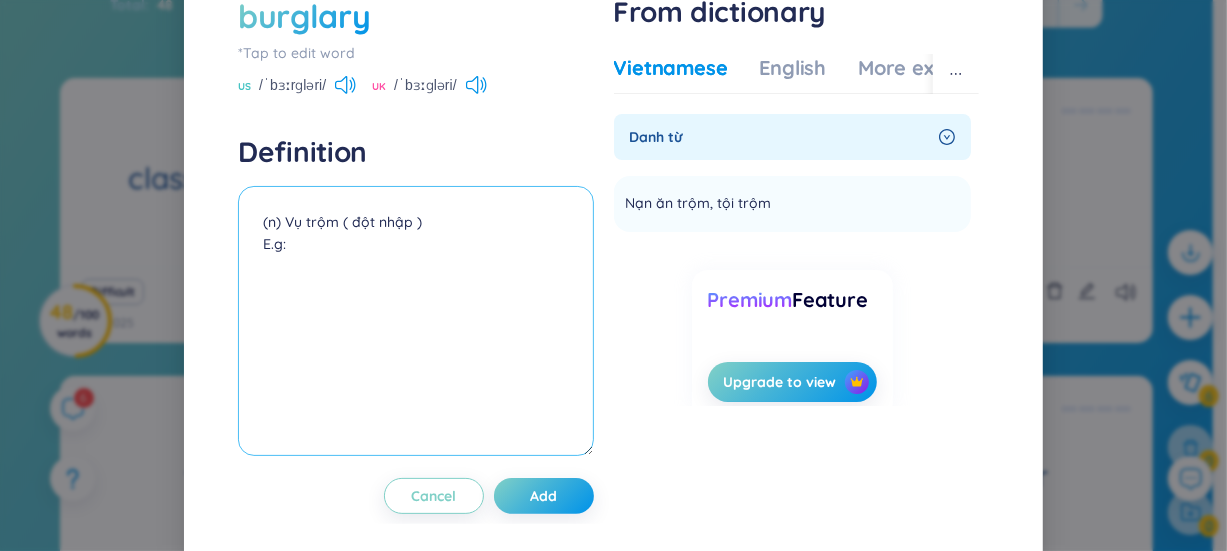 click on "(n) Vụ trộm ( đột nhập )
E.g:" at bounding box center [415, 321] 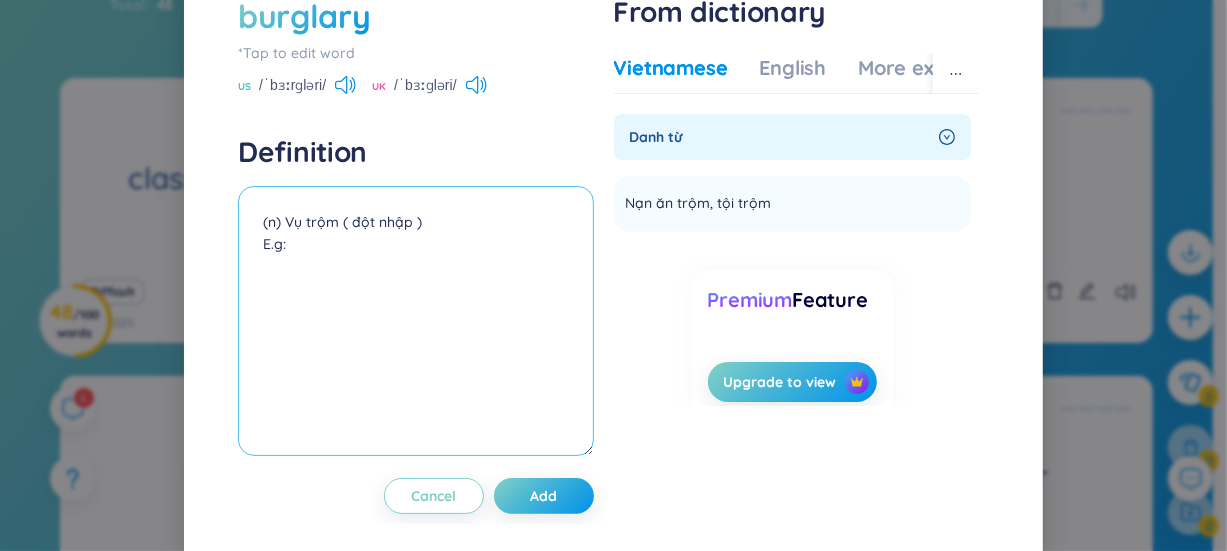 paste on "There was a burglary at our neighbor's house last night." 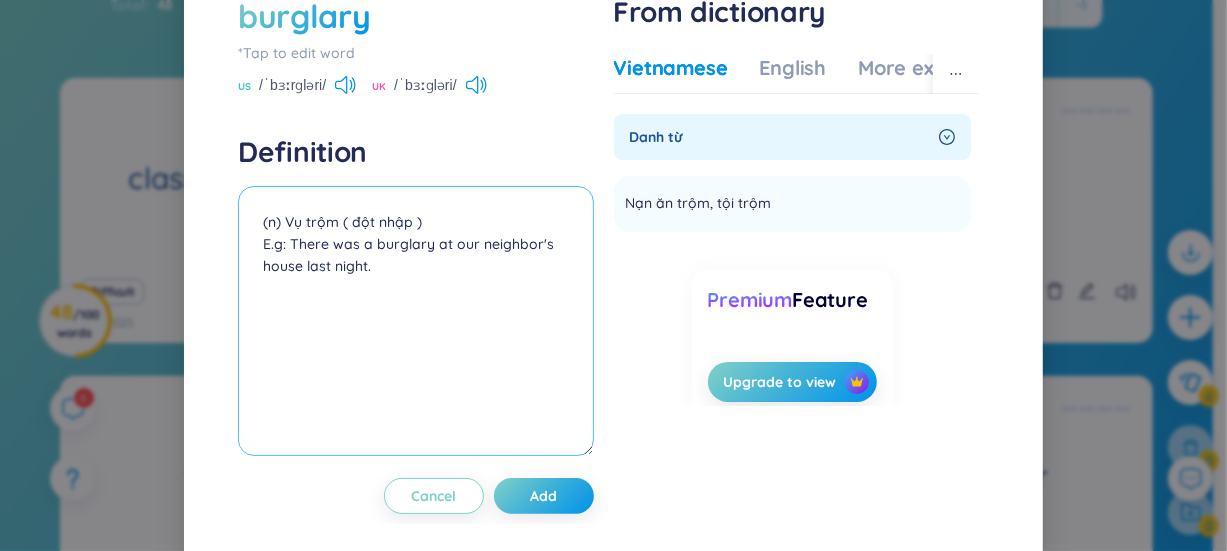 click on "(n) Vụ trộm ( đột nhập )
E.g: There was a burglary at our neighbor's house last night." at bounding box center (415, 321) 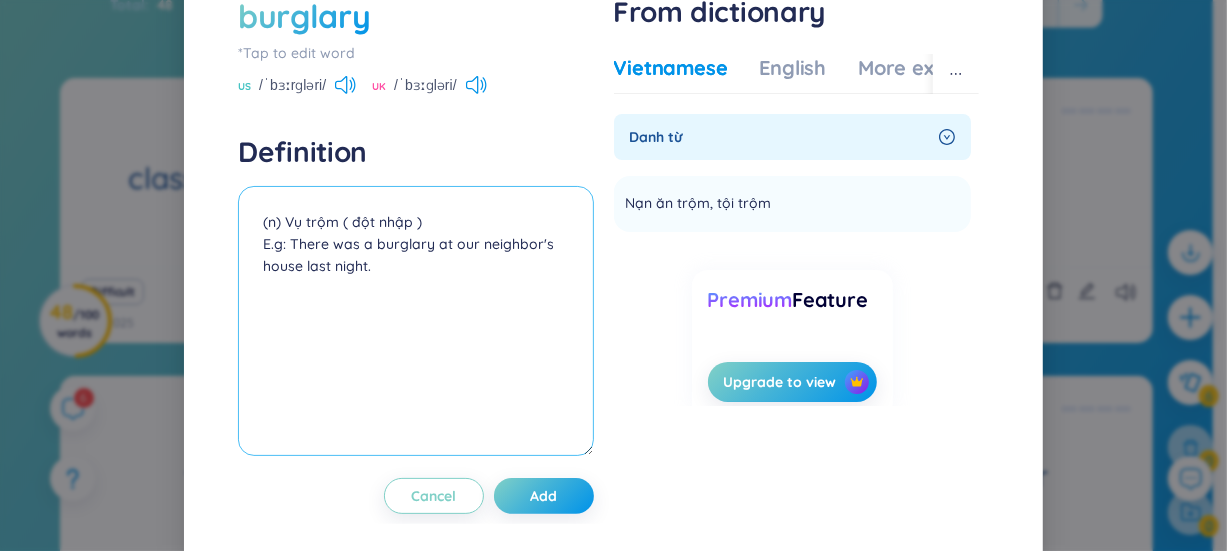 type on "(n) Vụ trộm ( đột nhập )
E.g: There was a burglary at our neighbor's house last night." 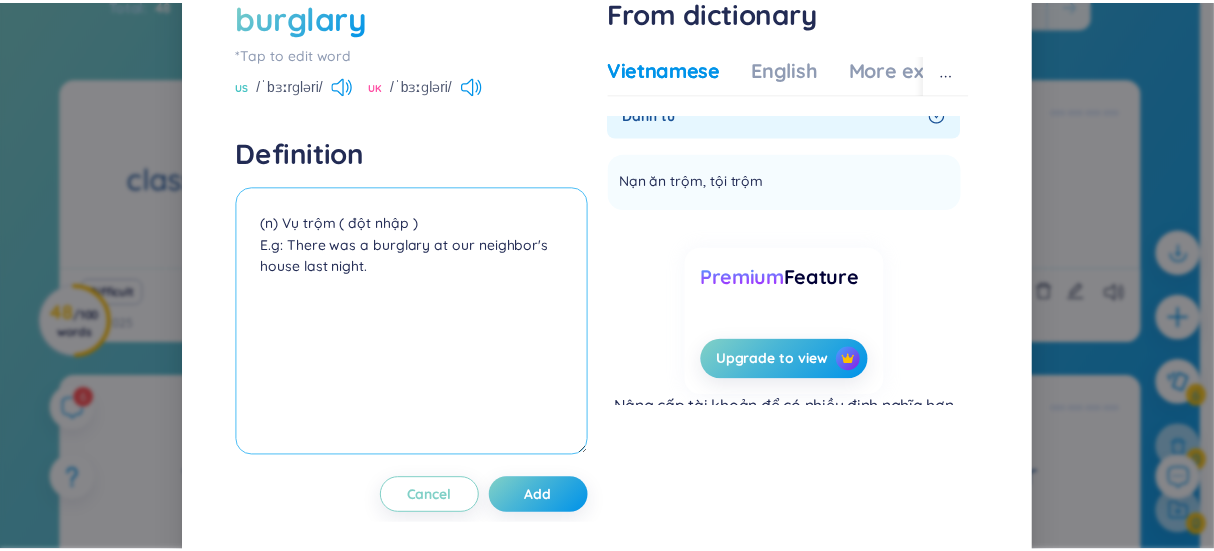 scroll, scrollTop: 33, scrollLeft: 0, axis: vertical 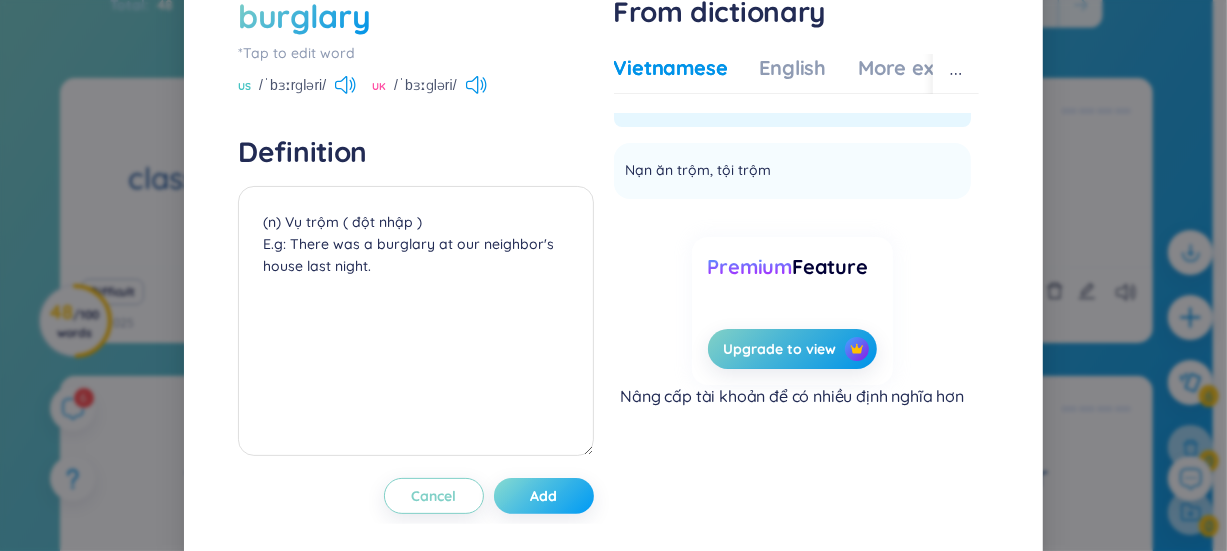 click on "Add" at bounding box center (544, 496) 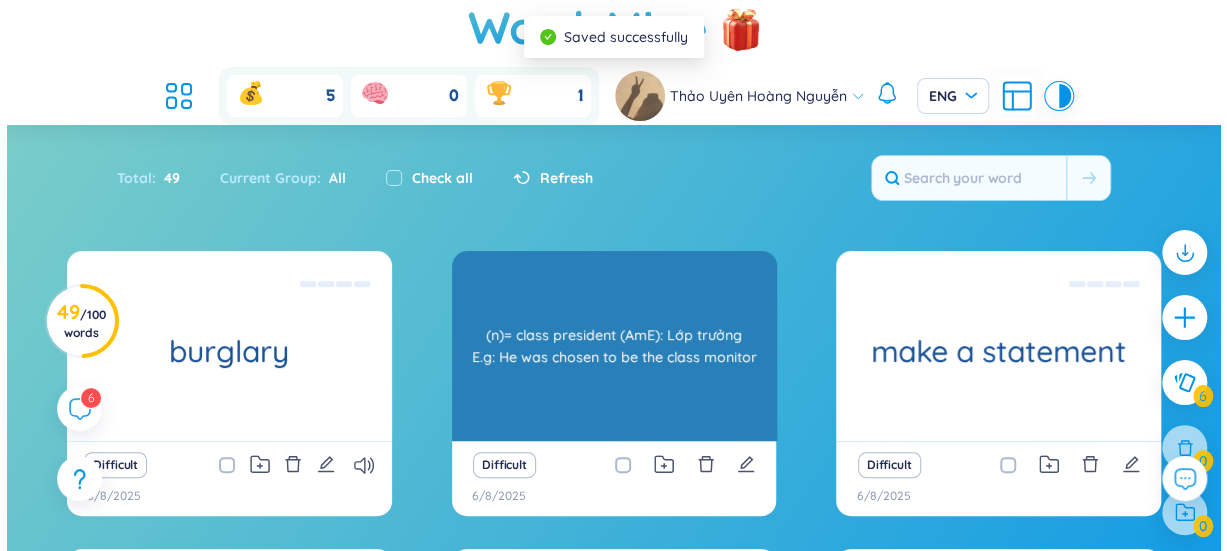 scroll, scrollTop: 0, scrollLeft: 0, axis: both 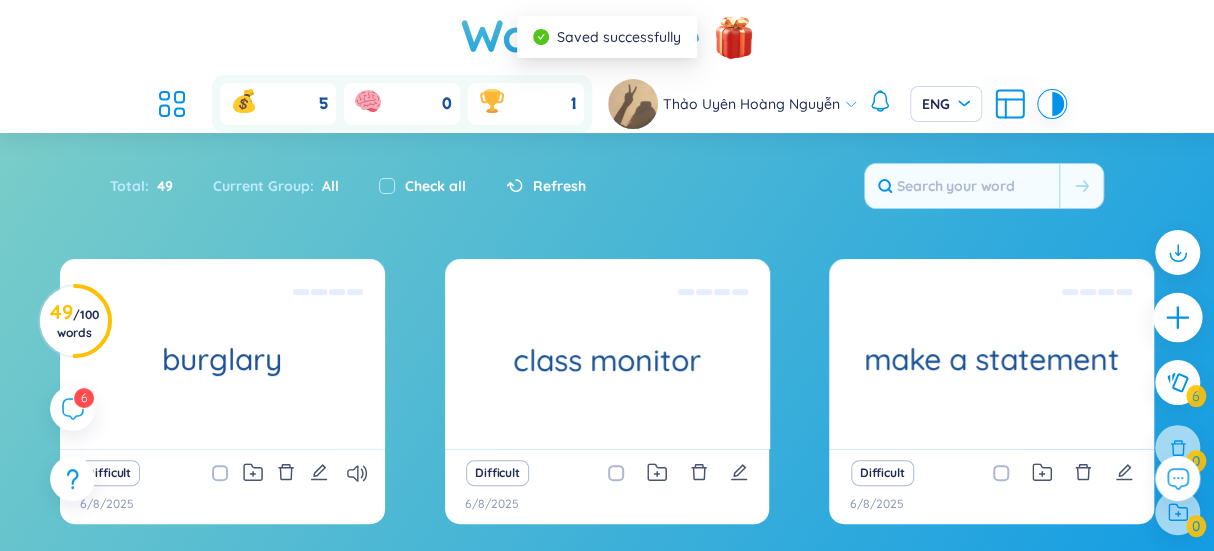 click 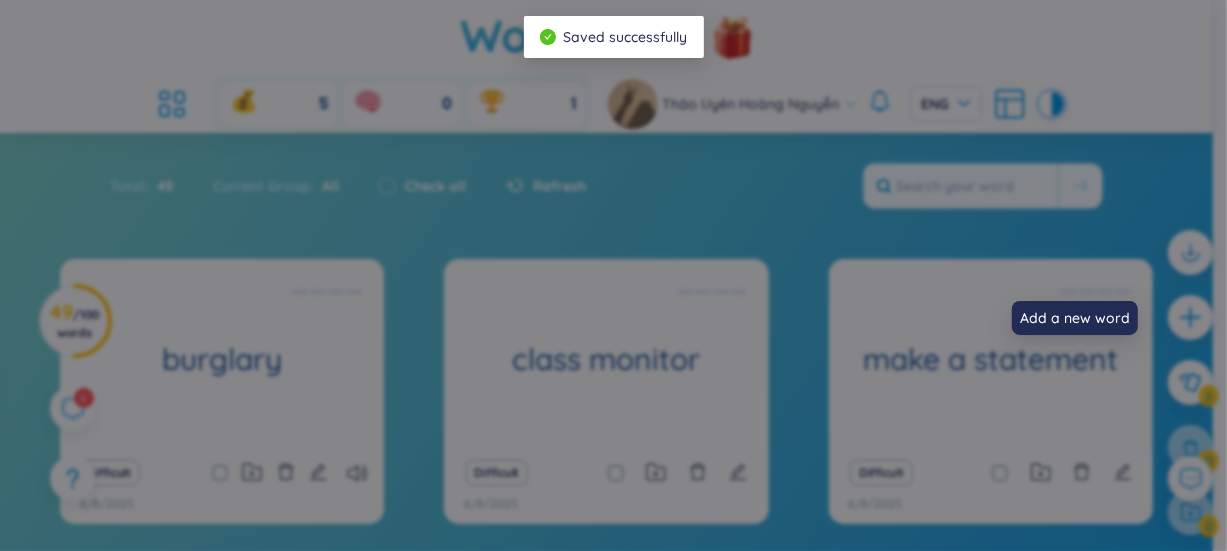 scroll, scrollTop: 0, scrollLeft: 0, axis: both 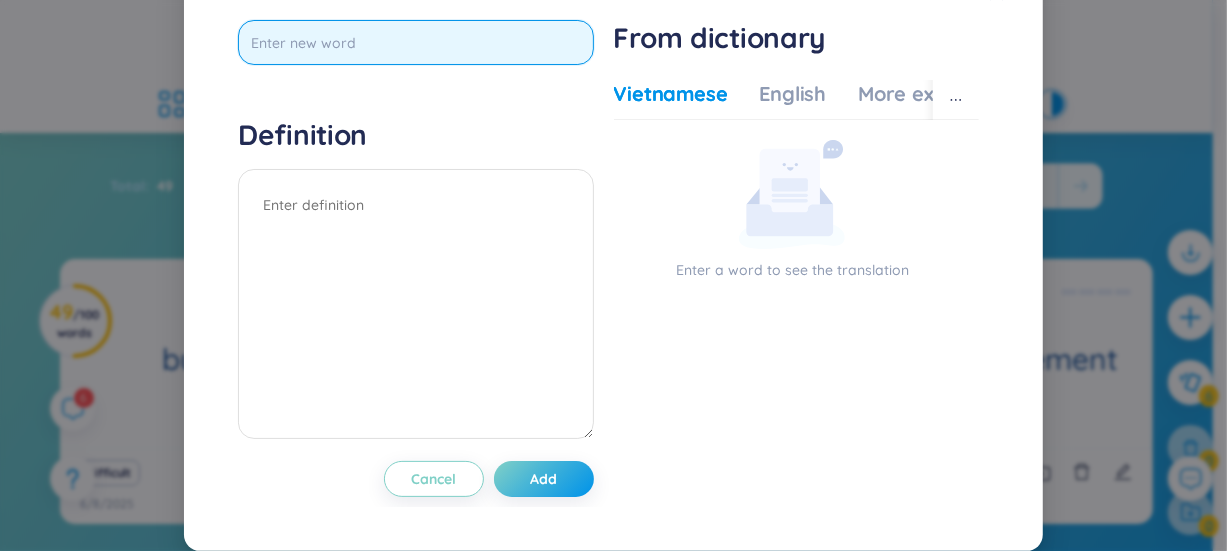 click at bounding box center (415, 42) 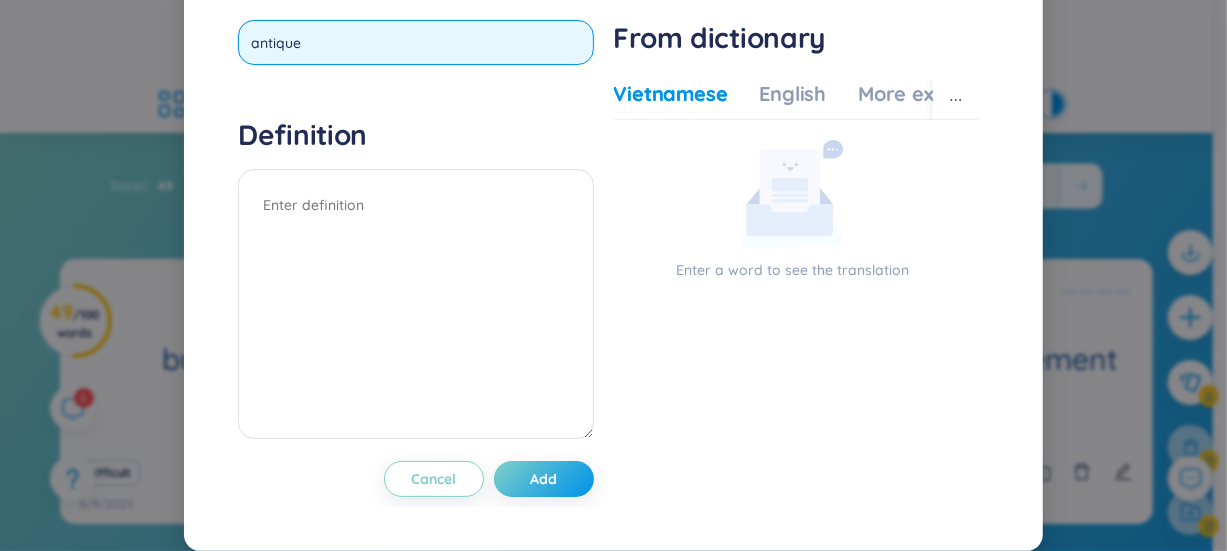 type on "antiques" 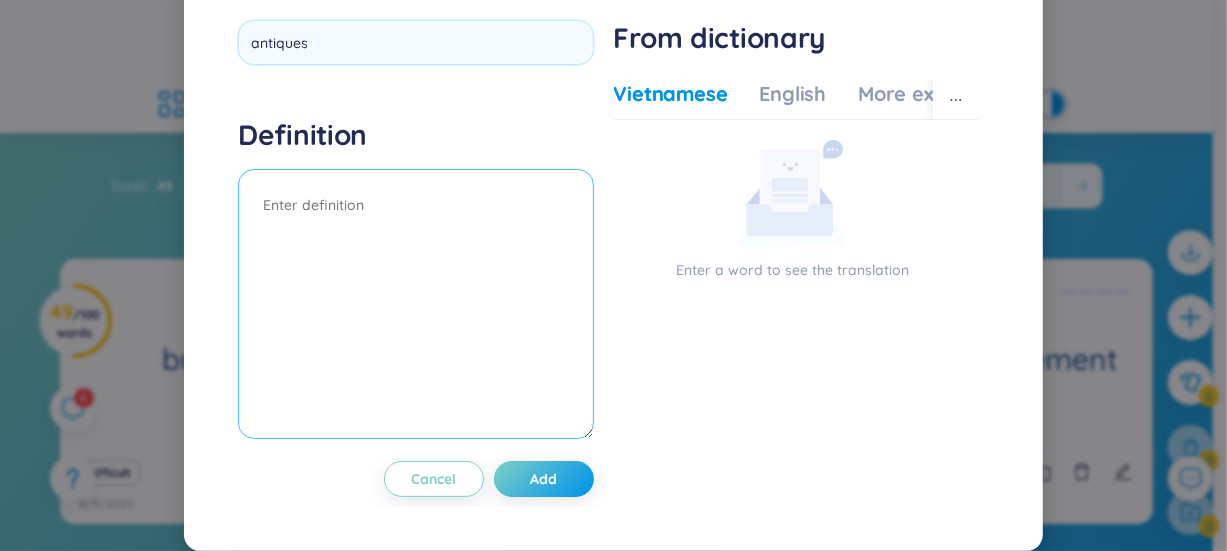 click on "Definition" at bounding box center (415, 281) 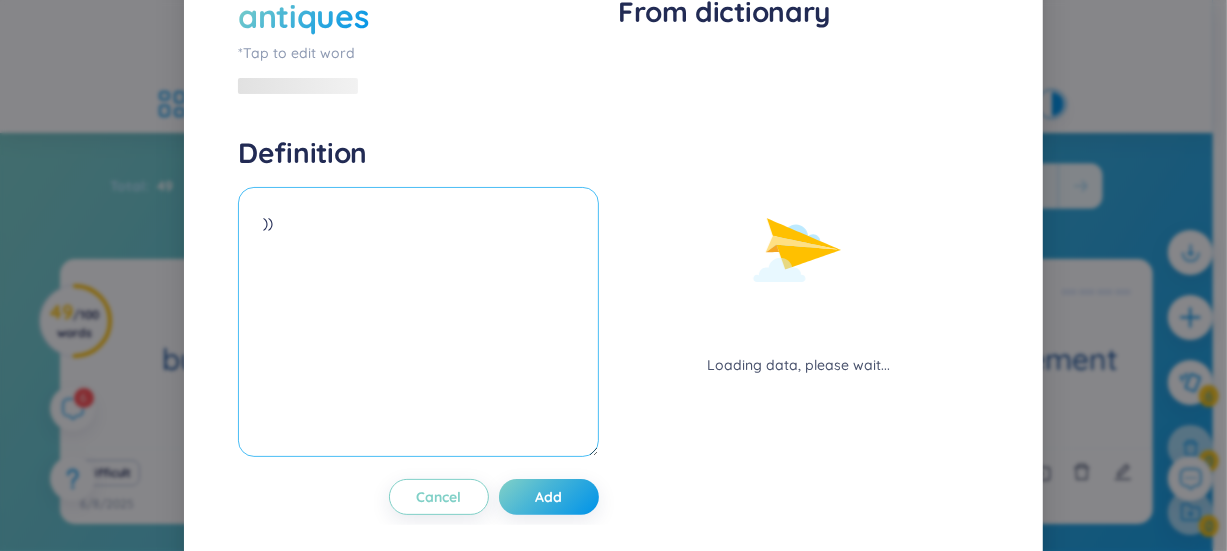 type on ")" 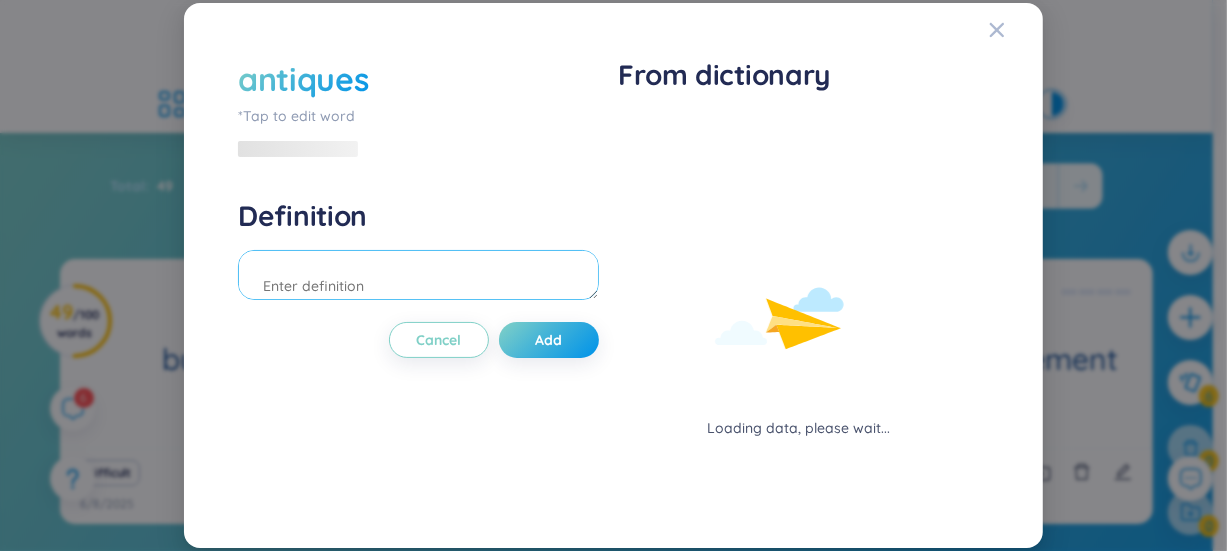 type on "(" 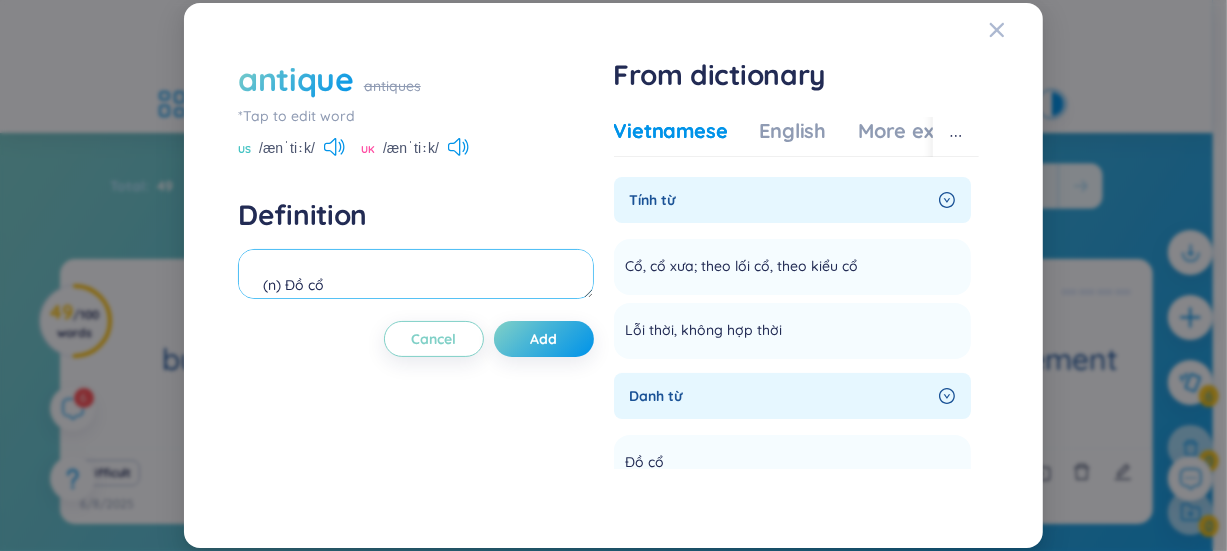 scroll, scrollTop: 18, scrollLeft: 0, axis: vertical 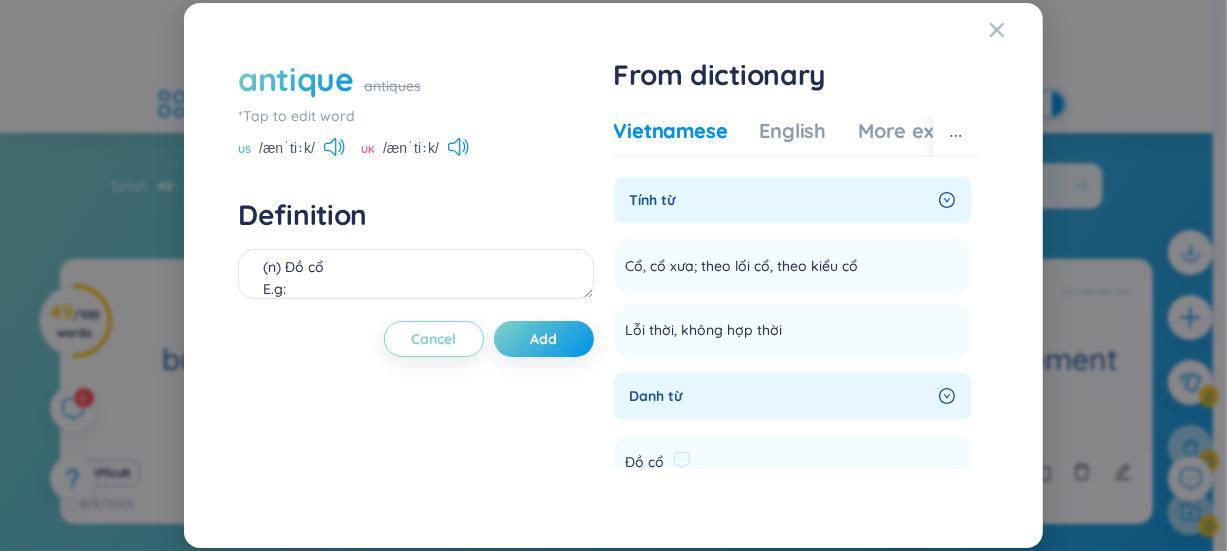 click on "Đồ cổ" at bounding box center [712, 463] 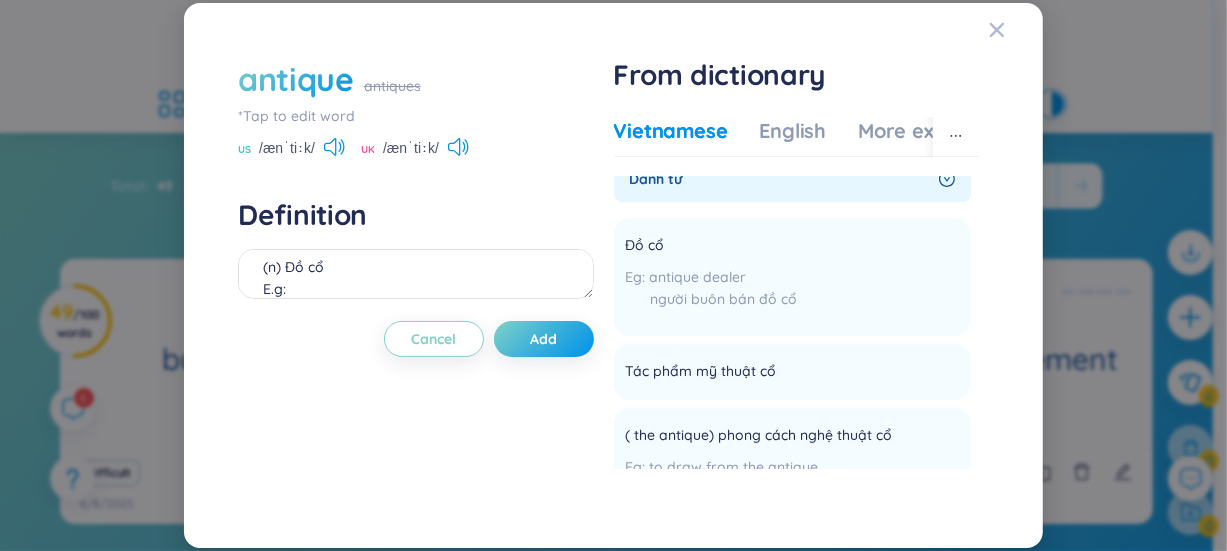 scroll, scrollTop: 242, scrollLeft: 0, axis: vertical 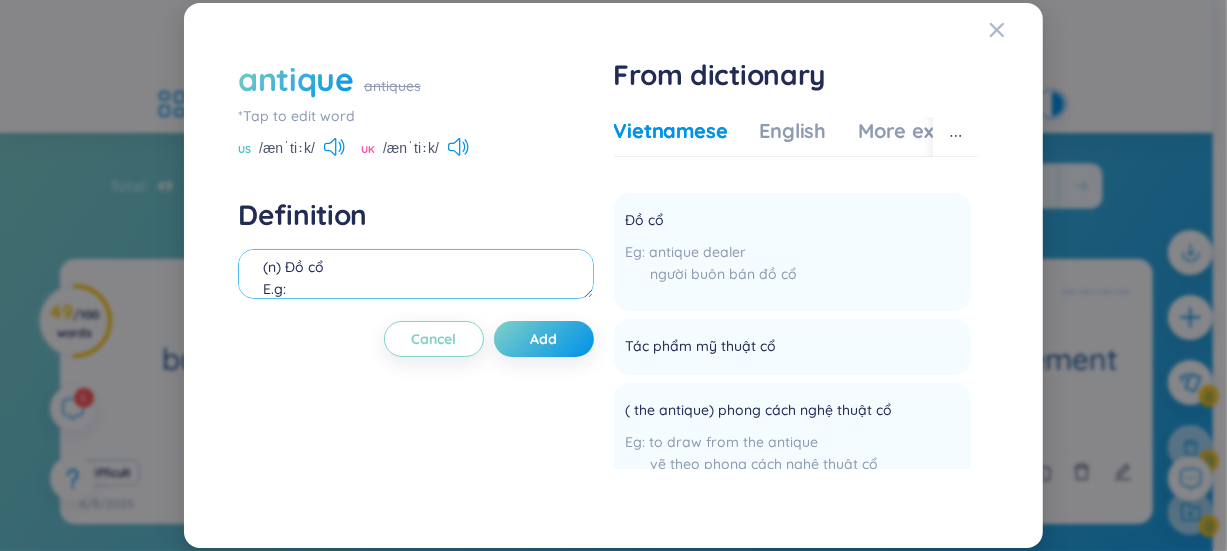 paste on "That shop sells antiques like old clocks and furniture." 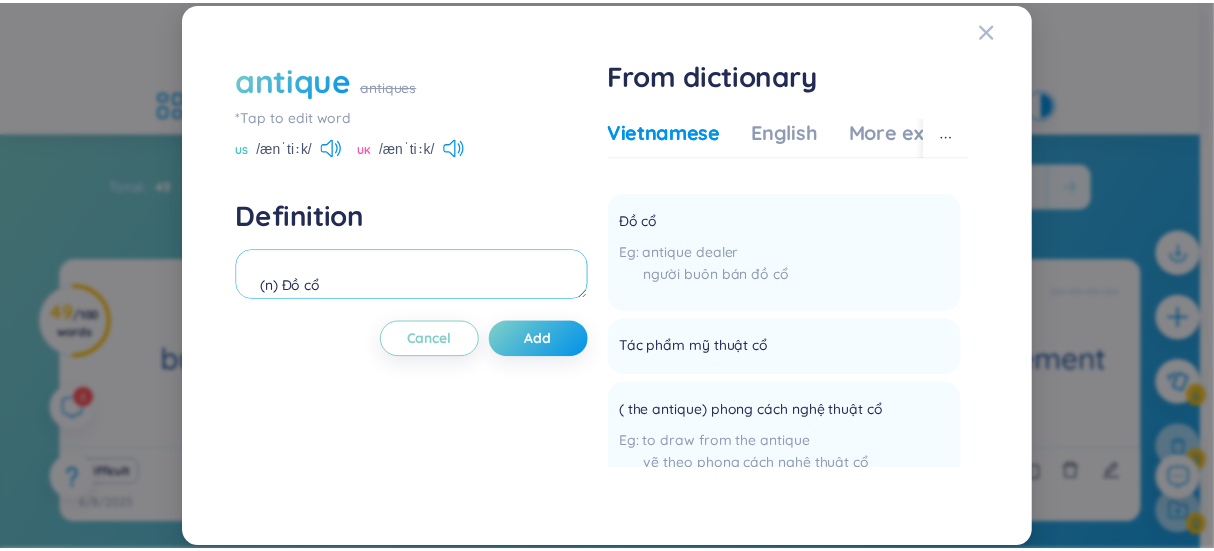 scroll, scrollTop: 88, scrollLeft: 0, axis: vertical 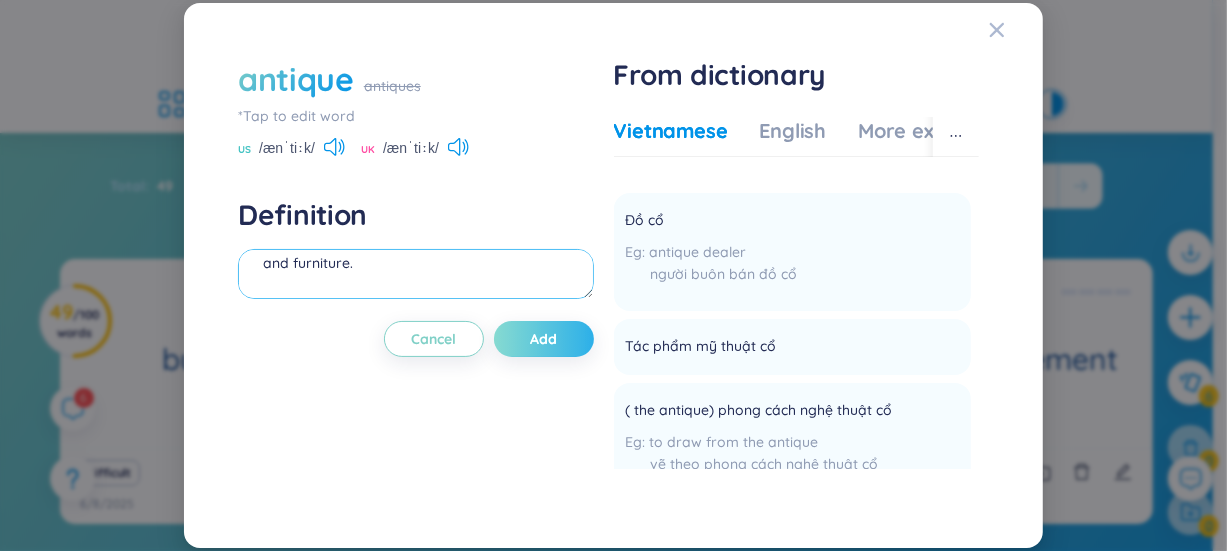 type on "(n) Đồ cổ
E.g: That shop sells antiques like old clocks and furniture." 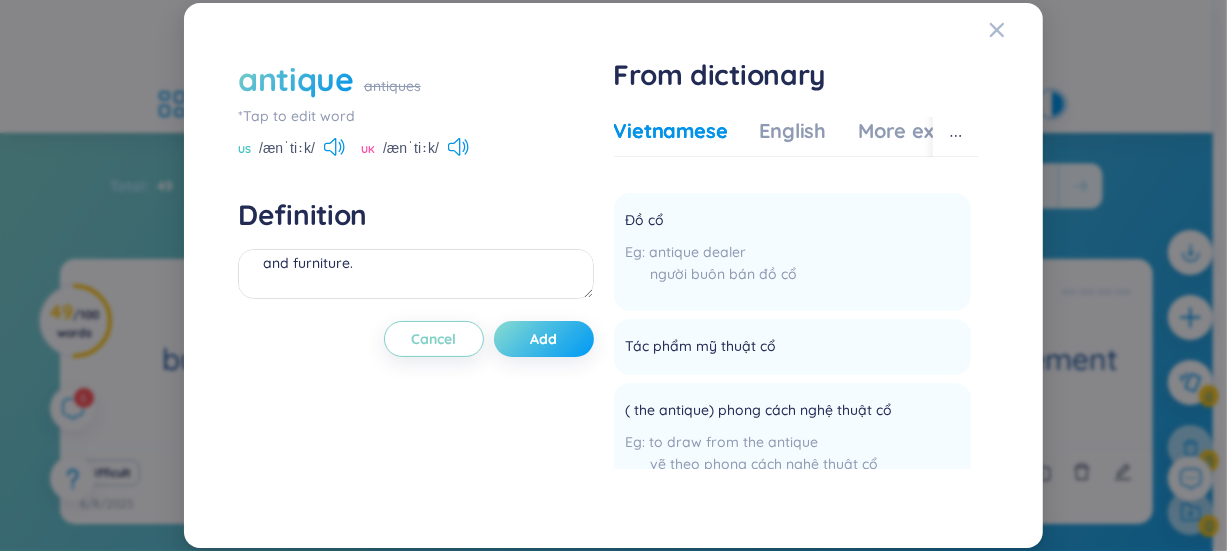 click on "Add" at bounding box center (544, 339) 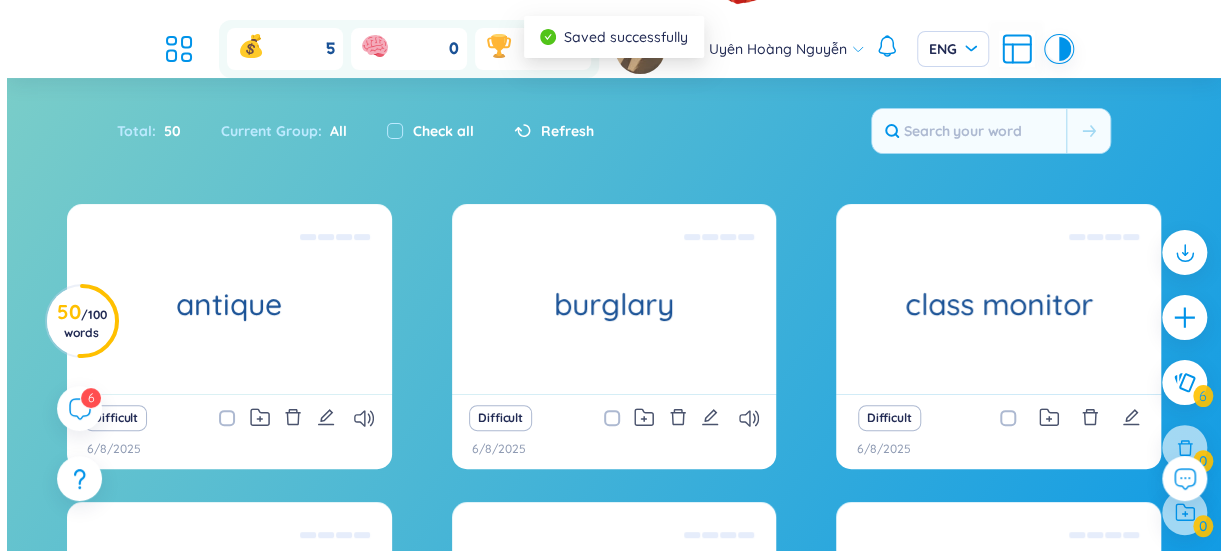 scroll, scrollTop: 120, scrollLeft: 0, axis: vertical 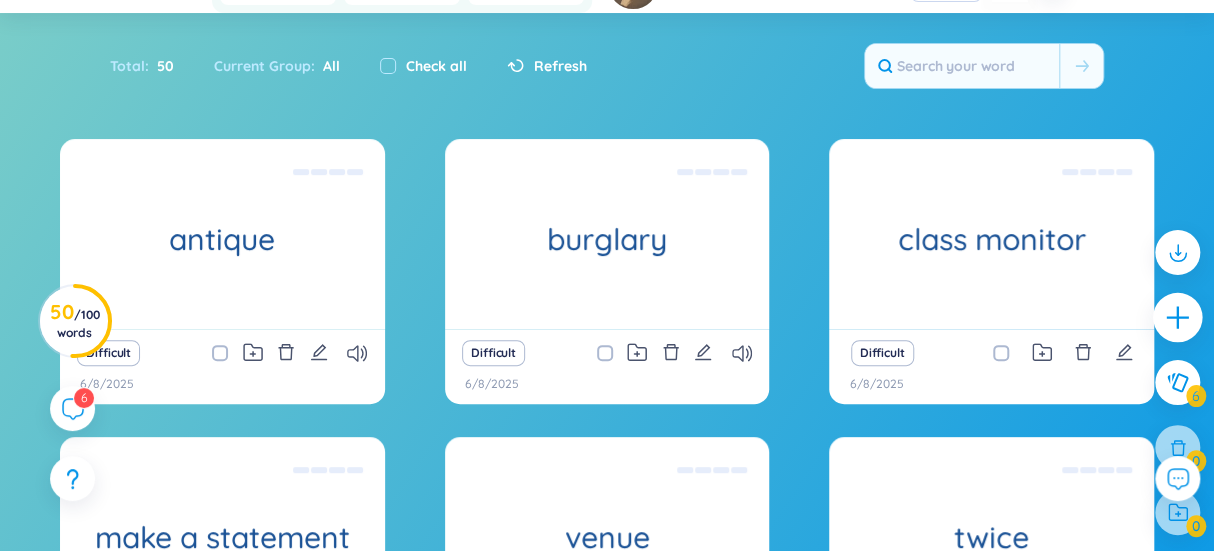 click 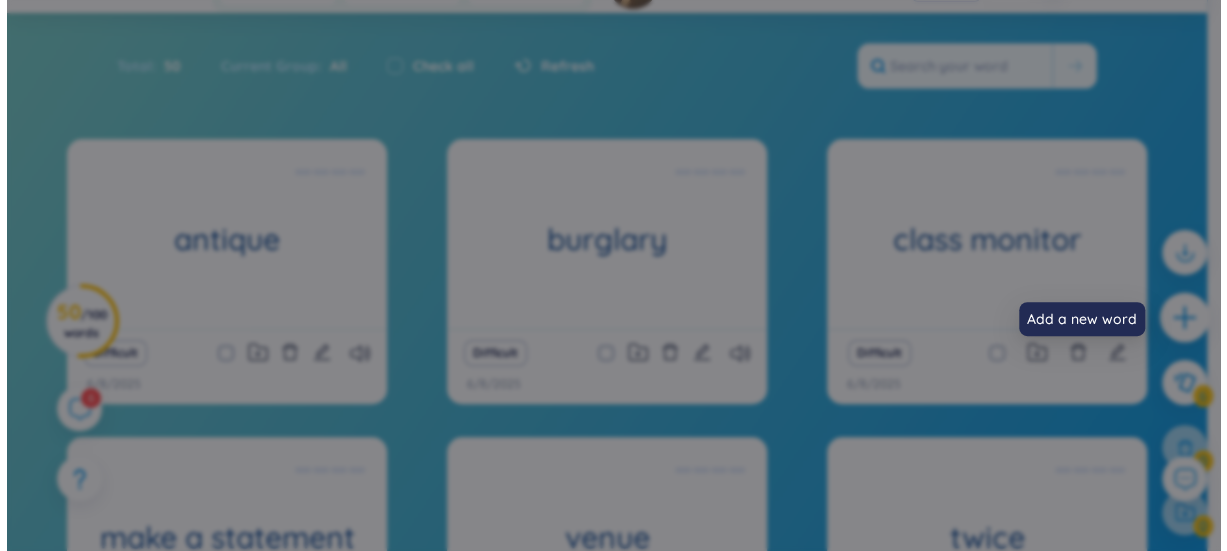 scroll, scrollTop: 21, scrollLeft: 0, axis: vertical 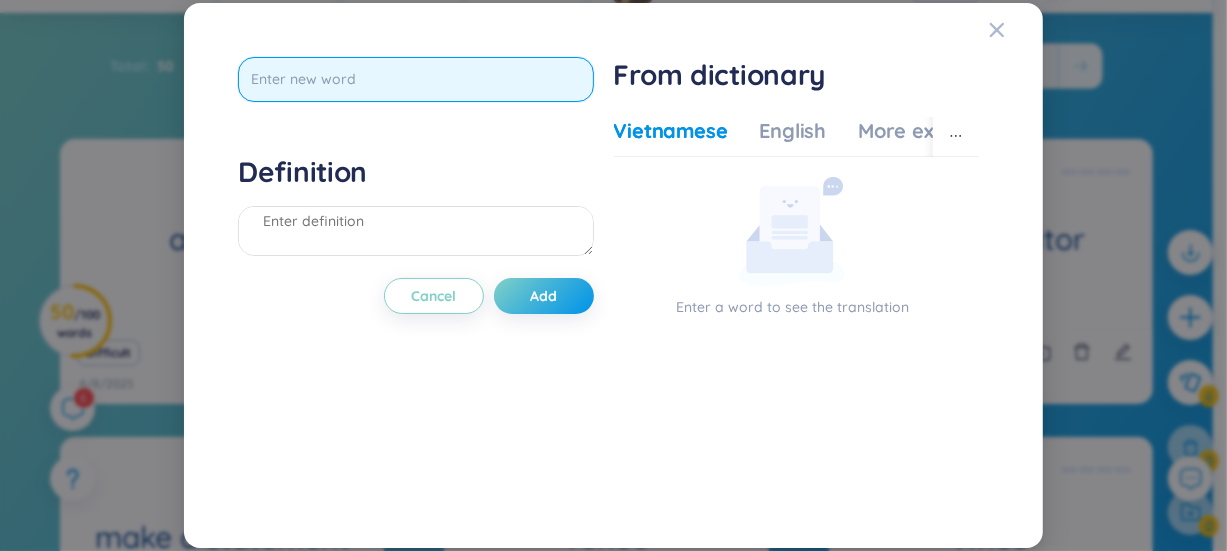 click at bounding box center (415, 79) 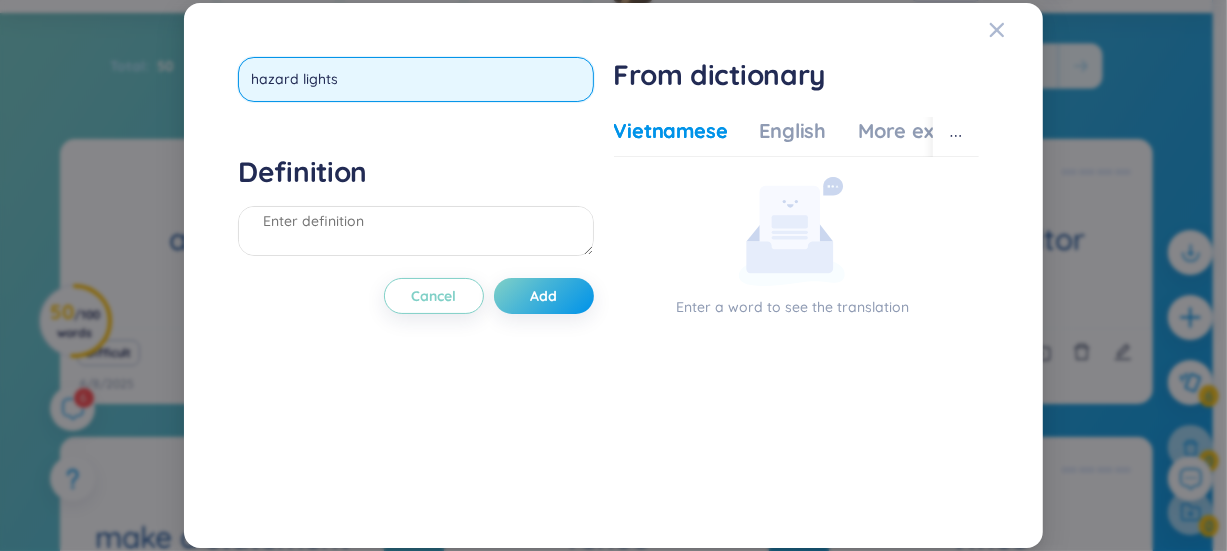 click on "hazard lights" at bounding box center (415, 79) 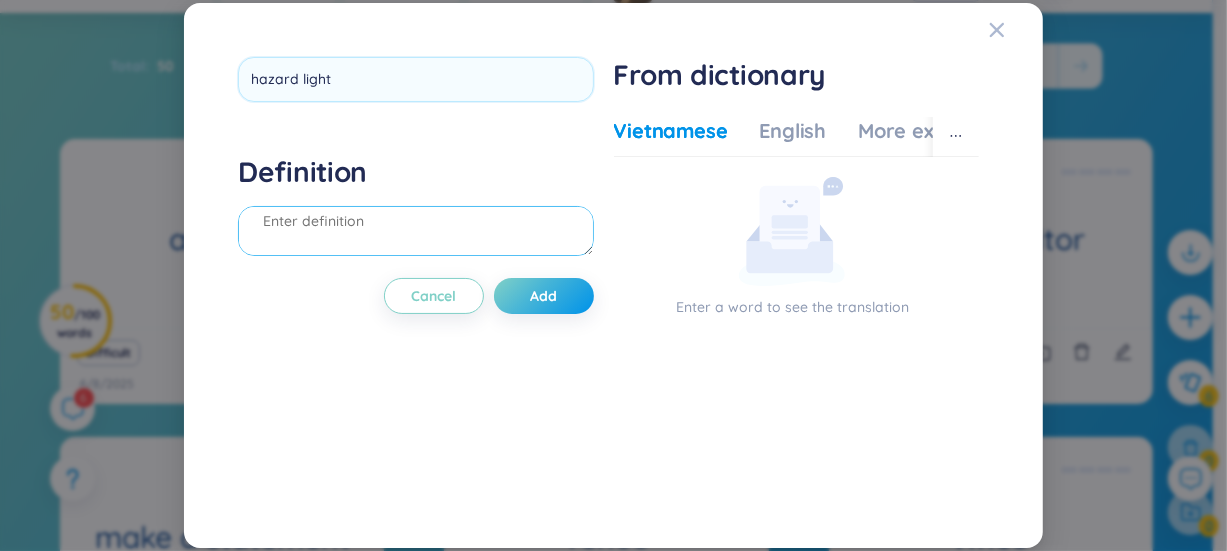 click on "Definition" at bounding box center [415, 208] 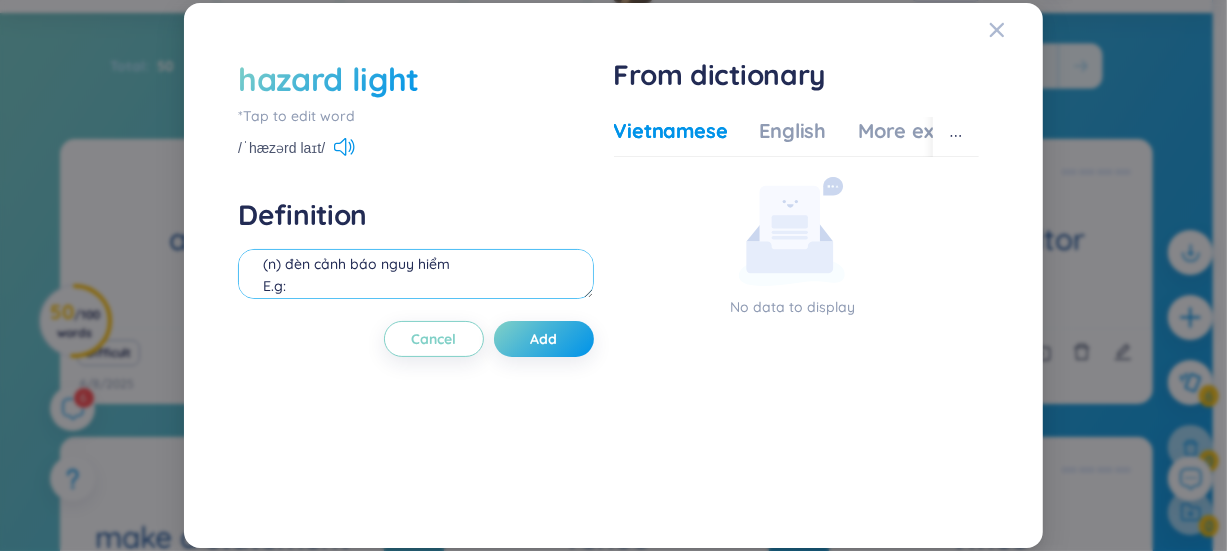 paste on "Don’t forget to use your hazard lights when you stop on the highway" 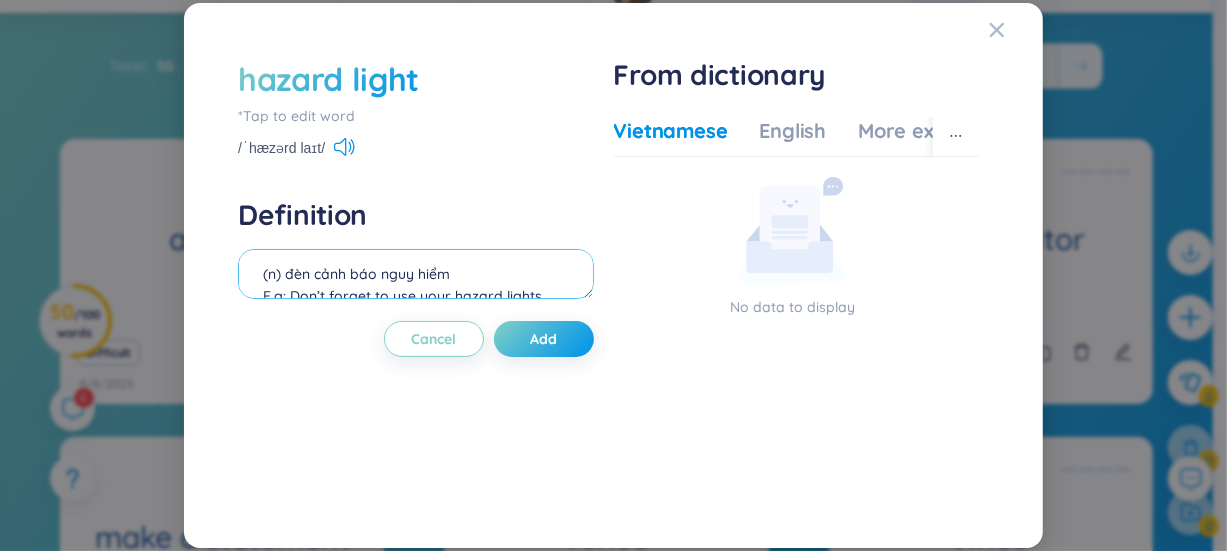 scroll, scrollTop: 0, scrollLeft: 0, axis: both 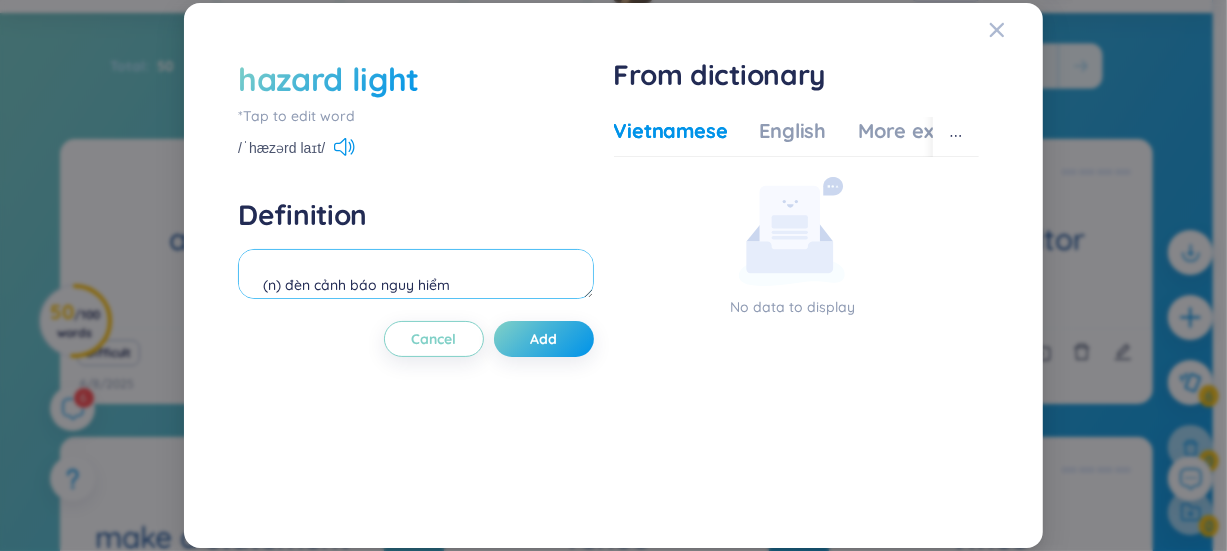 type on "(n) đèn cảnh báo nguy hiểm
E.g: Don’t forget to use your hazard lights when you stop on the highway" 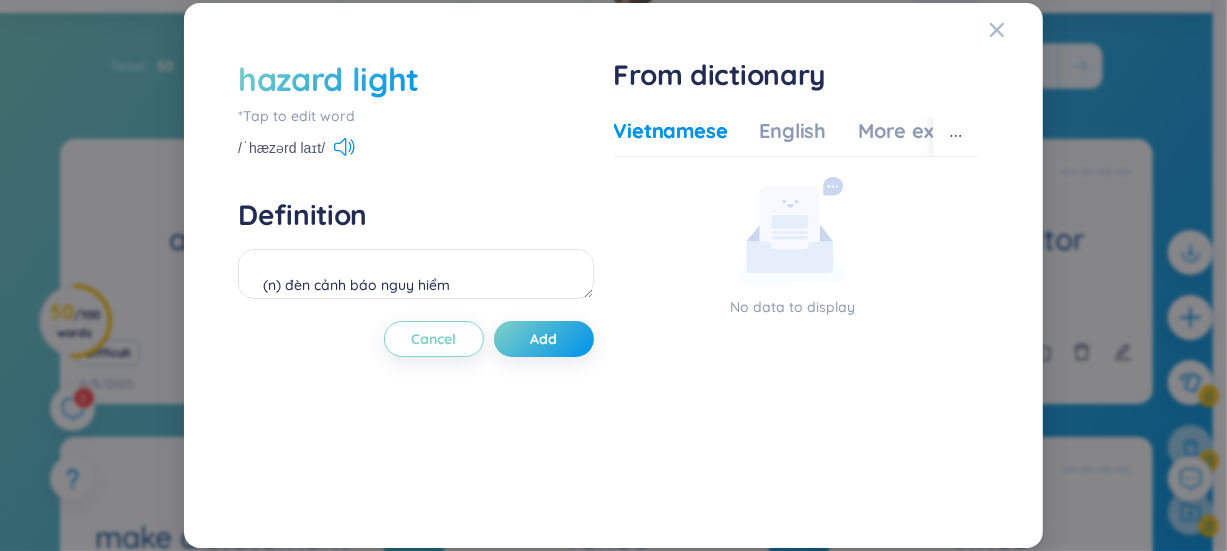 click on "hazard light" at bounding box center (328, 79) 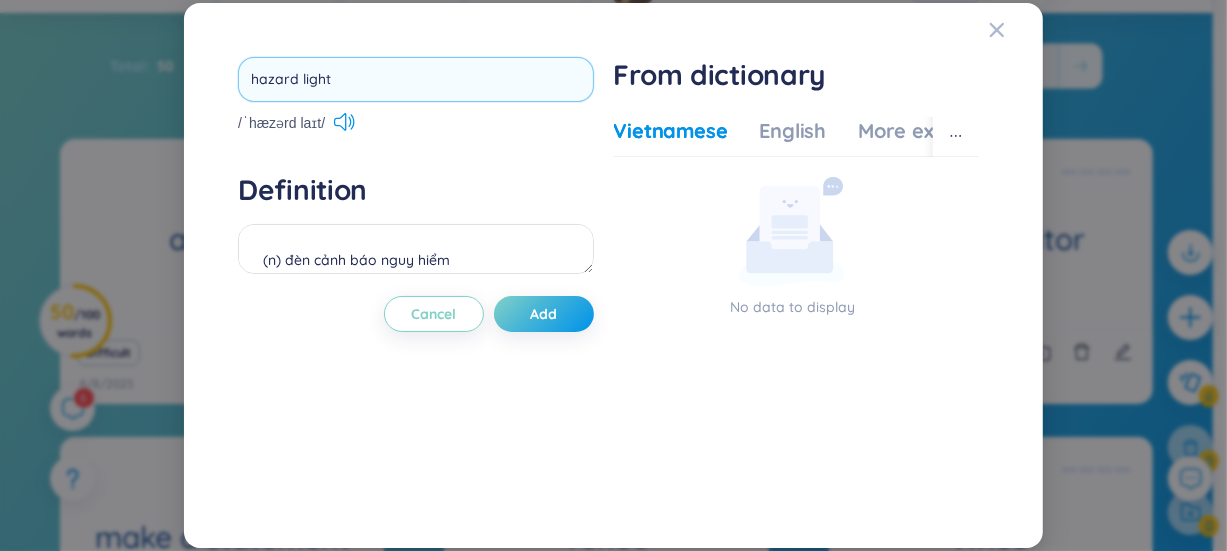 type on "hazard lights" 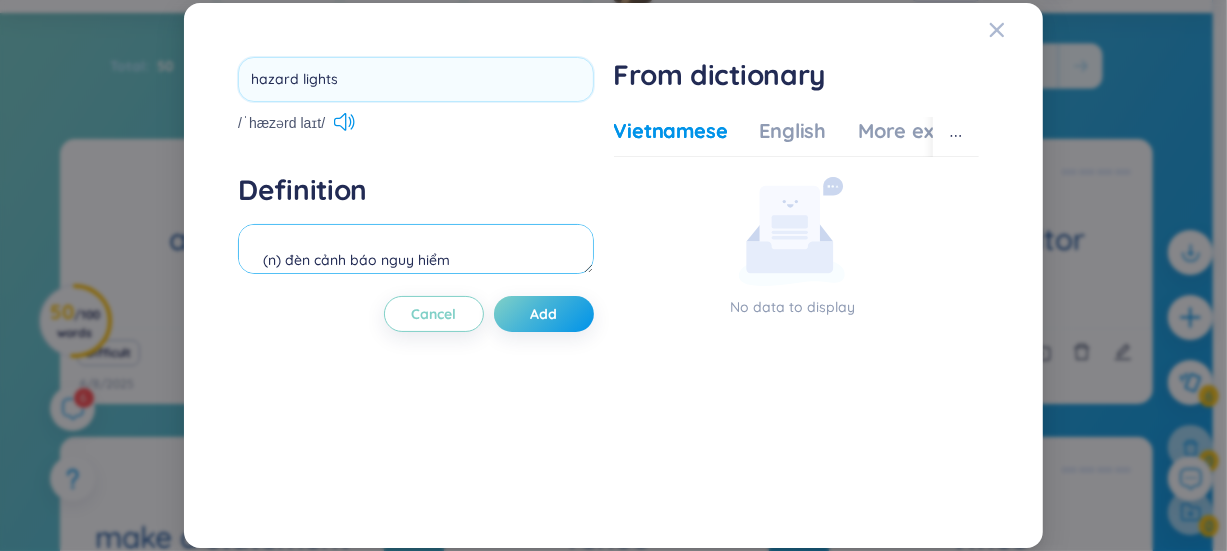 click on "(n) đèn cảnh báo nguy hiểm
E.g: Don’t forget to use your hazard lights when you stop on the highway" at bounding box center [415, 249] 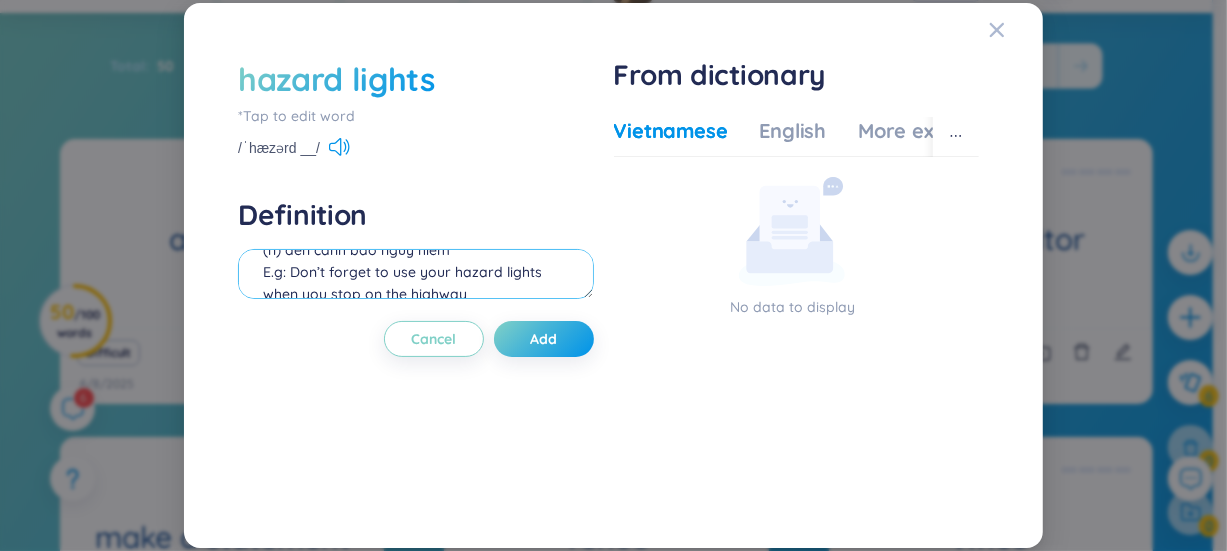 scroll, scrollTop: 65, scrollLeft: 0, axis: vertical 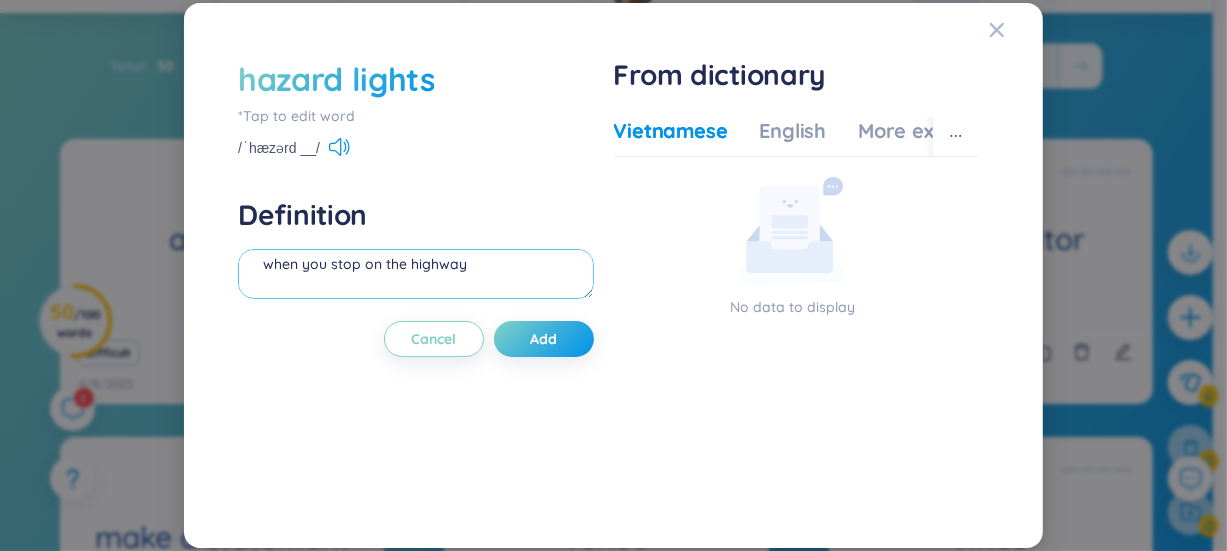 click on "(n) đèn cảnh báo nguy hiểm
E.g: Don’t forget to use your hazard lights when you stop on the highway" at bounding box center (415, 274) 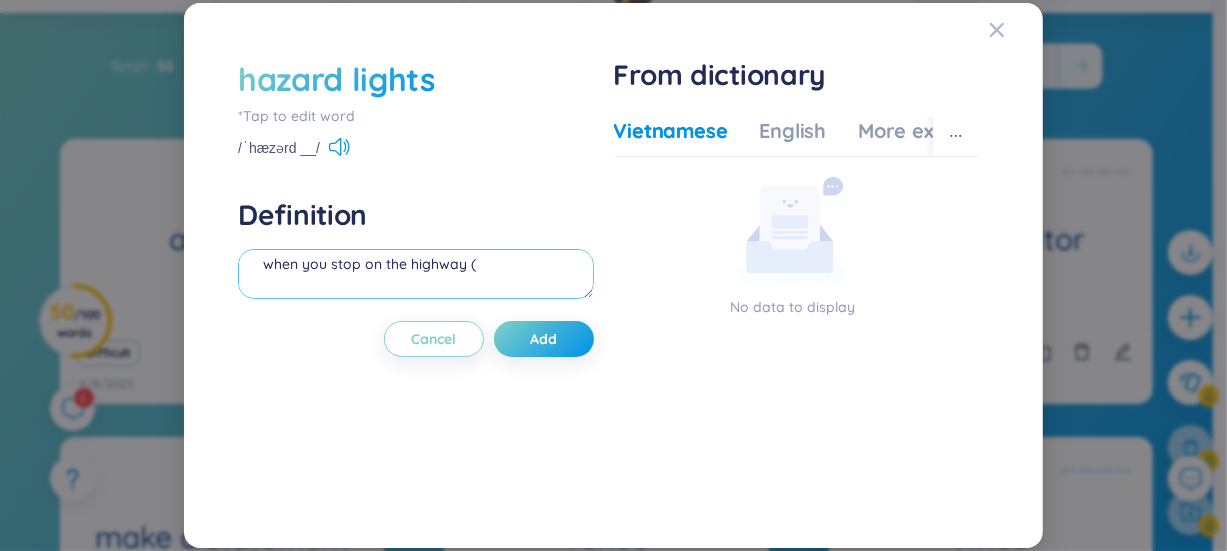 paste on "Đừng quên bật đèn khẩn cấp khi dừng trên đường cao tốc" 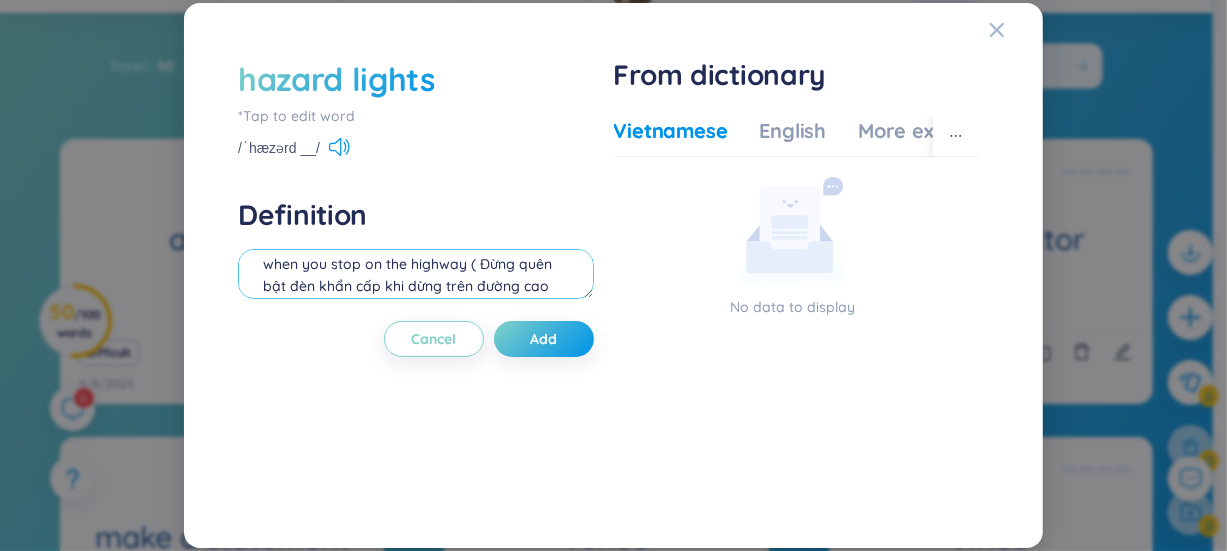 scroll, scrollTop: 83, scrollLeft: 0, axis: vertical 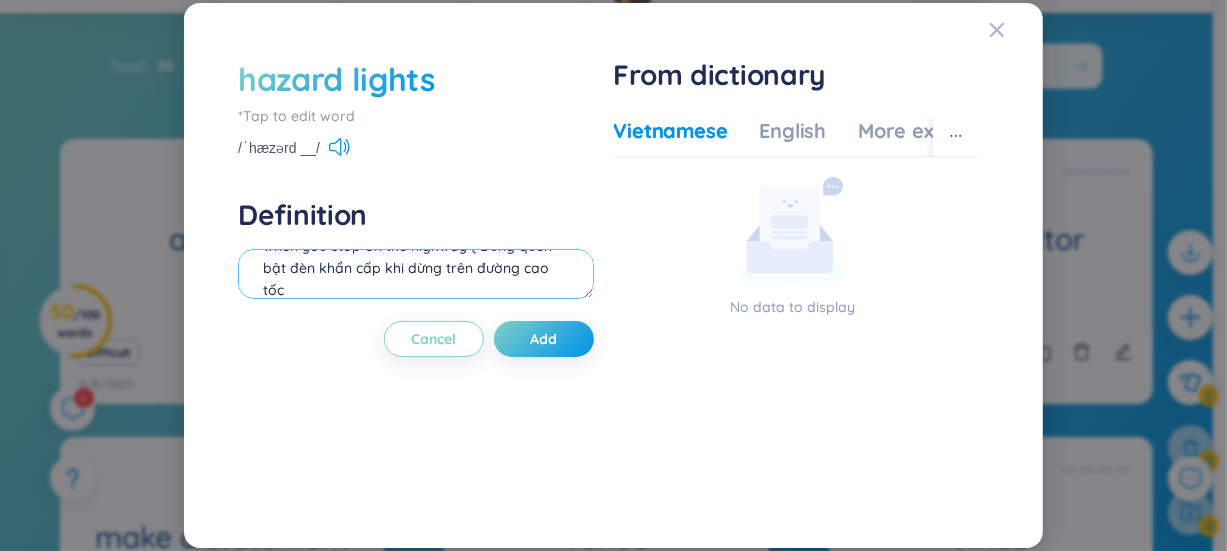 type on "(n) đèn cảnh báo nguy hiểm
E.g: Don’t forget to use your hazard lights when you stop on the highway ( Đừng quên bật đèn khẩn cấp khi dừng trên đường cao tốc )" 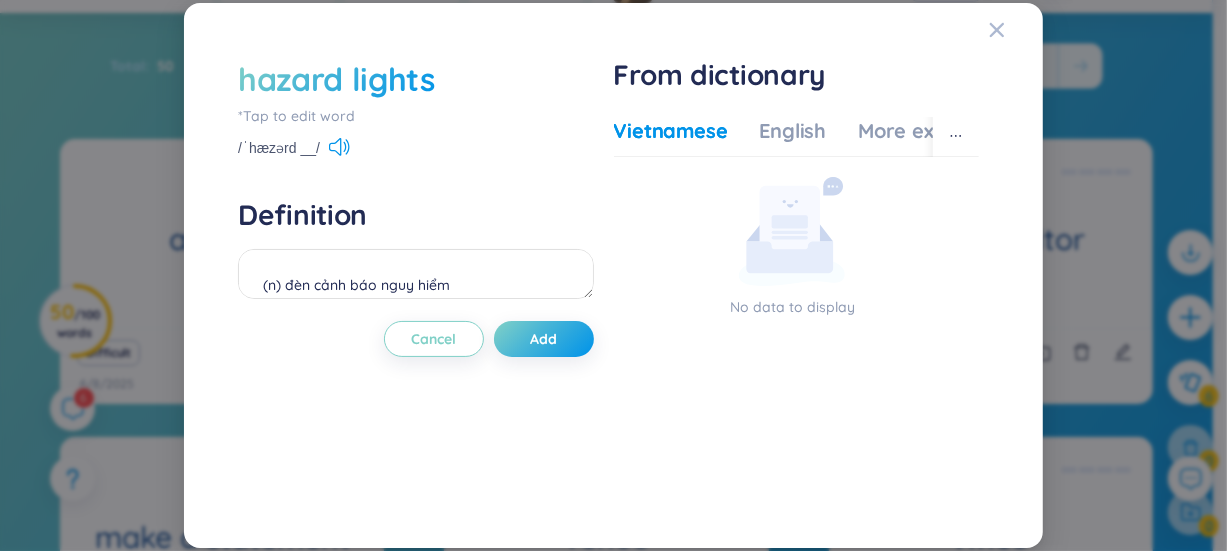 scroll, scrollTop: 120, scrollLeft: 0, axis: vertical 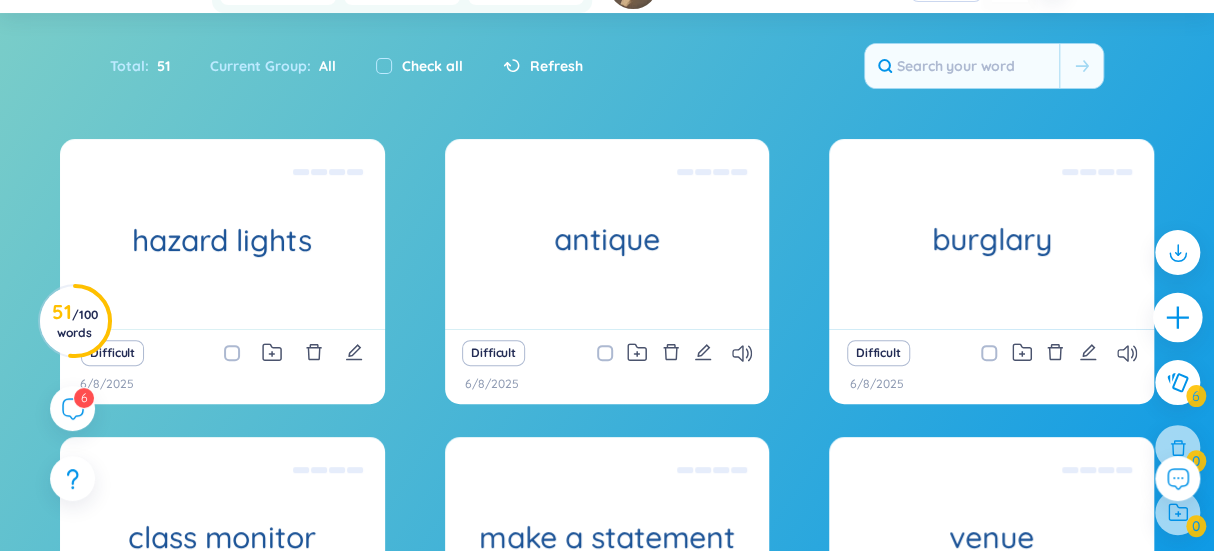 click at bounding box center (1178, 318) 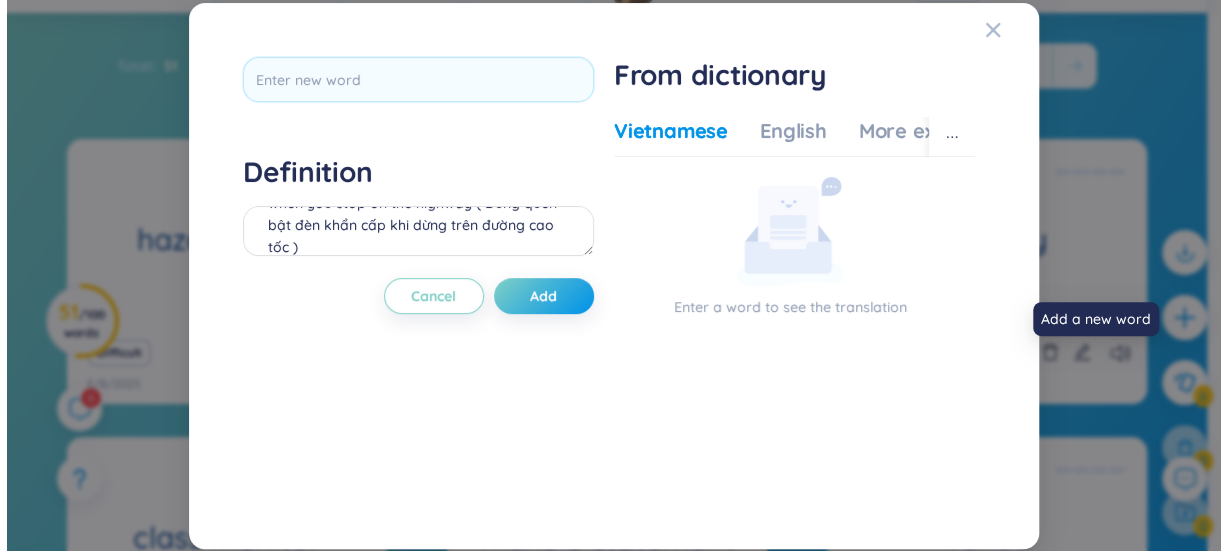 scroll, scrollTop: 21, scrollLeft: 0, axis: vertical 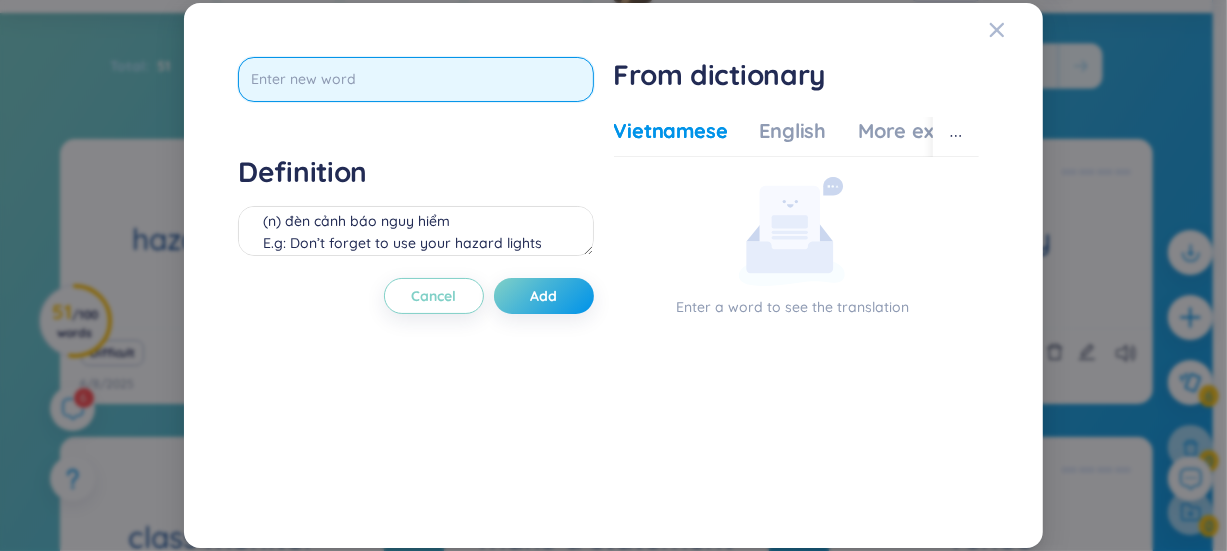 click at bounding box center (415, 79) 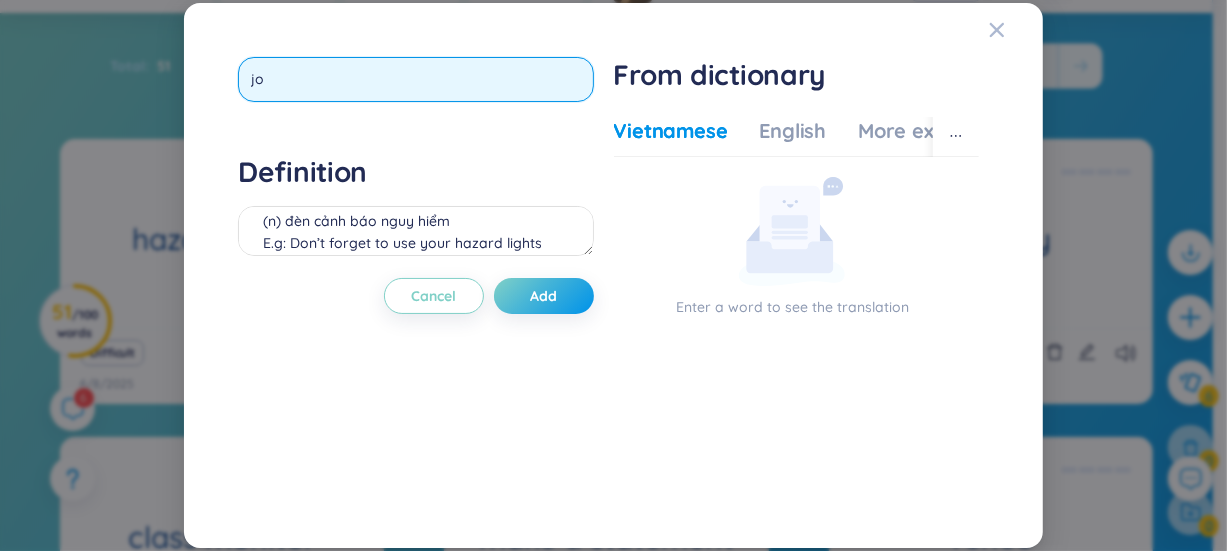 type on "jog" 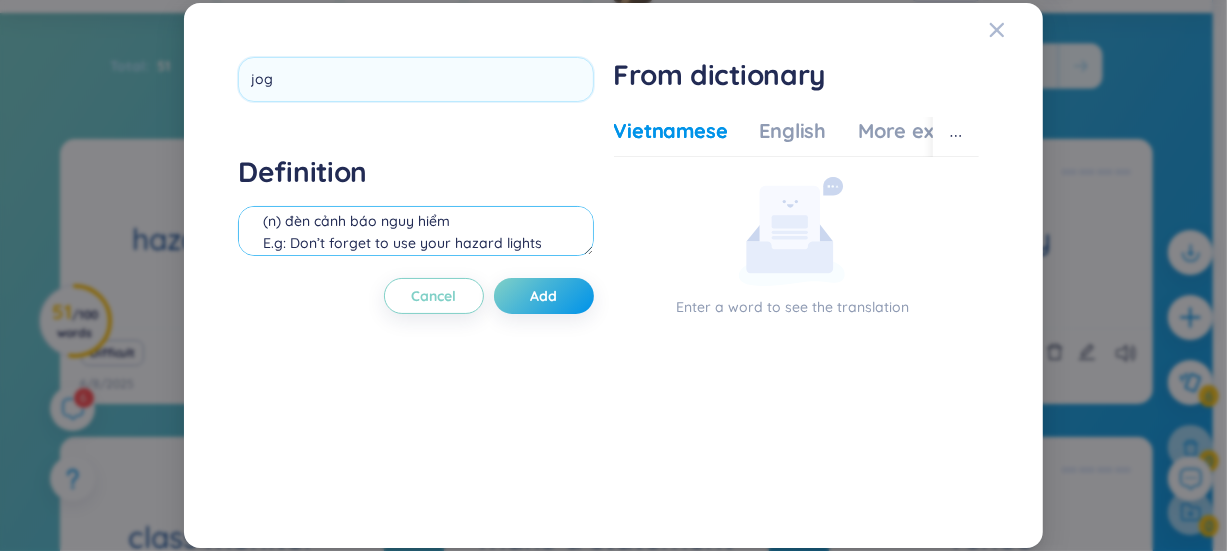 click on "Definition (n) đèn cảnh báo nguy hiểm
E.g: Don’t forget to use your hazard lights when you stop on the highway ( Đừng quên bật đèn khẩn cấp khi dừng trên đường cao tốc )" at bounding box center [415, 208] 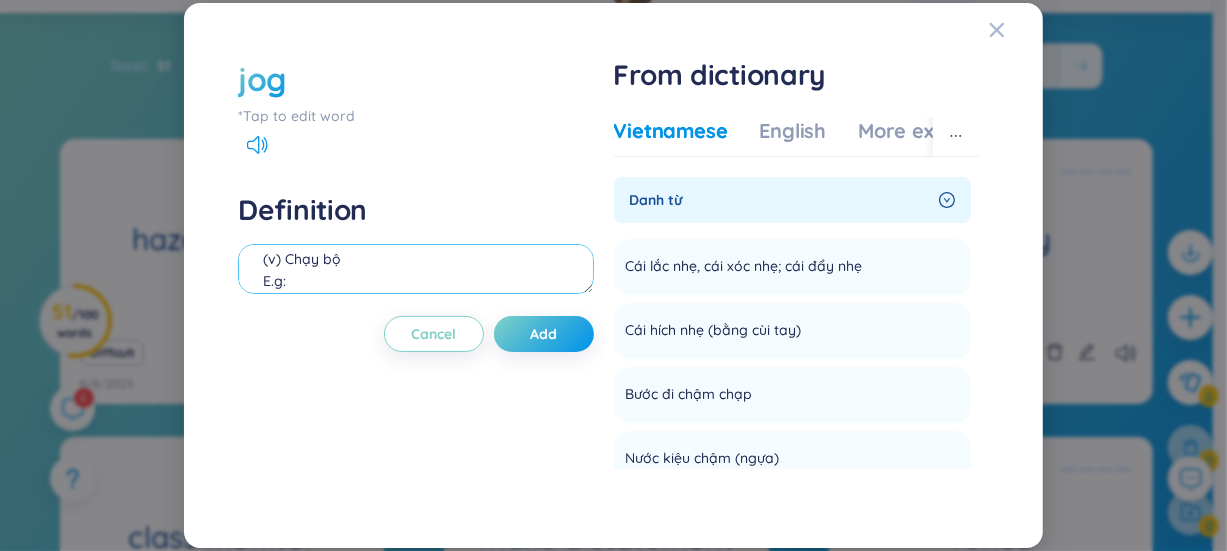 paste on "She jogs every morning to stay healthy." 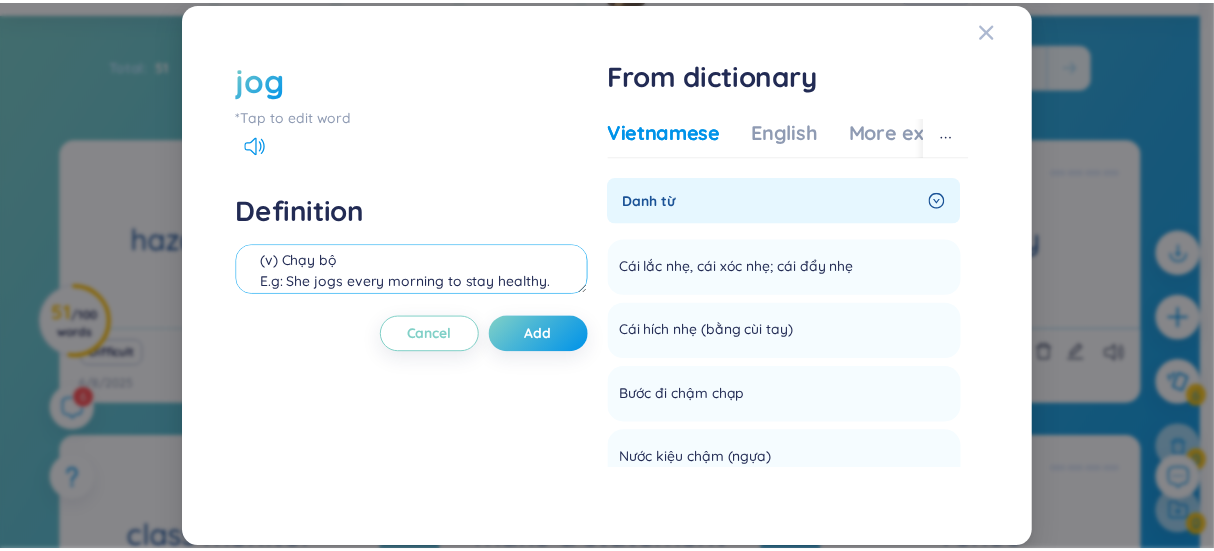 scroll, scrollTop: 39, scrollLeft: 0, axis: vertical 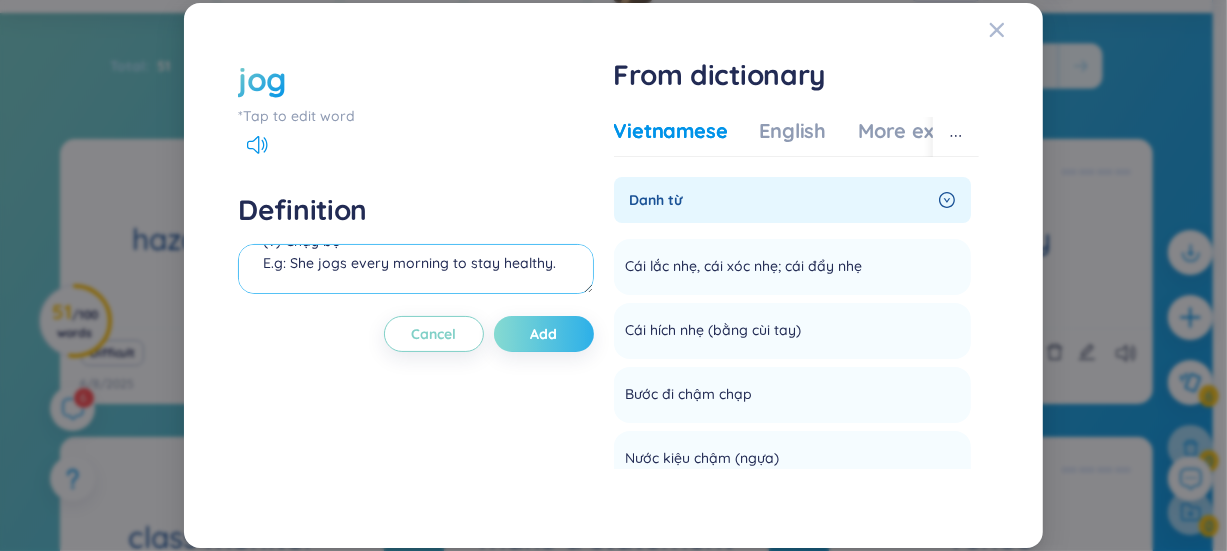 type on "(v) Chạy bộ
E.g: She jogs every morning to stay healthy." 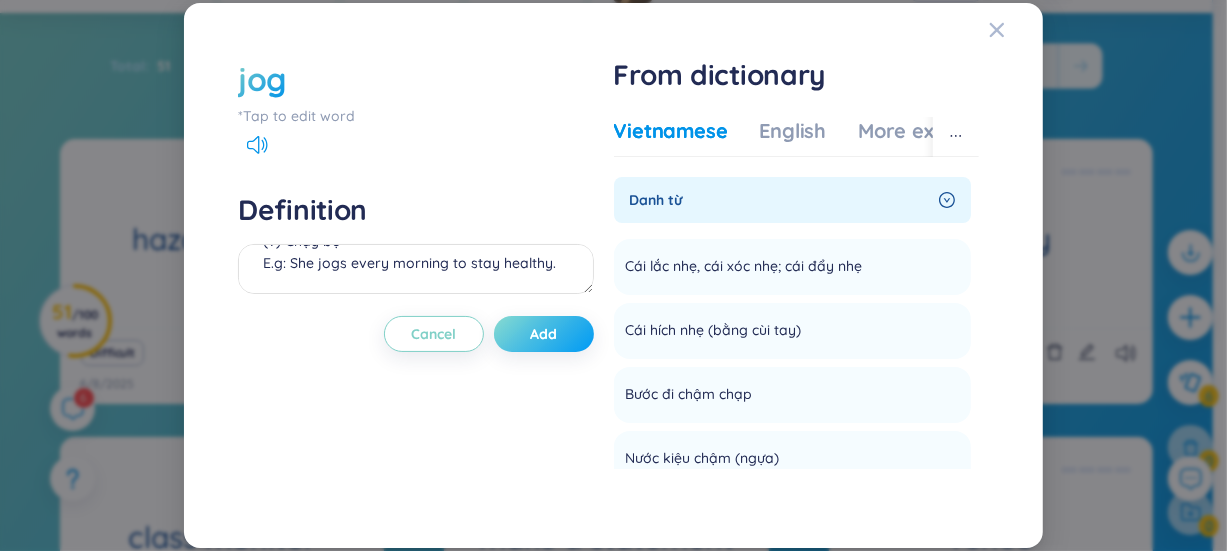 click on "Add" at bounding box center [543, 334] 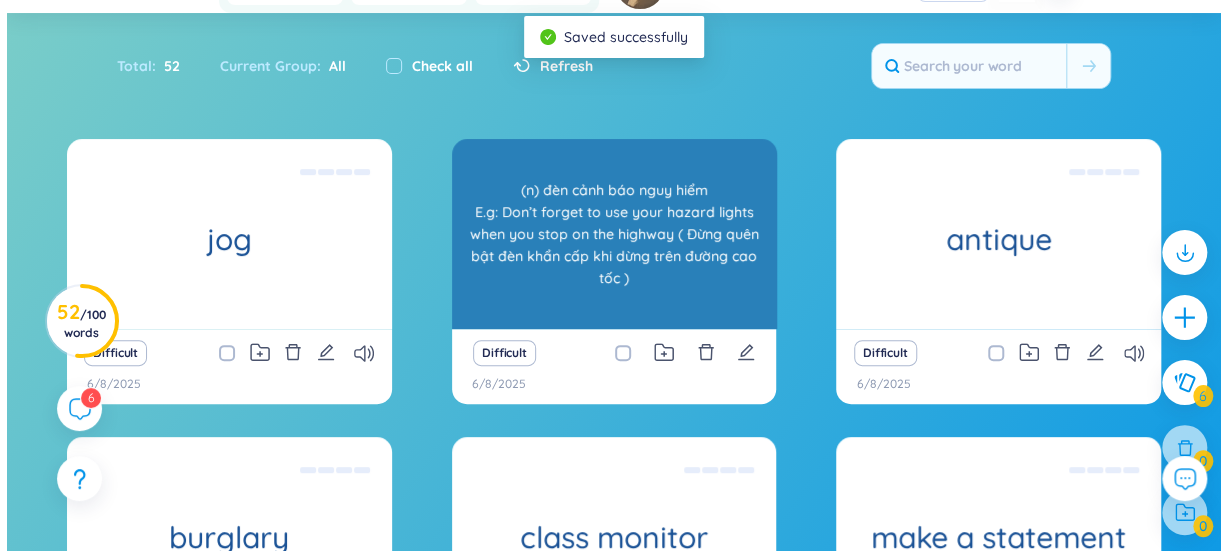 scroll, scrollTop: 0, scrollLeft: 0, axis: both 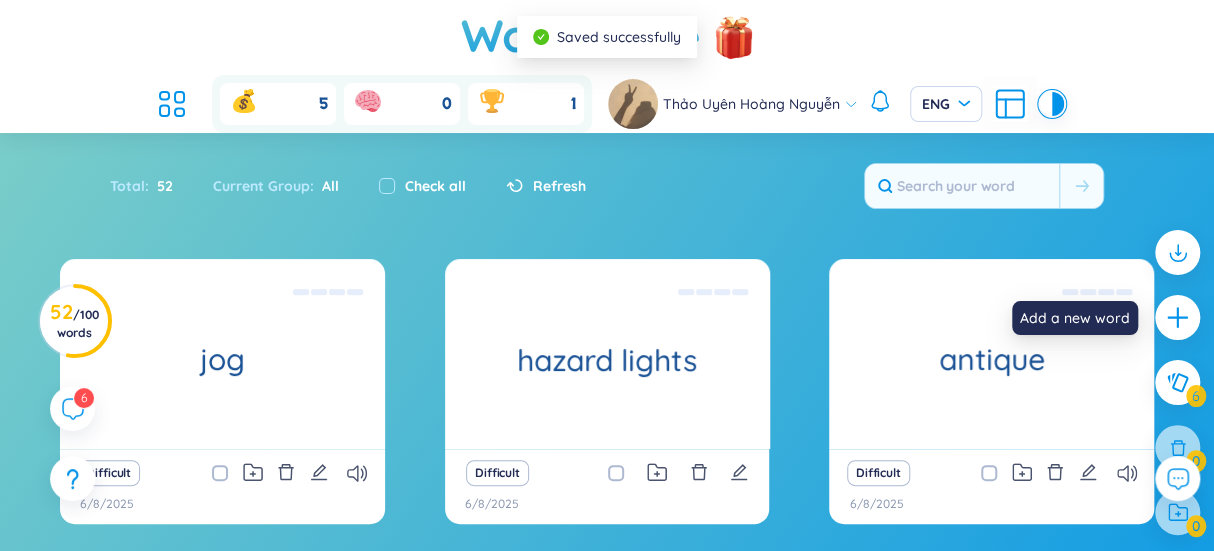 click 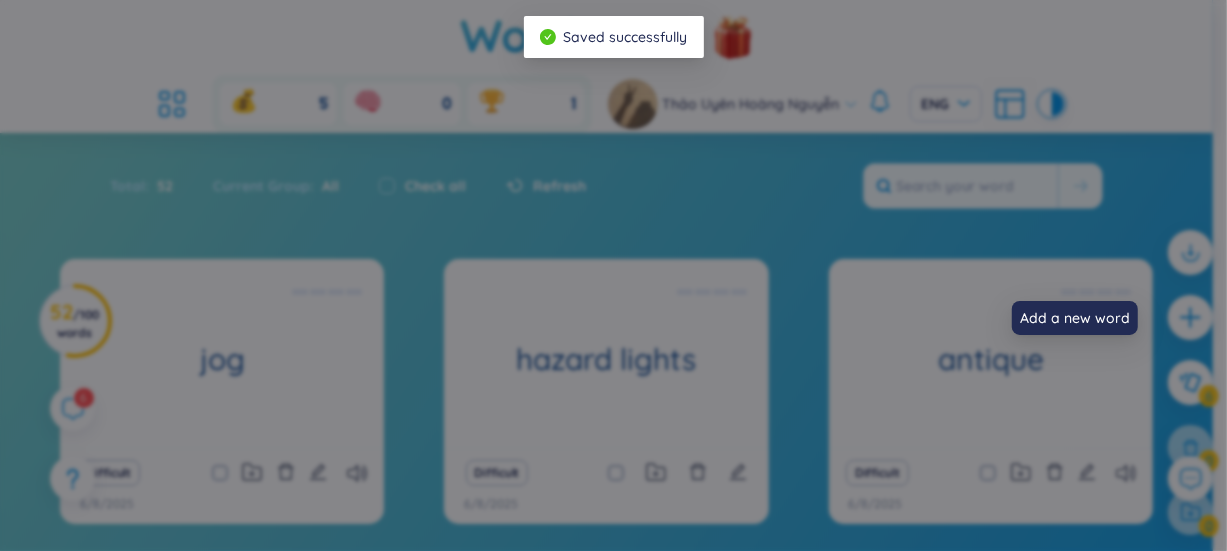 scroll, scrollTop: 21, scrollLeft: 0, axis: vertical 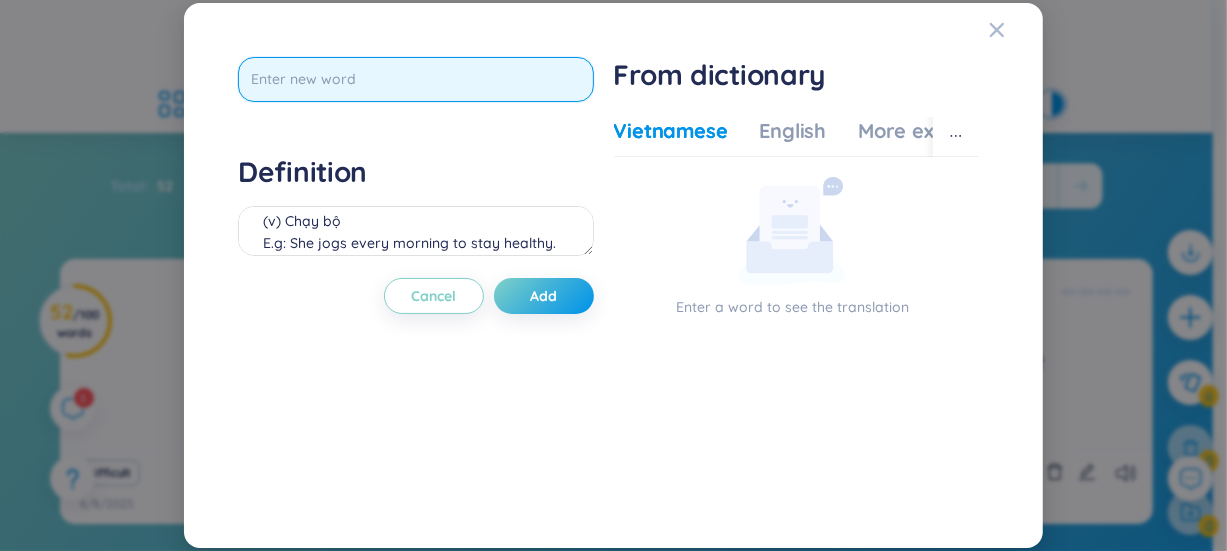 click at bounding box center (415, 79) 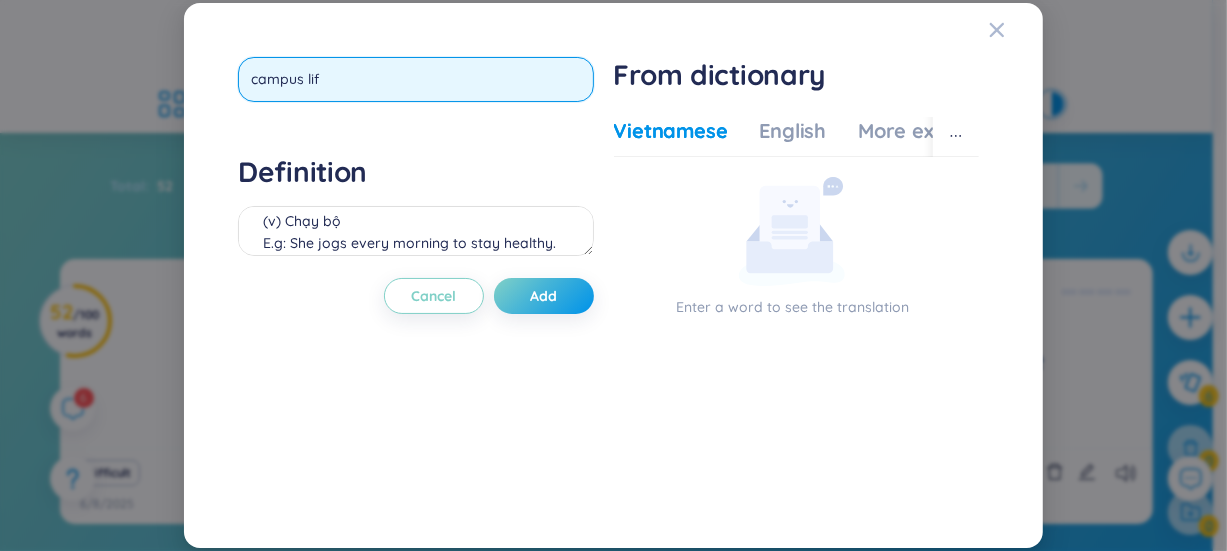 type on "campus life" 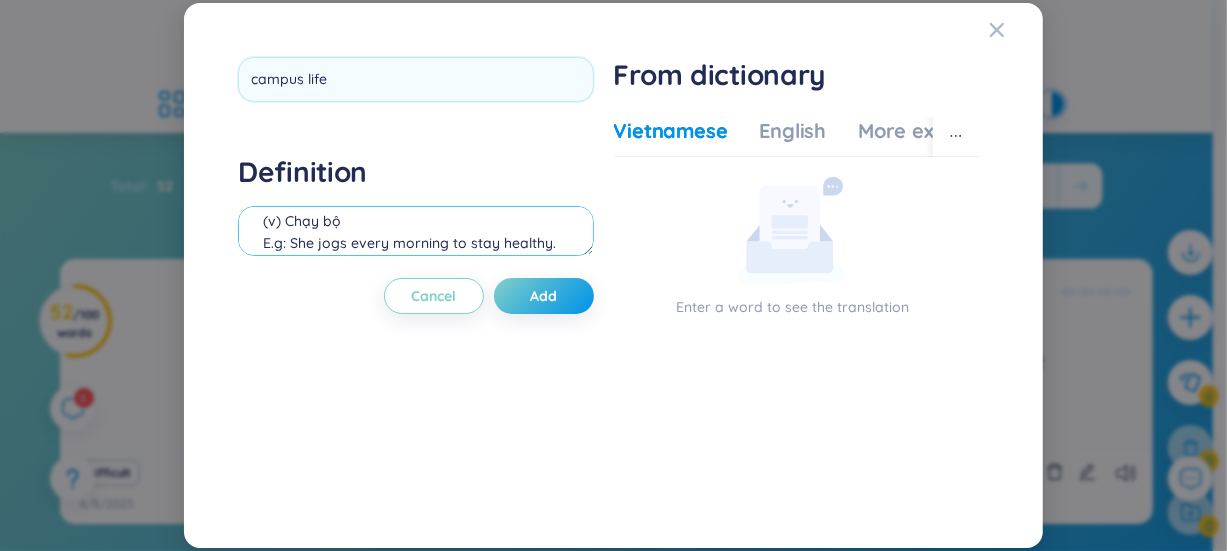 click on "Definition (v) Chạy bộ
E.g: She jogs every morning to stay healthy." at bounding box center [415, 208] 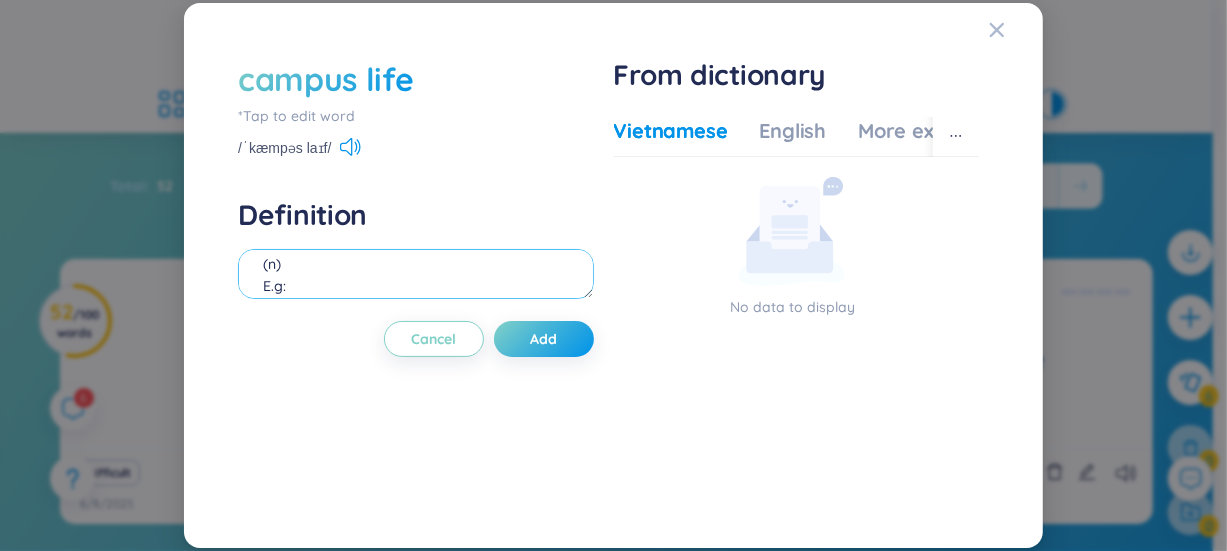 paste on "I’m really excited about campus life and joining student clubs." 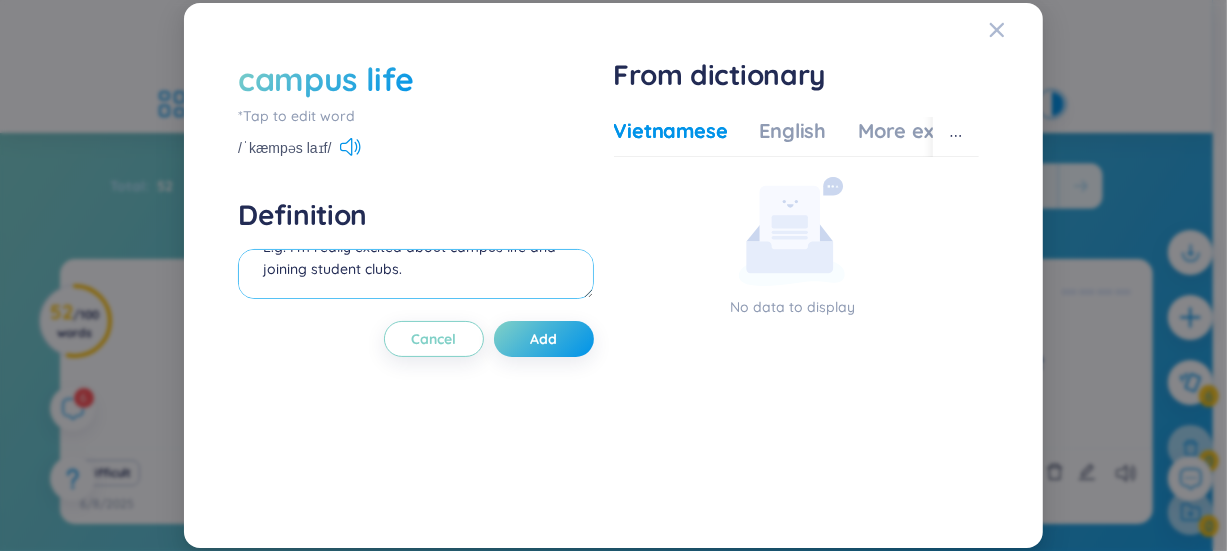 scroll, scrollTop: 0, scrollLeft: 0, axis: both 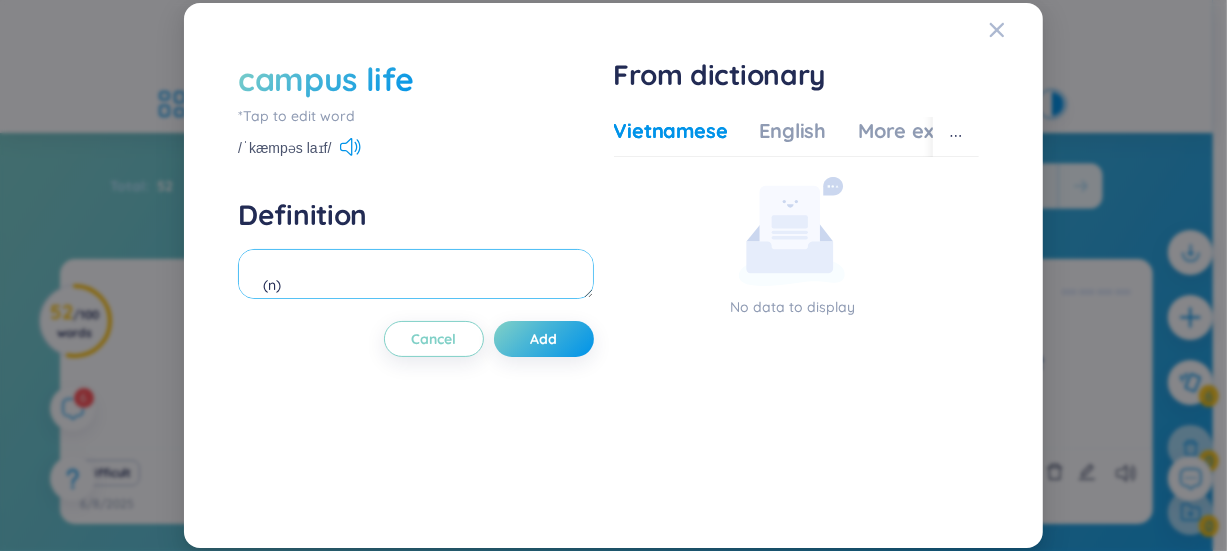click on "(n)
E.g: I’m really excited about campus life and joining student clubs." at bounding box center [415, 274] 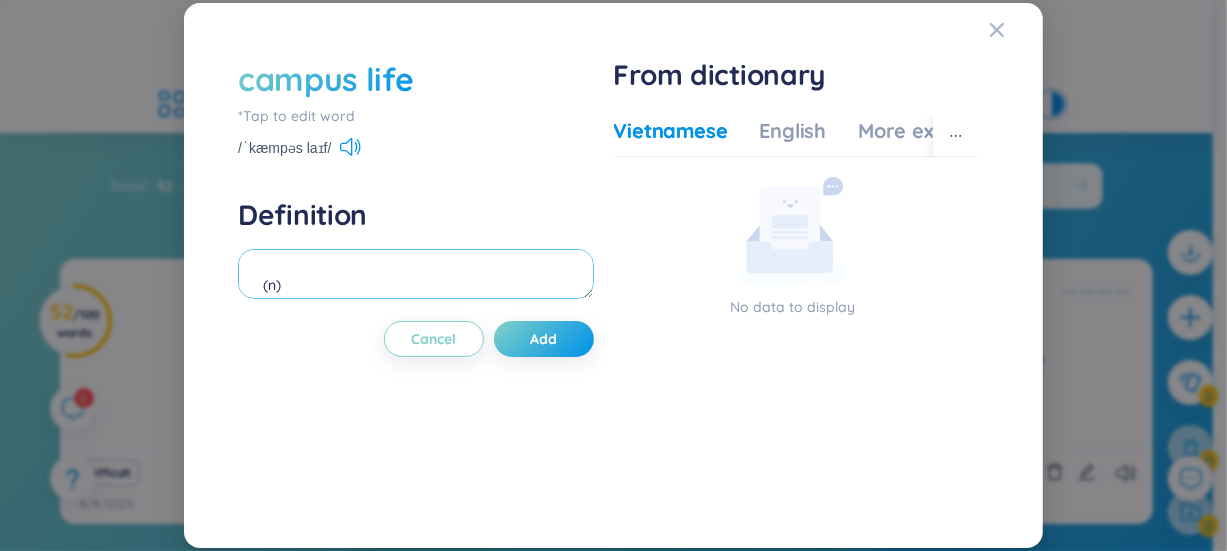 paste on "cuộc sống sinh viên trong khuôn viên trường đại học" 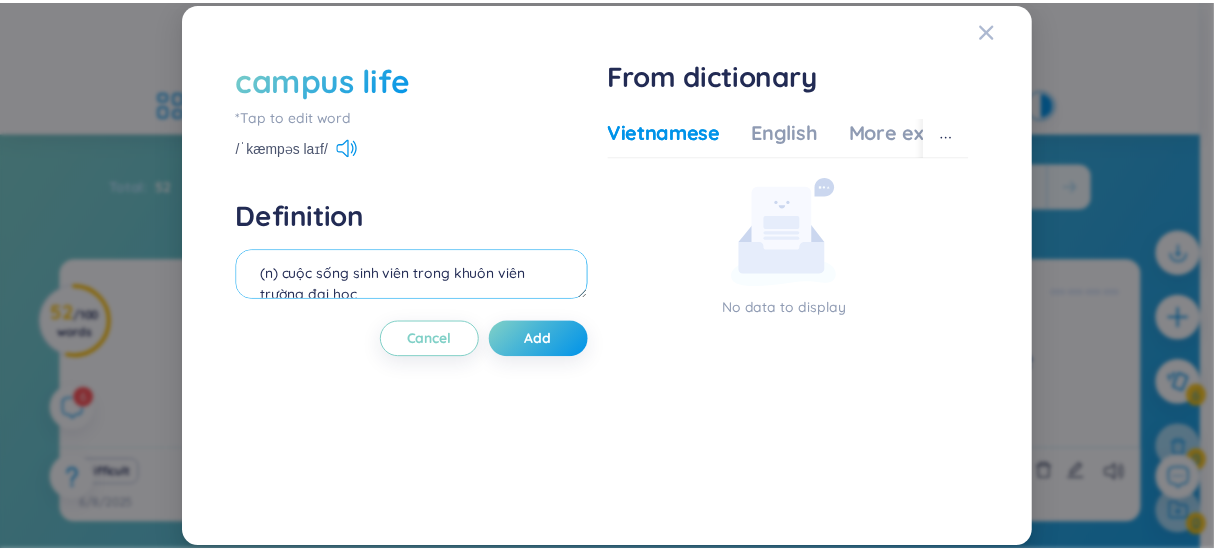 scroll, scrollTop: 0, scrollLeft: 0, axis: both 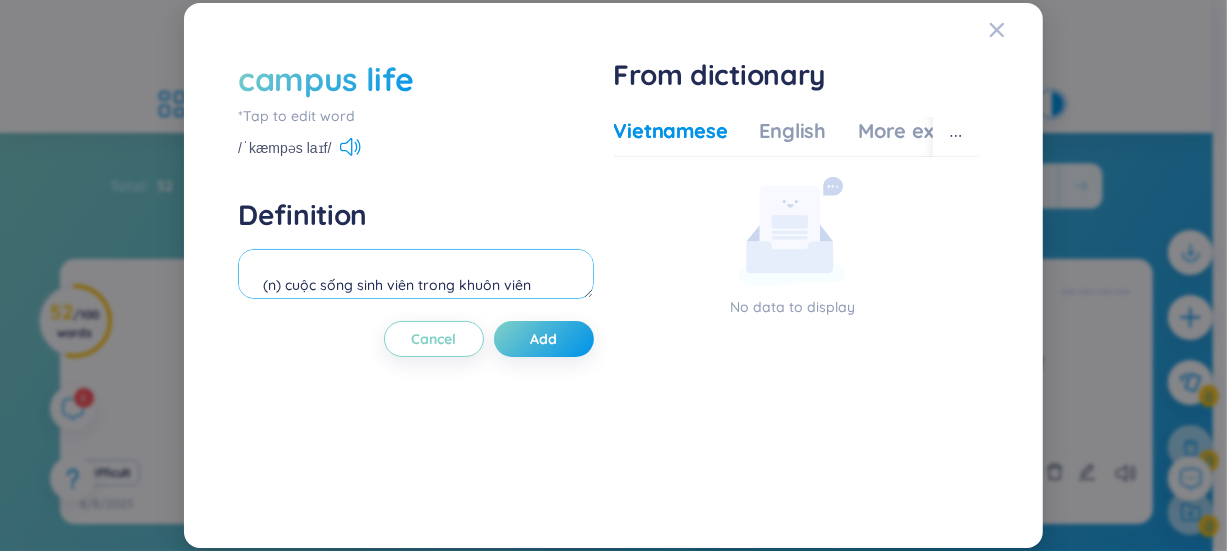 type on "(n) cuộc sống sinh viên trong khuôn viên trường đại học
E.g: I’m really excited about campus life and joining student clubs." 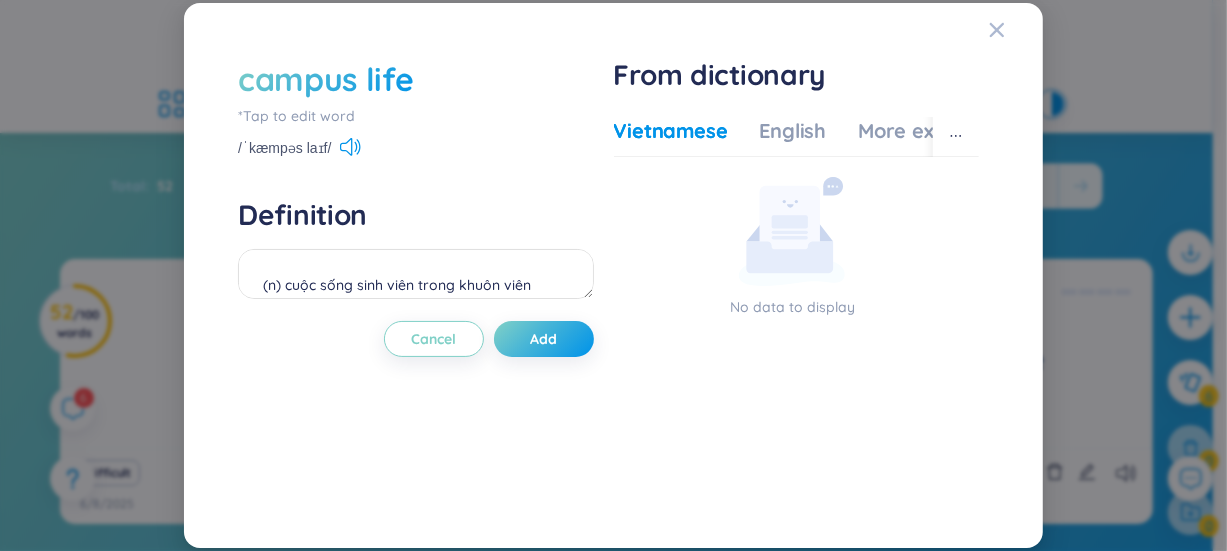 click on "campus life *Tap to edit word /ˈkæmpəs laɪf/ Definition (n) cuộc sống sinh viên trong khuôn viên trường đại học
E.g: I’m really excited about campus life and joining student clubs.
Cancel Add" at bounding box center [415, 276] 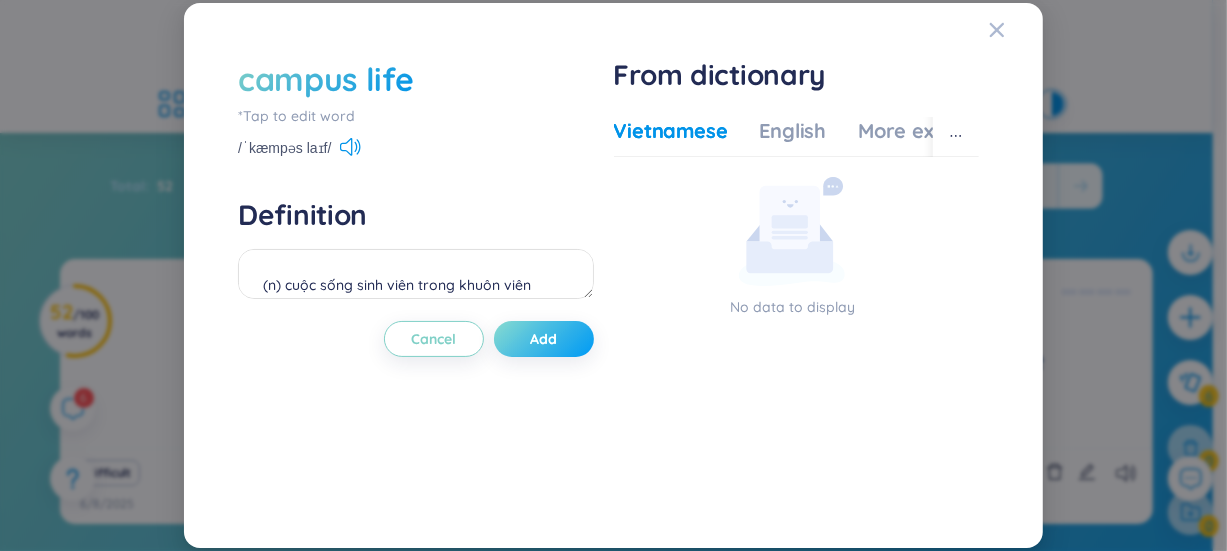 click on "Add" at bounding box center (544, 339) 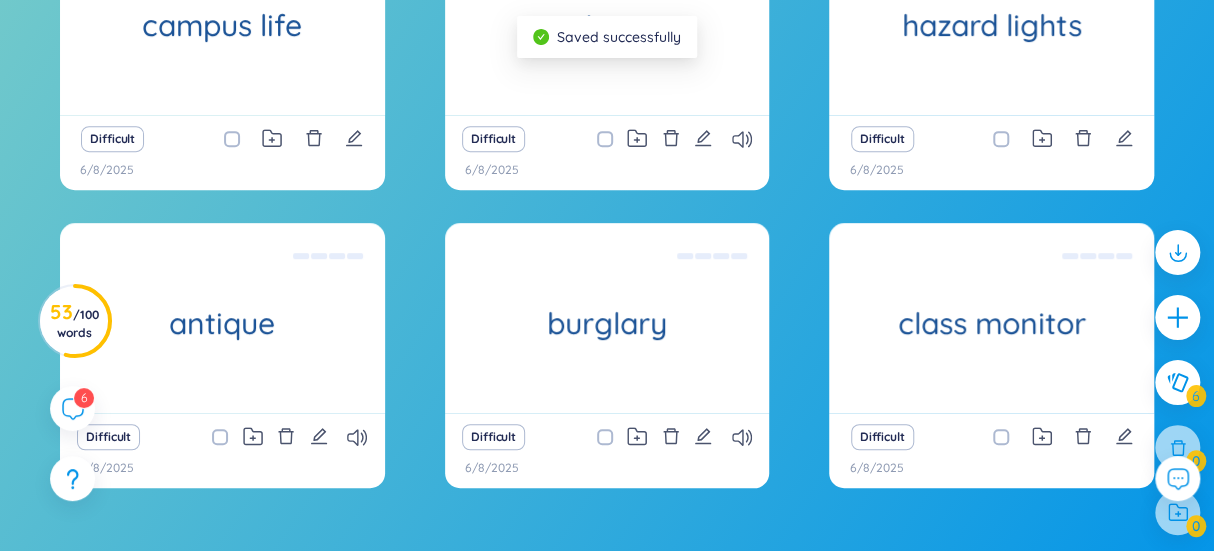 scroll, scrollTop: 363, scrollLeft: 0, axis: vertical 